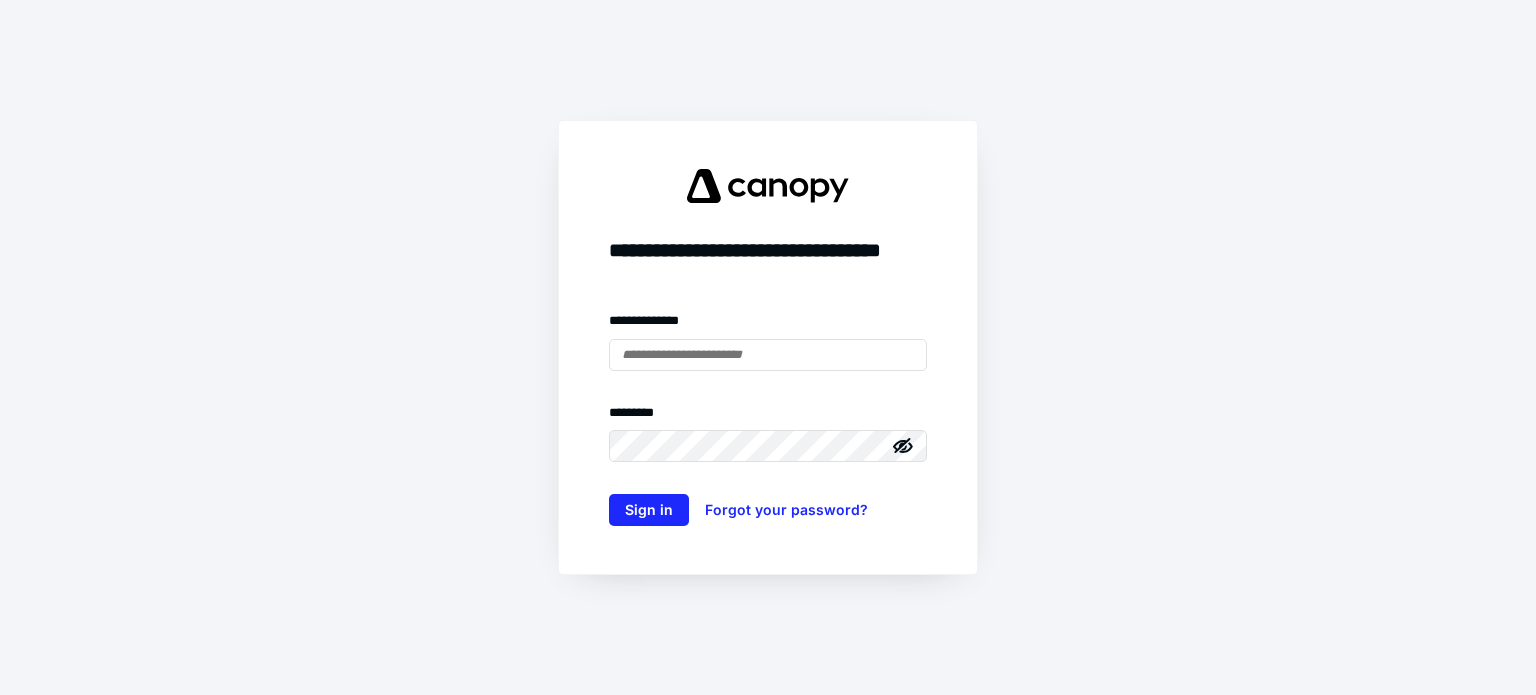 scroll, scrollTop: 0, scrollLeft: 0, axis: both 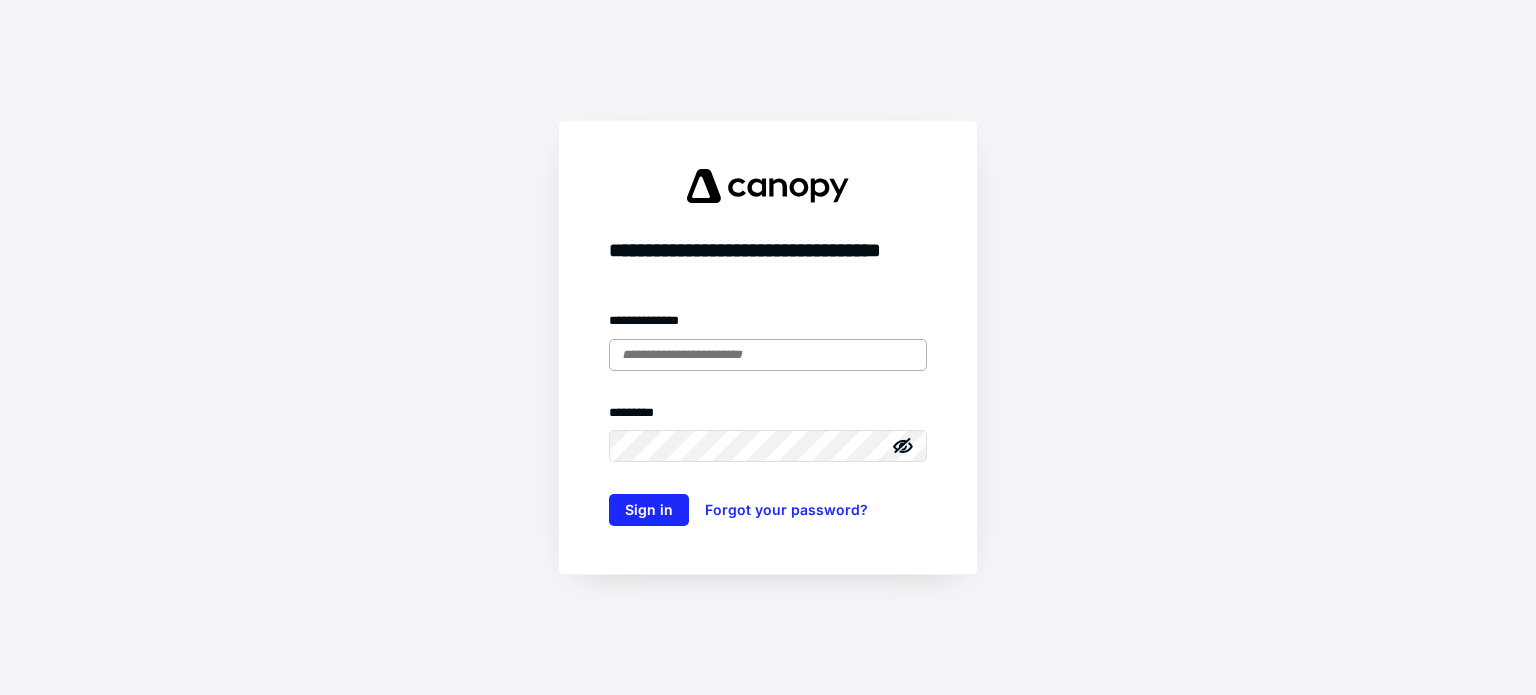click at bounding box center [768, 355] 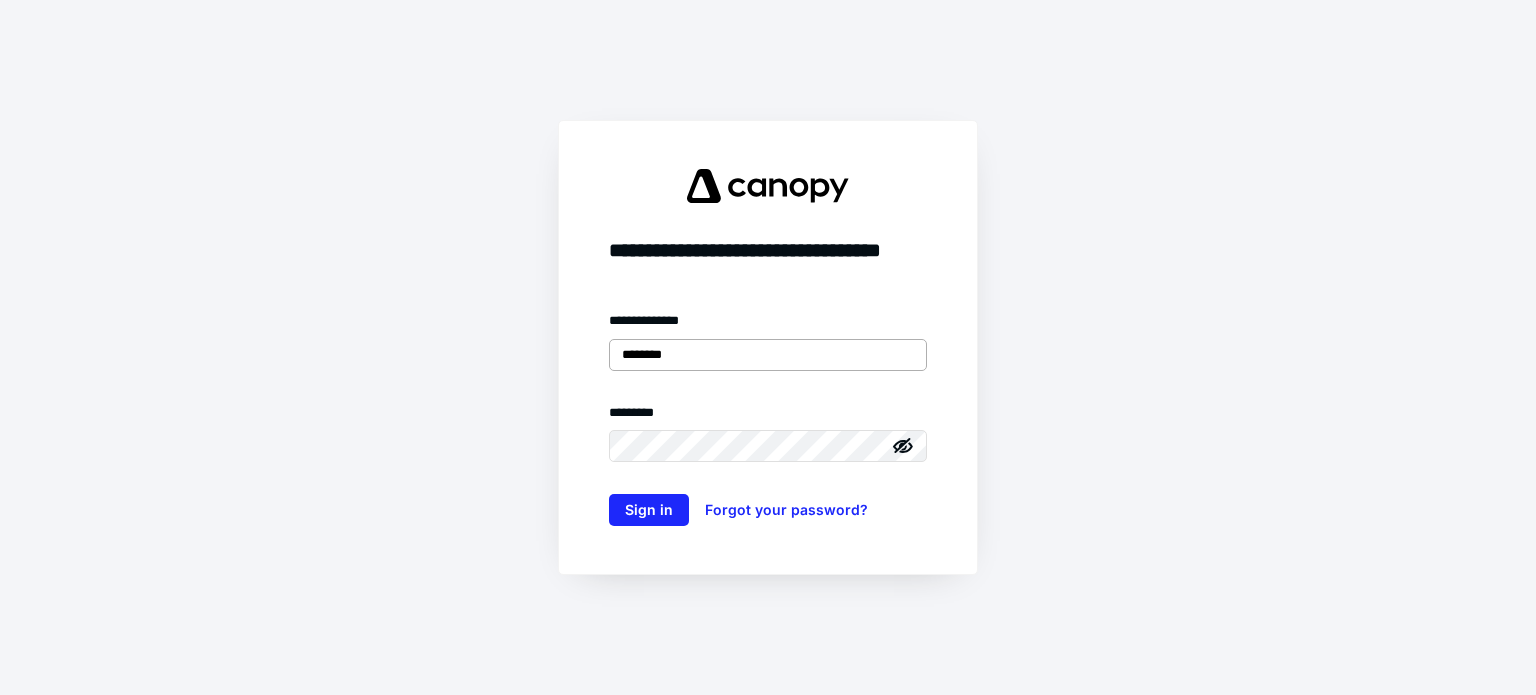 type on "**********" 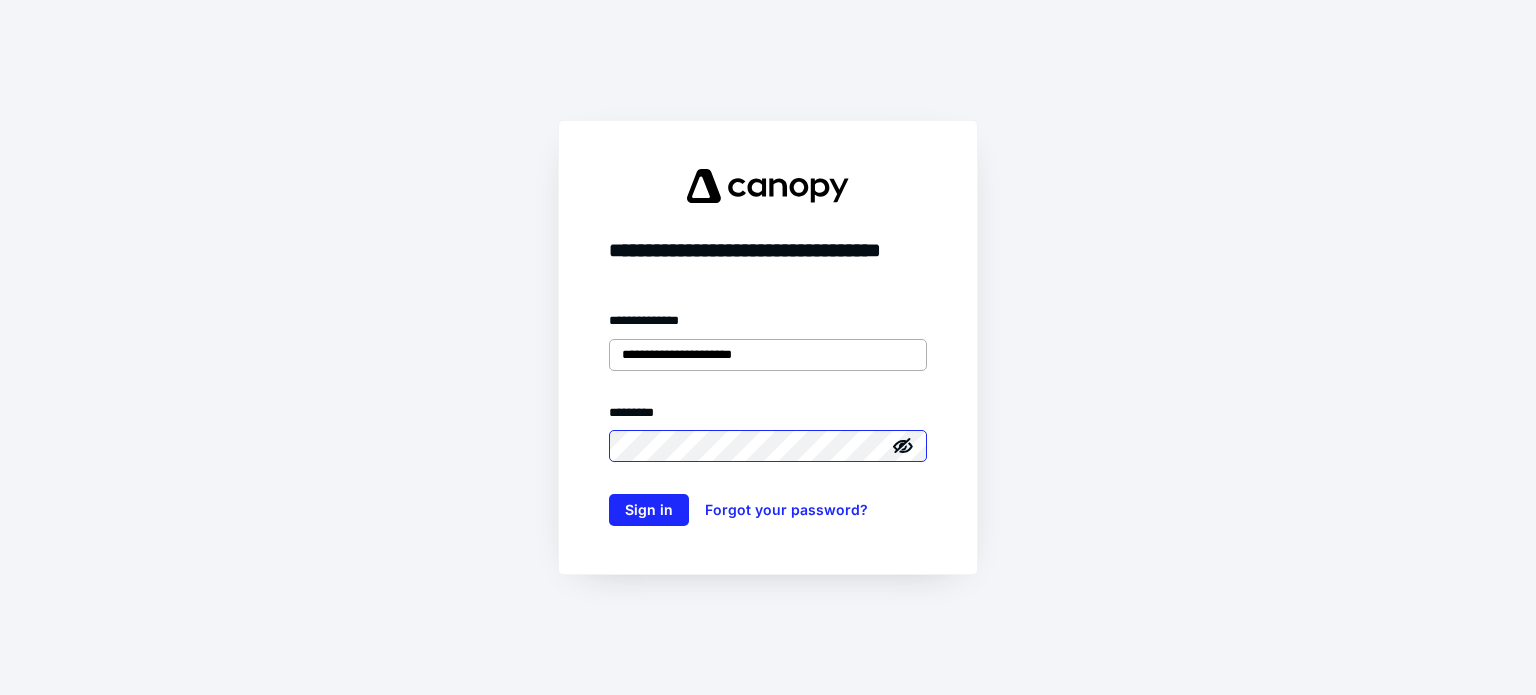 click on "Sign in" at bounding box center [649, 510] 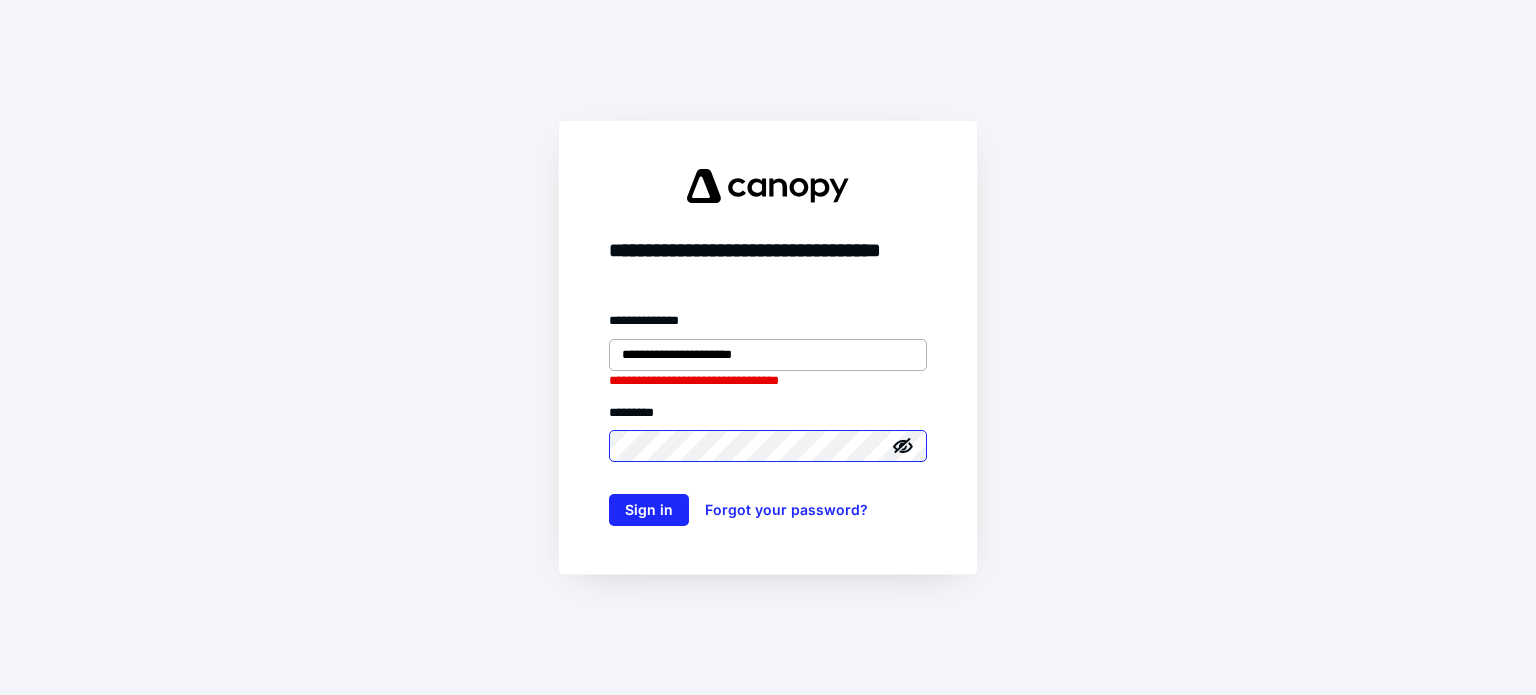 click on "Sign in" at bounding box center (649, 510) 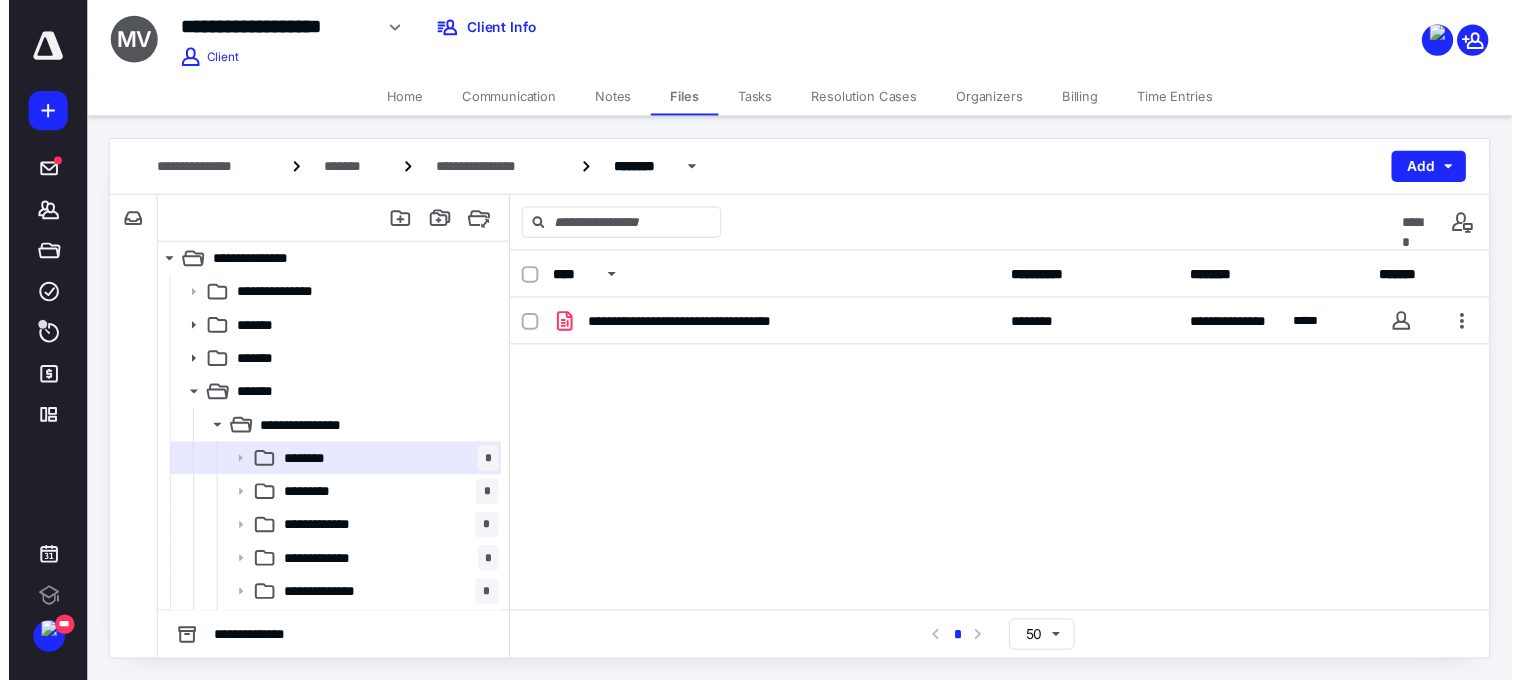 scroll, scrollTop: 0, scrollLeft: 0, axis: both 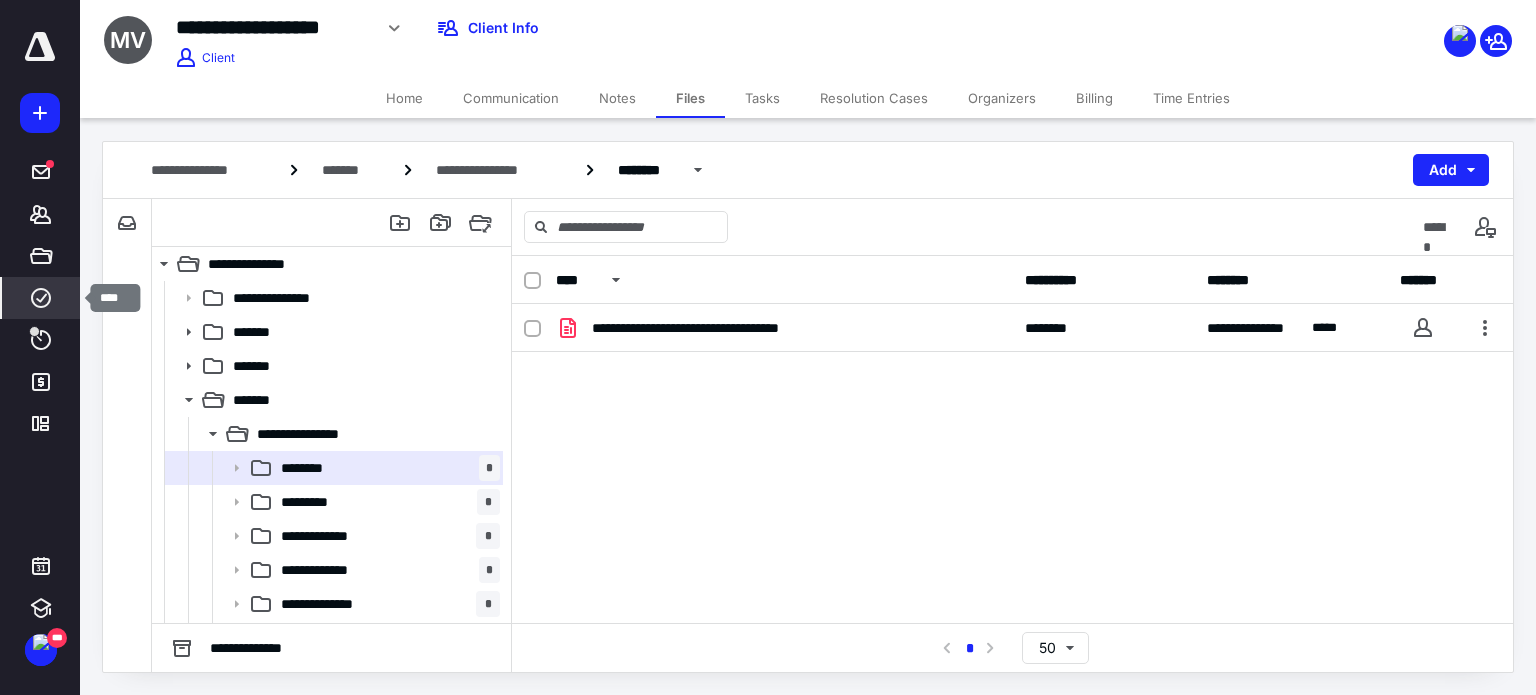 click on "****" at bounding box center (41, 298) 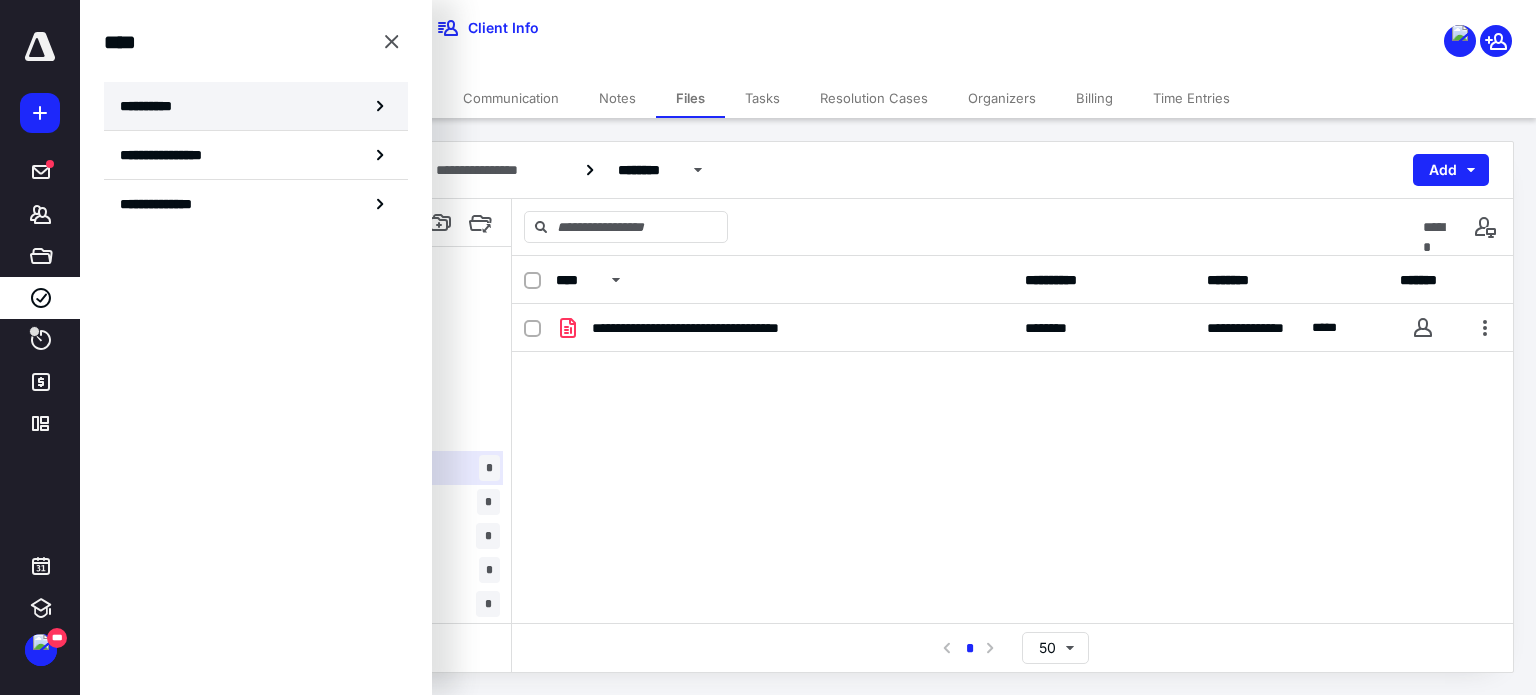 click on "**********" at bounding box center [153, 106] 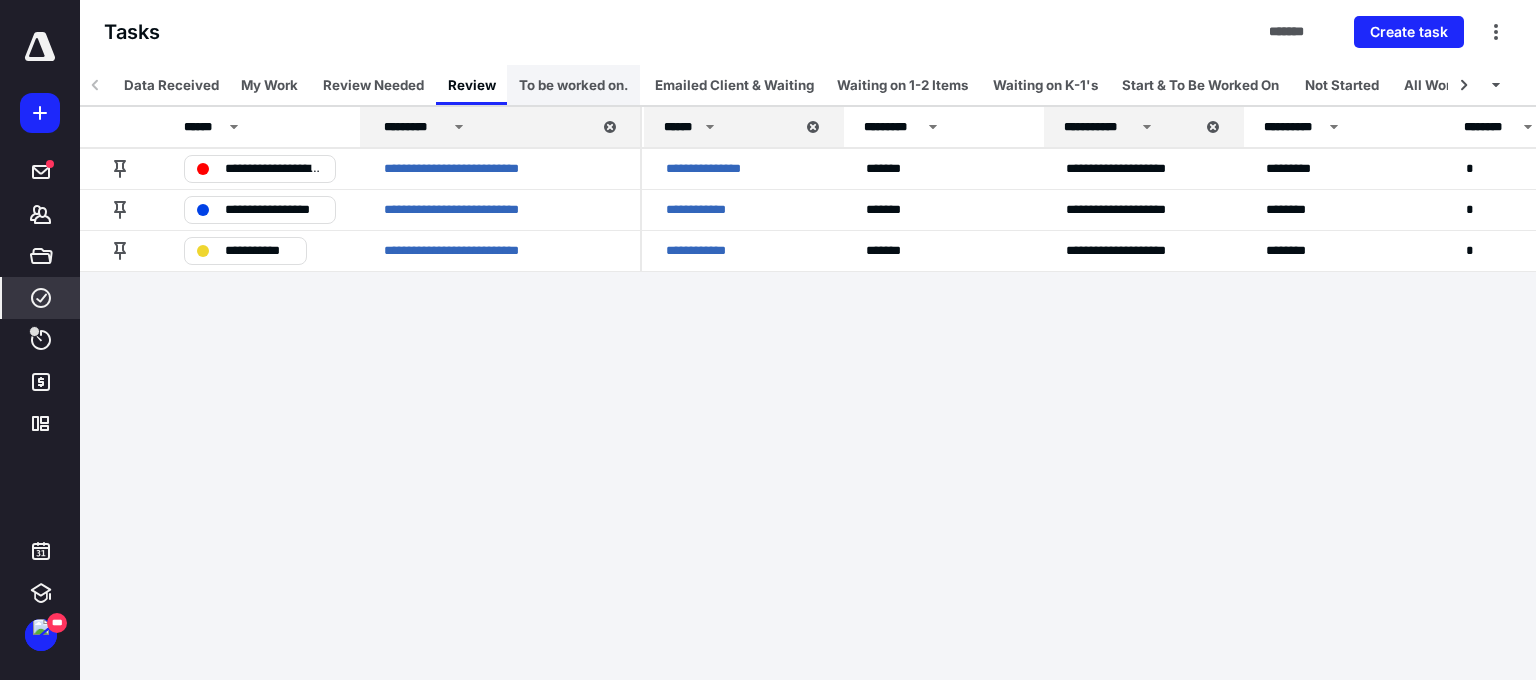 click on "To be worked on." at bounding box center (573, 85) 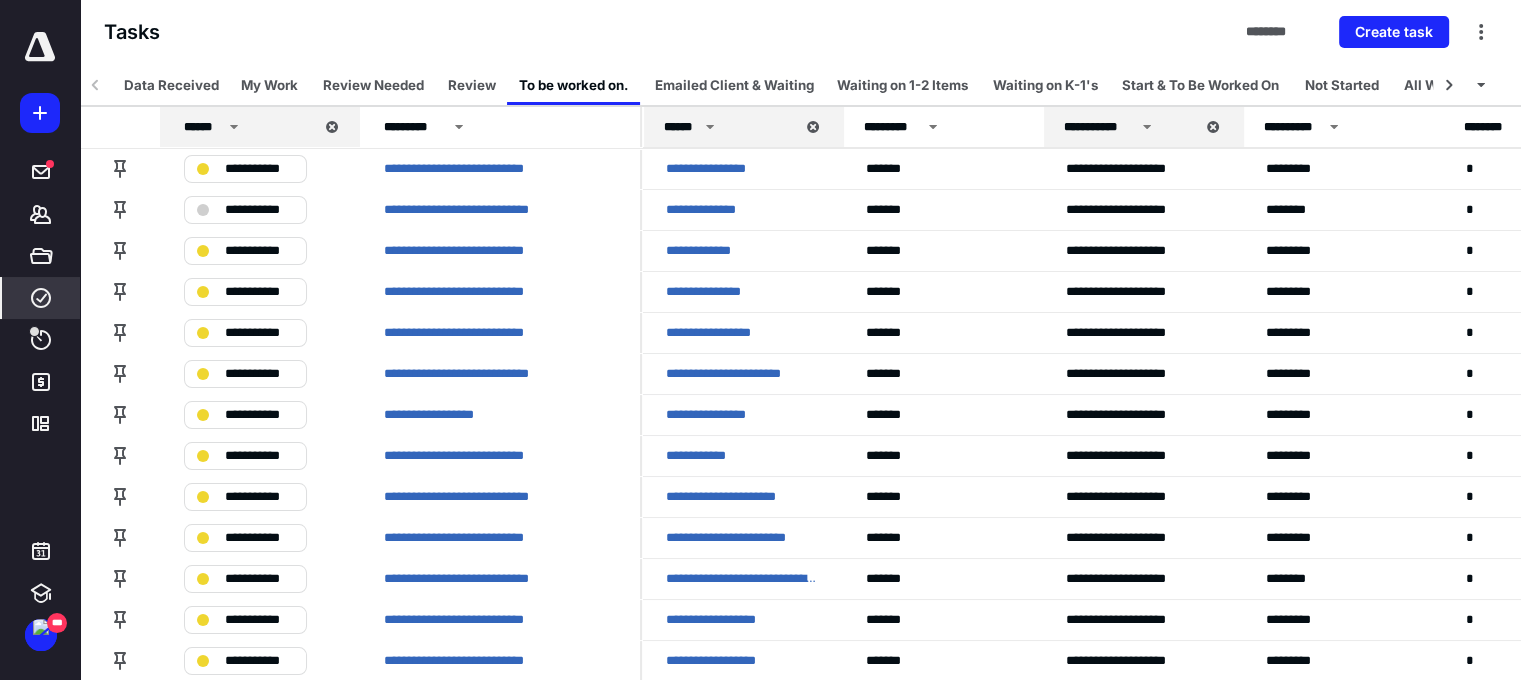click on "Emailed Client & Waiting" at bounding box center [734, 85] 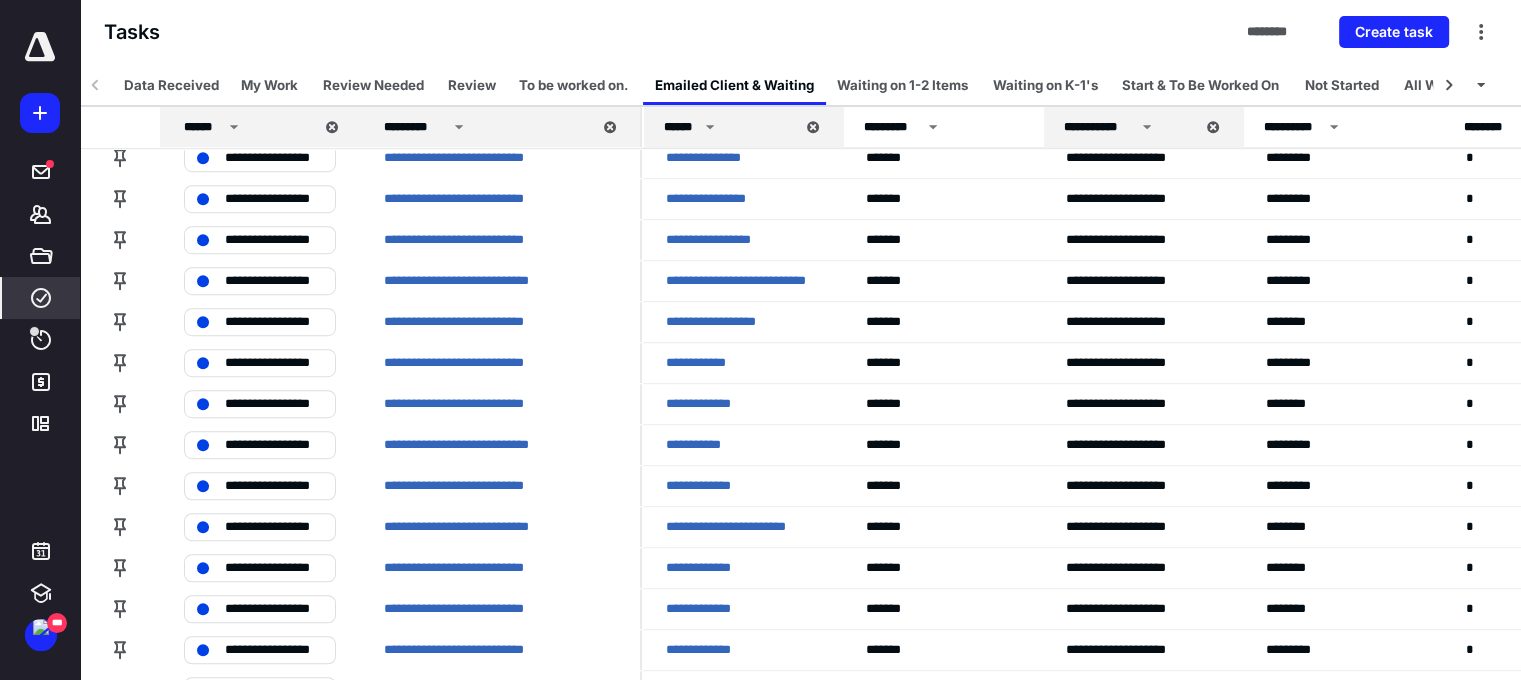scroll, scrollTop: 1818, scrollLeft: 0, axis: vertical 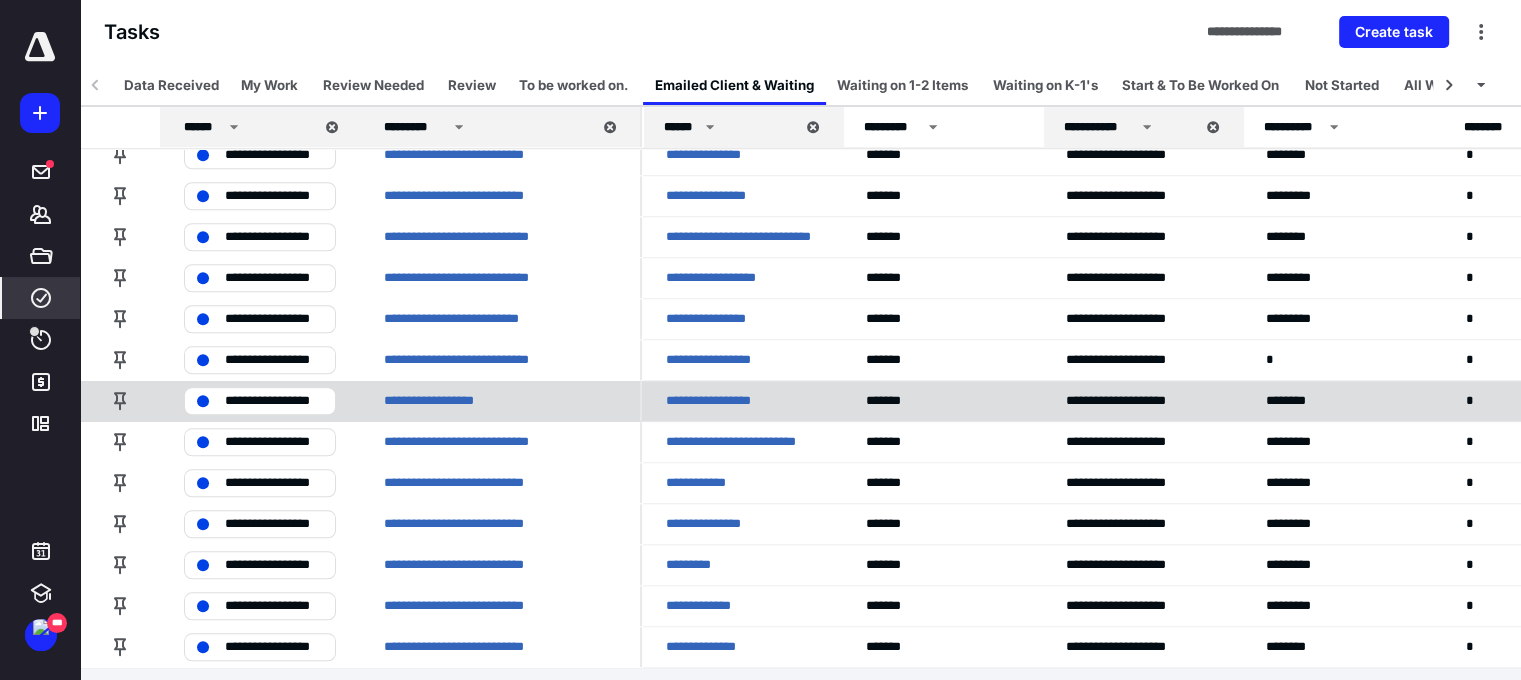 click on "**********" at bounding box center [274, 401] 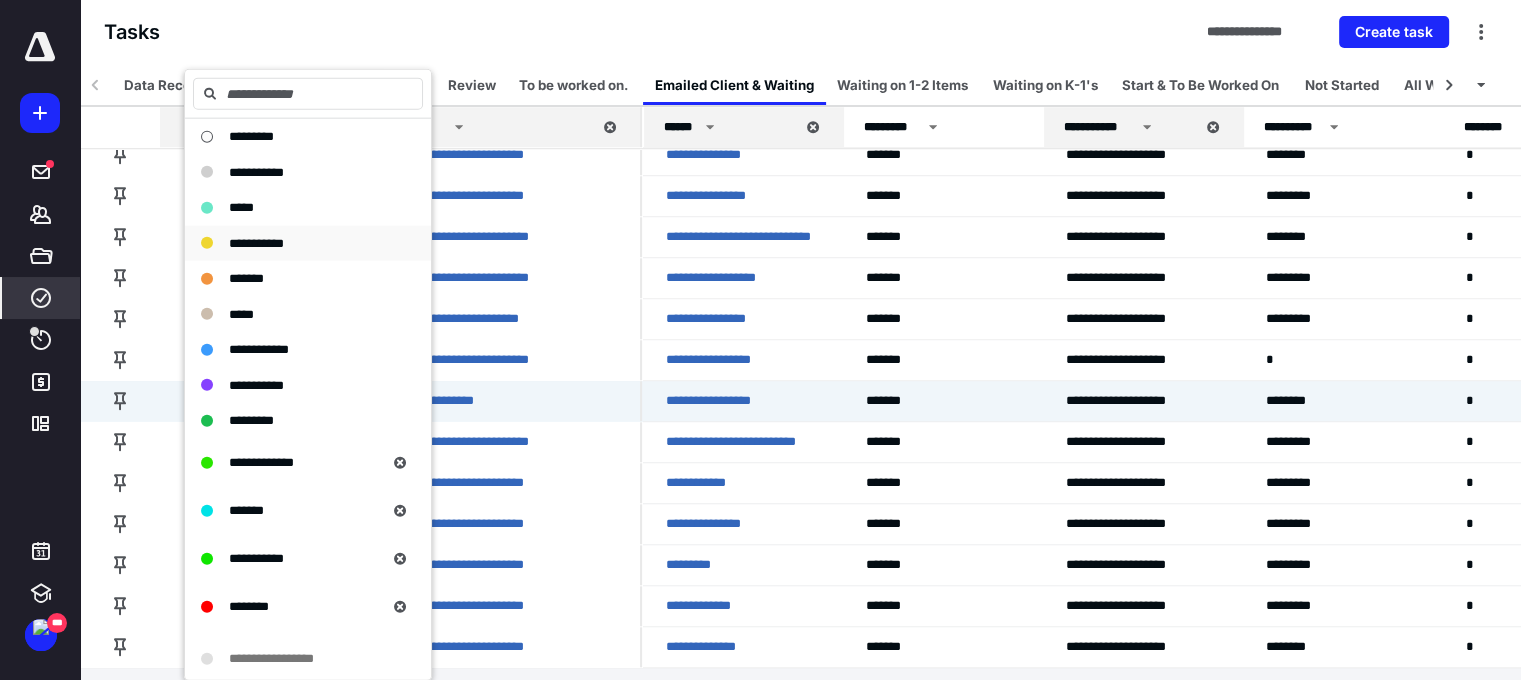 click on "**********" at bounding box center [296, 243] 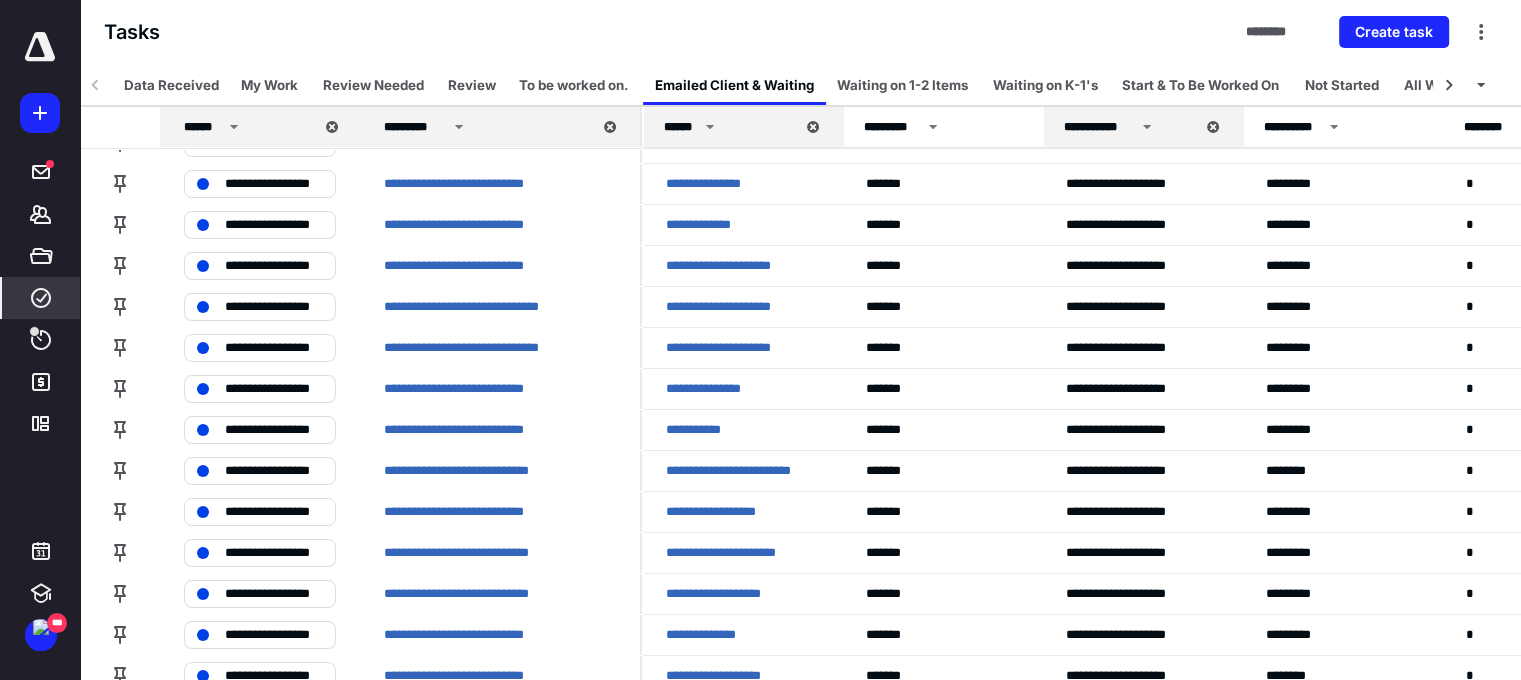 scroll, scrollTop: 0, scrollLeft: 0, axis: both 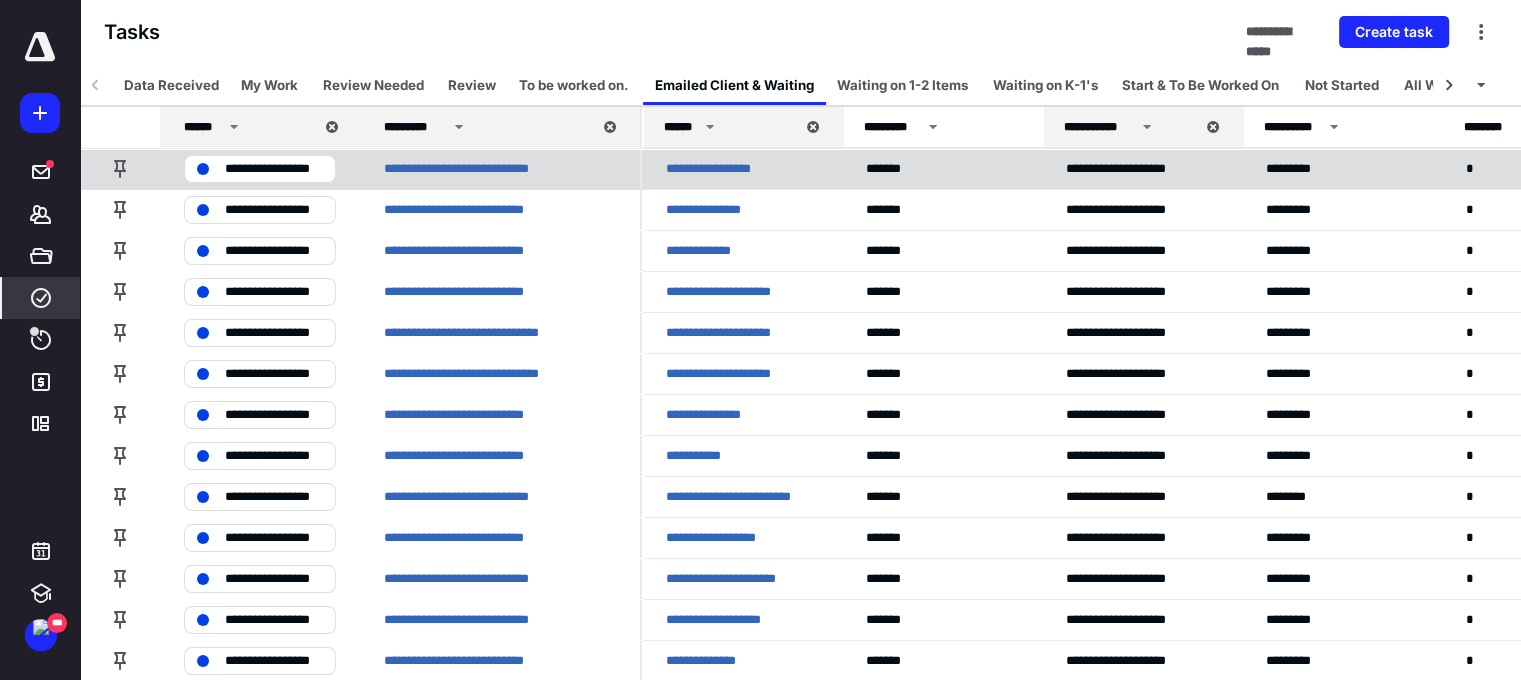 click on "**********" at bounding box center (274, 169) 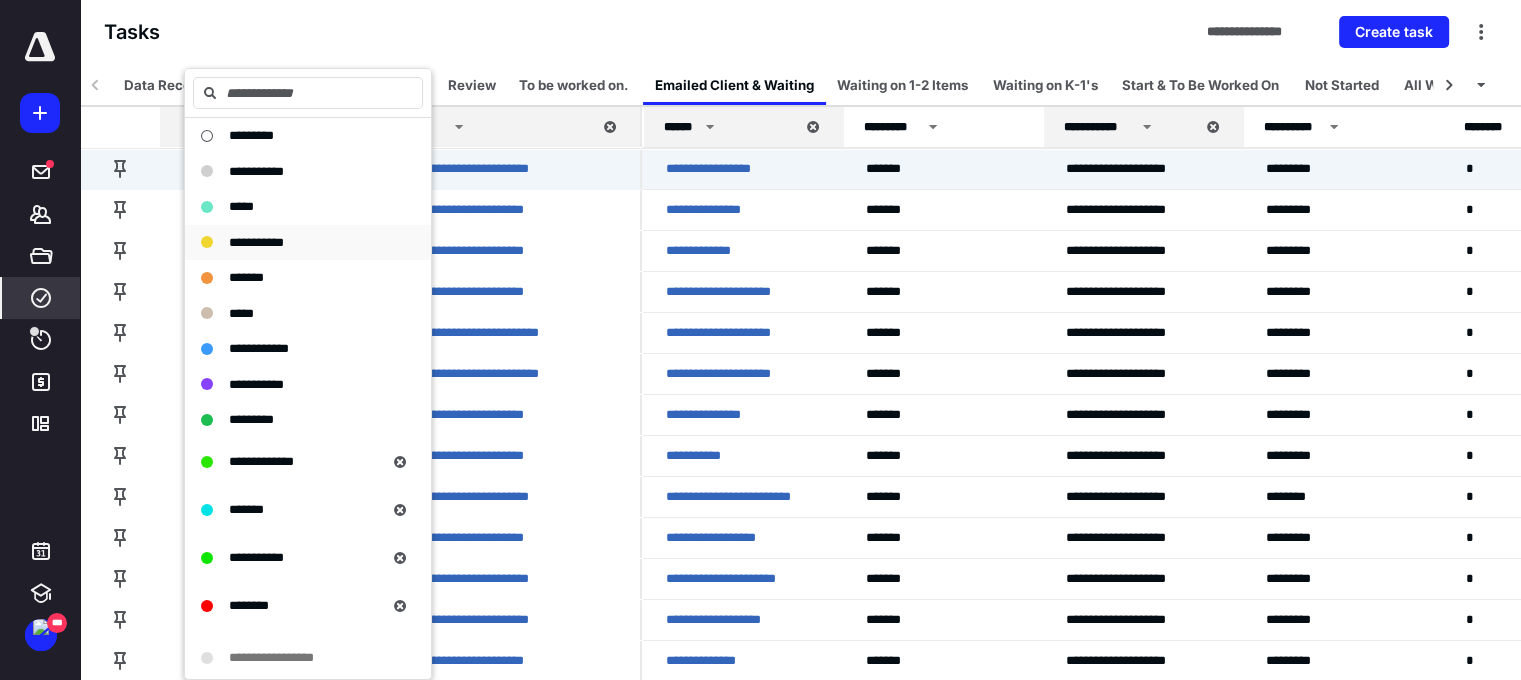 click on "**********" at bounding box center (256, 242) 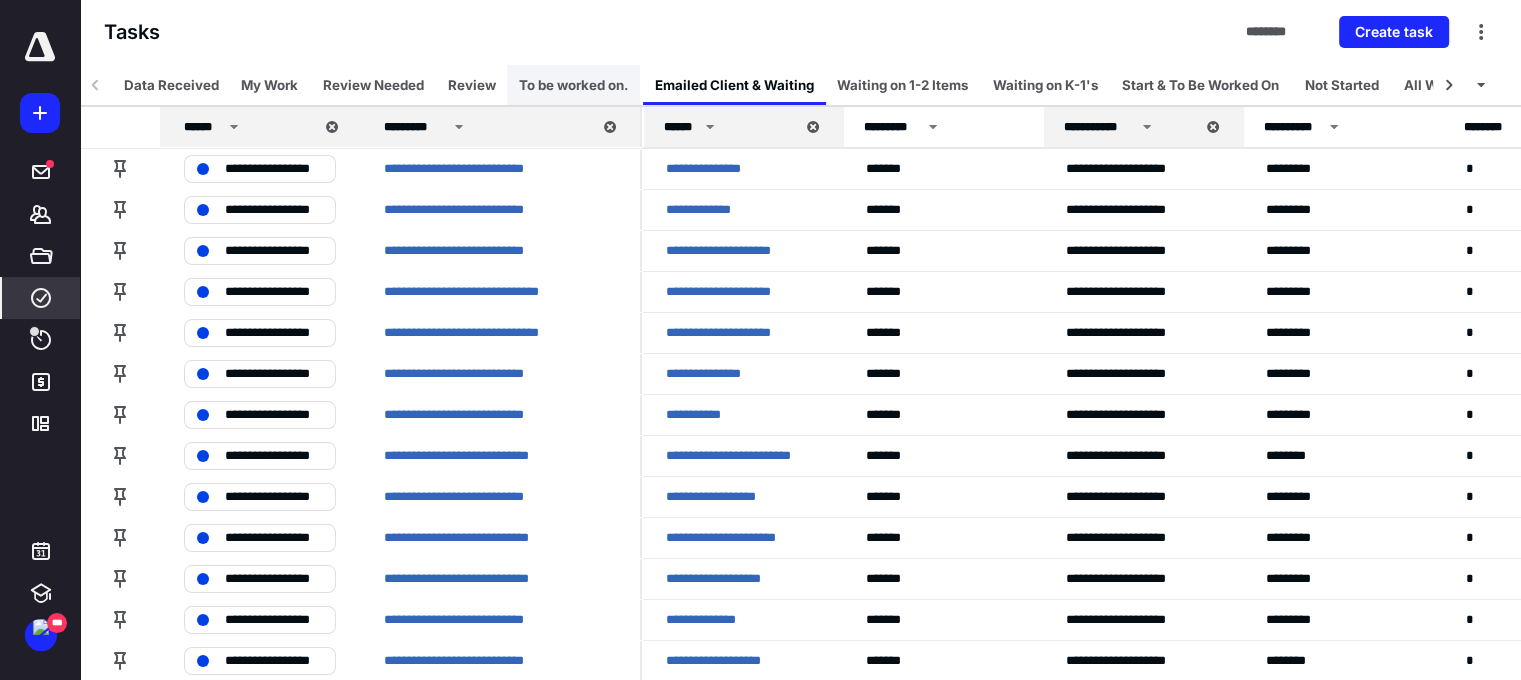 click on "To be worked on." at bounding box center (573, 85) 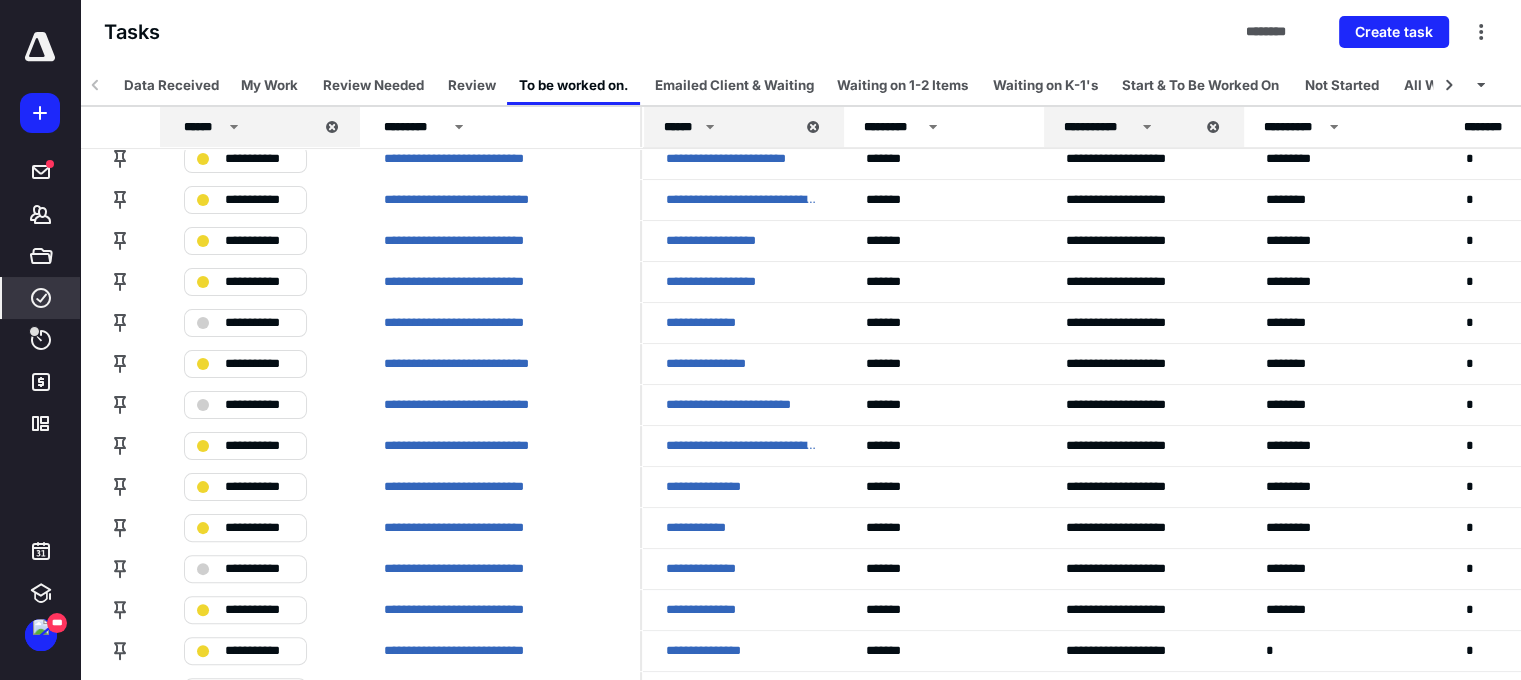 scroll, scrollTop: 635, scrollLeft: 0, axis: vertical 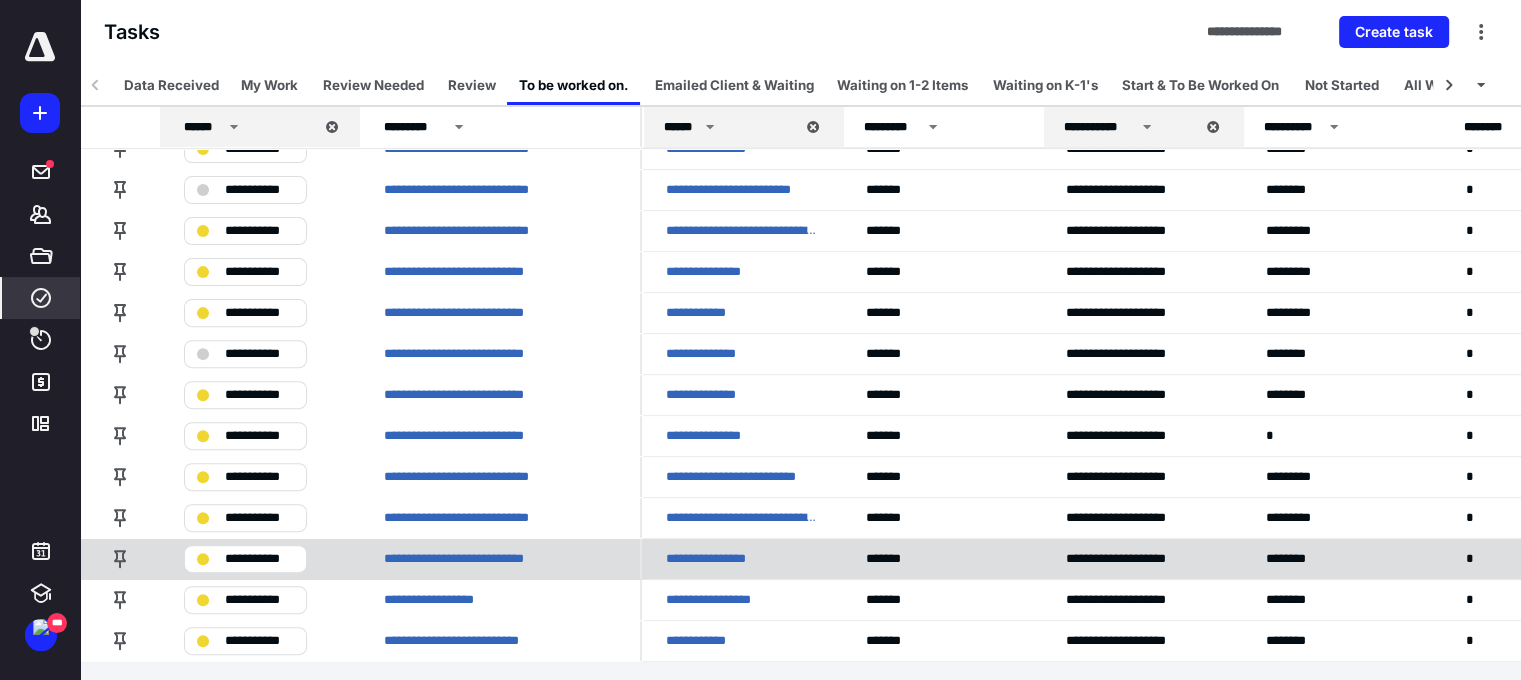 click on "**********" at bounding box center [259, 559] 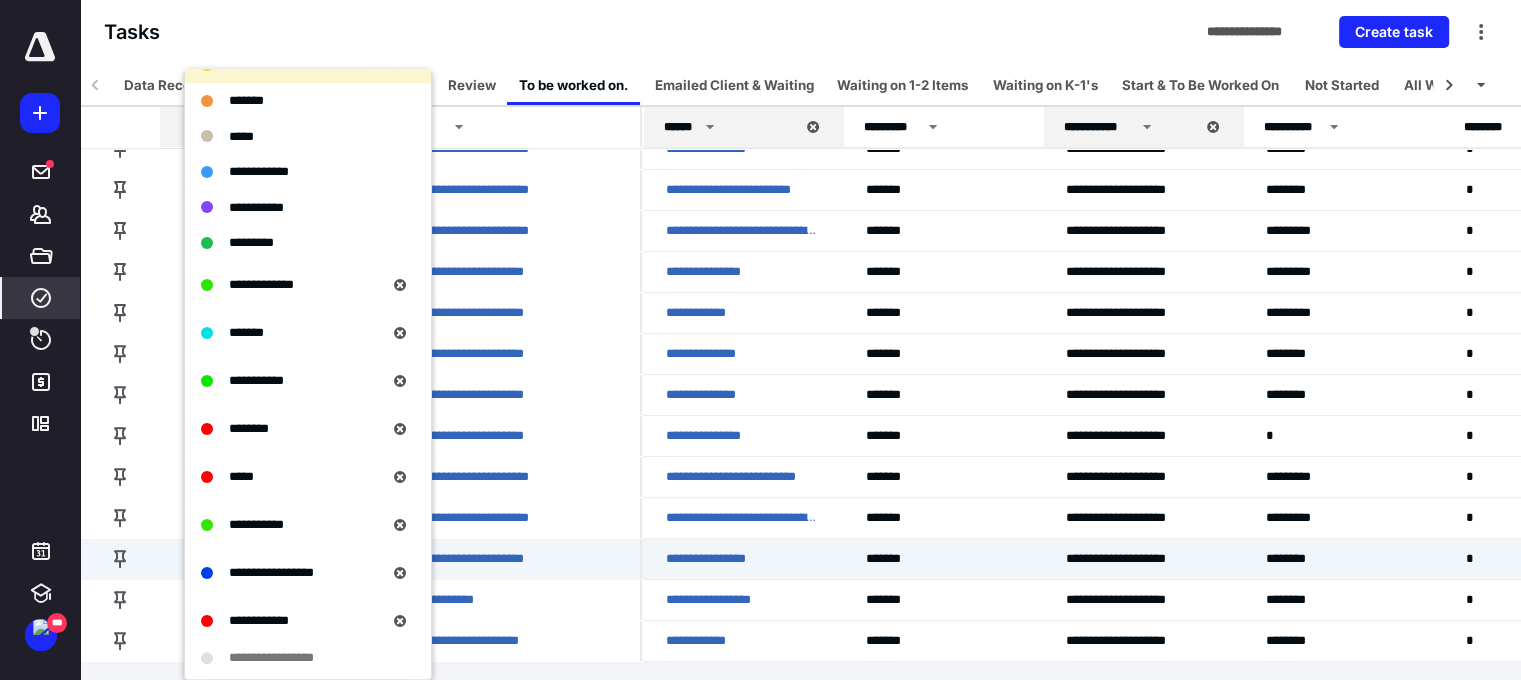 scroll, scrollTop: 400, scrollLeft: 0, axis: vertical 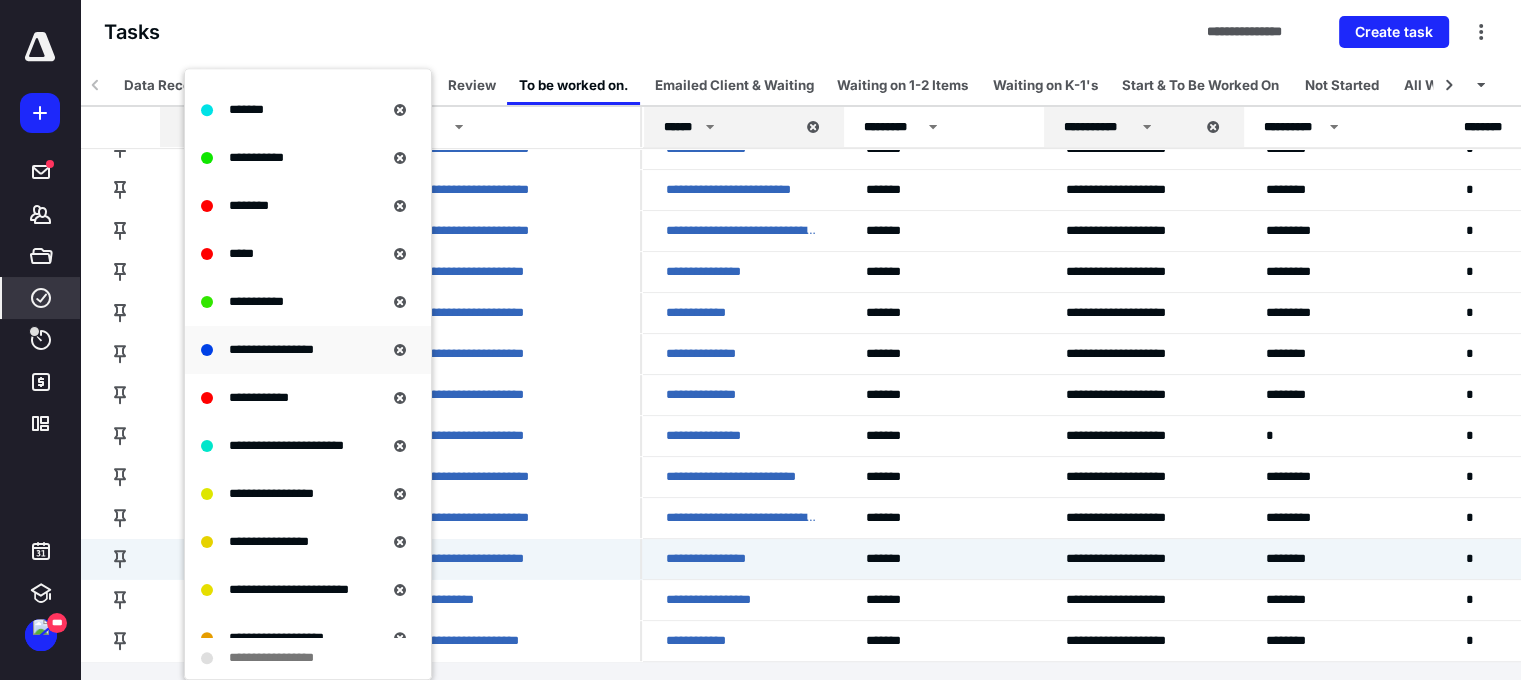 click on "**********" at bounding box center [308, 350] 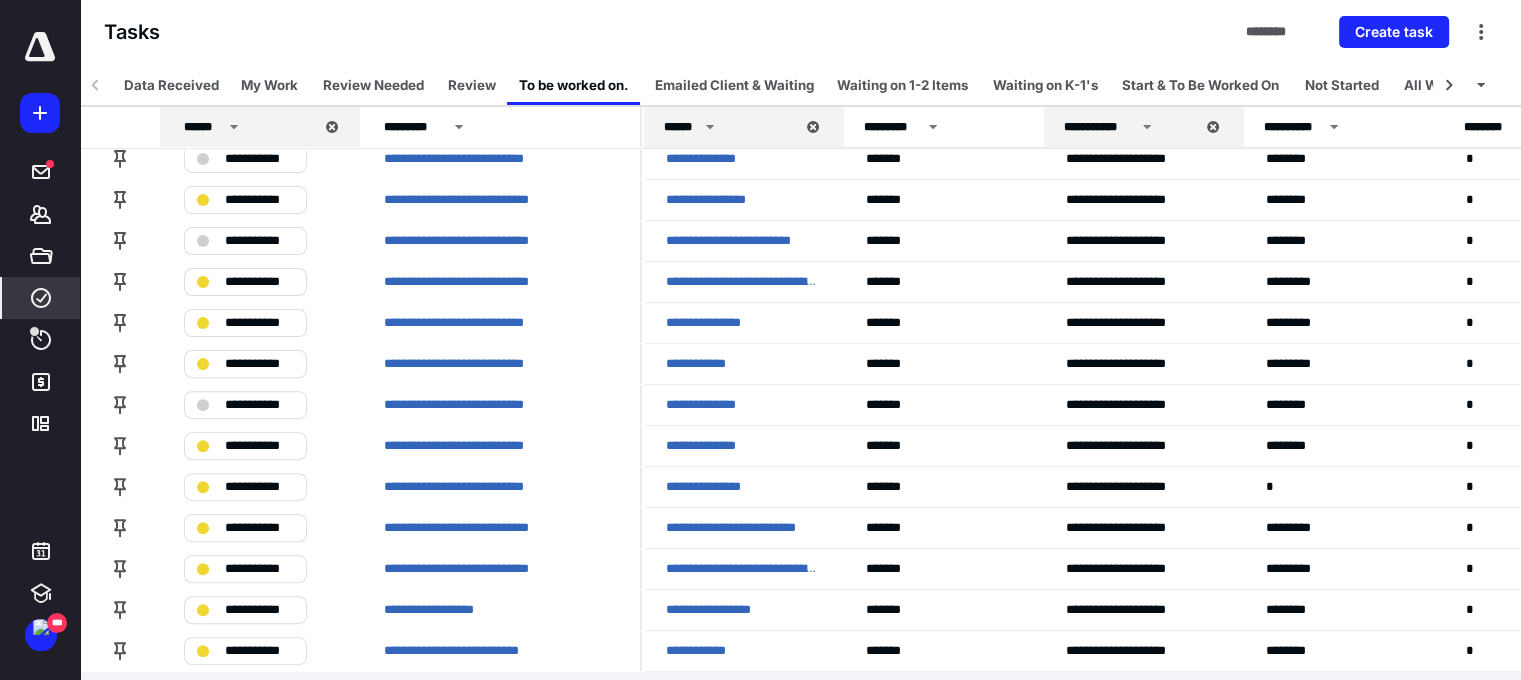 scroll, scrollTop: 594, scrollLeft: 0, axis: vertical 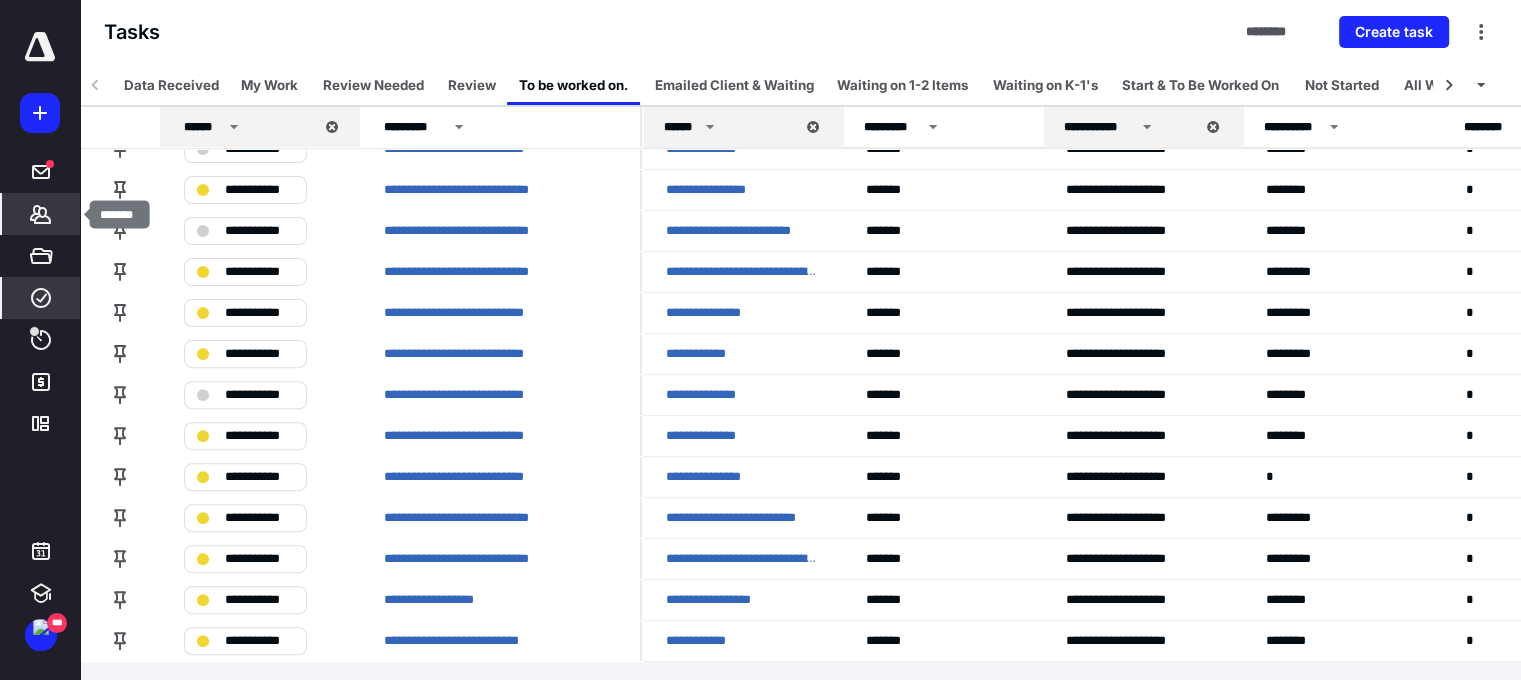 click on "*******" at bounding box center [41, 214] 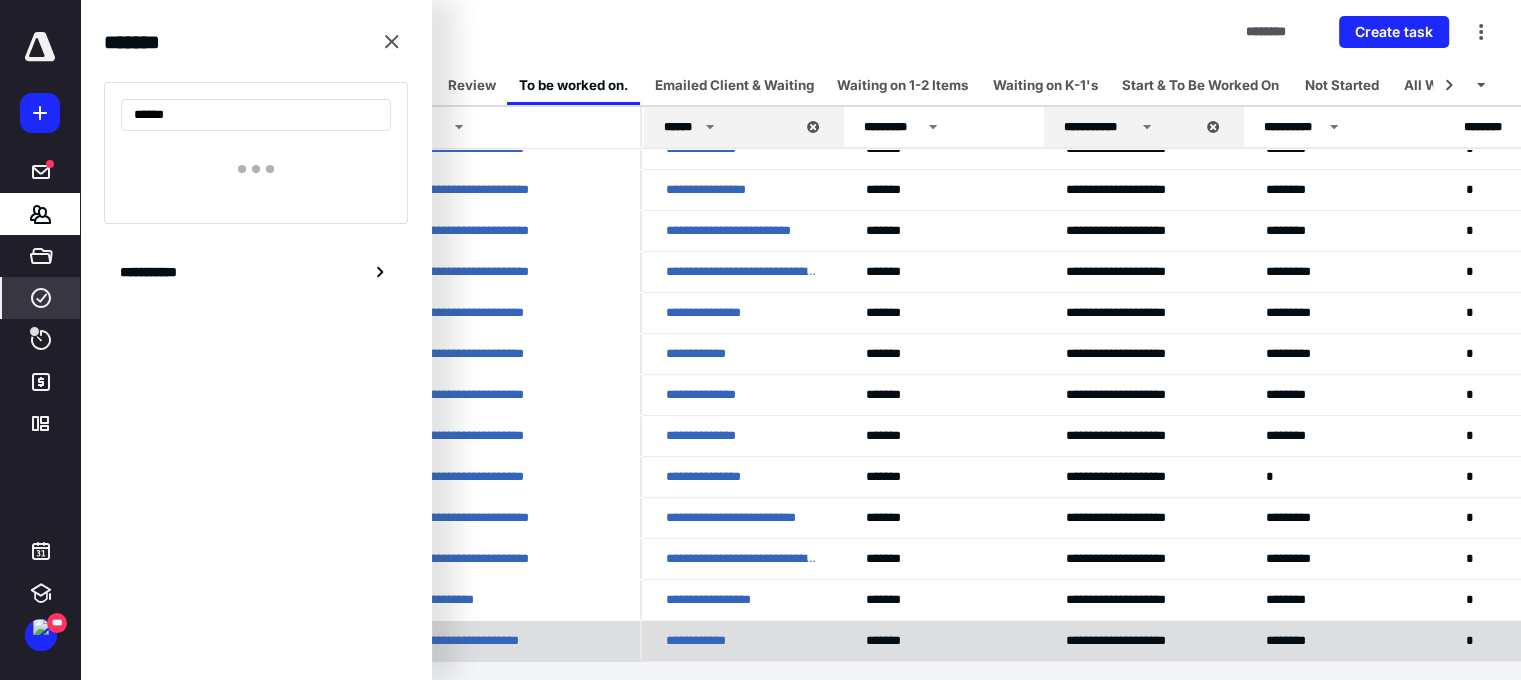 type on "******" 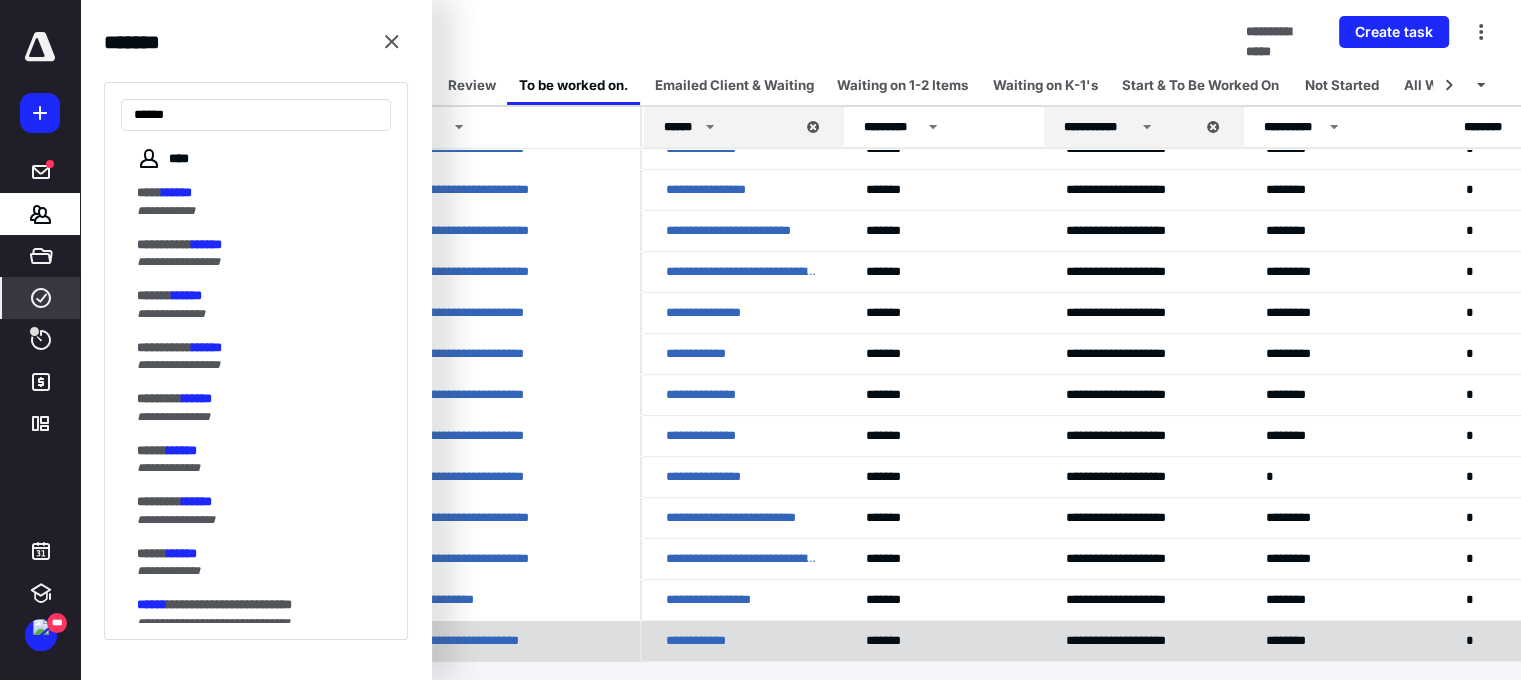 click on "**********" at bounding box center (705, 641) 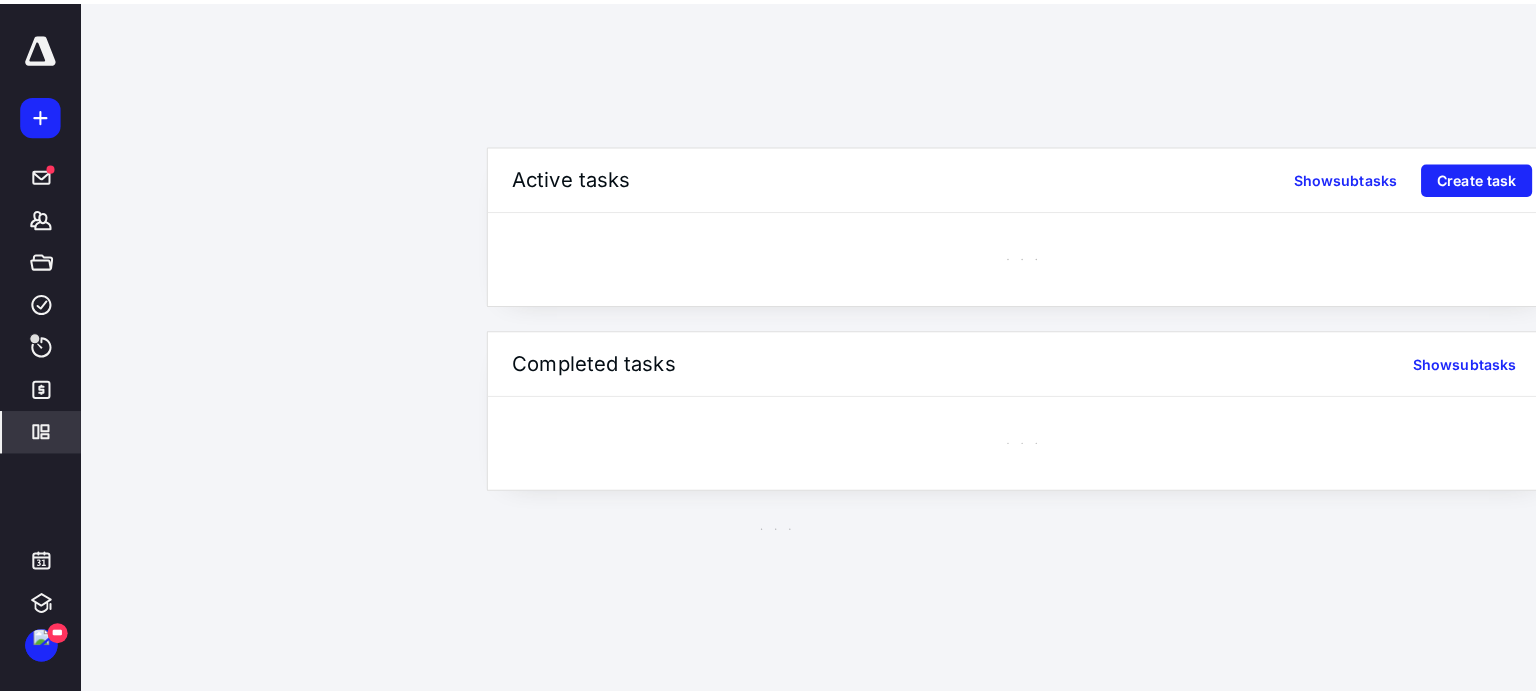 scroll, scrollTop: 0, scrollLeft: 0, axis: both 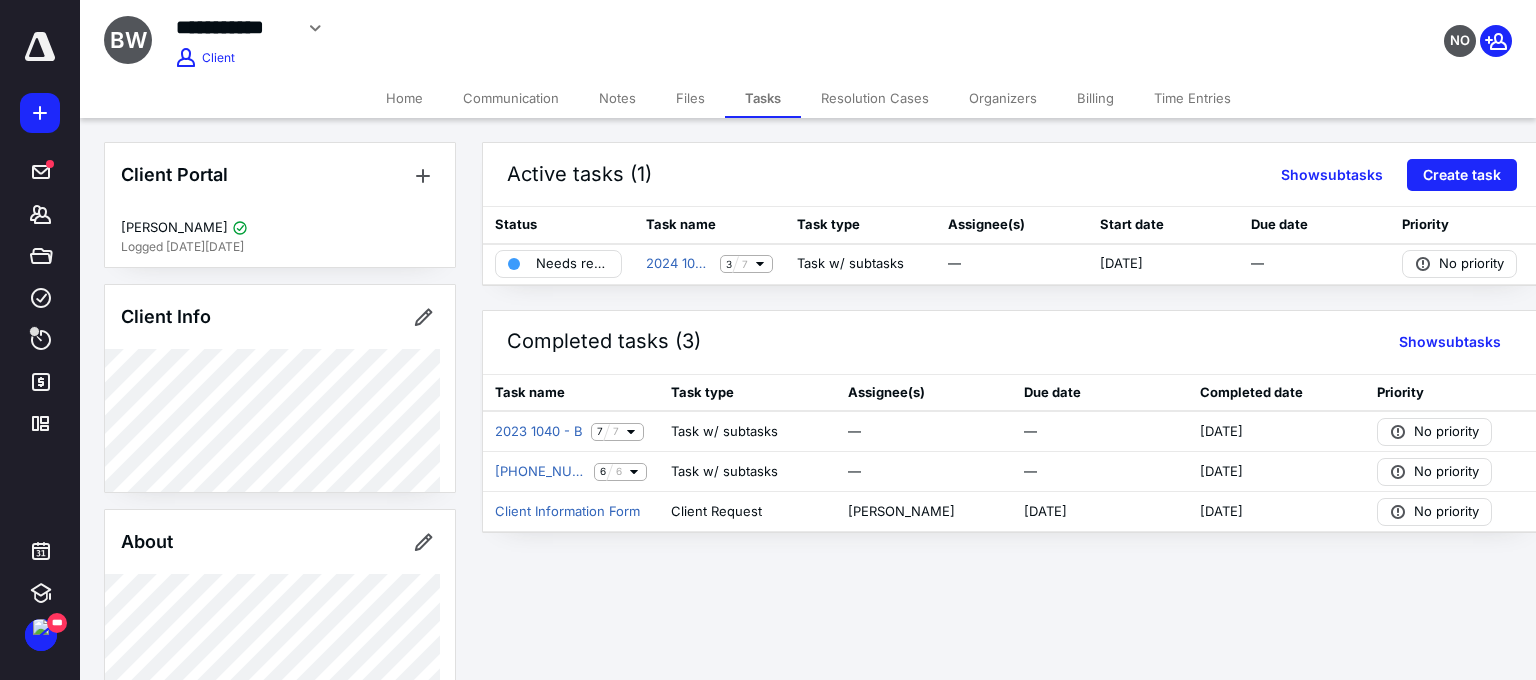 click on "Files" at bounding box center [690, 98] 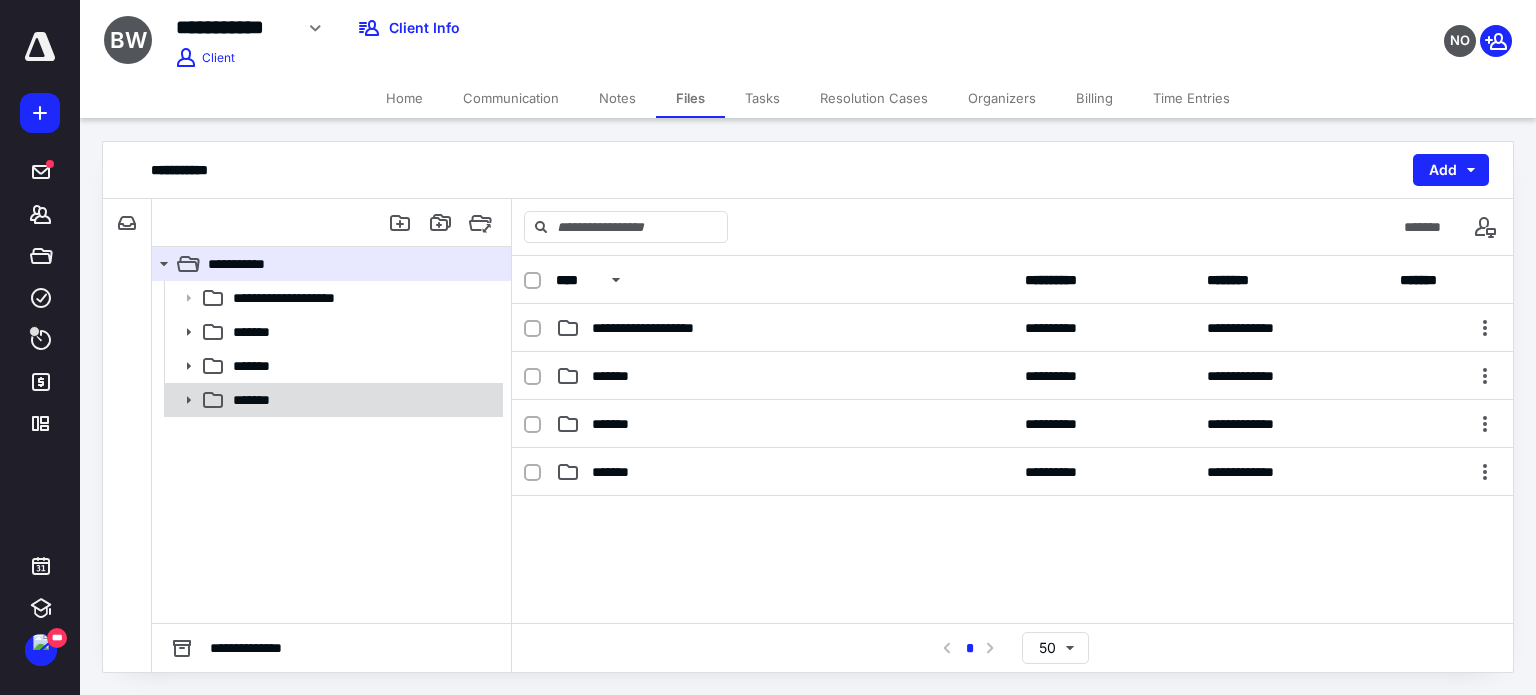click on "*******" at bounding box center (362, 400) 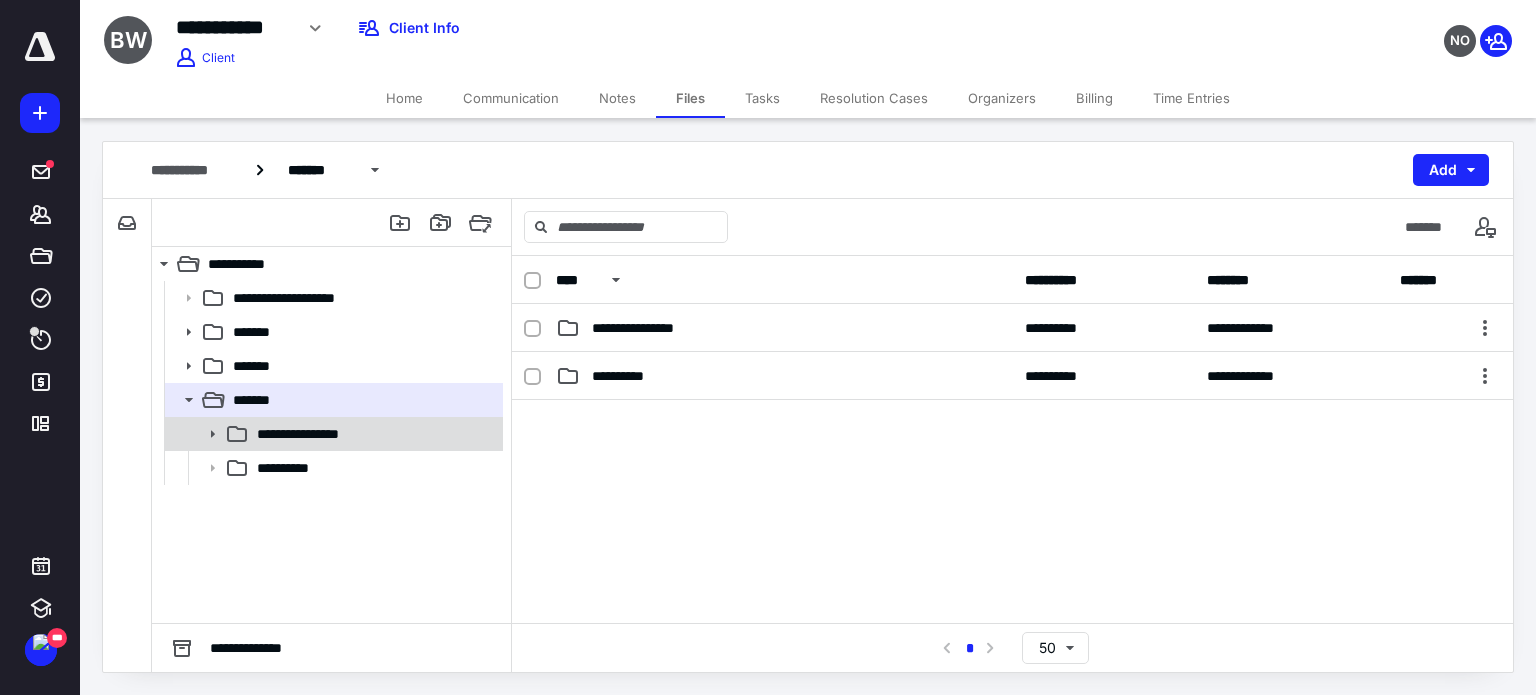 click on "**********" at bounding box center (320, 434) 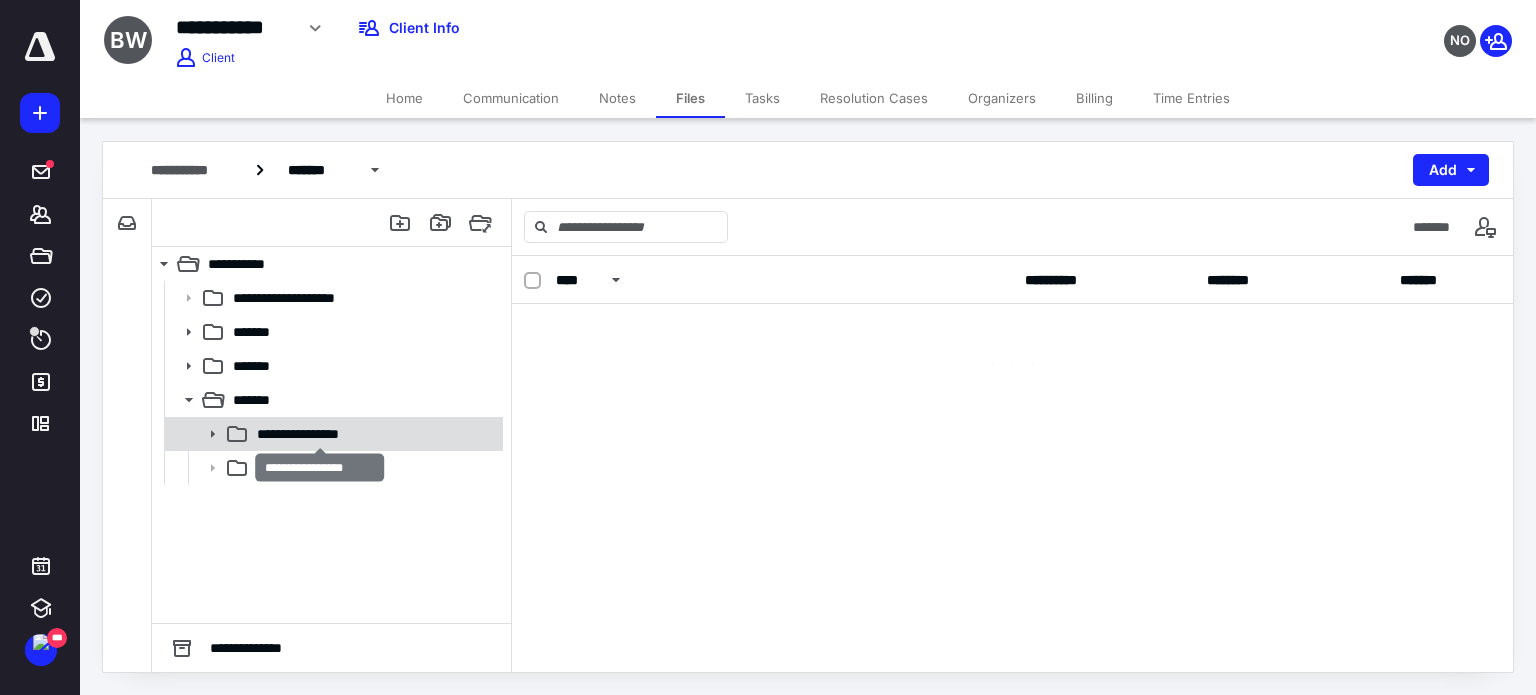click on "**********" at bounding box center [320, 434] 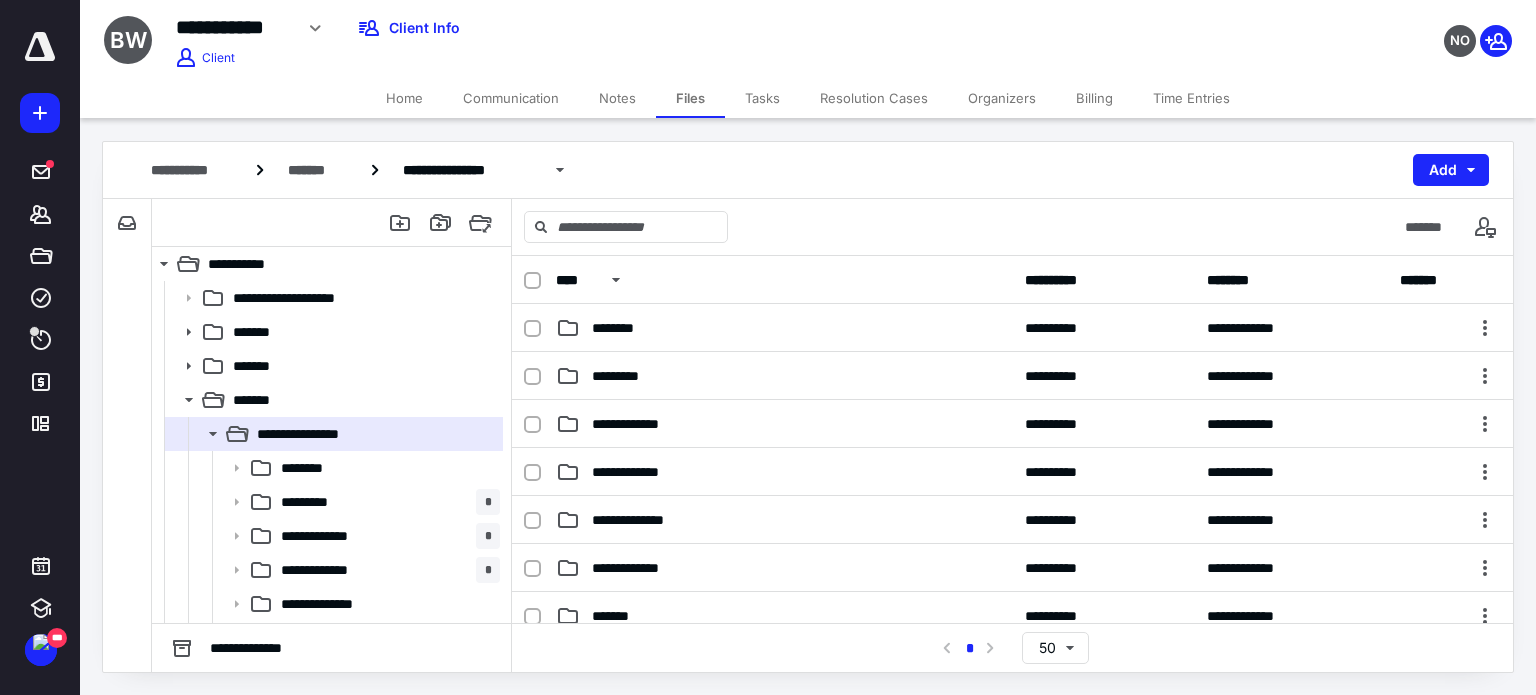 click on "********" at bounding box center (332, 468) 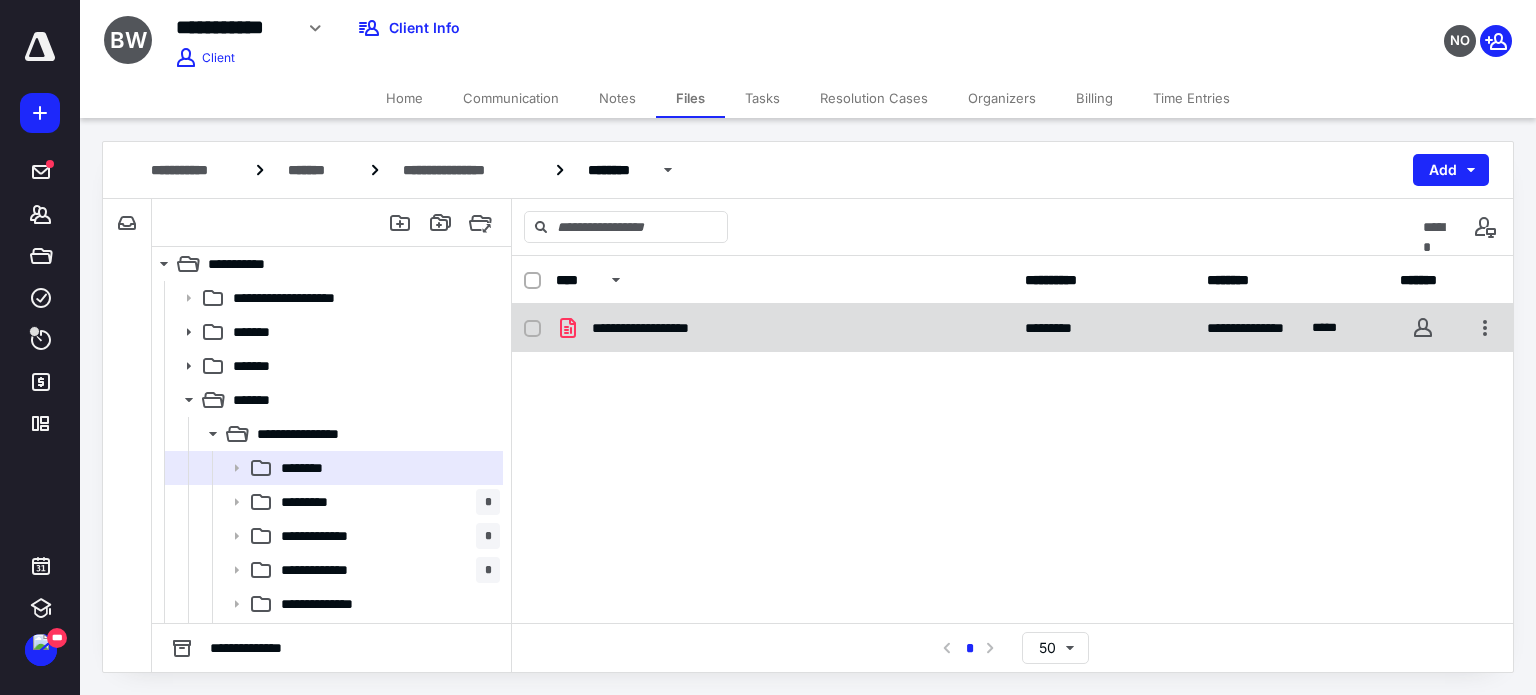 click on "**********" at bounding box center (661, 328) 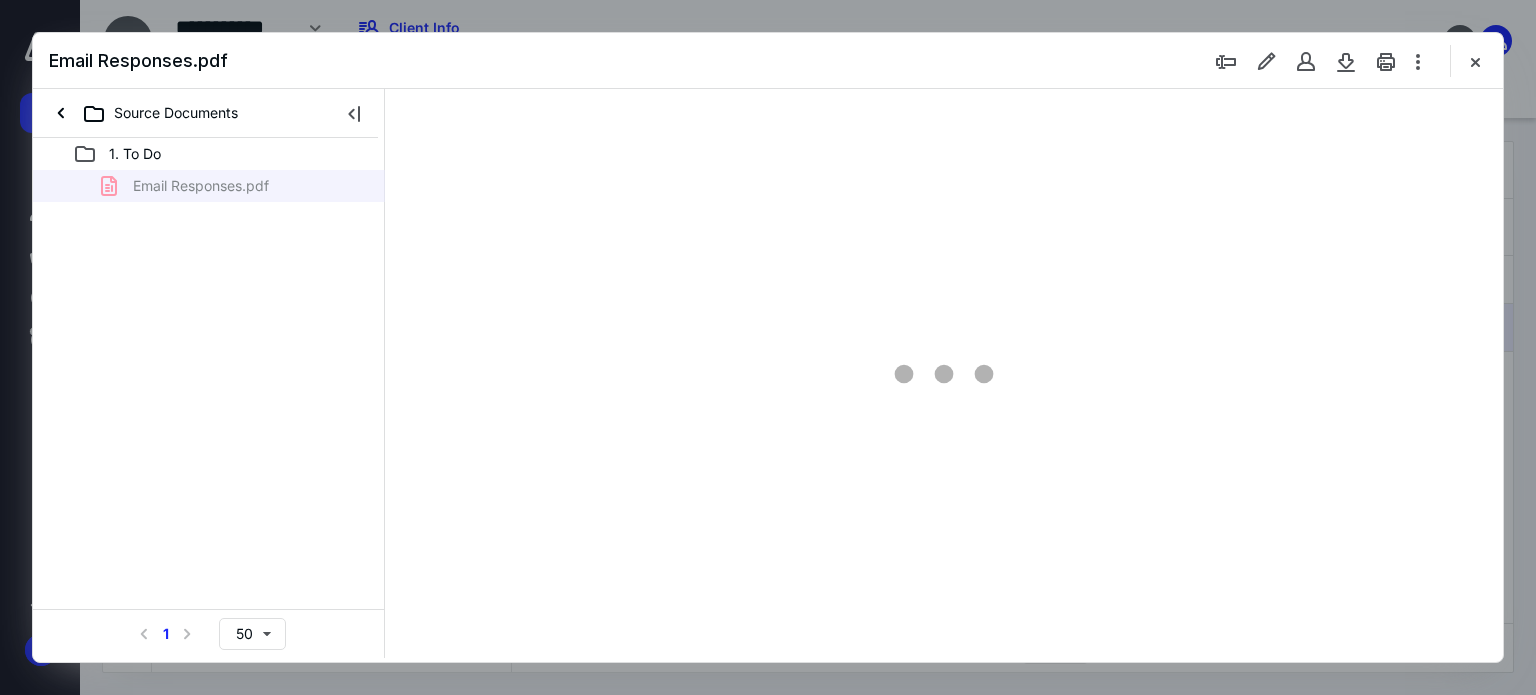 scroll, scrollTop: 0, scrollLeft: 0, axis: both 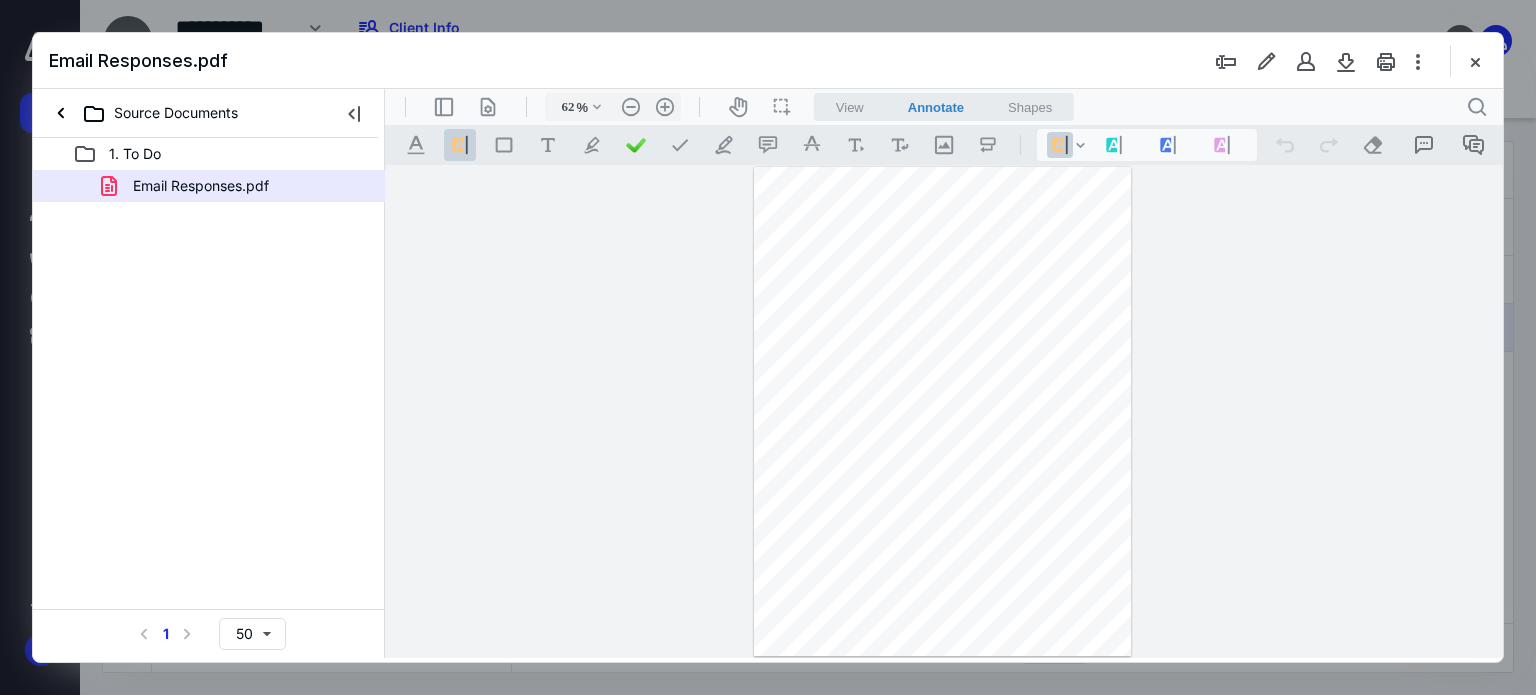 type on "179" 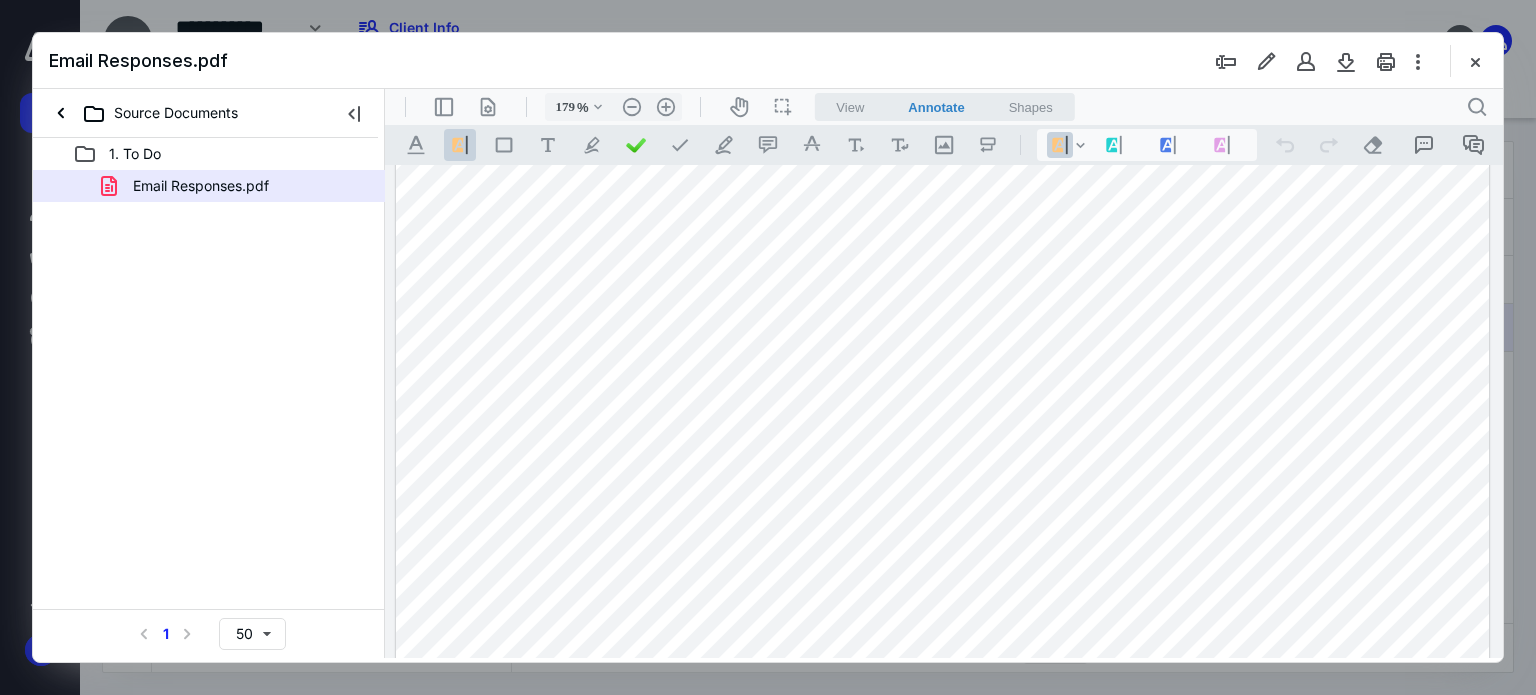 scroll, scrollTop: 500, scrollLeft: 0, axis: vertical 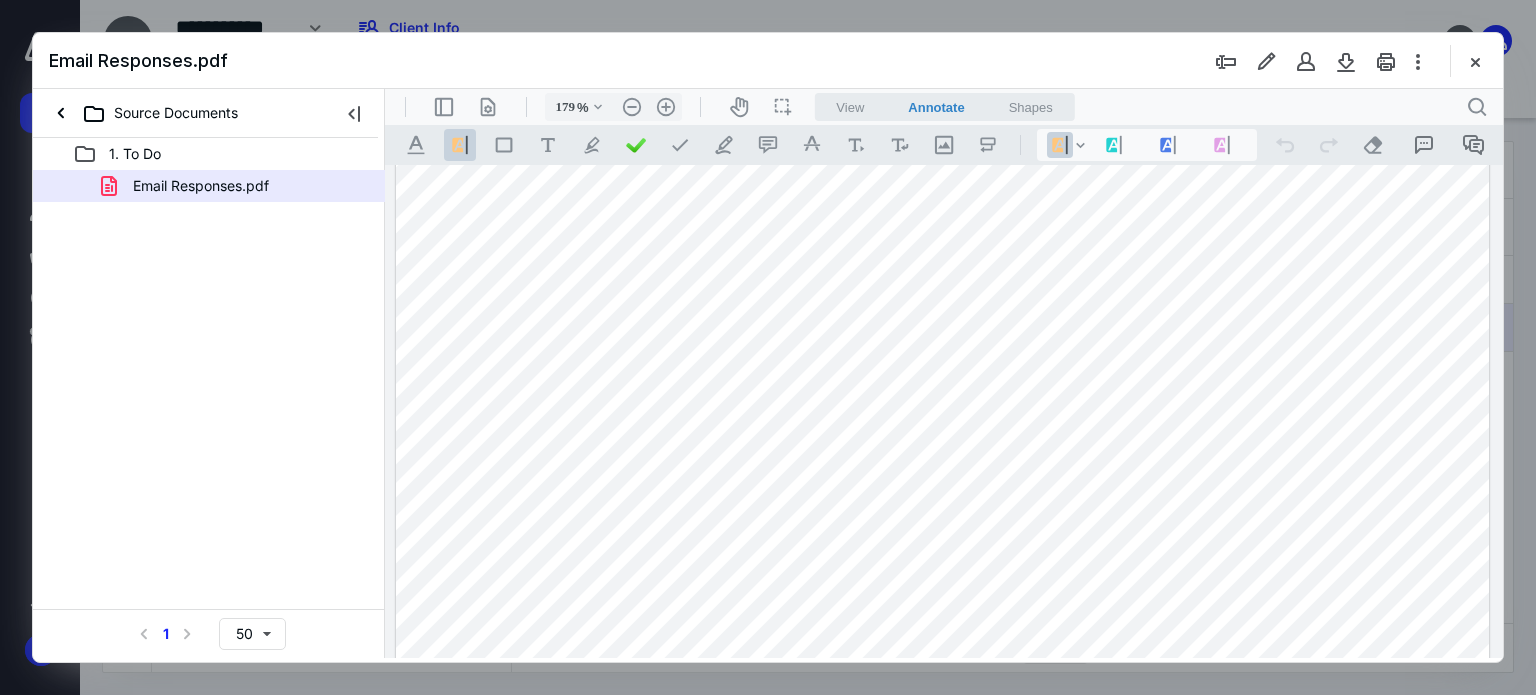 drag, startPoint x: 421, startPoint y: 364, endPoint x: 557, endPoint y: 364, distance: 136 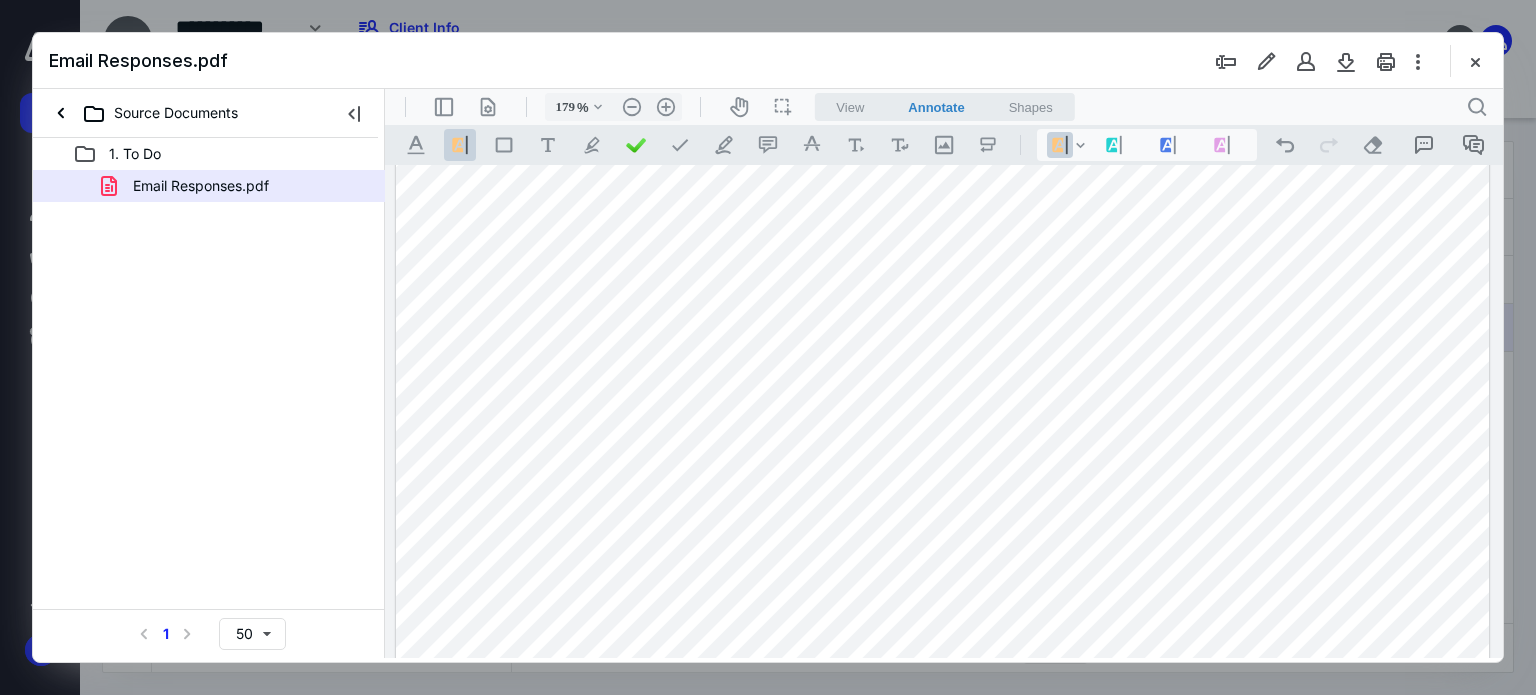 drag, startPoint x: 651, startPoint y: 412, endPoint x: 720, endPoint y: 413, distance: 69.00725 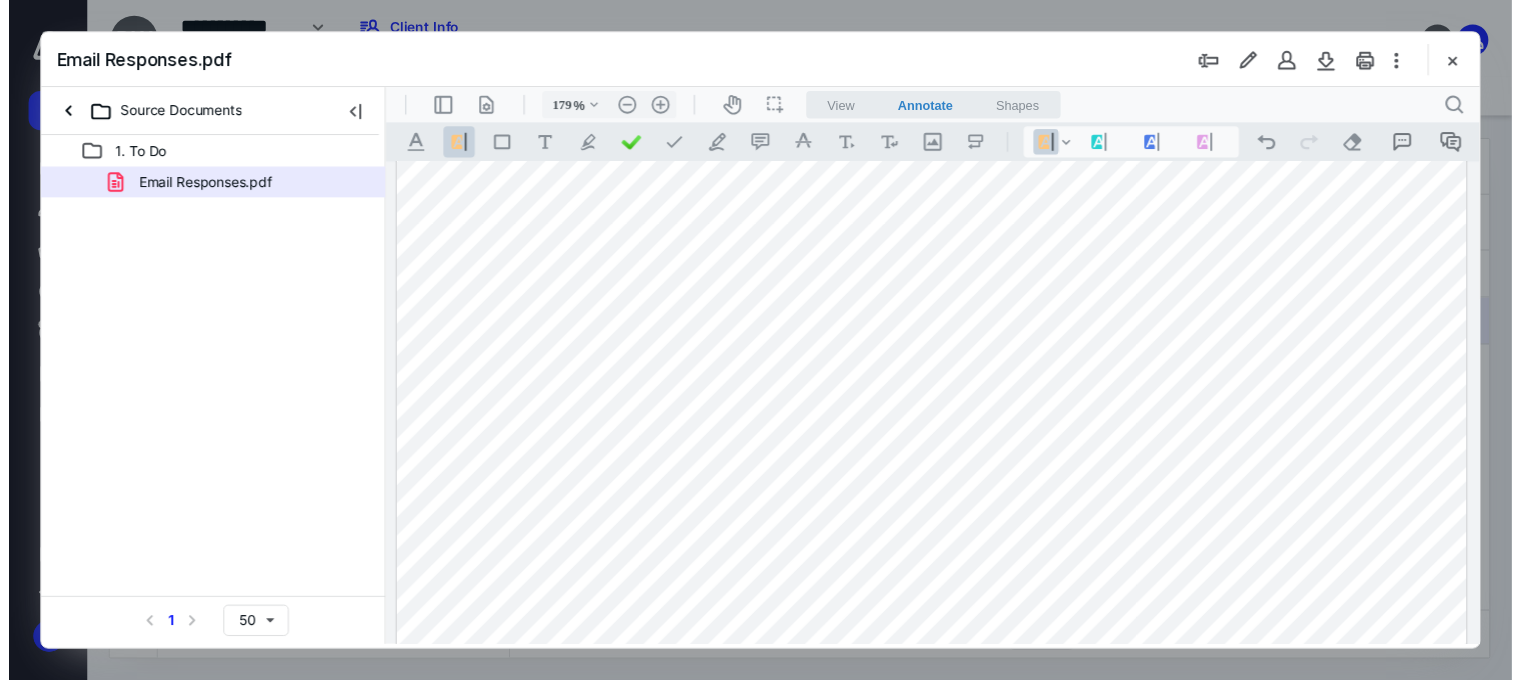 scroll, scrollTop: 400, scrollLeft: 0, axis: vertical 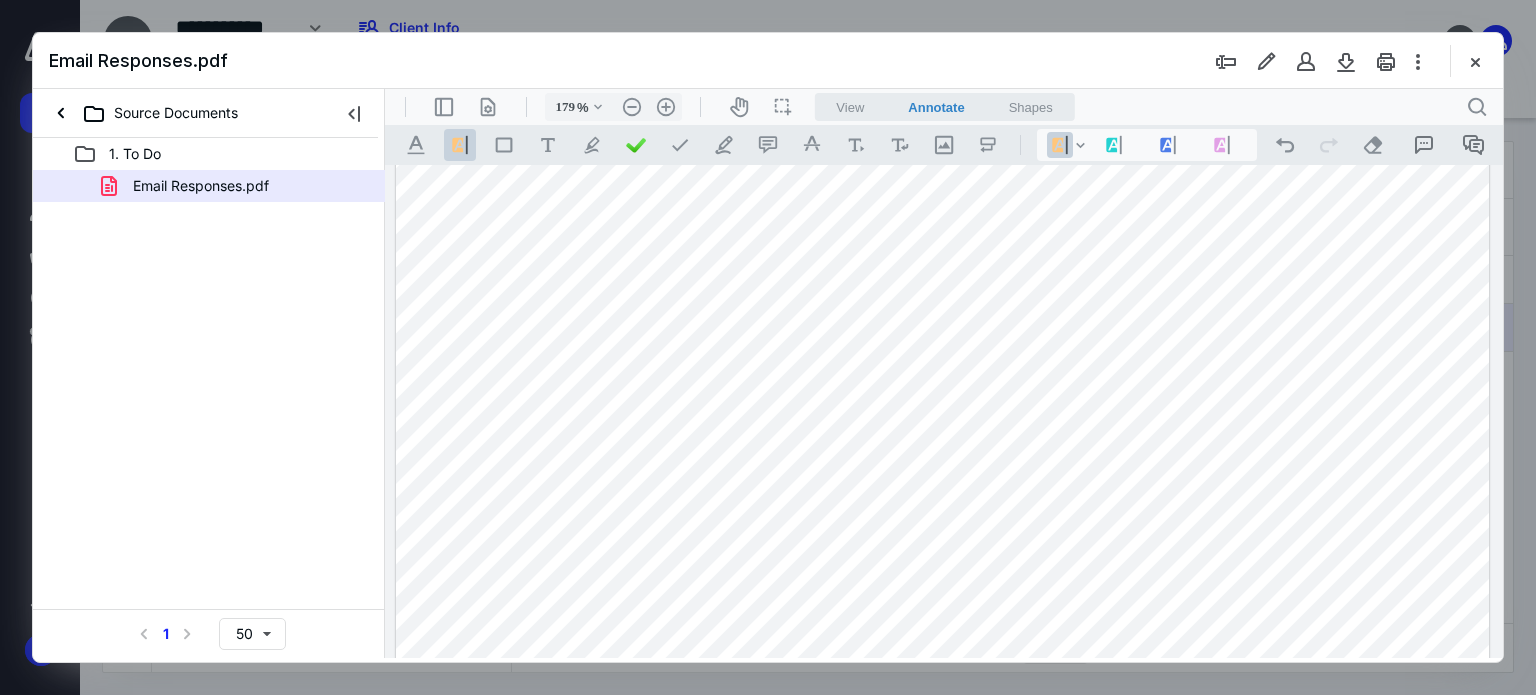 drag, startPoint x: 1467, startPoint y: 62, endPoint x: 1297, endPoint y: 67, distance: 170.07352 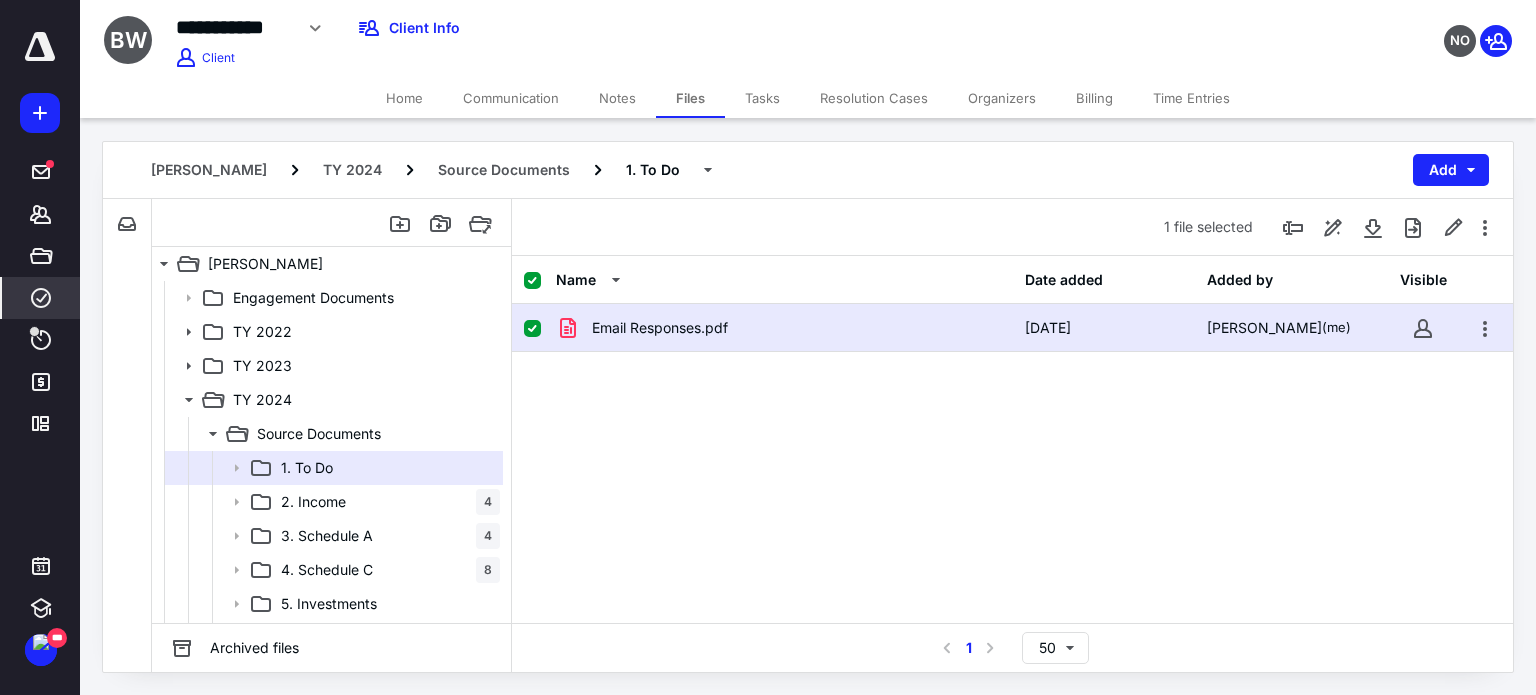 click 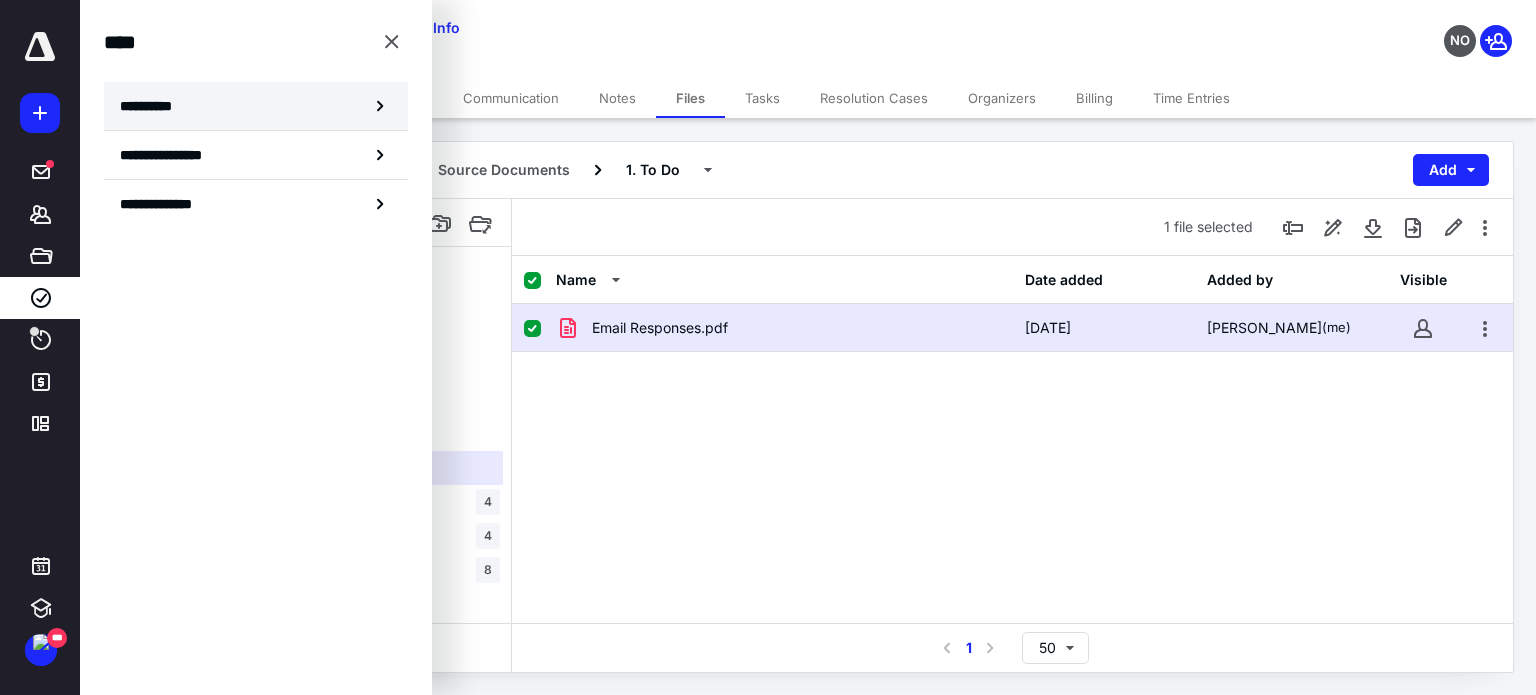 click on "**********" at bounding box center [153, 106] 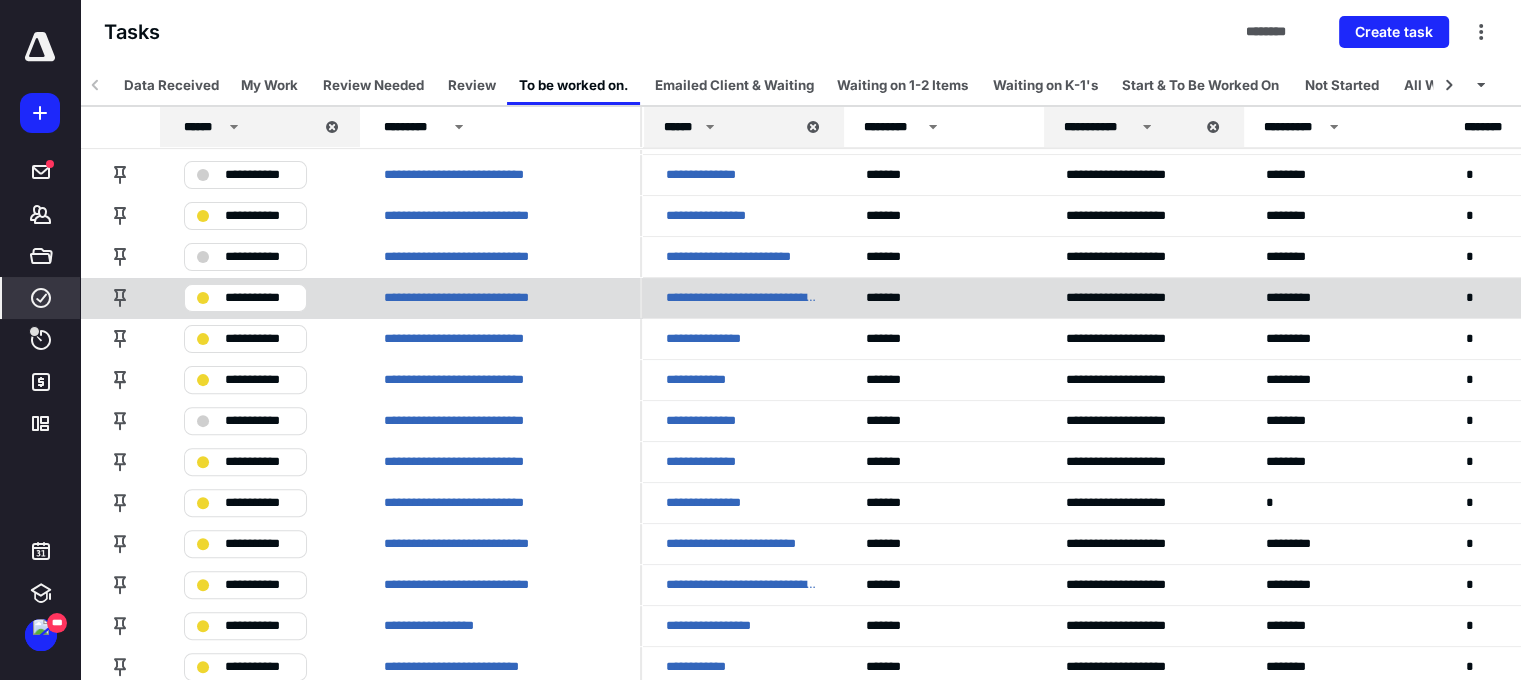 scroll, scrollTop: 594, scrollLeft: 0, axis: vertical 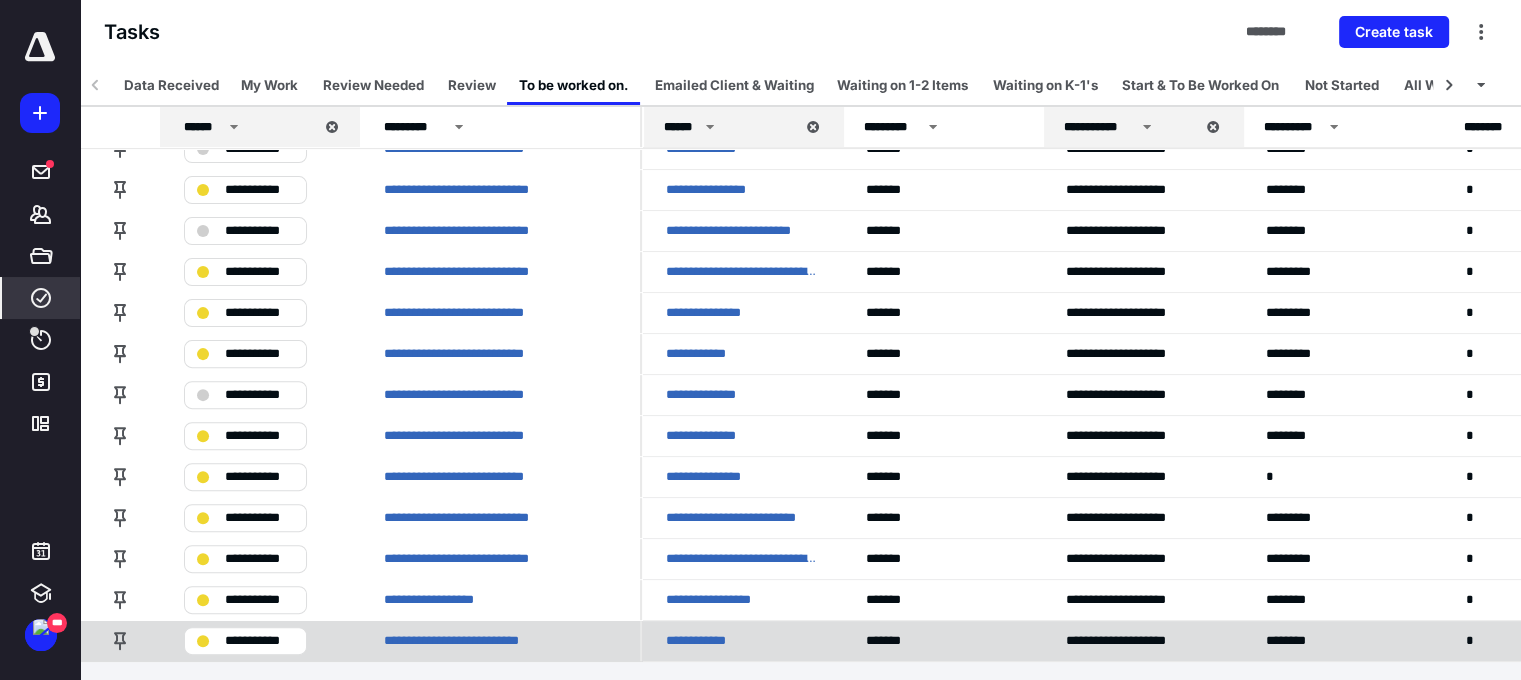 click on "**********" at bounding box center [259, 641] 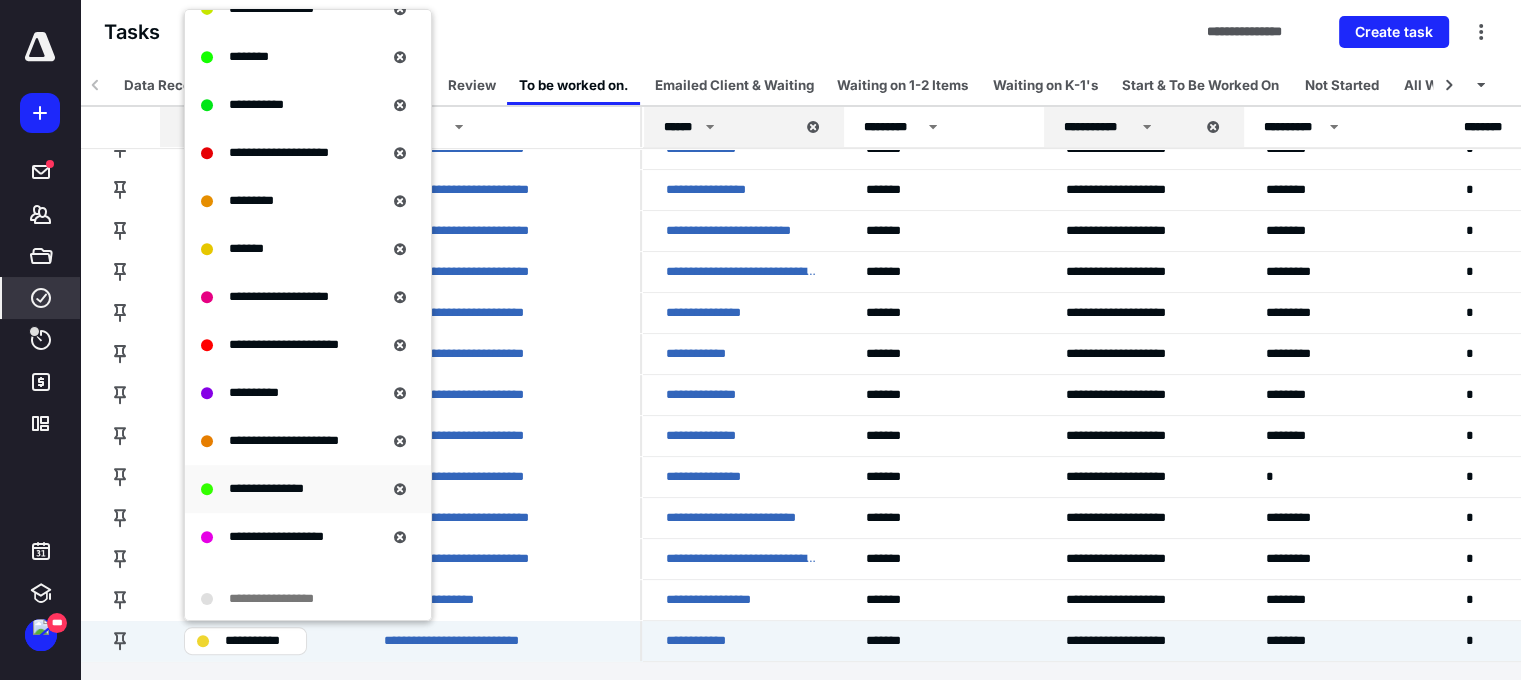 scroll, scrollTop: 1624, scrollLeft: 0, axis: vertical 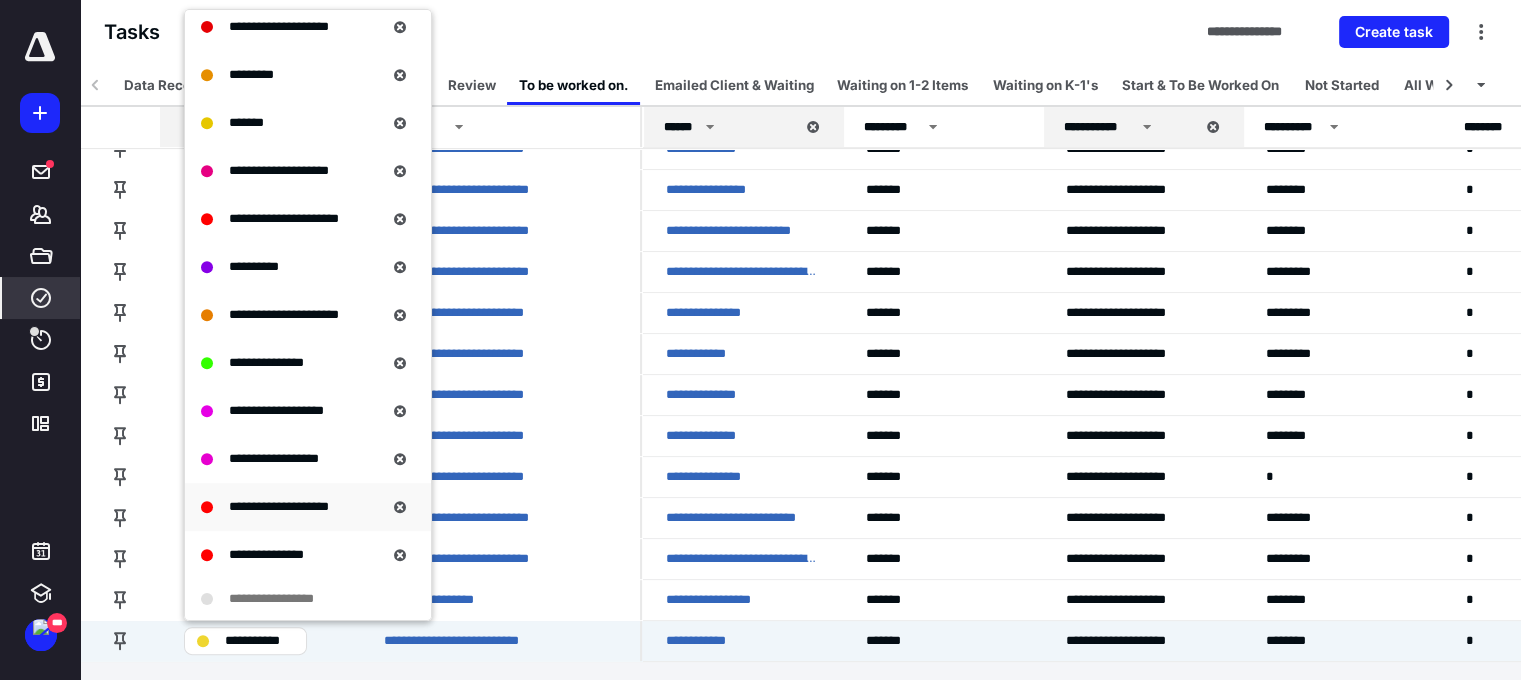 click on "**********" at bounding box center (279, 506) 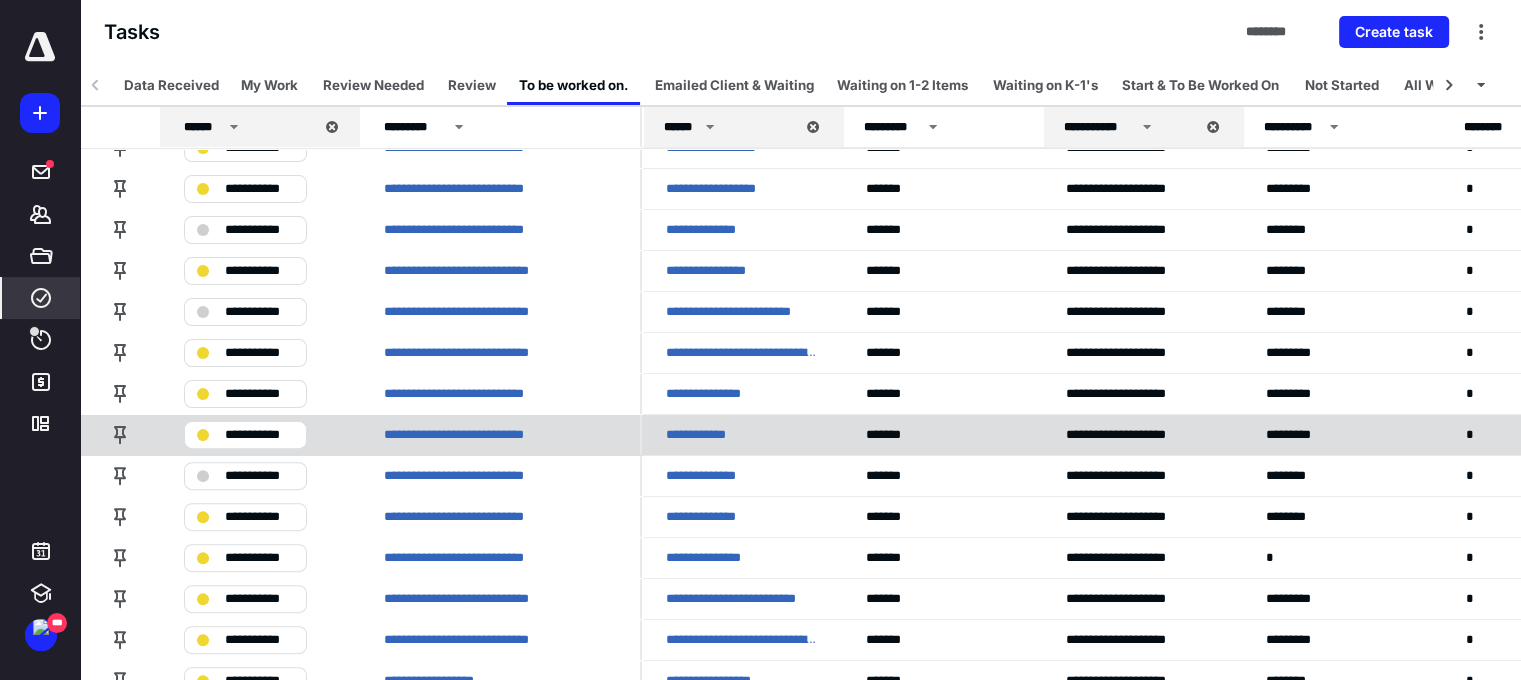 scroll, scrollTop: 553, scrollLeft: 0, axis: vertical 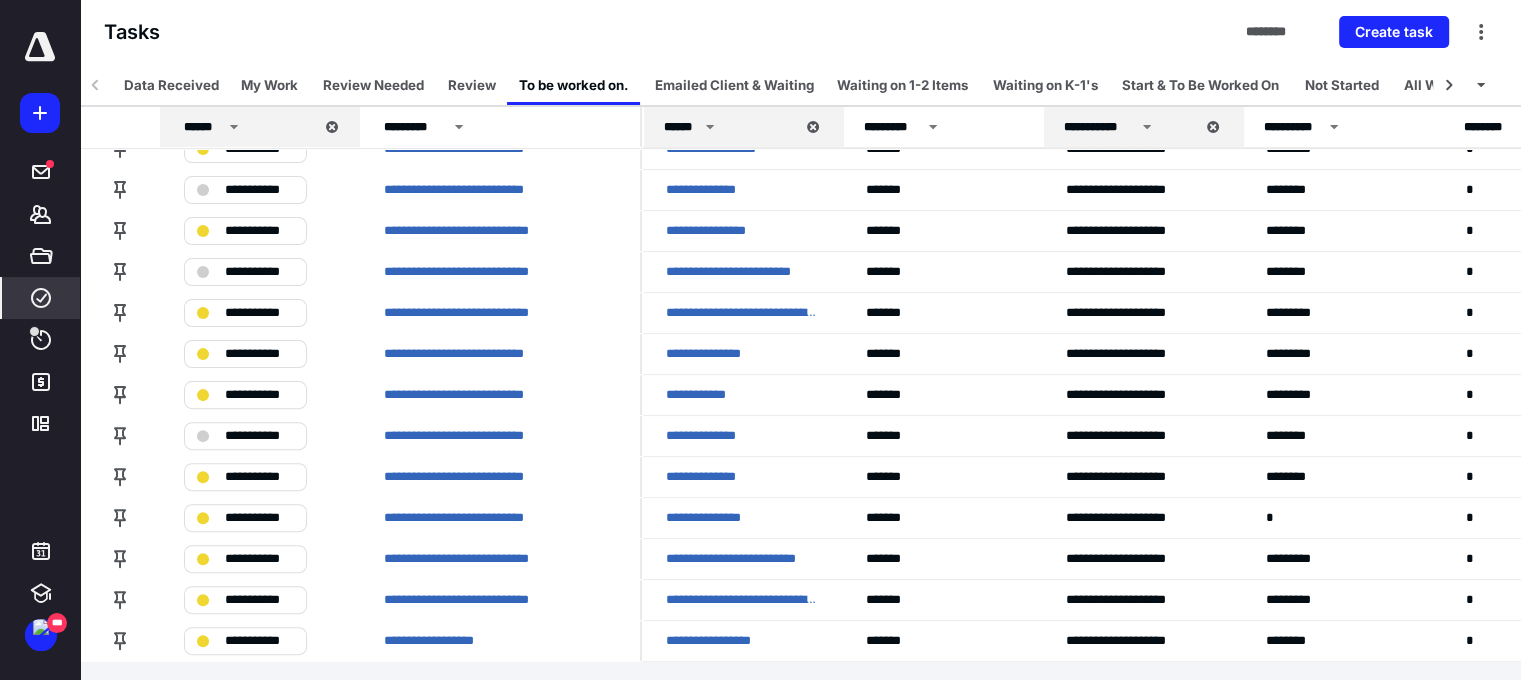 drag, startPoint x: 719, startPoint y: 507, endPoint x: 728, endPoint y: 493, distance: 16.643316 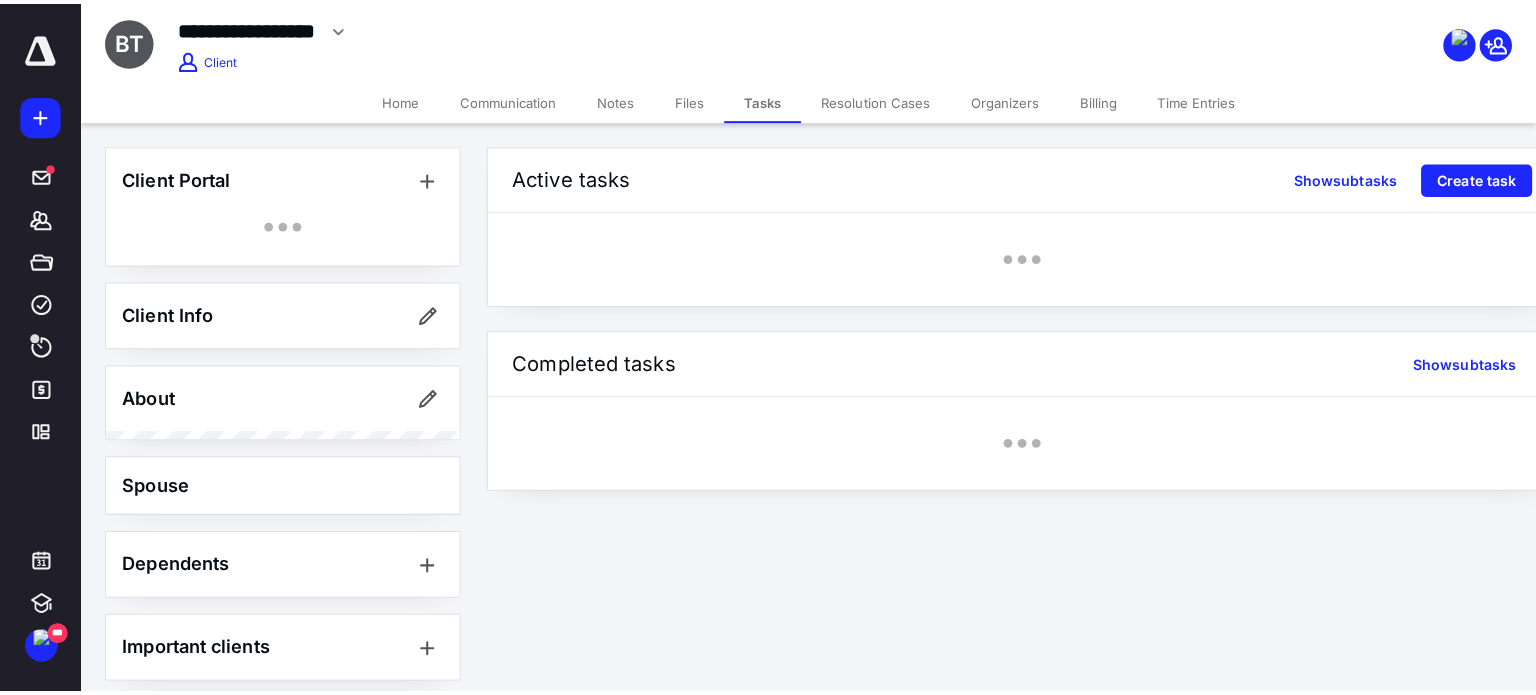 scroll, scrollTop: 0, scrollLeft: 0, axis: both 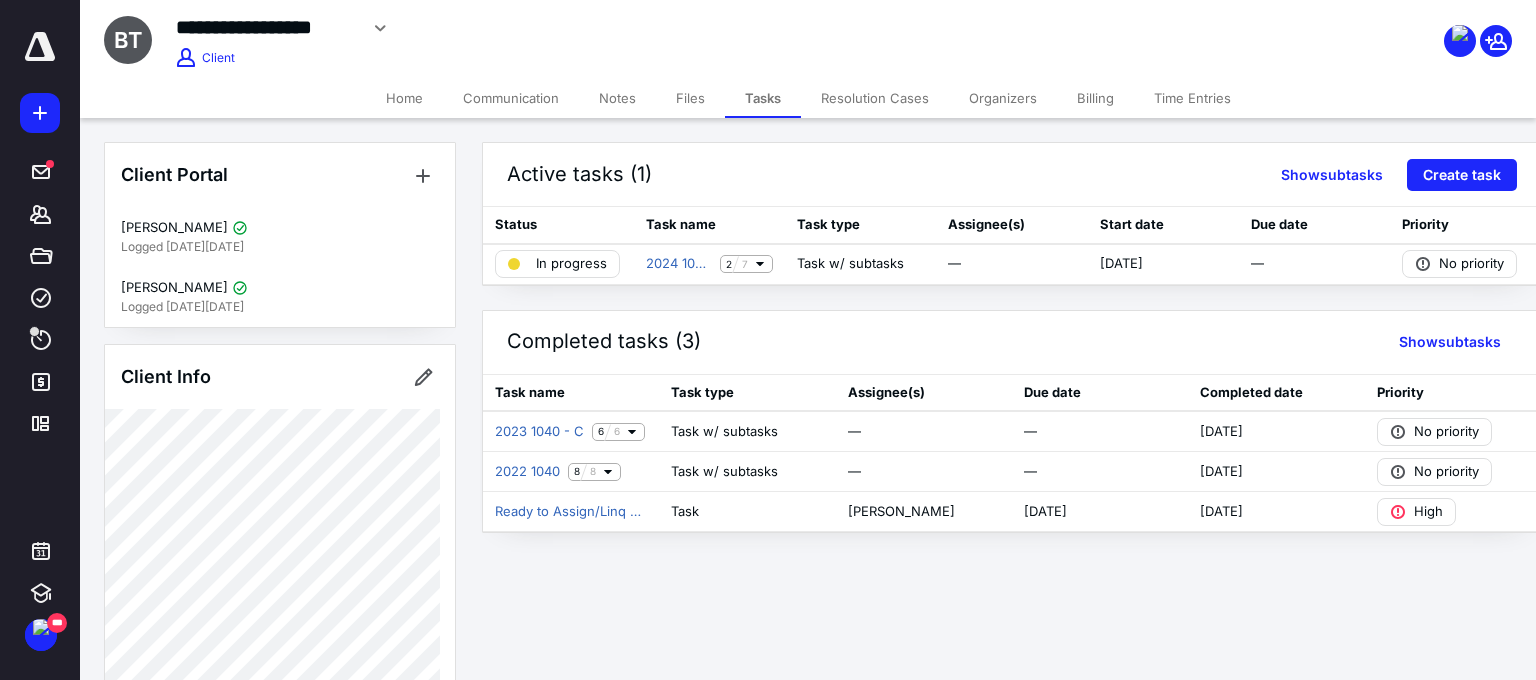 click on "Files" at bounding box center (690, 98) 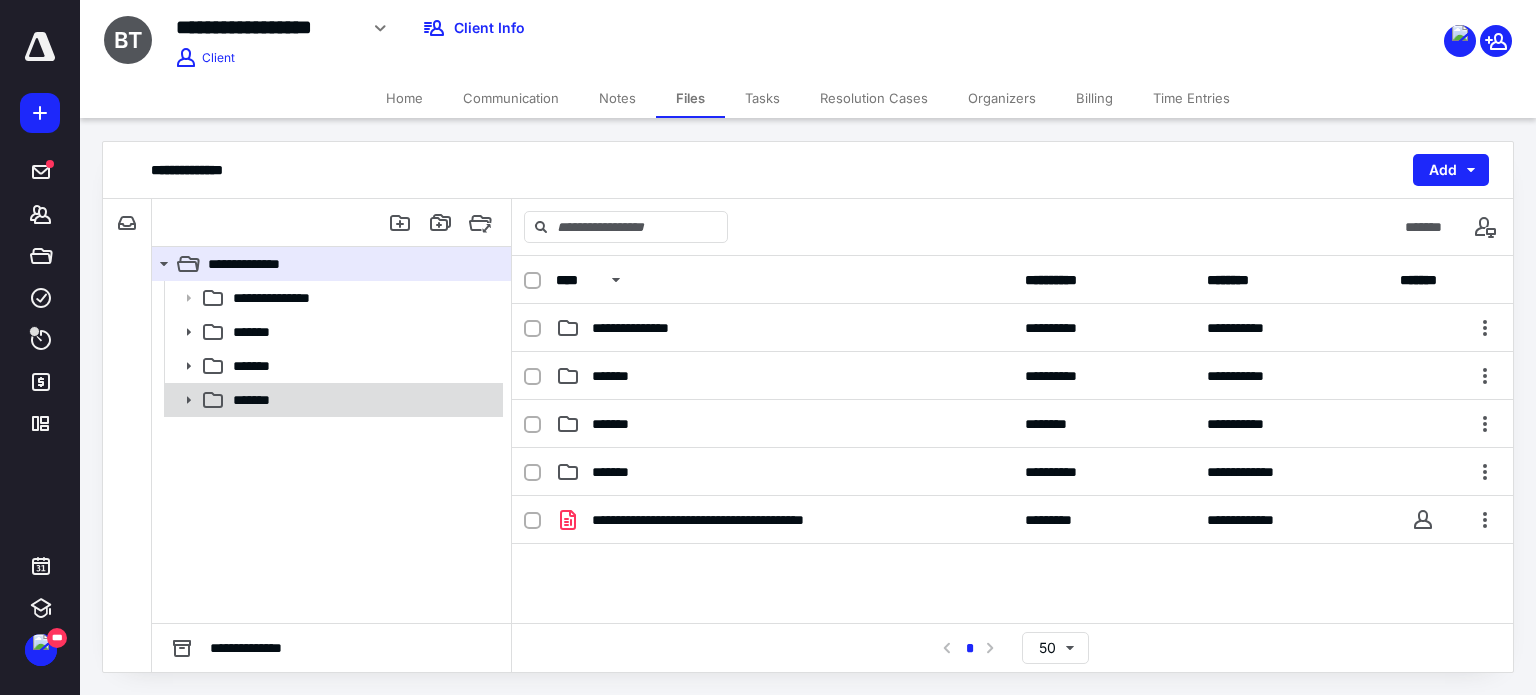 click on "*******" at bounding box center [362, 400] 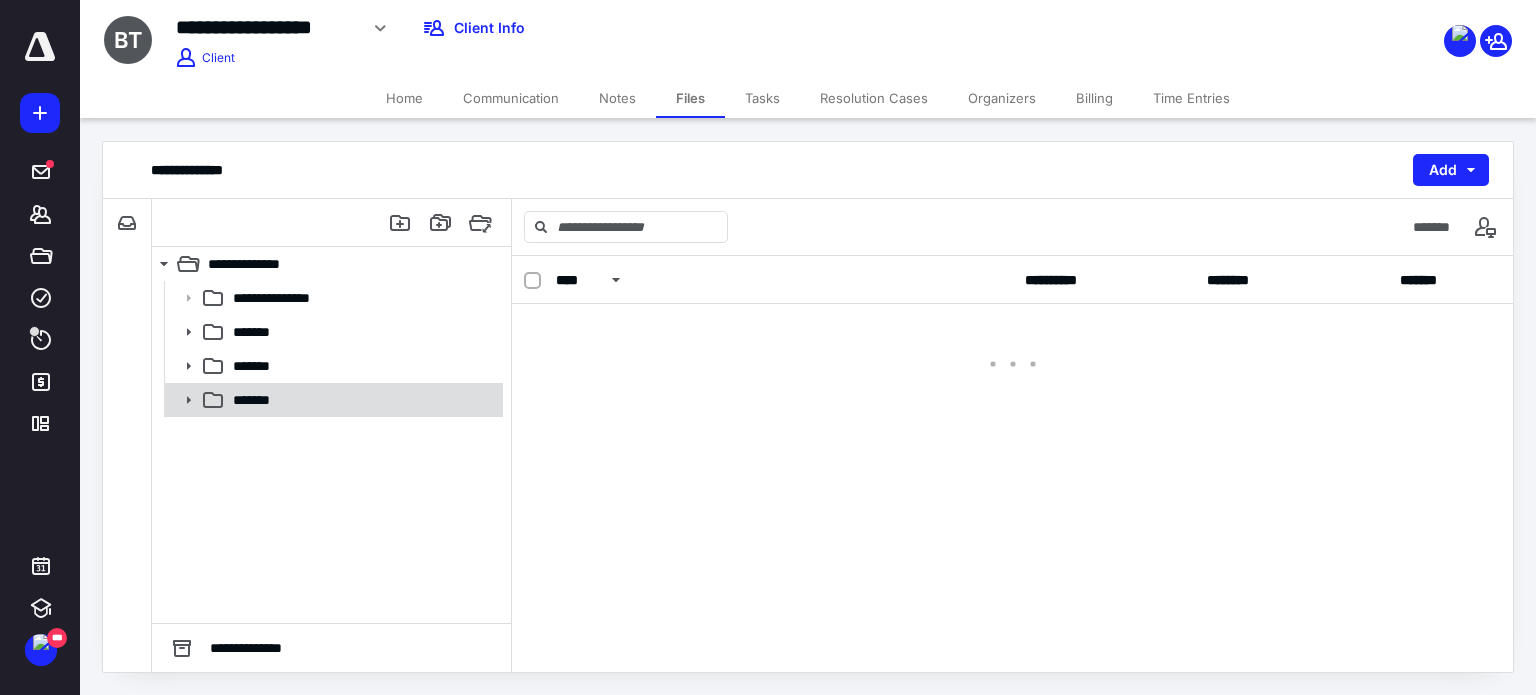 click on "*******" at bounding box center (362, 400) 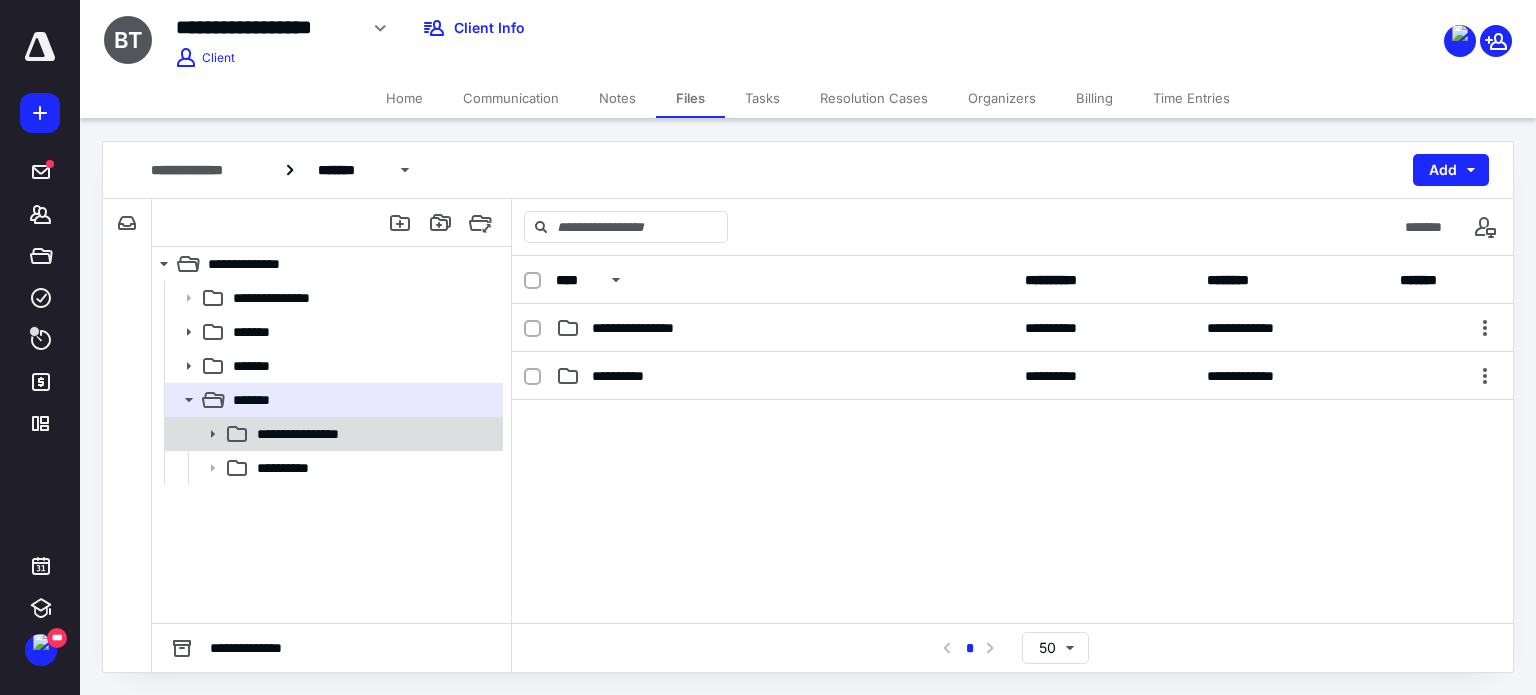 click on "**********" at bounding box center [320, 434] 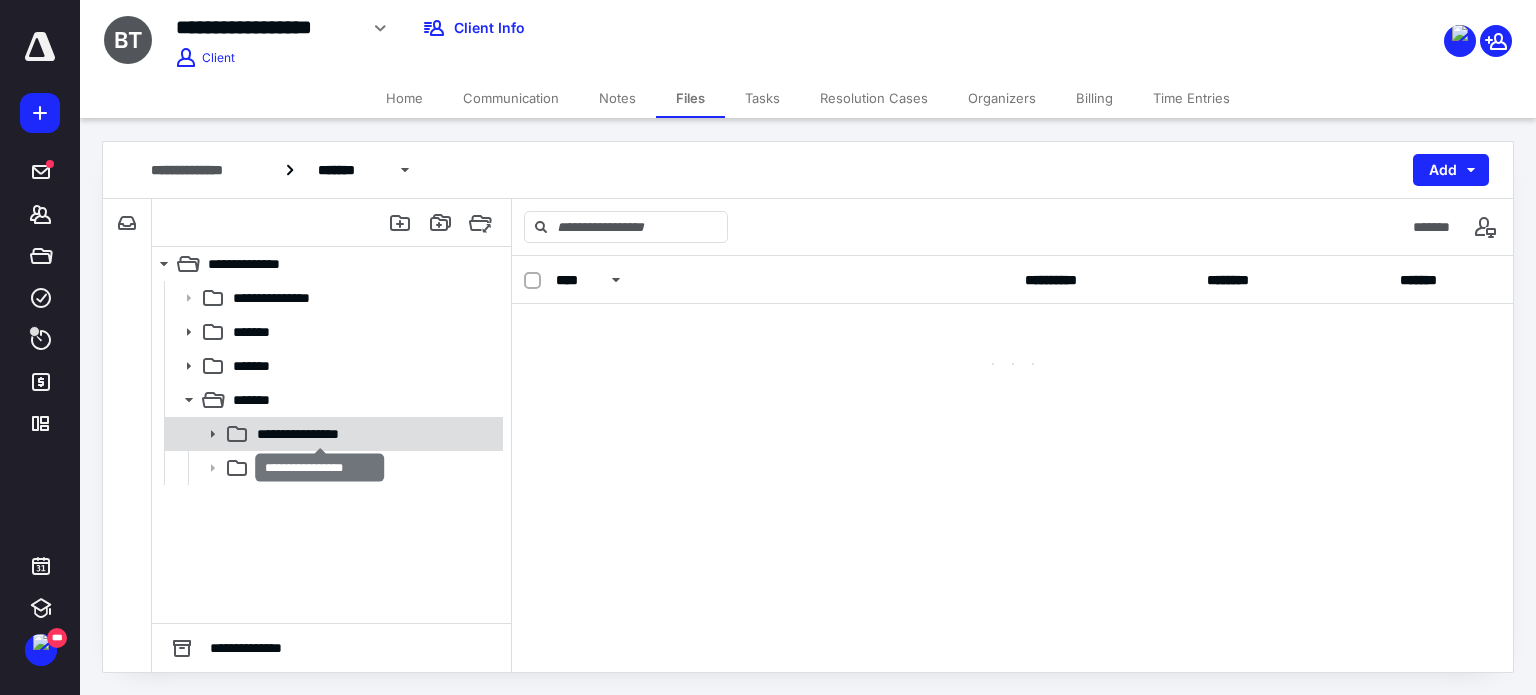 click on "**********" at bounding box center [320, 434] 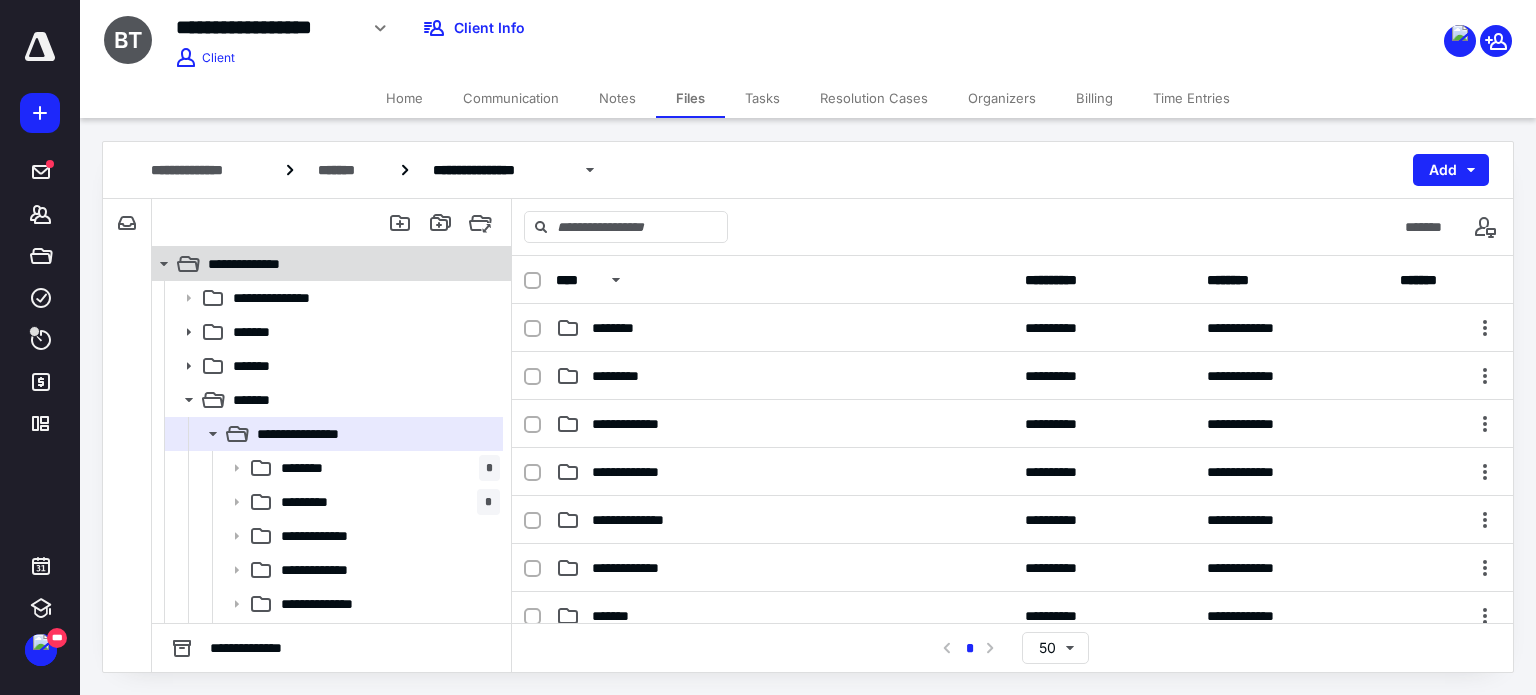 click on "**********" at bounding box center [262, 264] 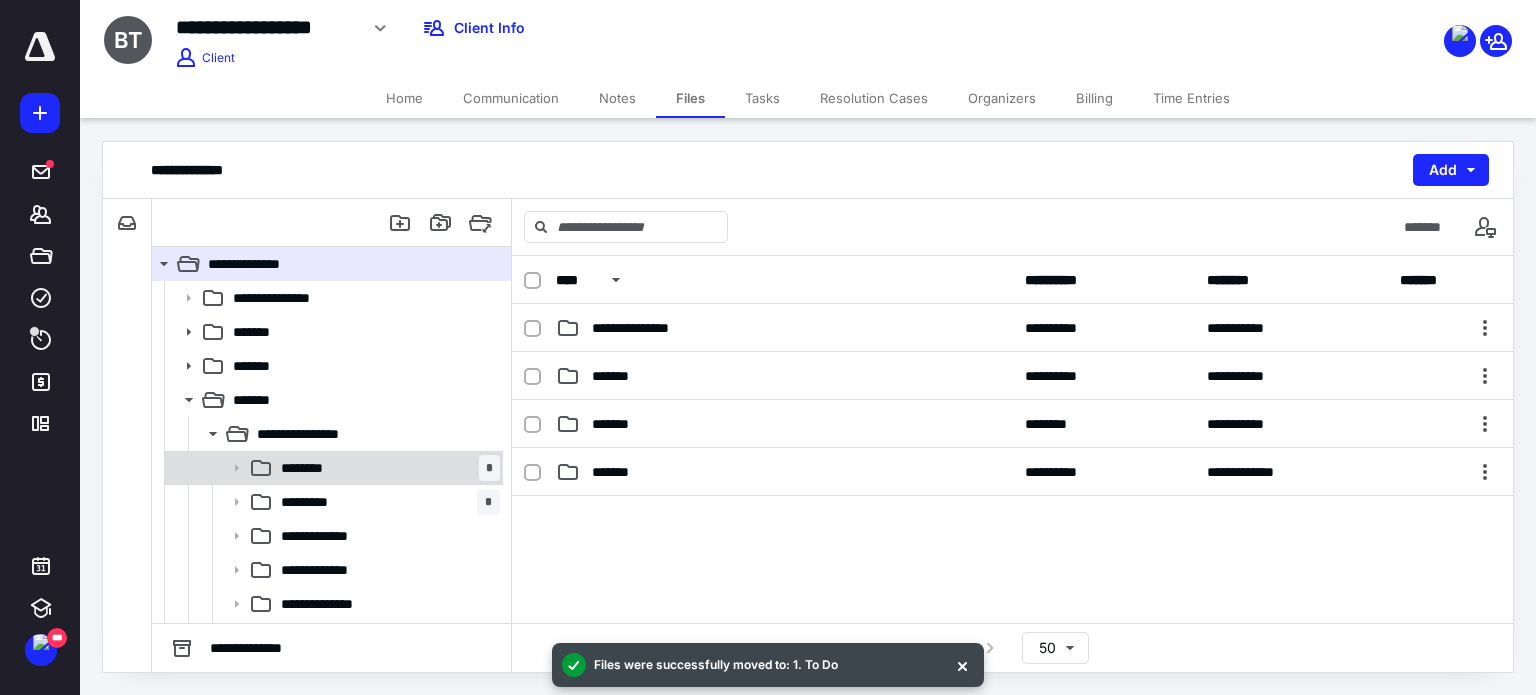 click on "******** *" at bounding box center (386, 468) 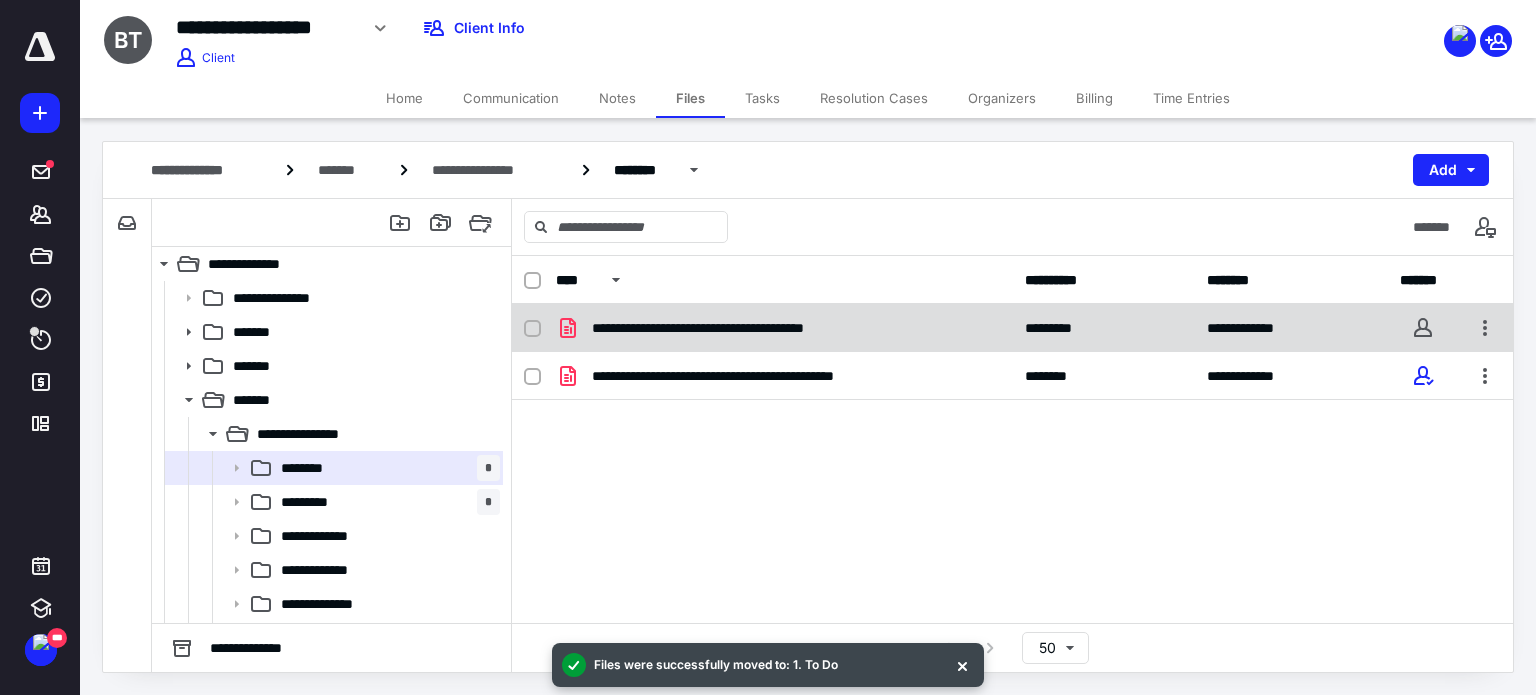 click on "**********" at bounding box center (744, 328) 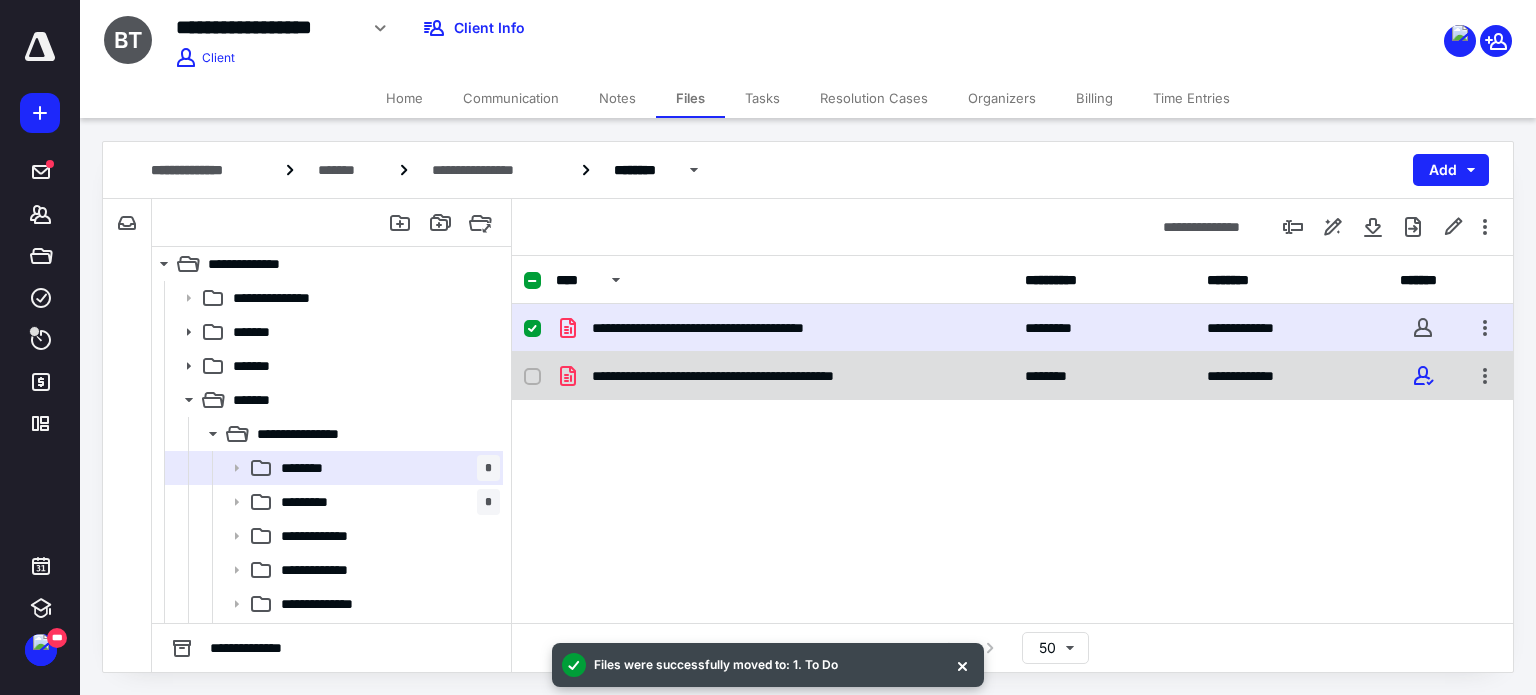 click on "**********" at bounding box center (764, 376) 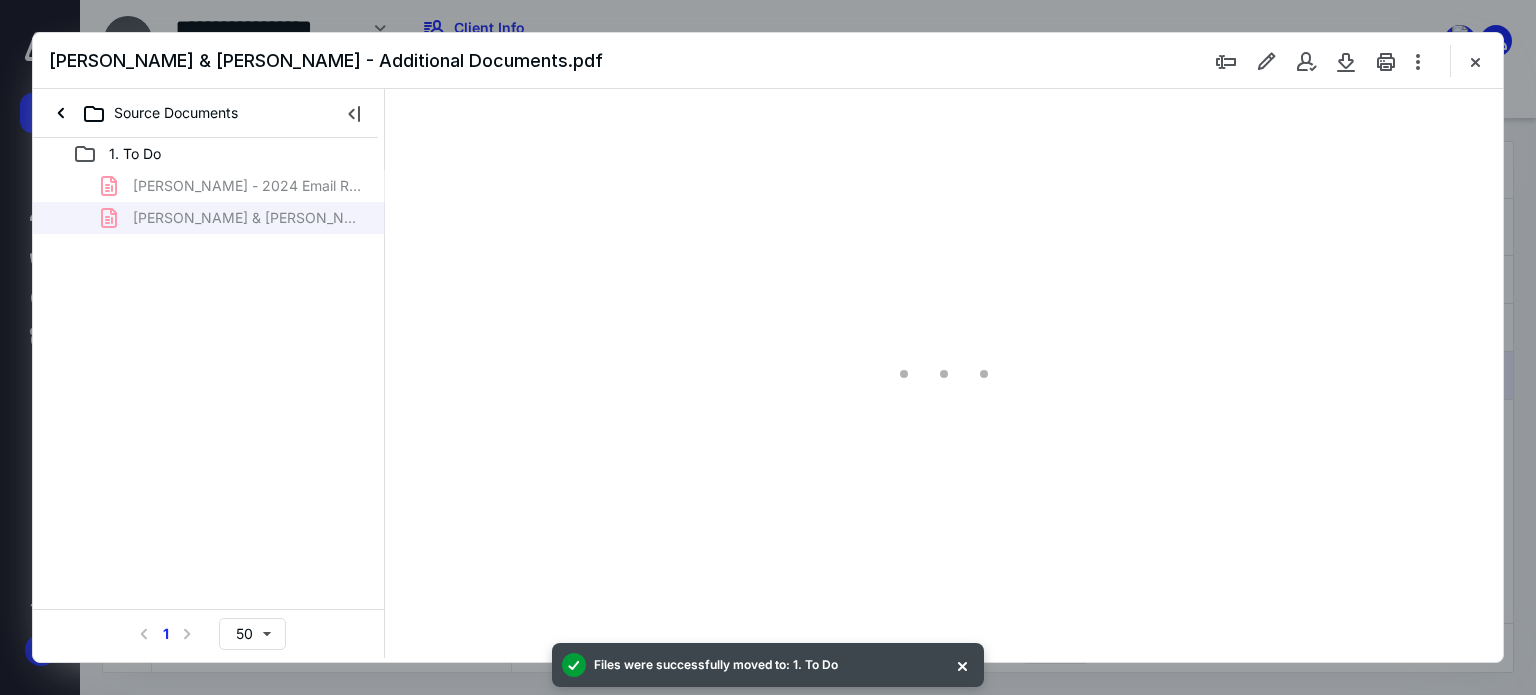scroll, scrollTop: 0, scrollLeft: 0, axis: both 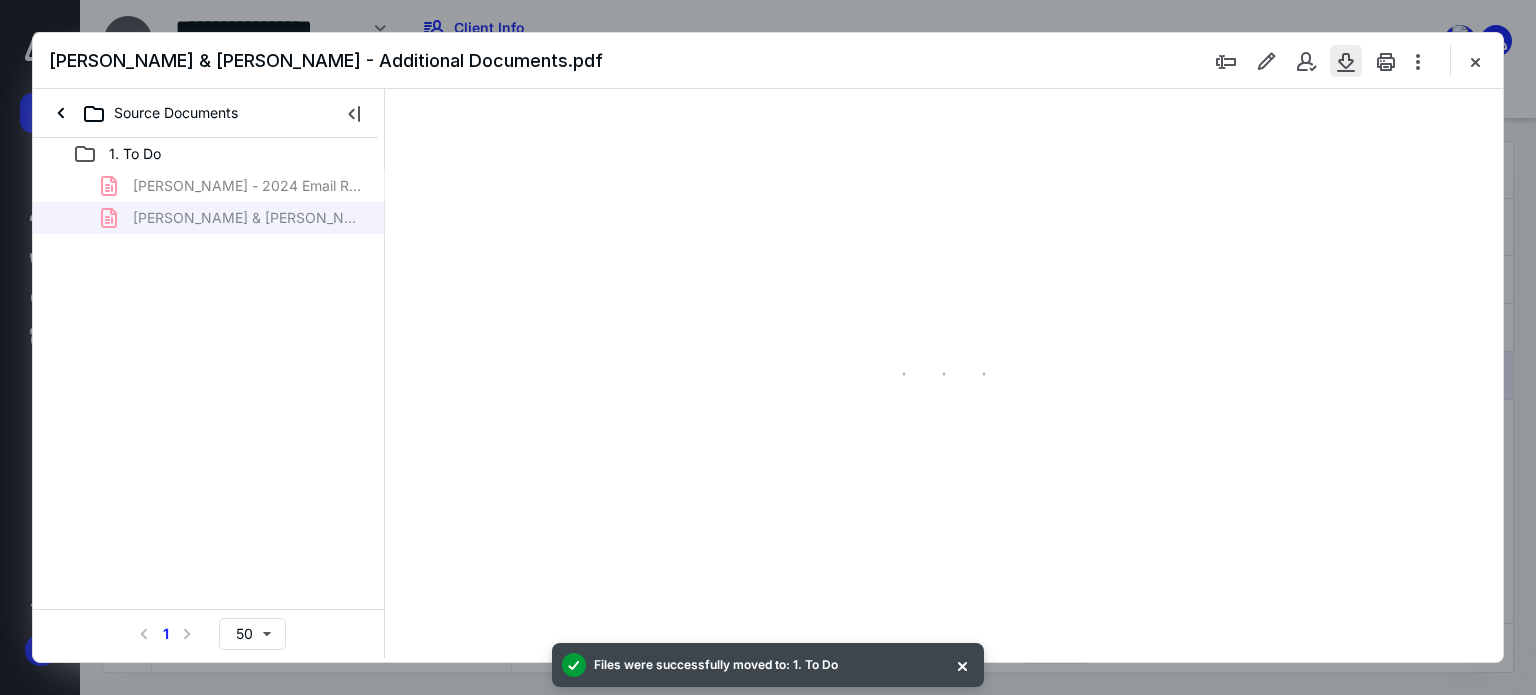type on "180" 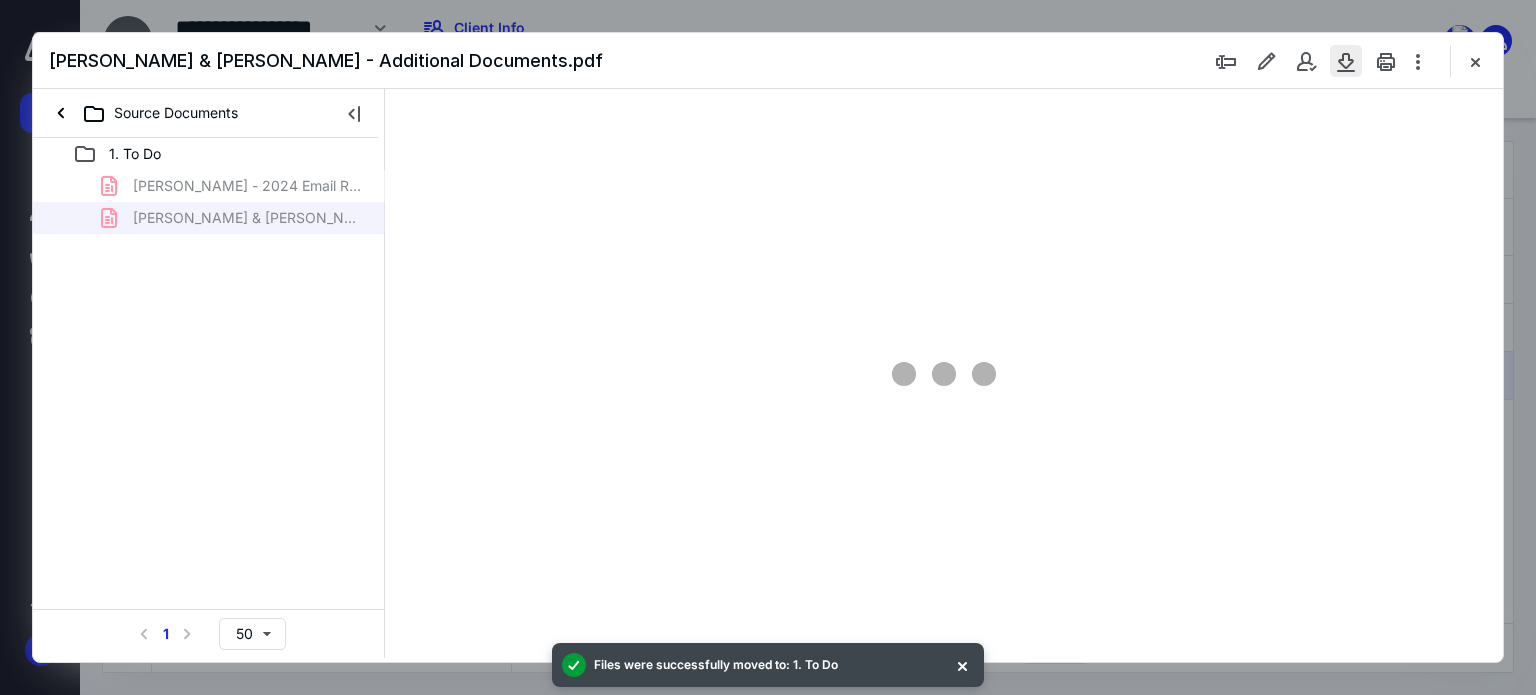 scroll, scrollTop: 83, scrollLeft: 2, axis: both 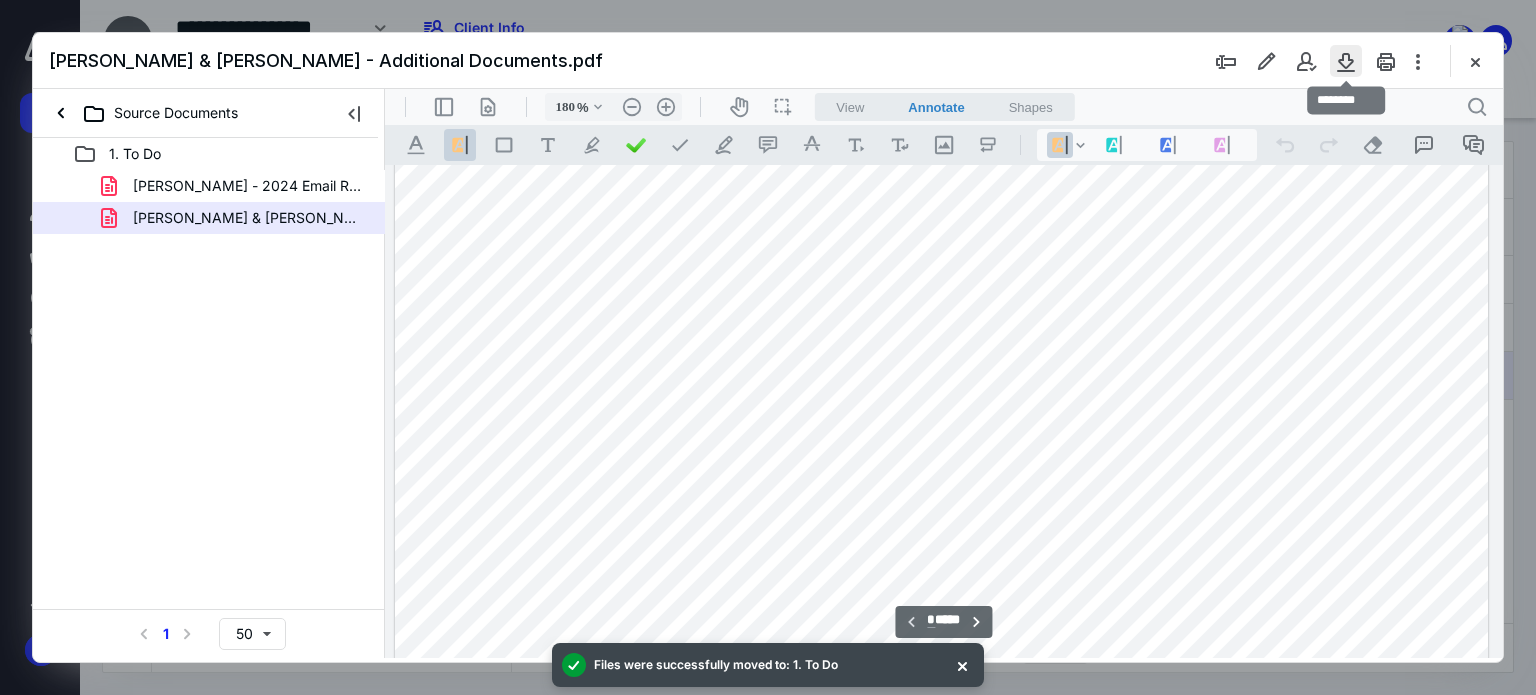 click at bounding box center [1346, 61] 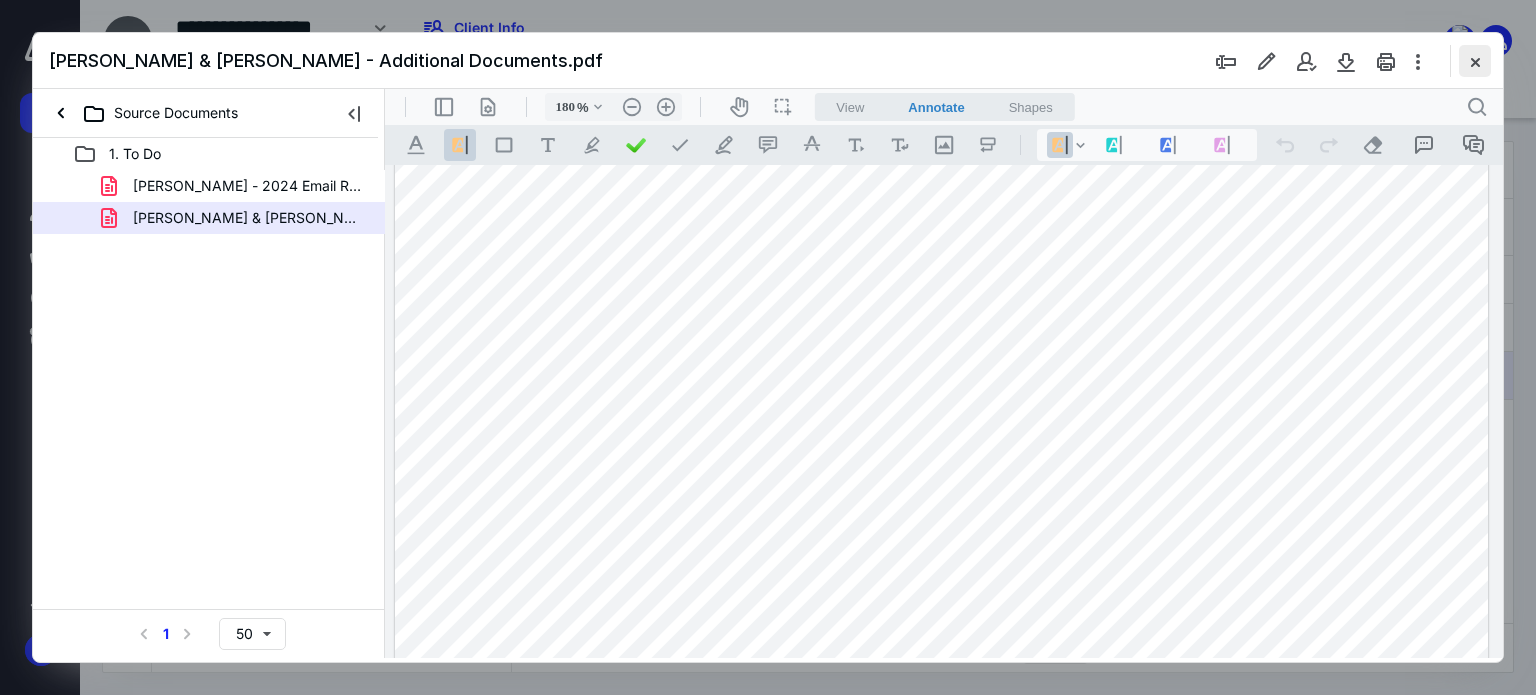 click at bounding box center [1475, 61] 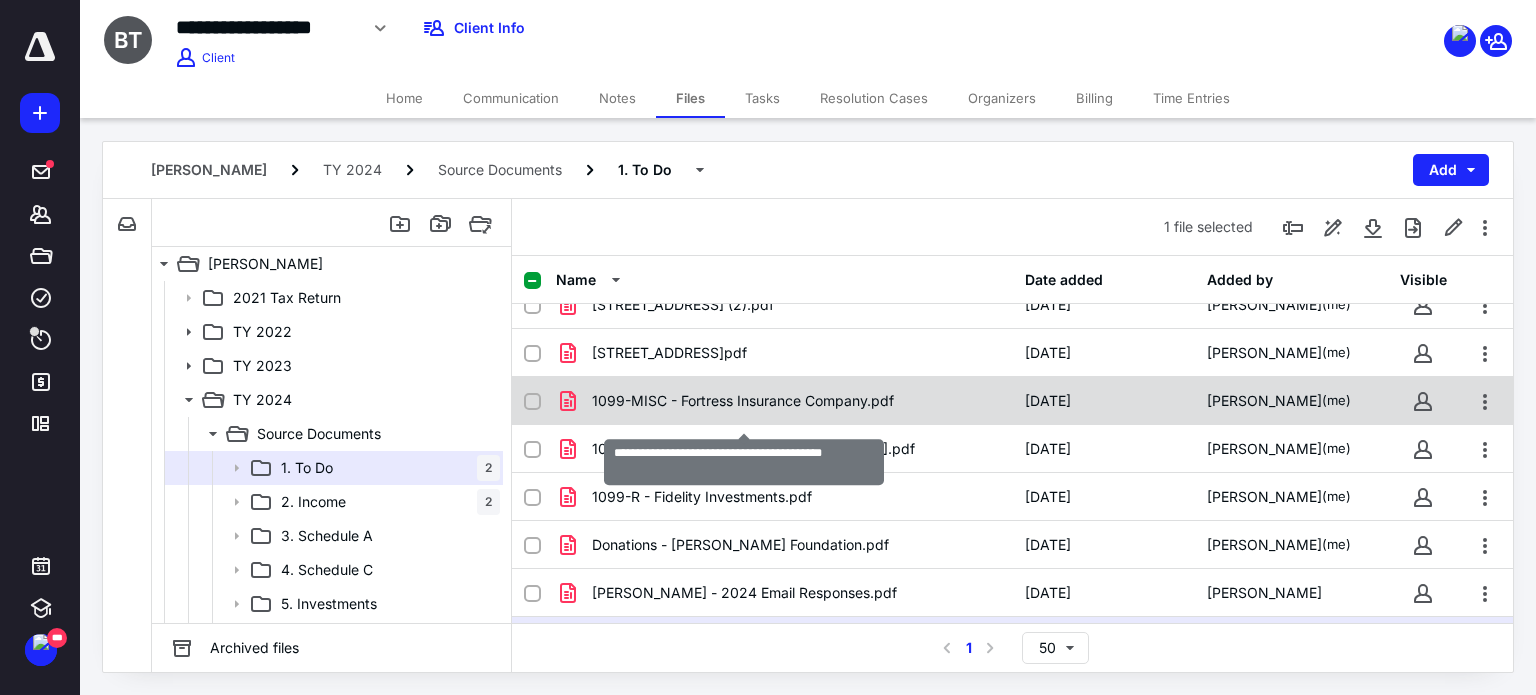 scroll, scrollTop: 62, scrollLeft: 0, axis: vertical 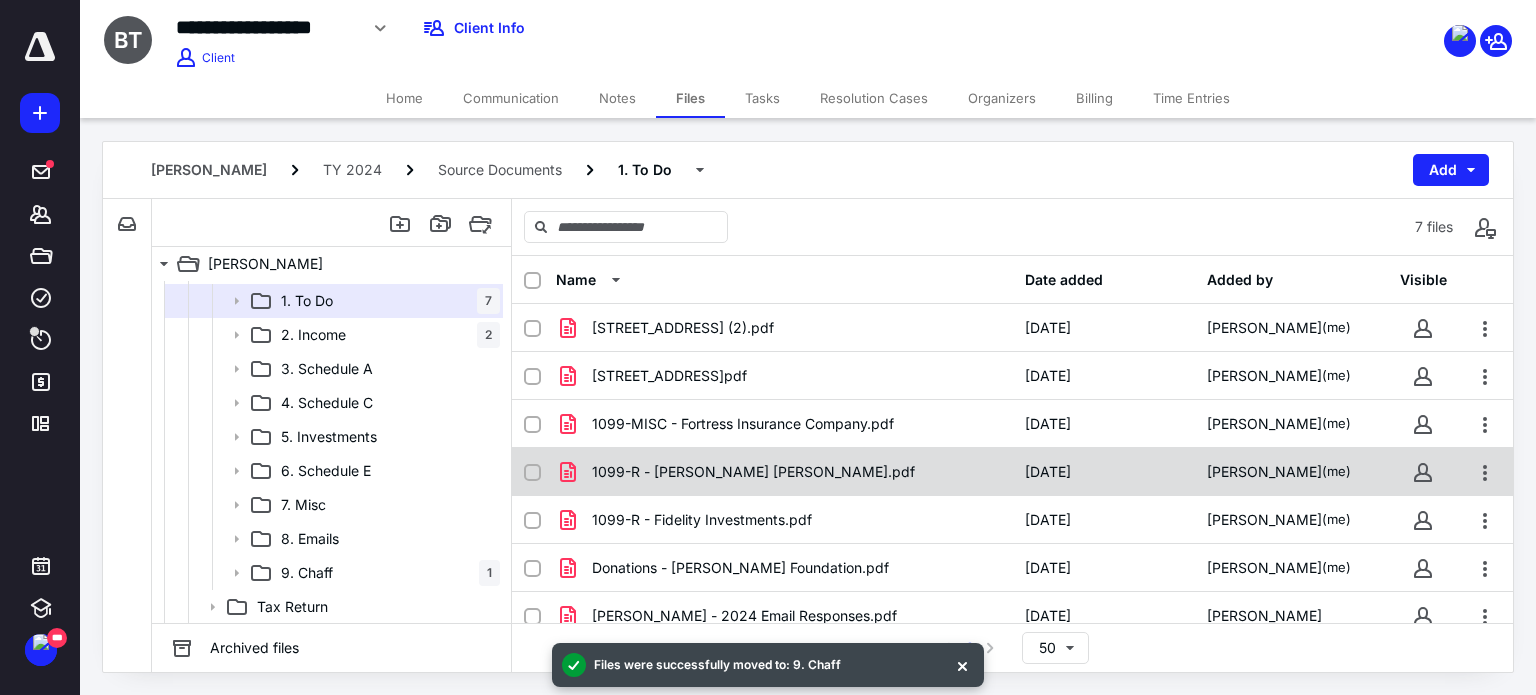 click on "1099-R - [PERSON_NAME] [PERSON_NAME].pdf" at bounding box center [753, 472] 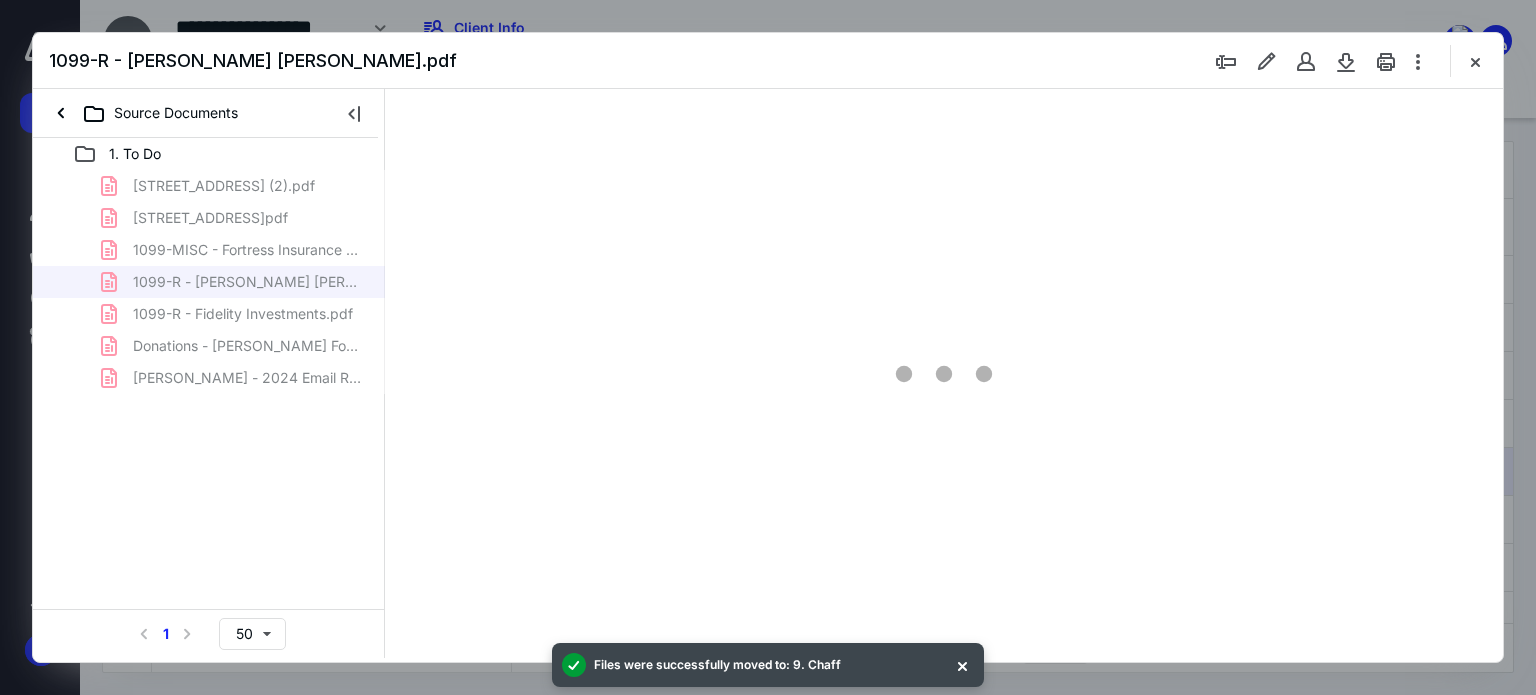 scroll, scrollTop: 0, scrollLeft: 0, axis: both 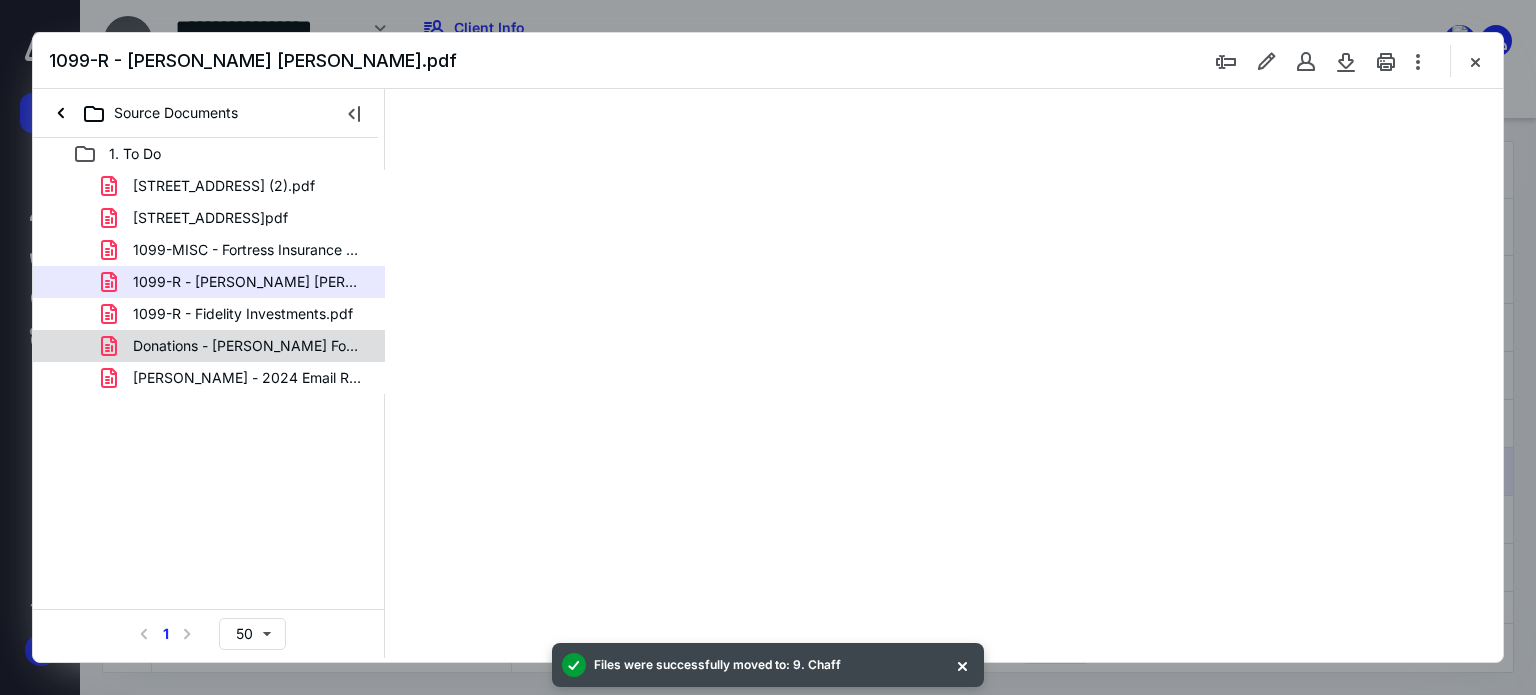 type on "179" 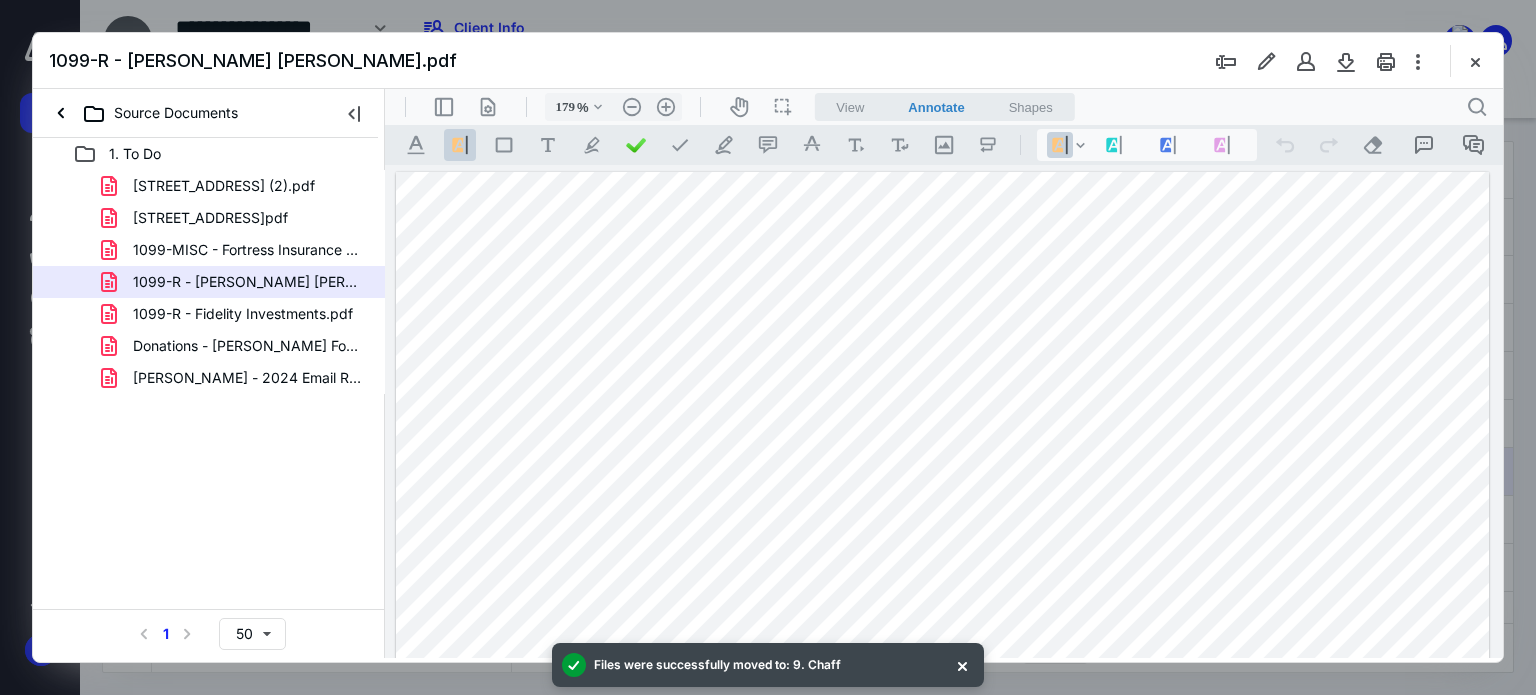 drag, startPoint x: 291, startPoint y: 387, endPoint x: 624, endPoint y: 336, distance: 336.88278 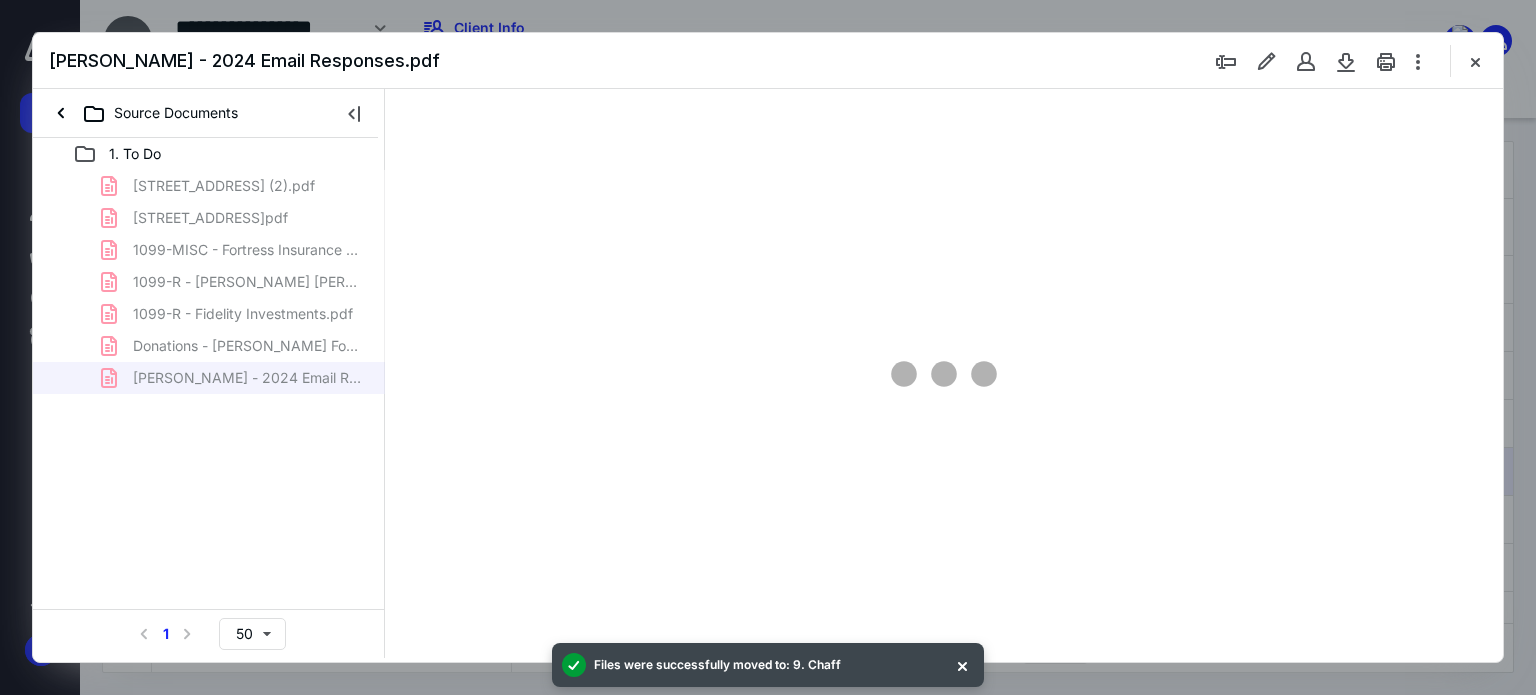 drag, startPoint x: 1484, startPoint y: 59, endPoint x: 1436, endPoint y: 92, distance: 58.249462 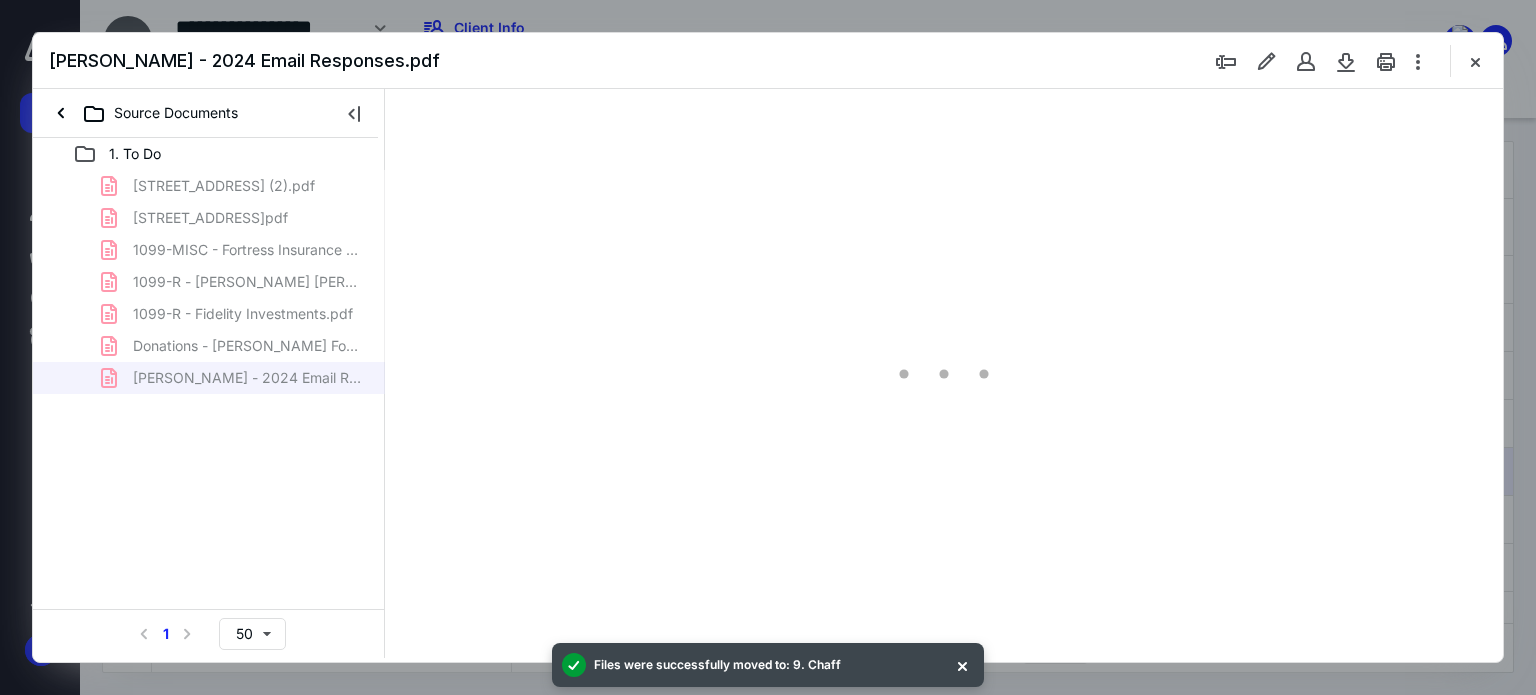 click at bounding box center (1475, 61) 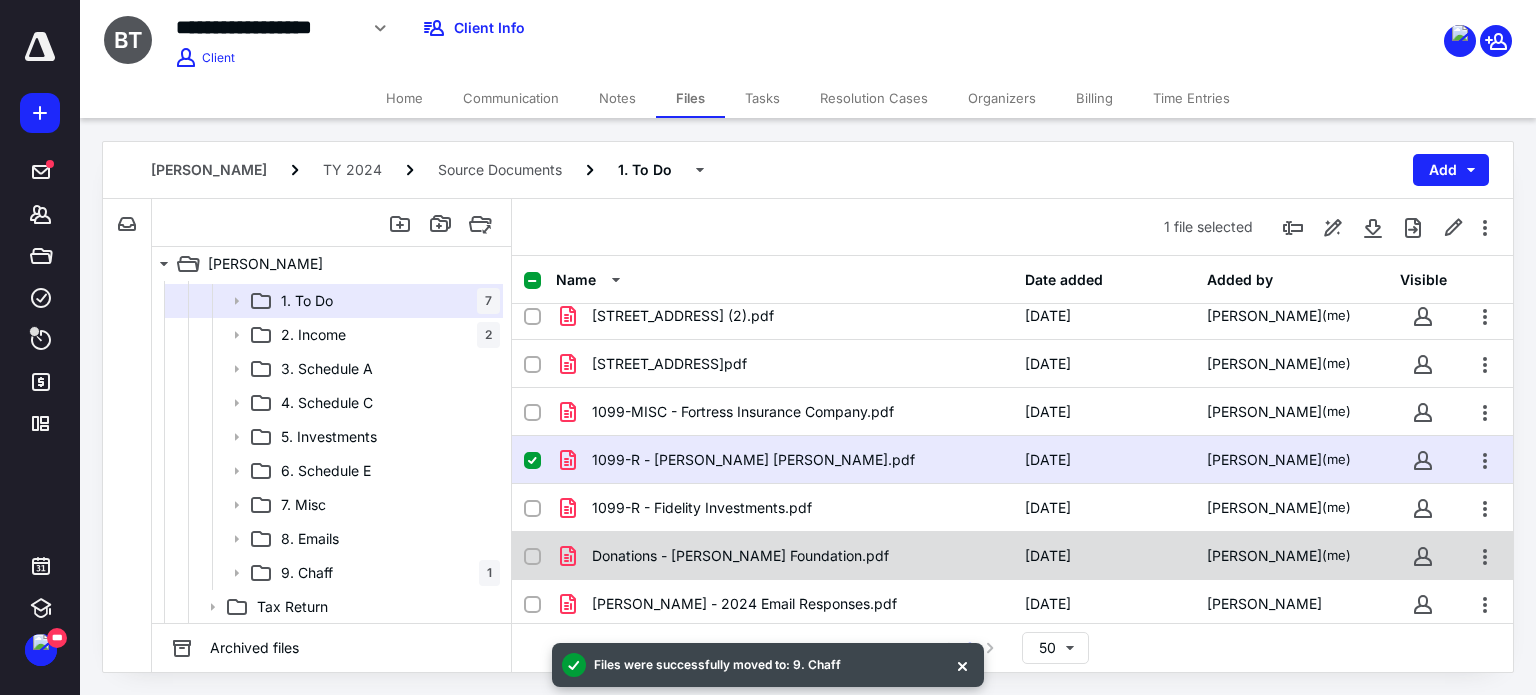 scroll, scrollTop: 14, scrollLeft: 0, axis: vertical 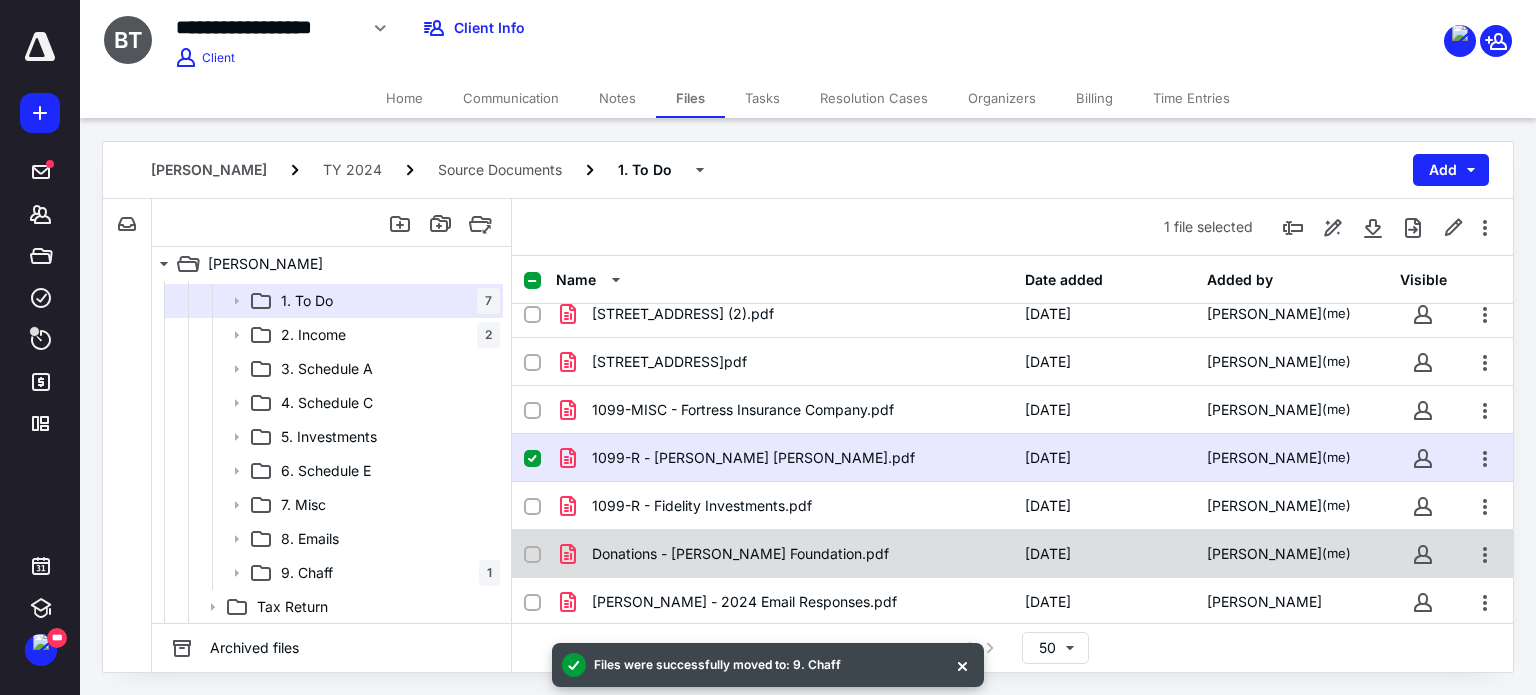 checkbox on "true" 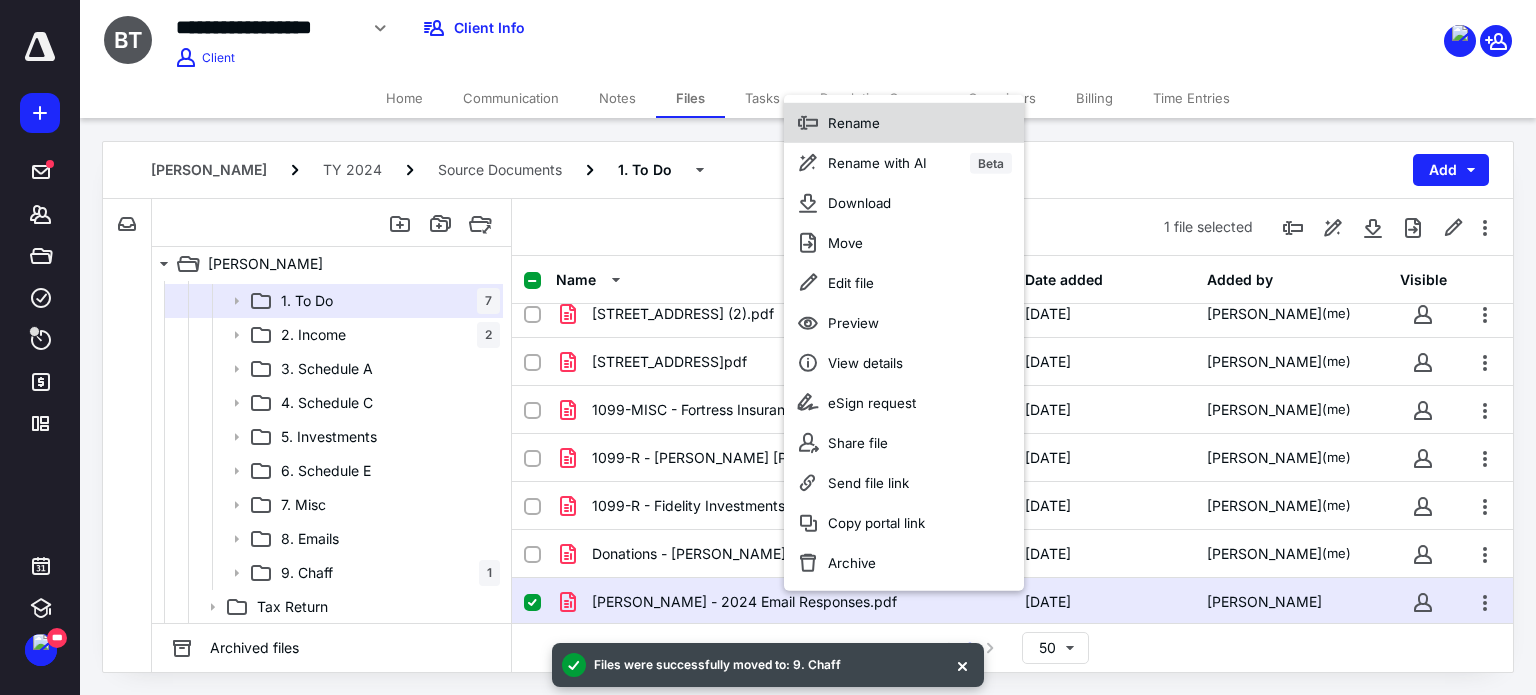 click on "Rename" at bounding box center (904, 123) 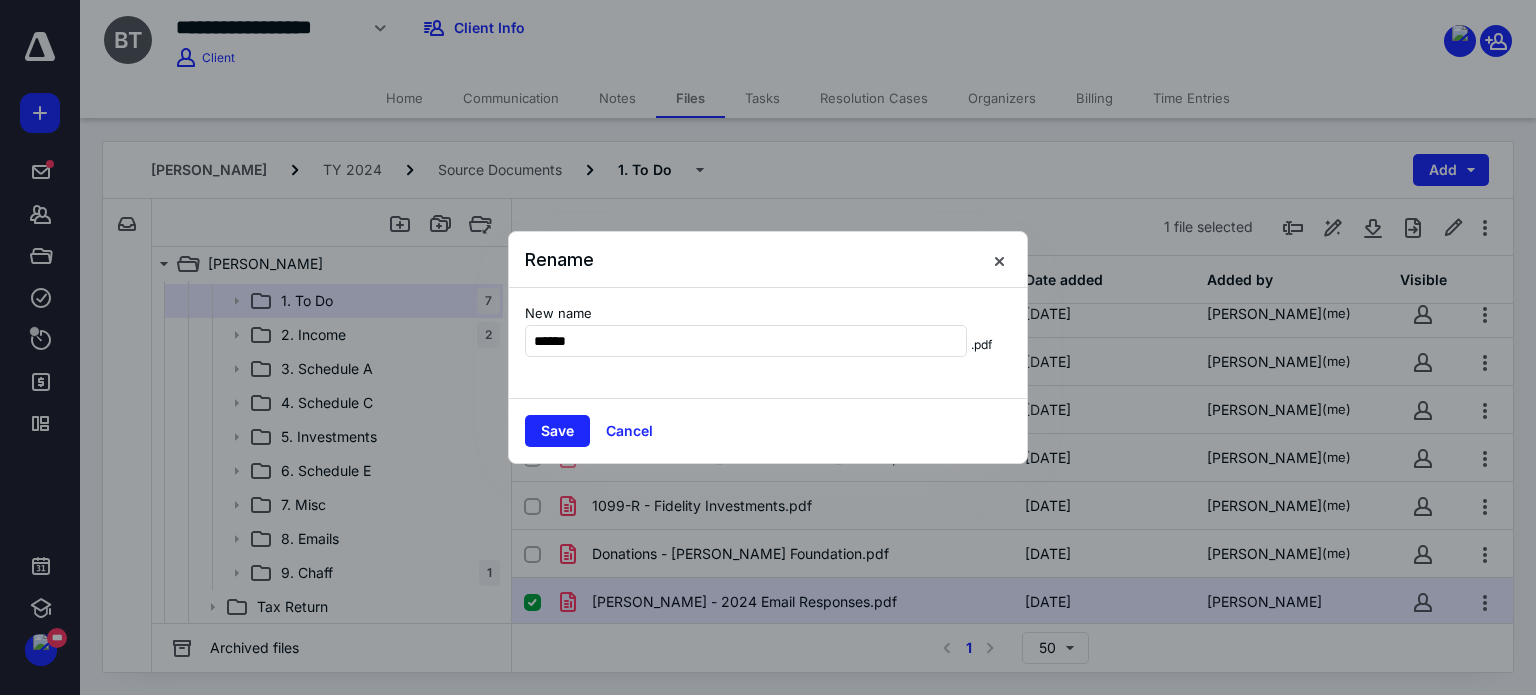 type on "**********" 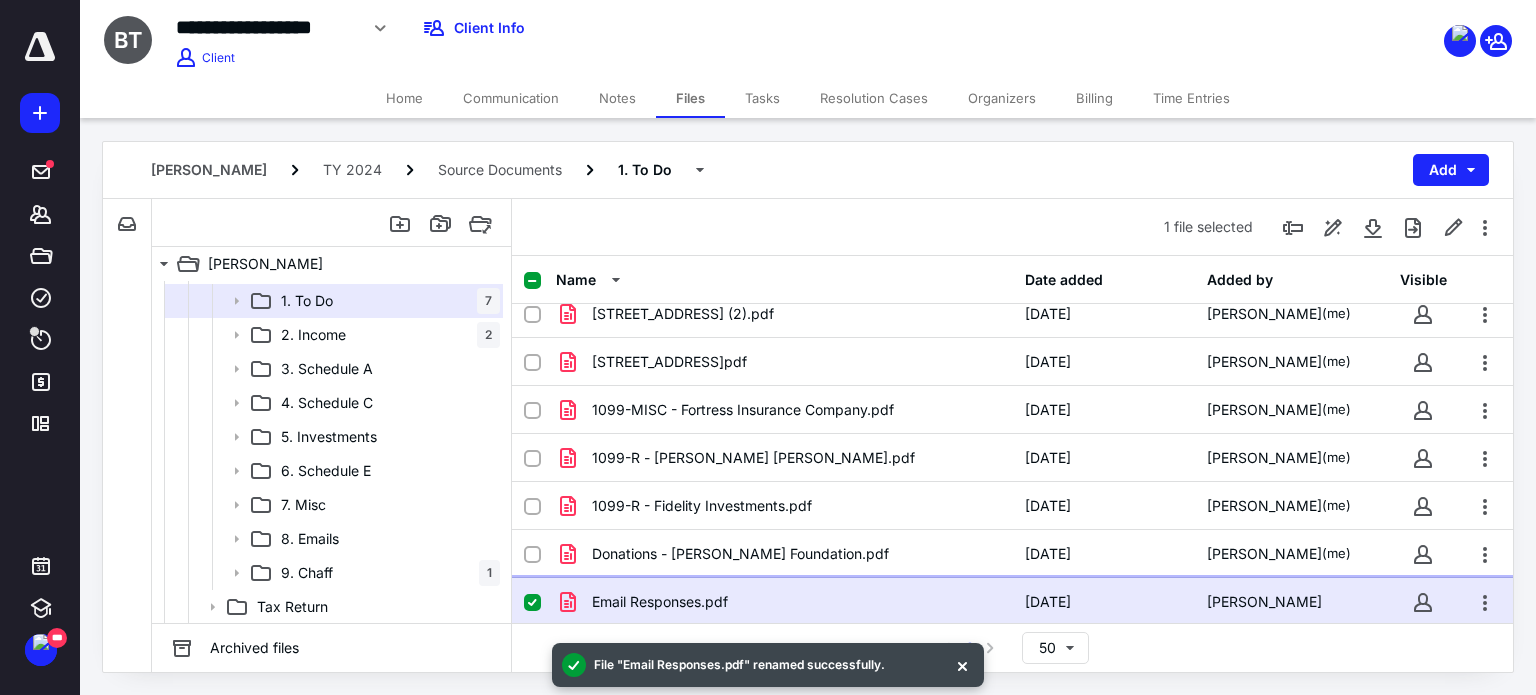 click on "Email Responses.pdf" at bounding box center (784, 602) 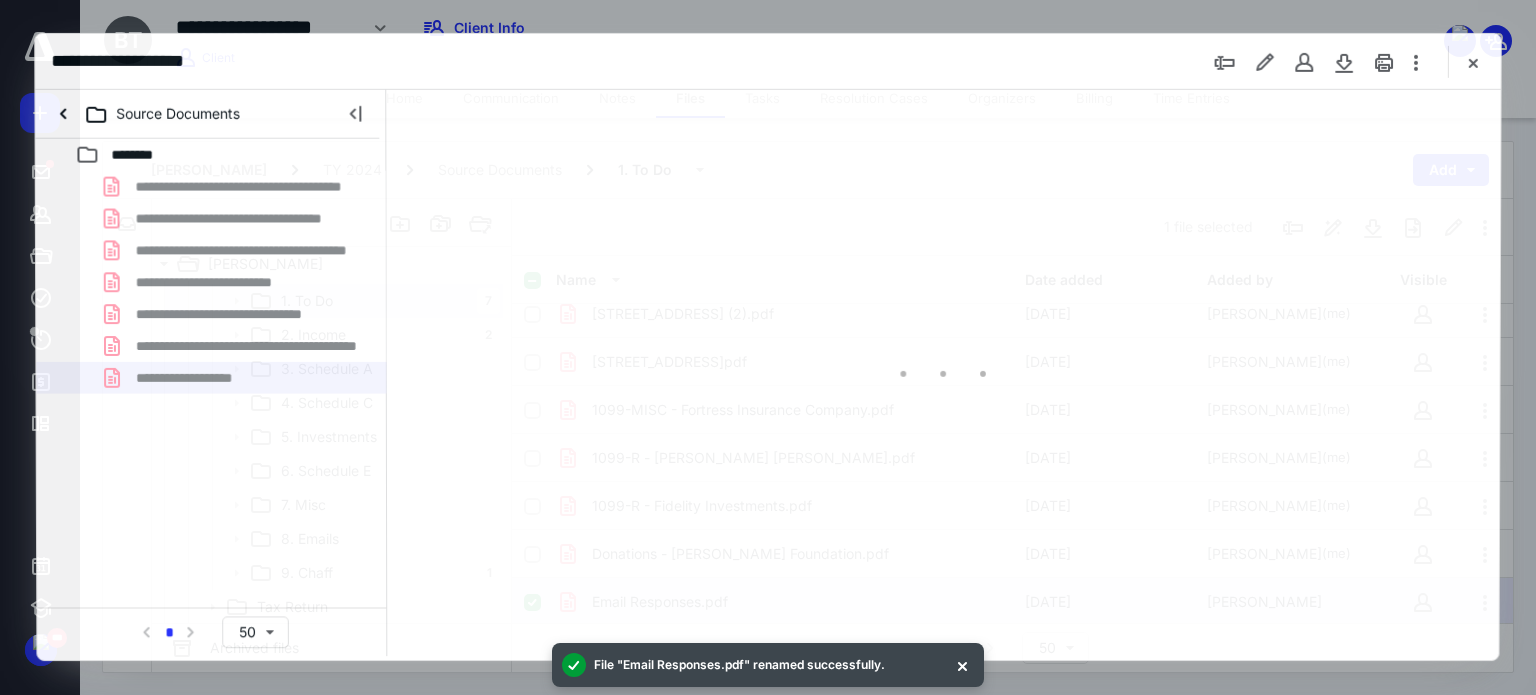 scroll, scrollTop: 0, scrollLeft: 0, axis: both 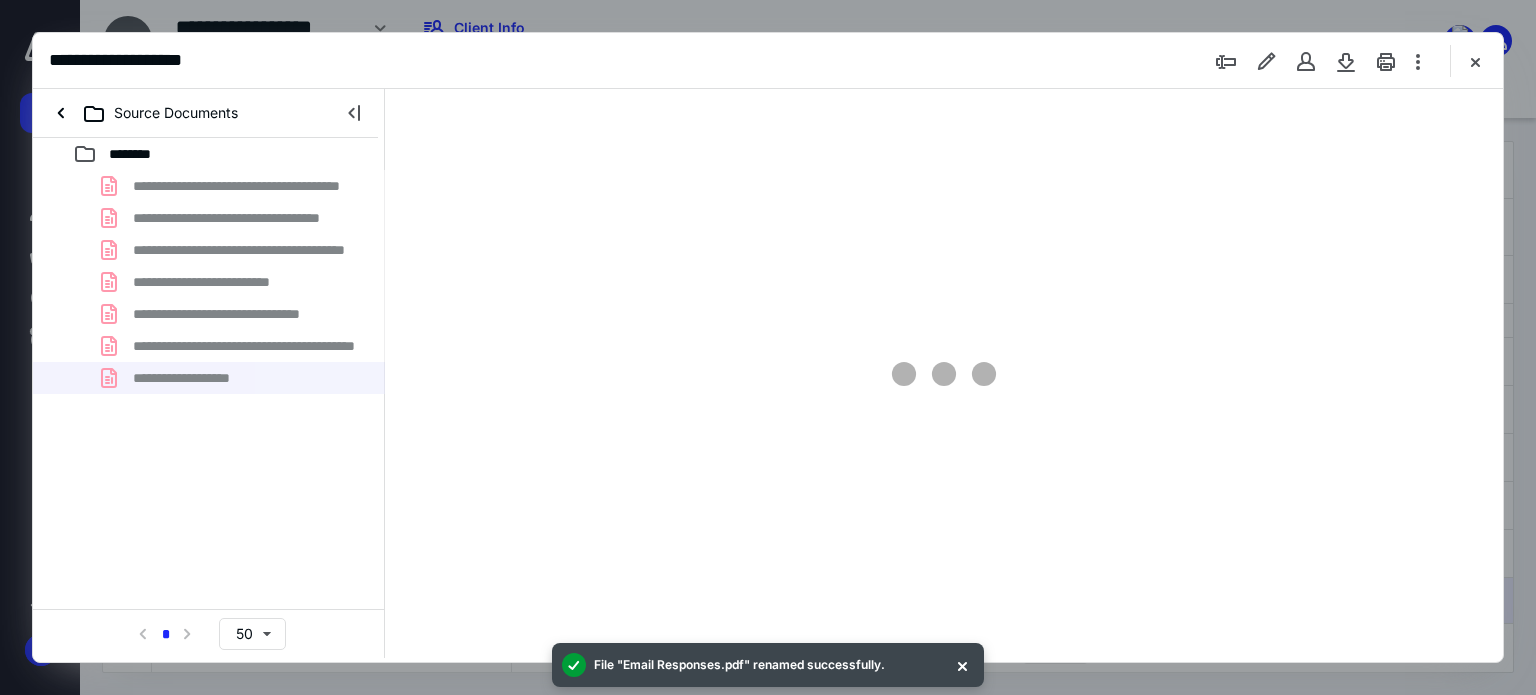 type on "179" 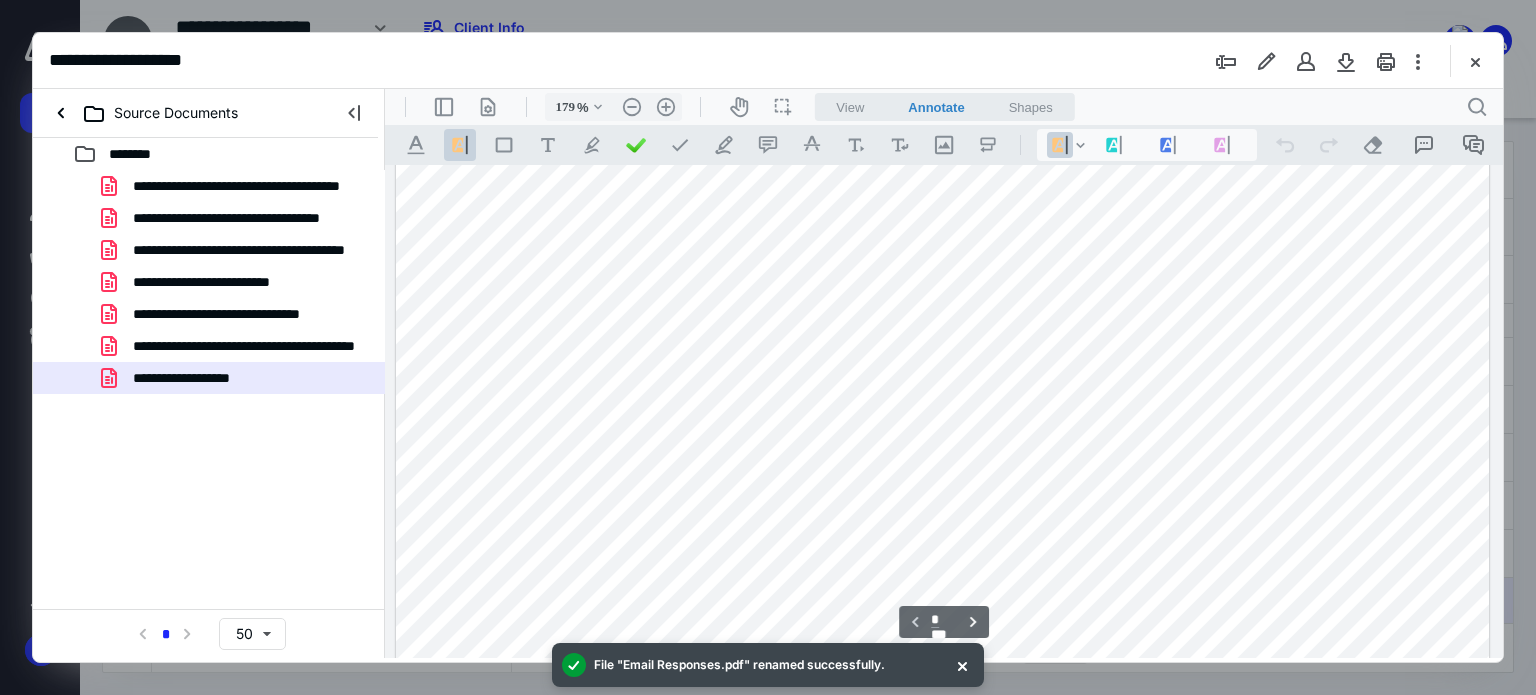 scroll, scrollTop: 0, scrollLeft: 0, axis: both 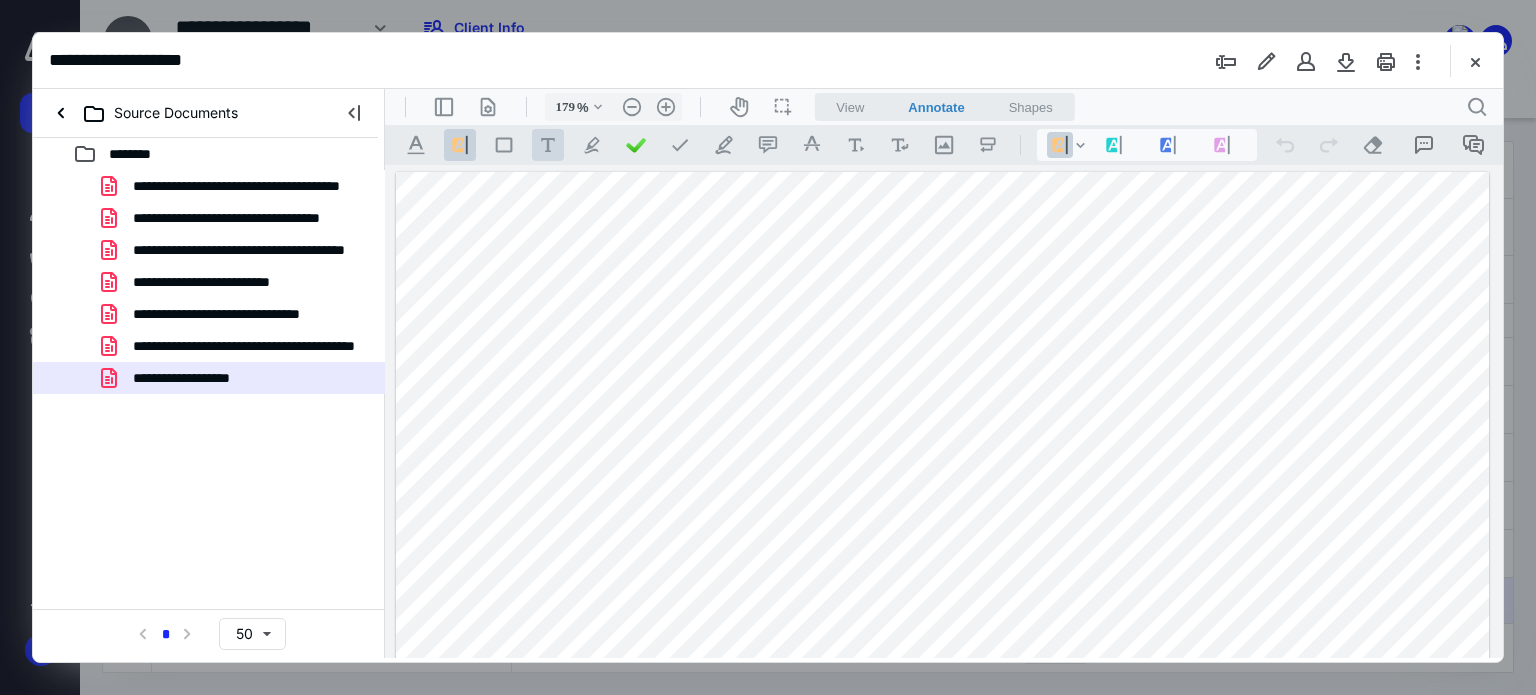 click on ".cls-1{fill:#abb0c4;} icon - tool - text - free text" at bounding box center (548, 145) 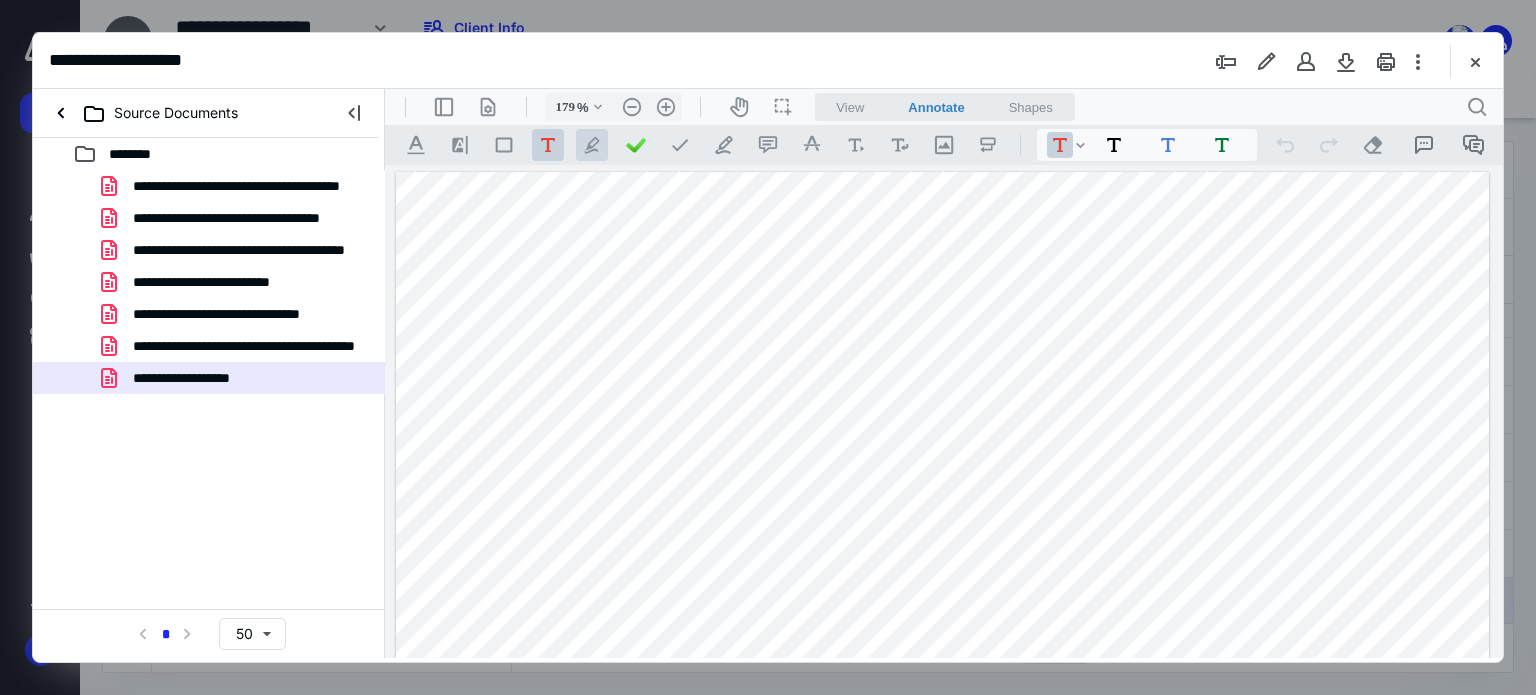 click on ".cls-1{fill:#abb0c4;} icon - tool - pen - highlight" at bounding box center [592, 145] 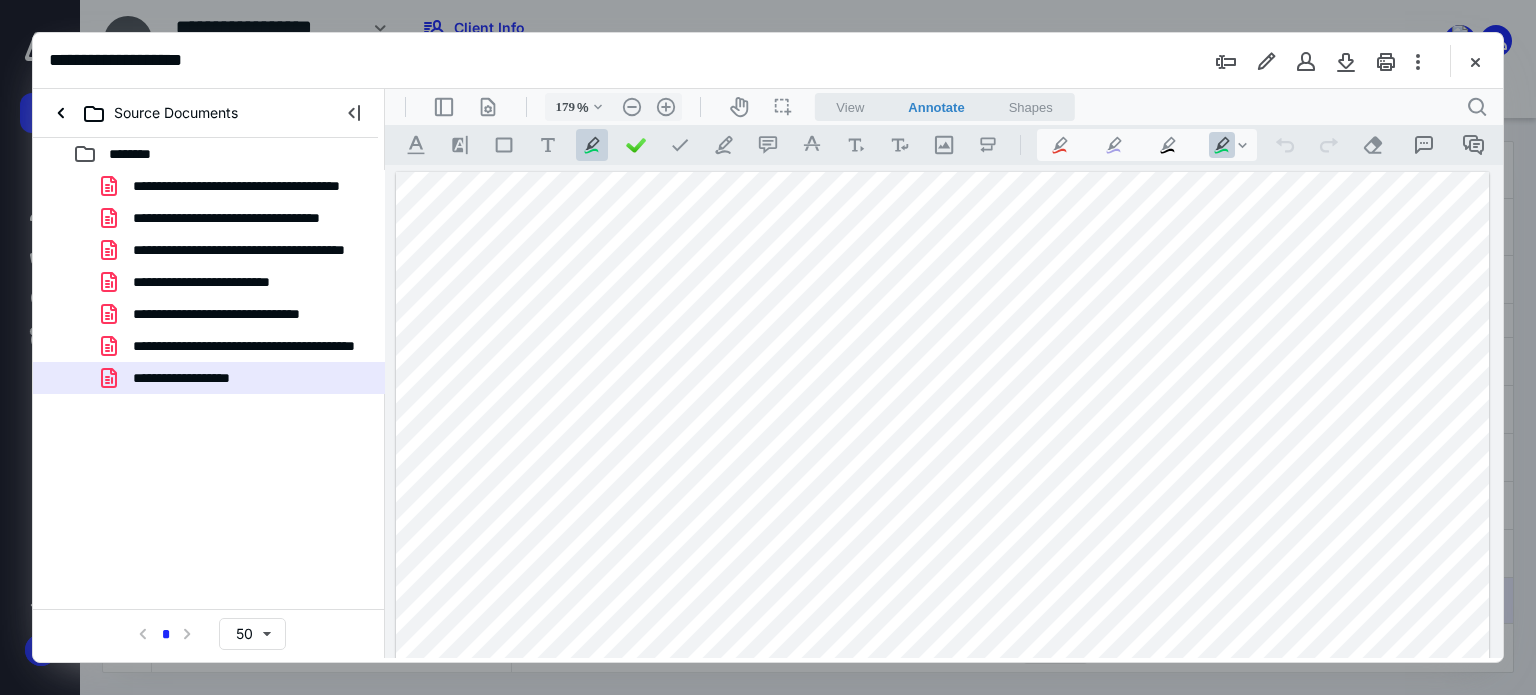 drag, startPoint x: 565, startPoint y: 204, endPoint x: 973, endPoint y: 191, distance: 408.20706 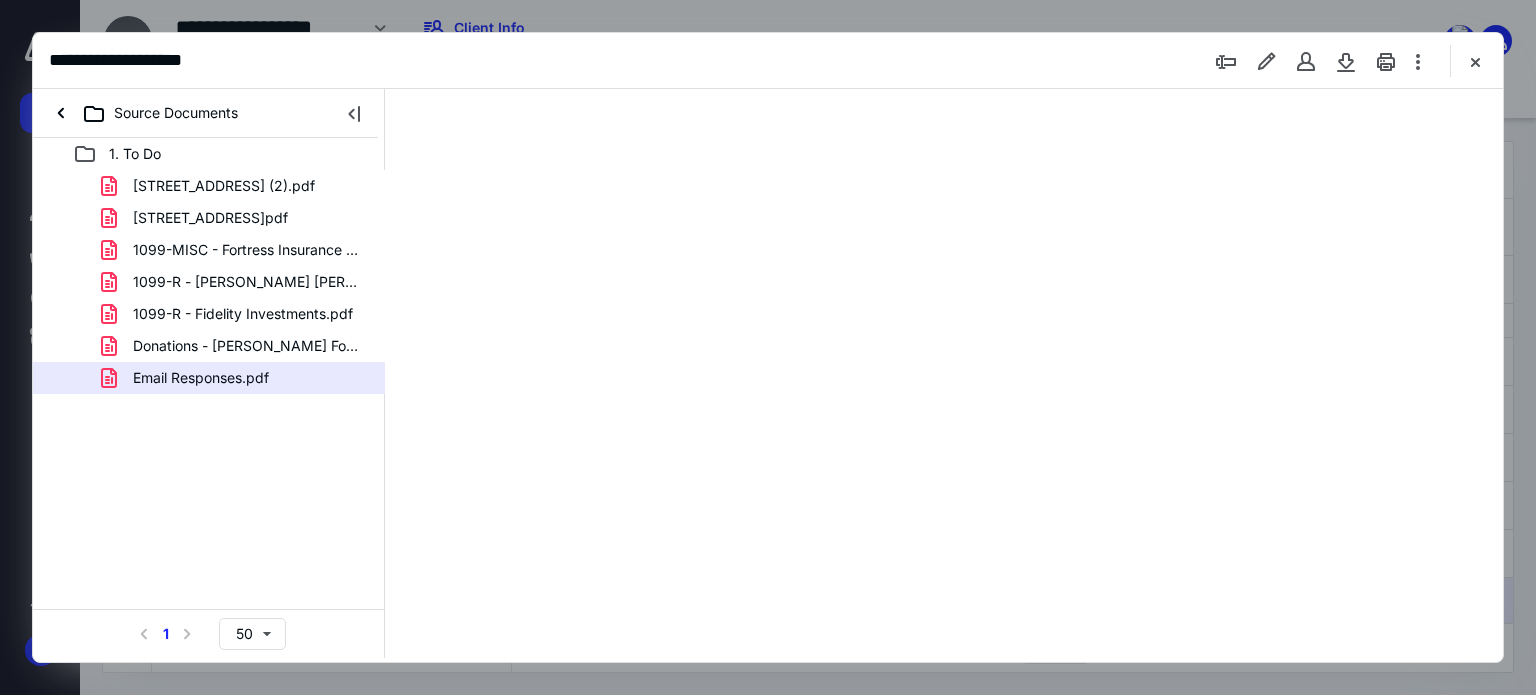 scroll, scrollTop: 104, scrollLeft: 0, axis: vertical 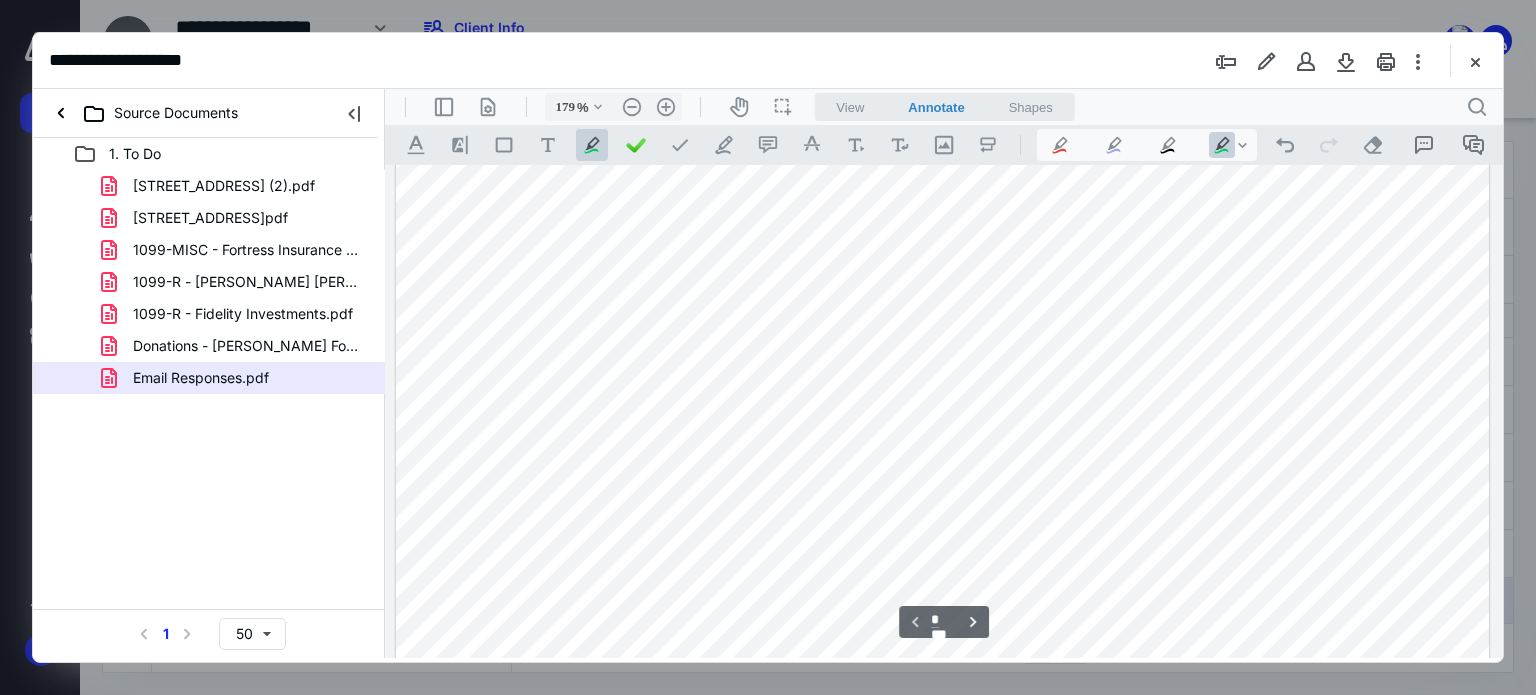 drag, startPoint x: 812, startPoint y: 316, endPoint x: 842, endPoint y: 319, distance: 30.149628 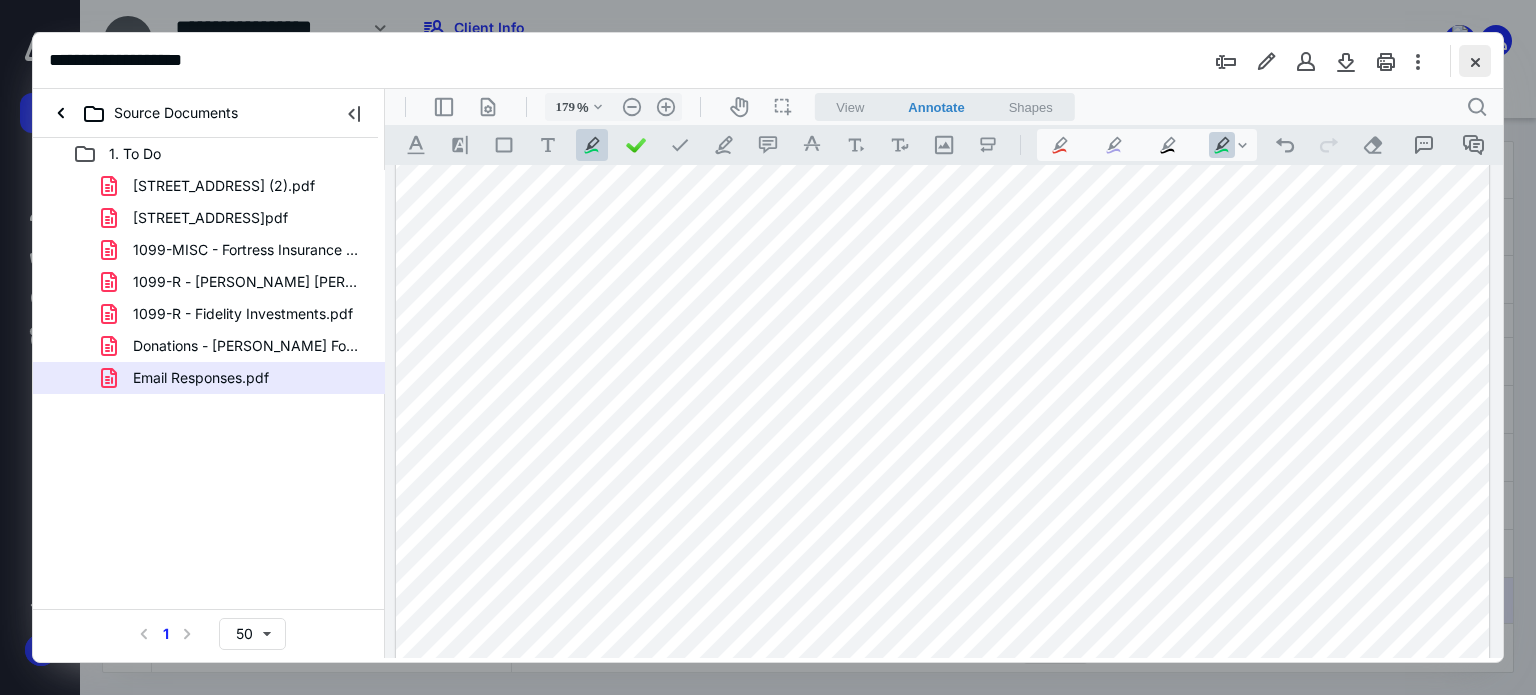 click at bounding box center (1475, 61) 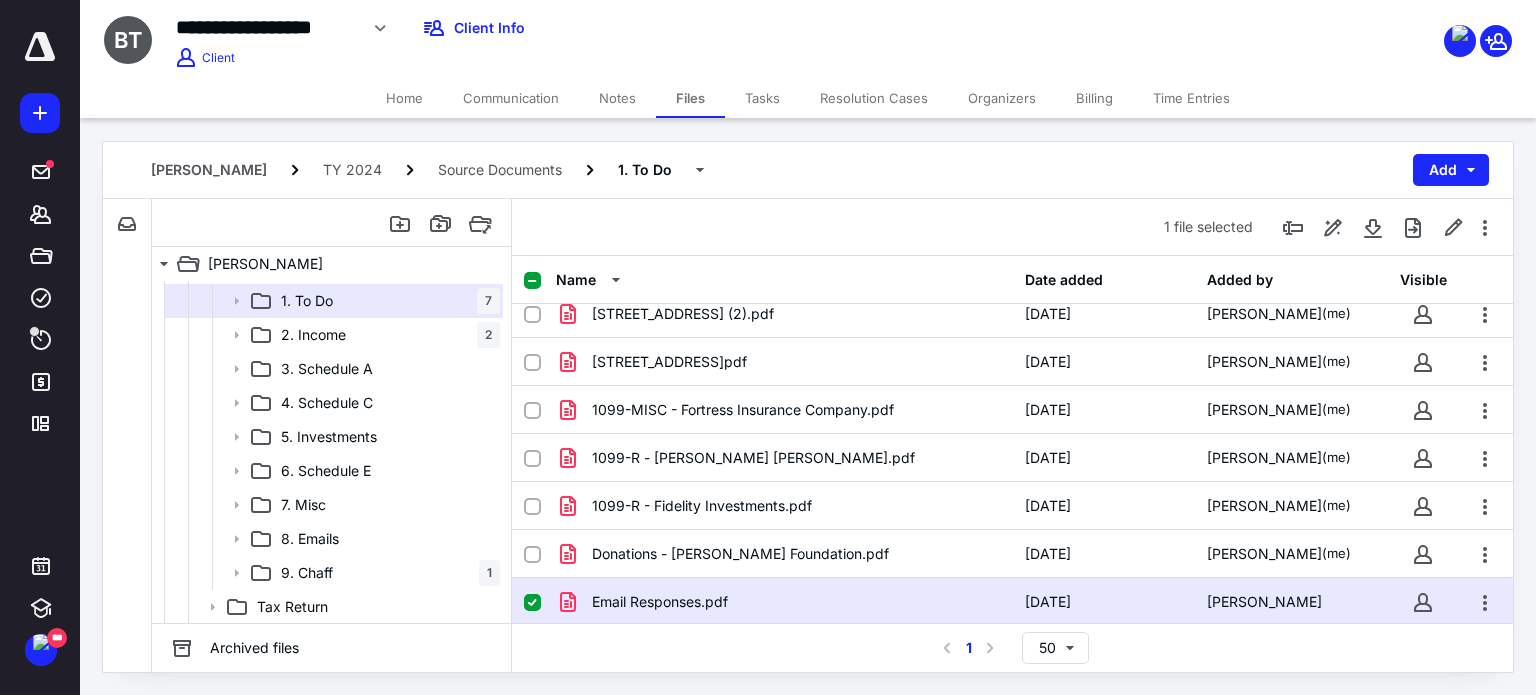 click on "Organizers" at bounding box center [1002, 98] 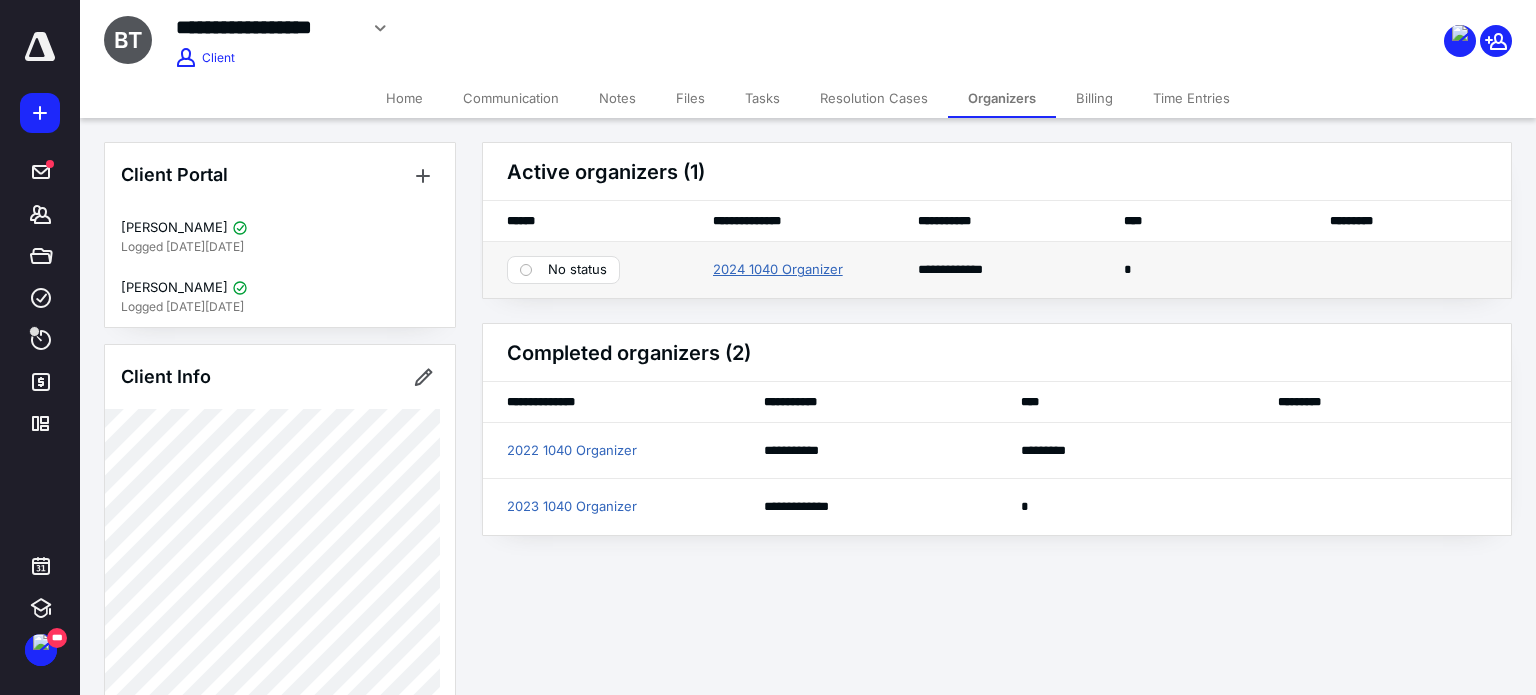 click on "2024 1040 Organizer" at bounding box center (778, 270) 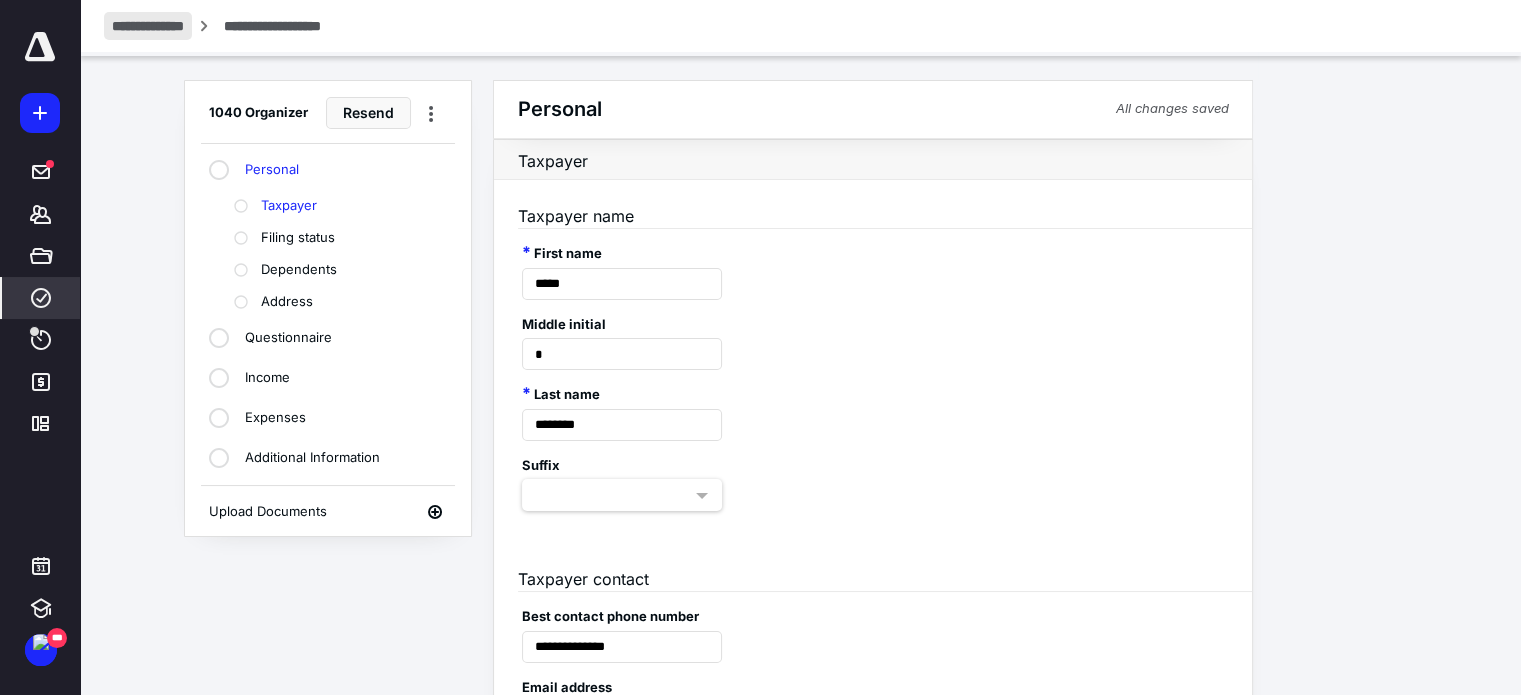 click on "**********" at bounding box center (148, 26) 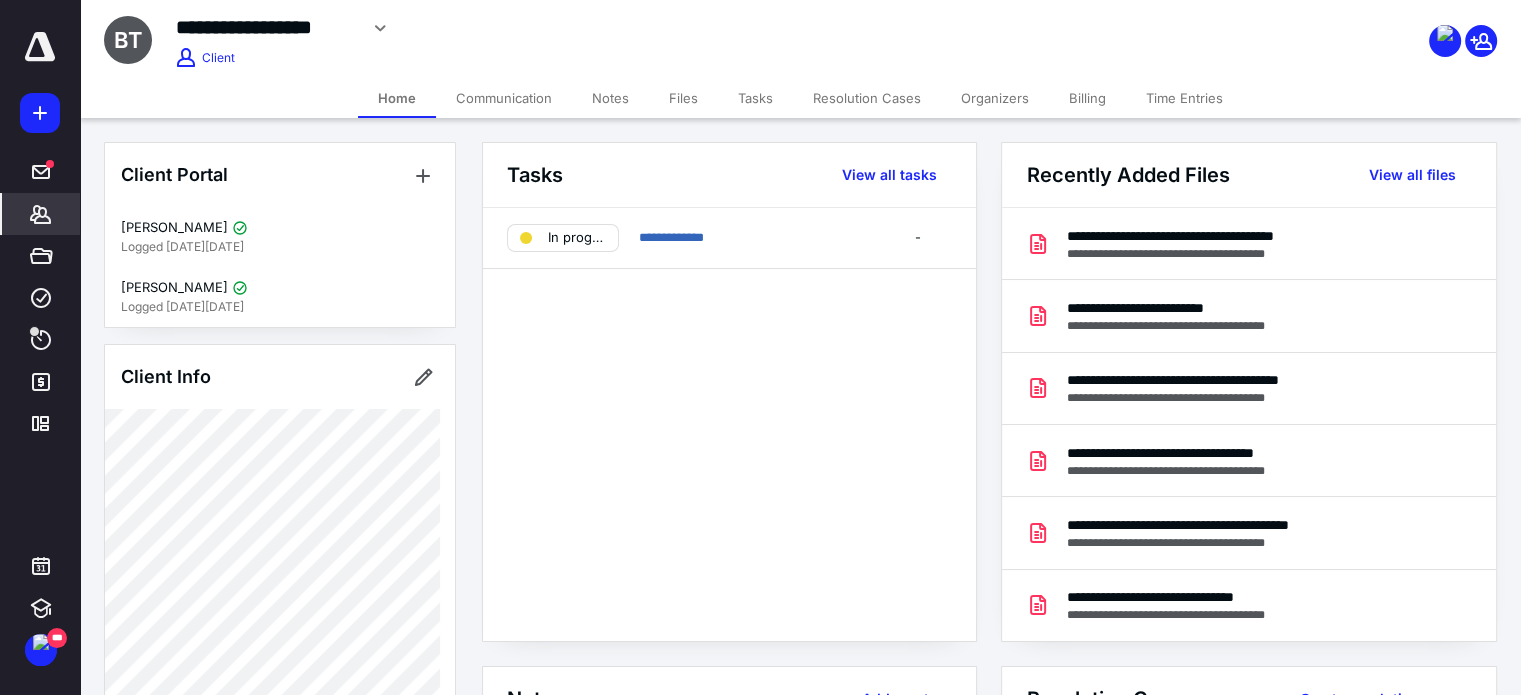 click on "Organizers" at bounding box center [995, 98] 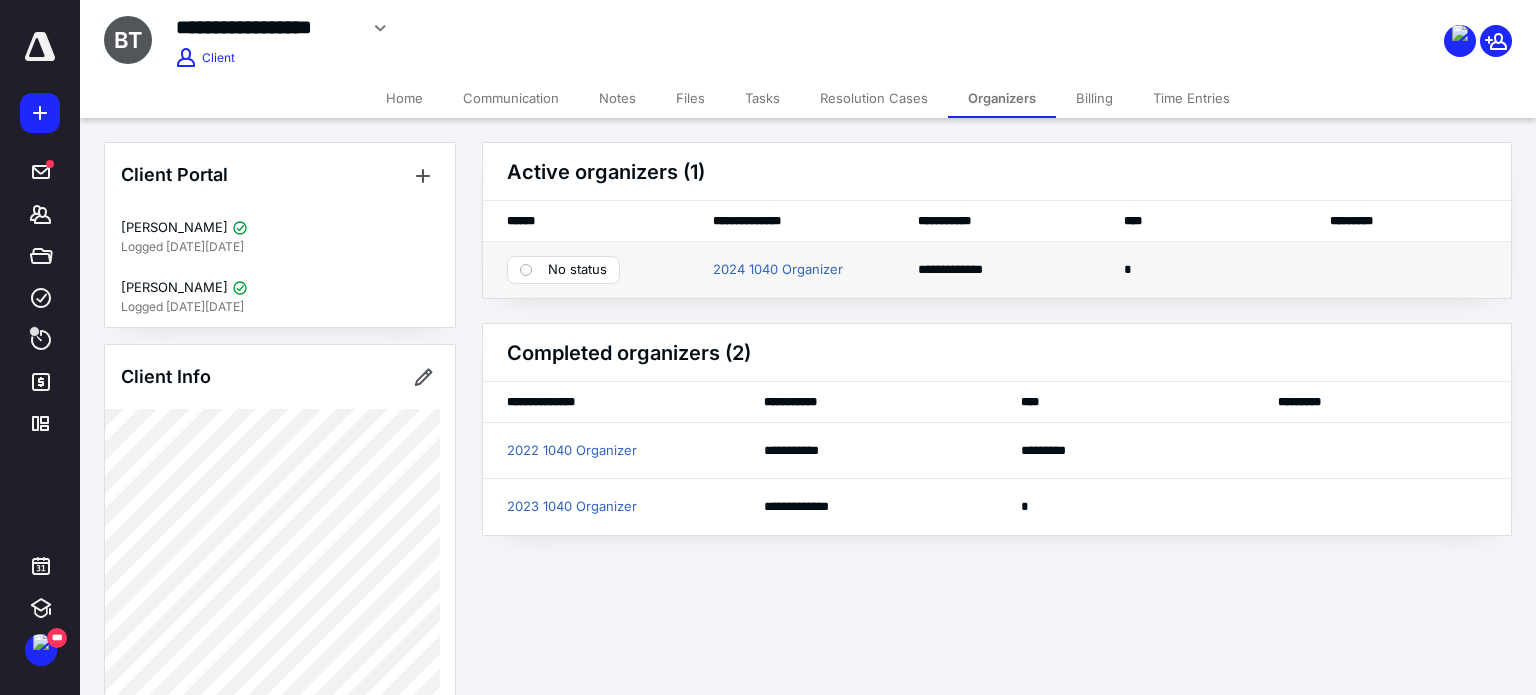 click on "No status" at bounding box center (563, 270) 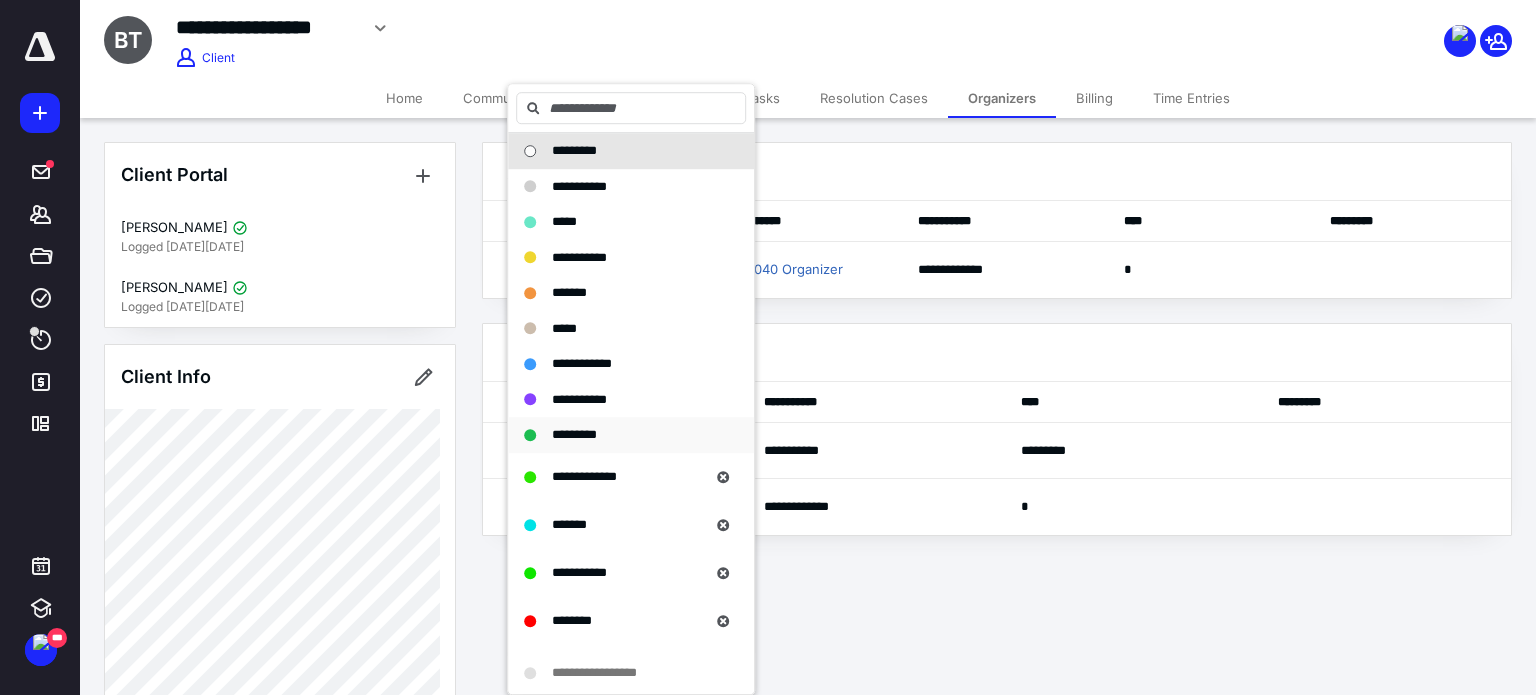 click on "*********" at bounding box center (574, 434) 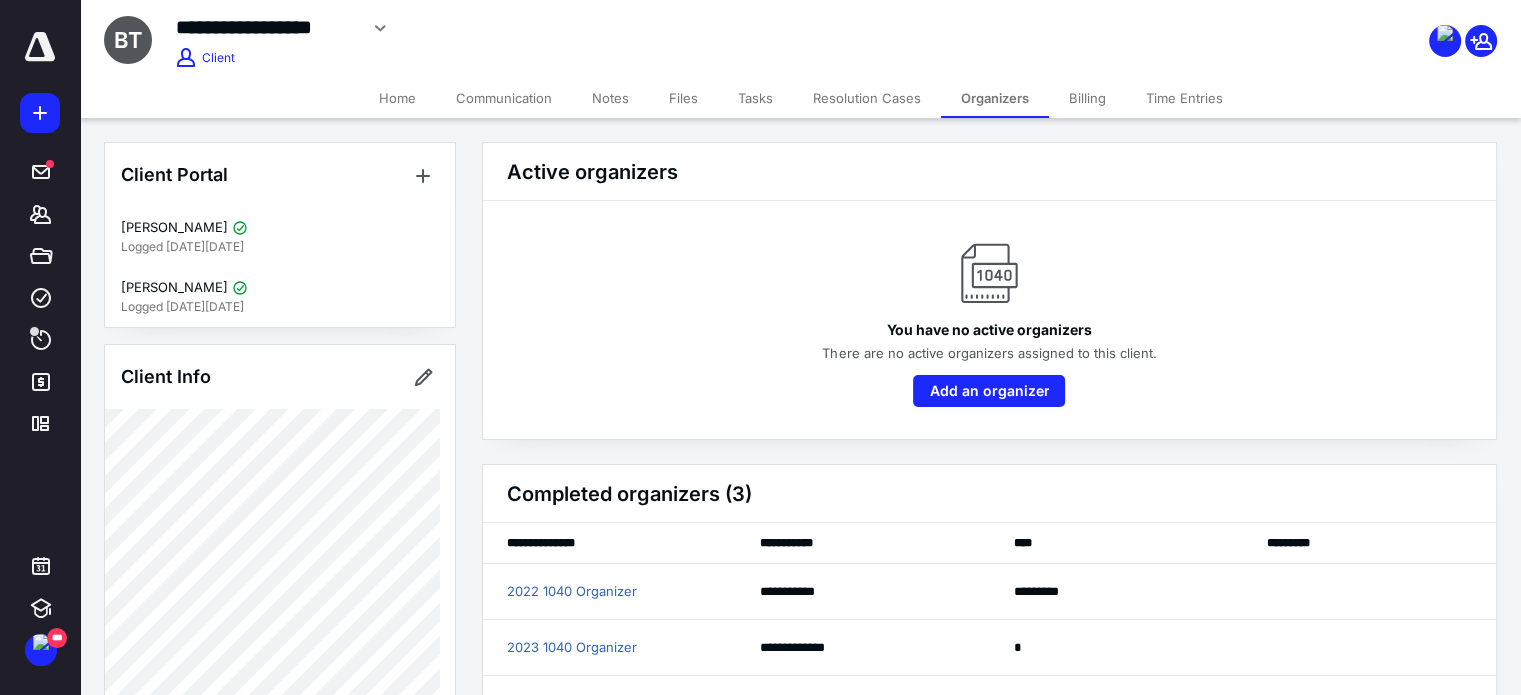 click on "Files" at bounding box center [683, 98] 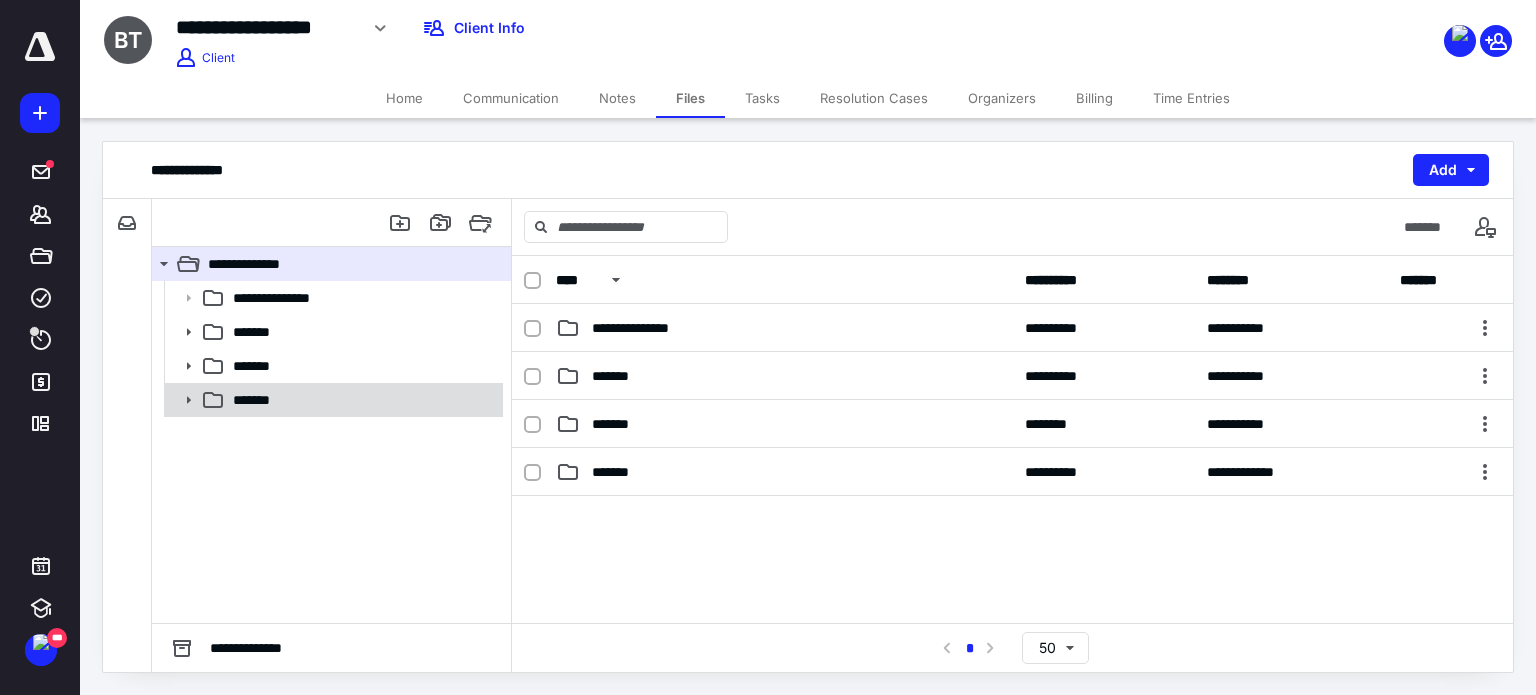 click on "*******" at bounding box center [261, 400] 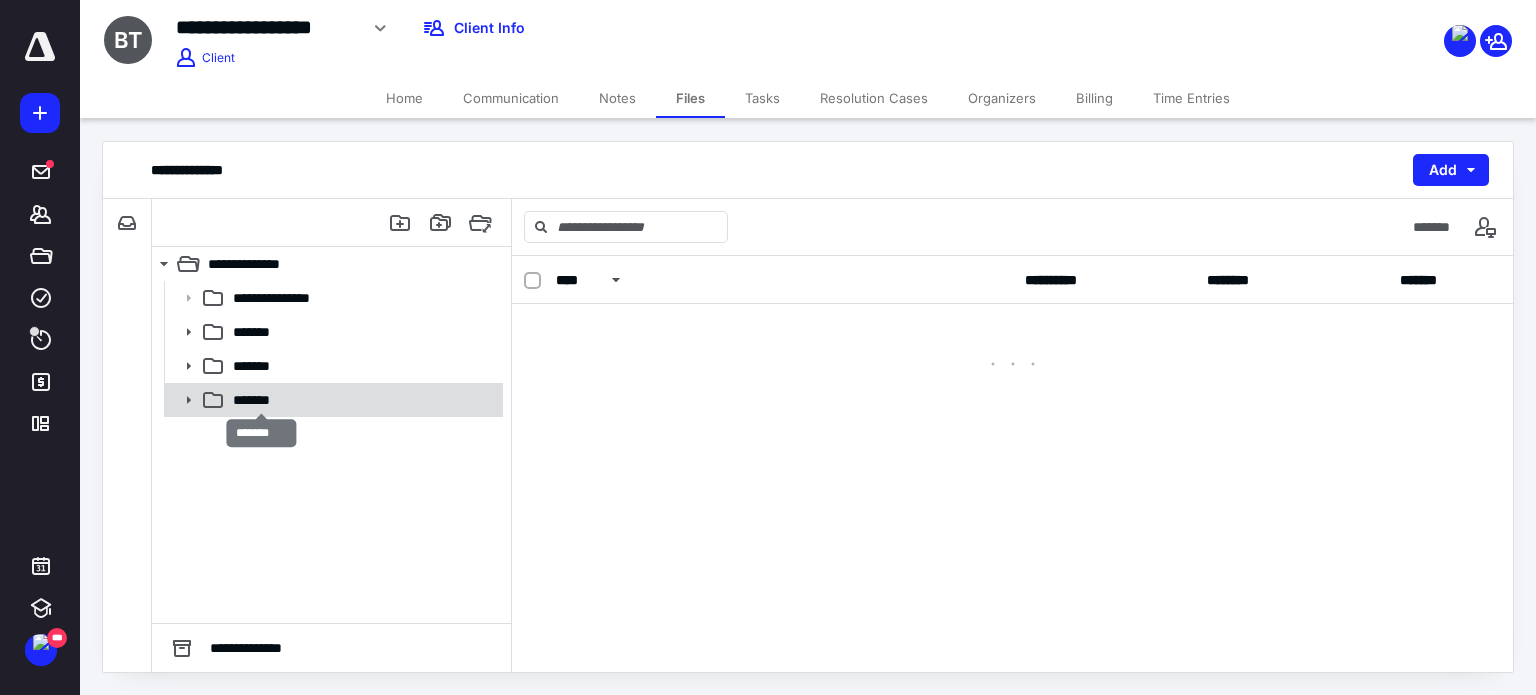 click on "*******" at bounding box center (261, 400) 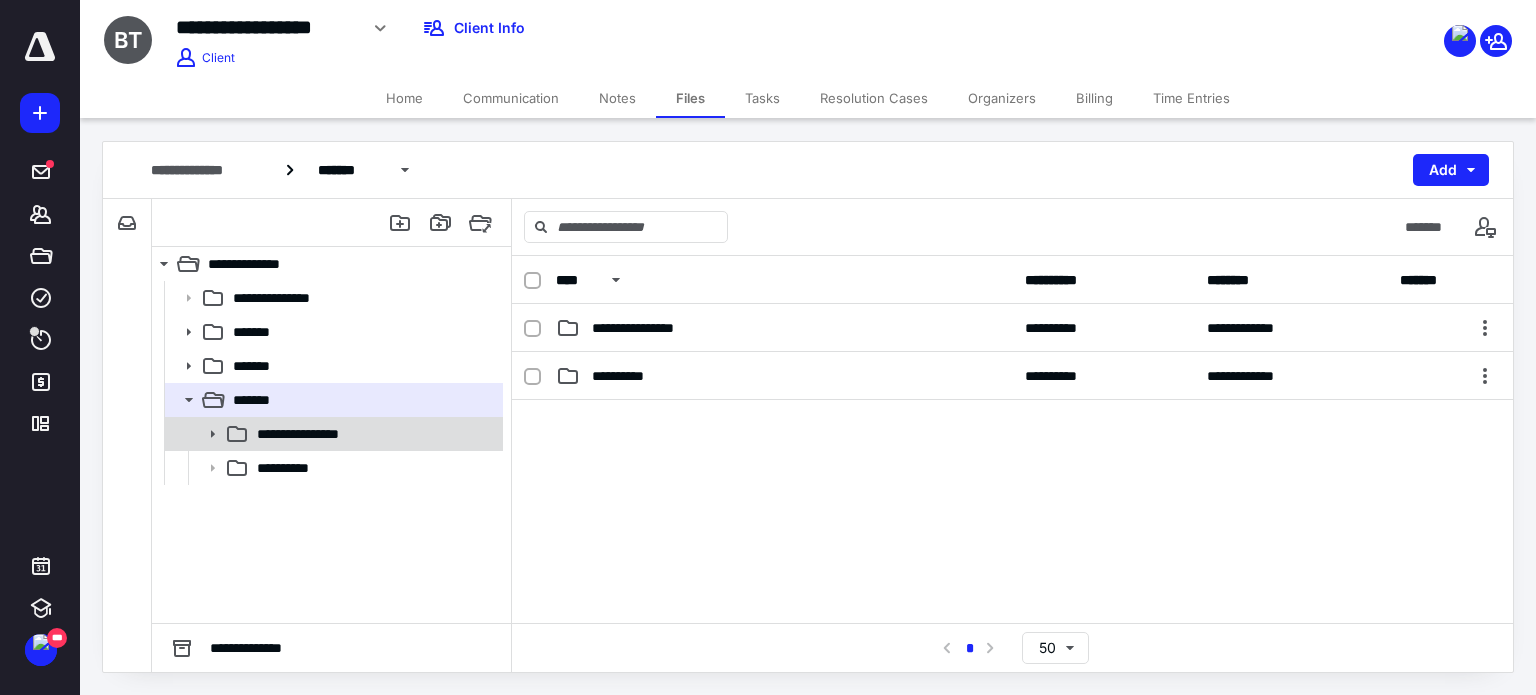 click on "**********" at bounding box center (320, 434) 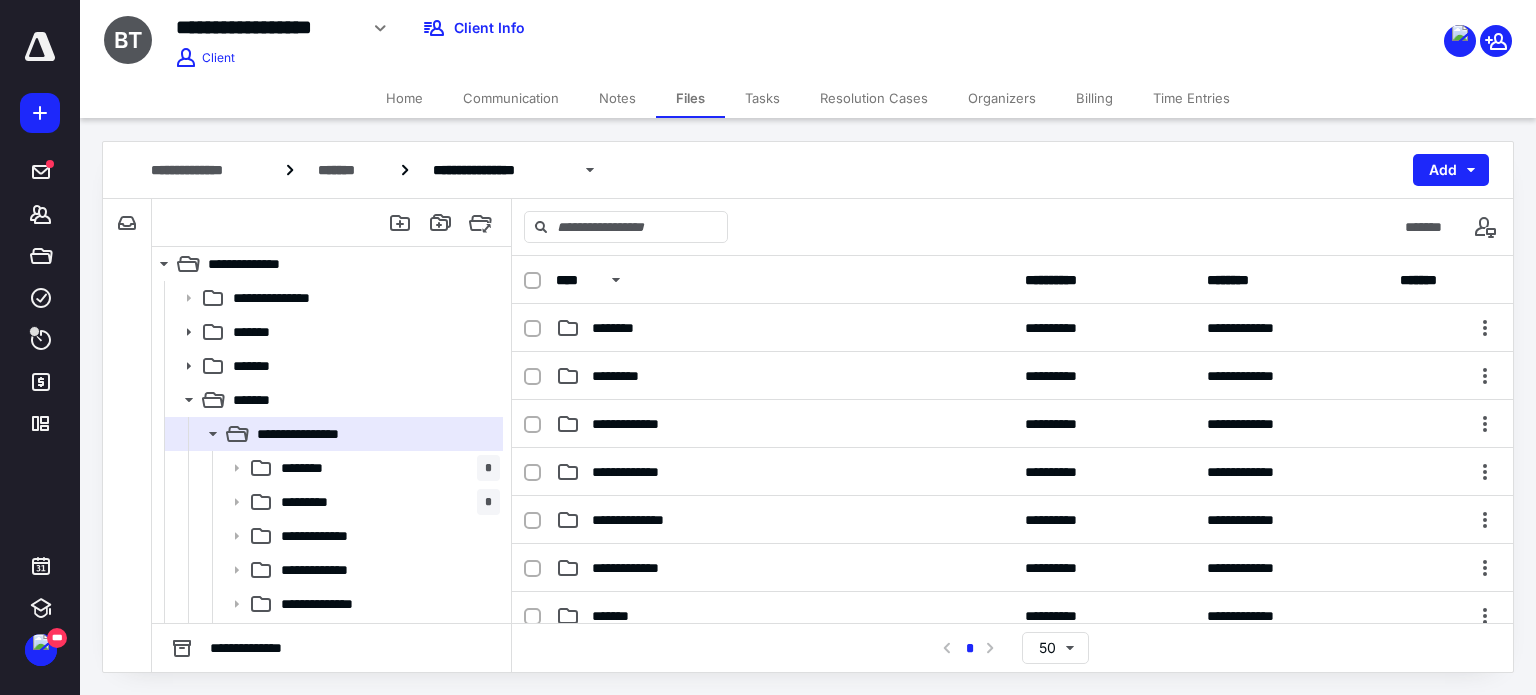 click on "******** *" at bounding box center [386, 468] 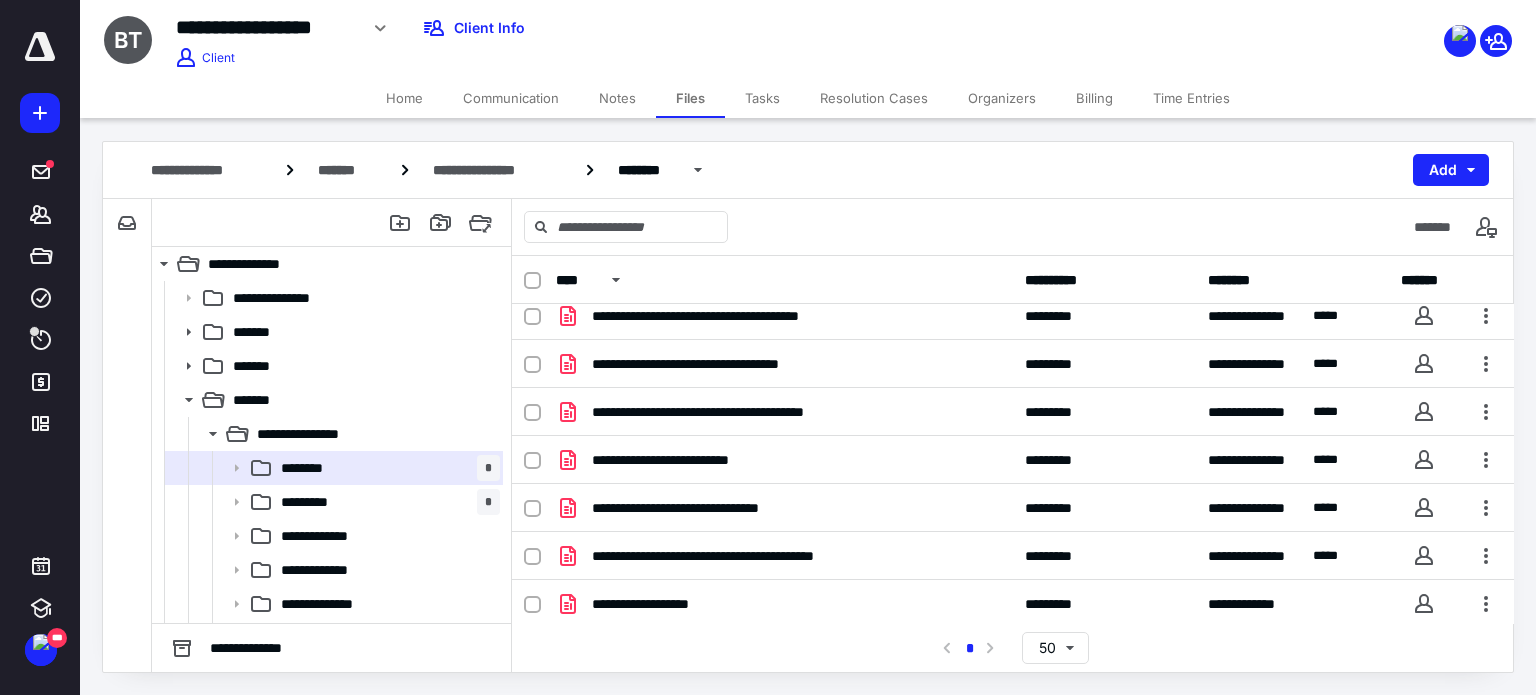 scroll, scrollTop: 14, scrollLeft: 0, axis: vertical 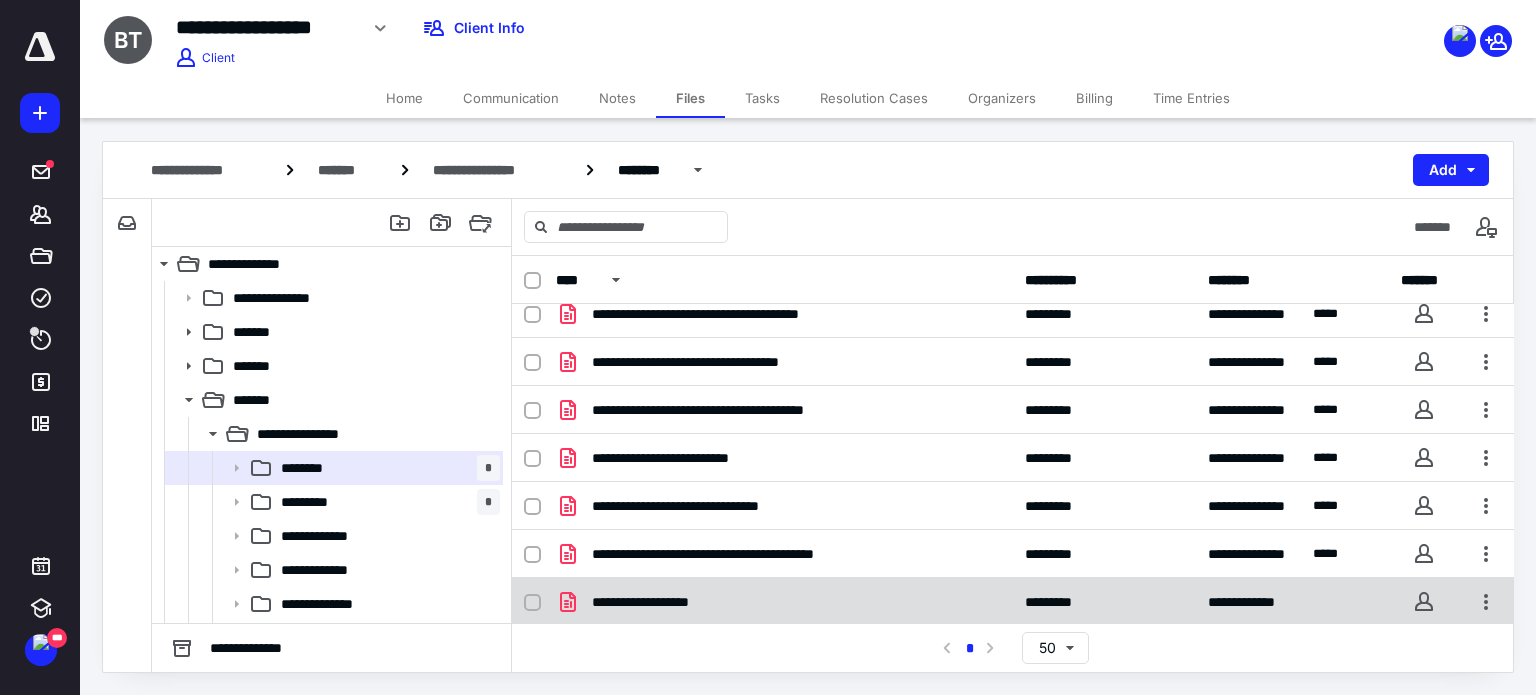 click on "**********" at bounding box center (784, 602) 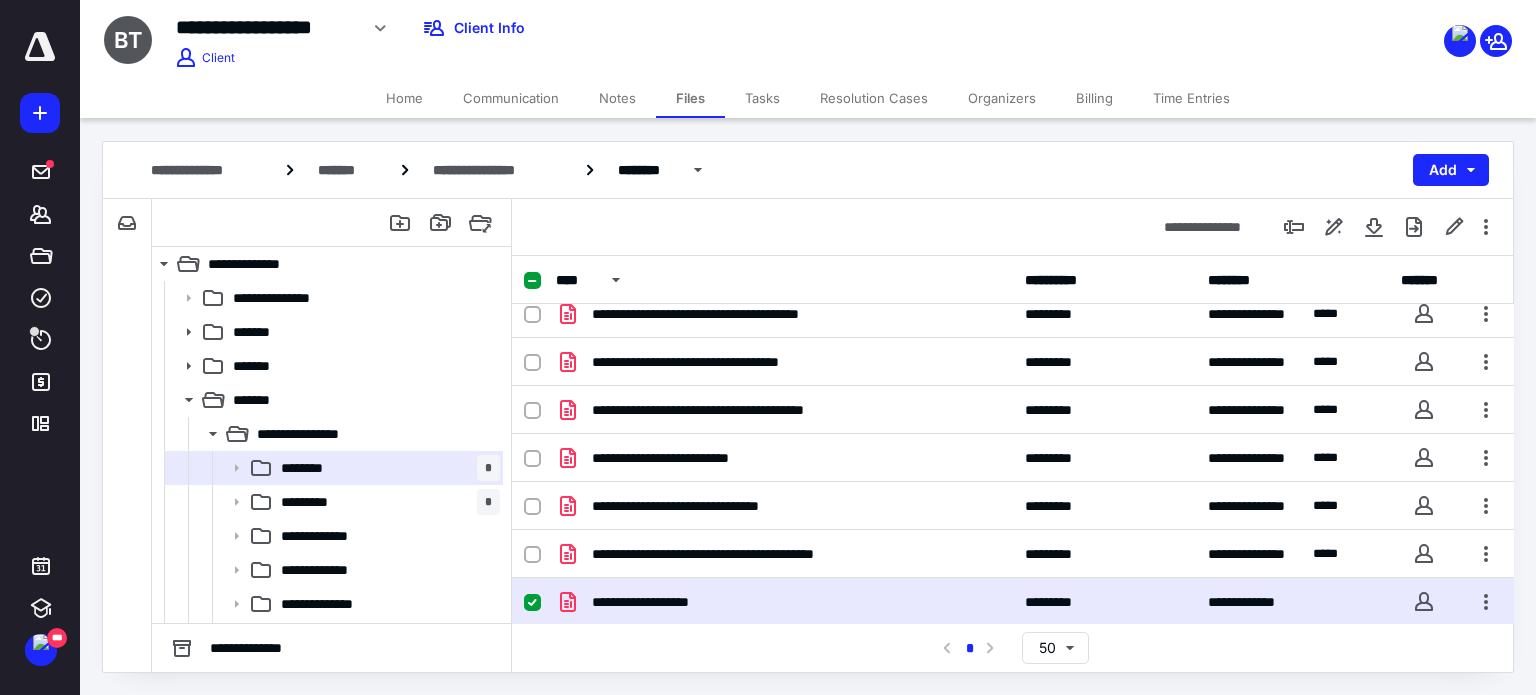 click on "**********" at bounding box center (784, 602) 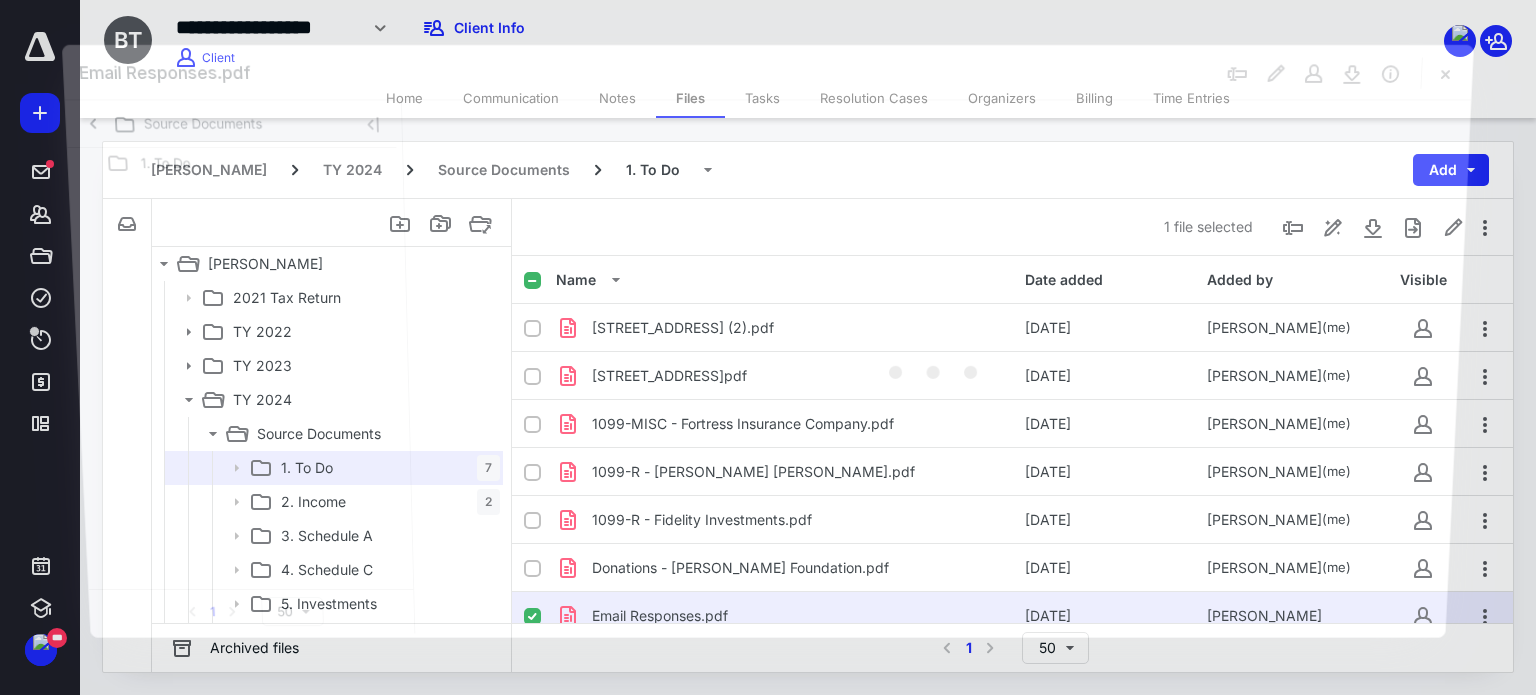 scroll, scrollTop: 14, scrollLeft: 0, axis: vertical 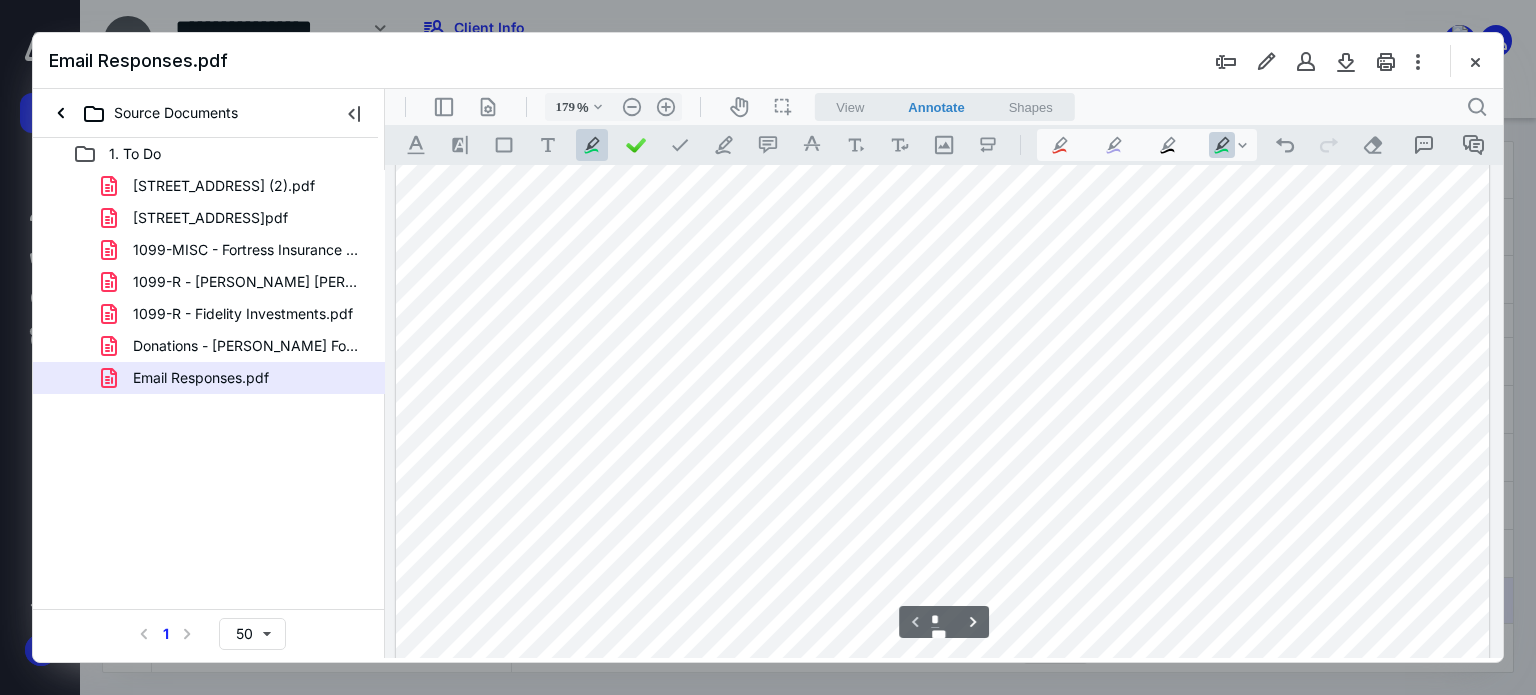 drag, startPoint x: 761, startPoint y: 415, endPoint x: 1011, endPoint y: 417, distance: 250.008 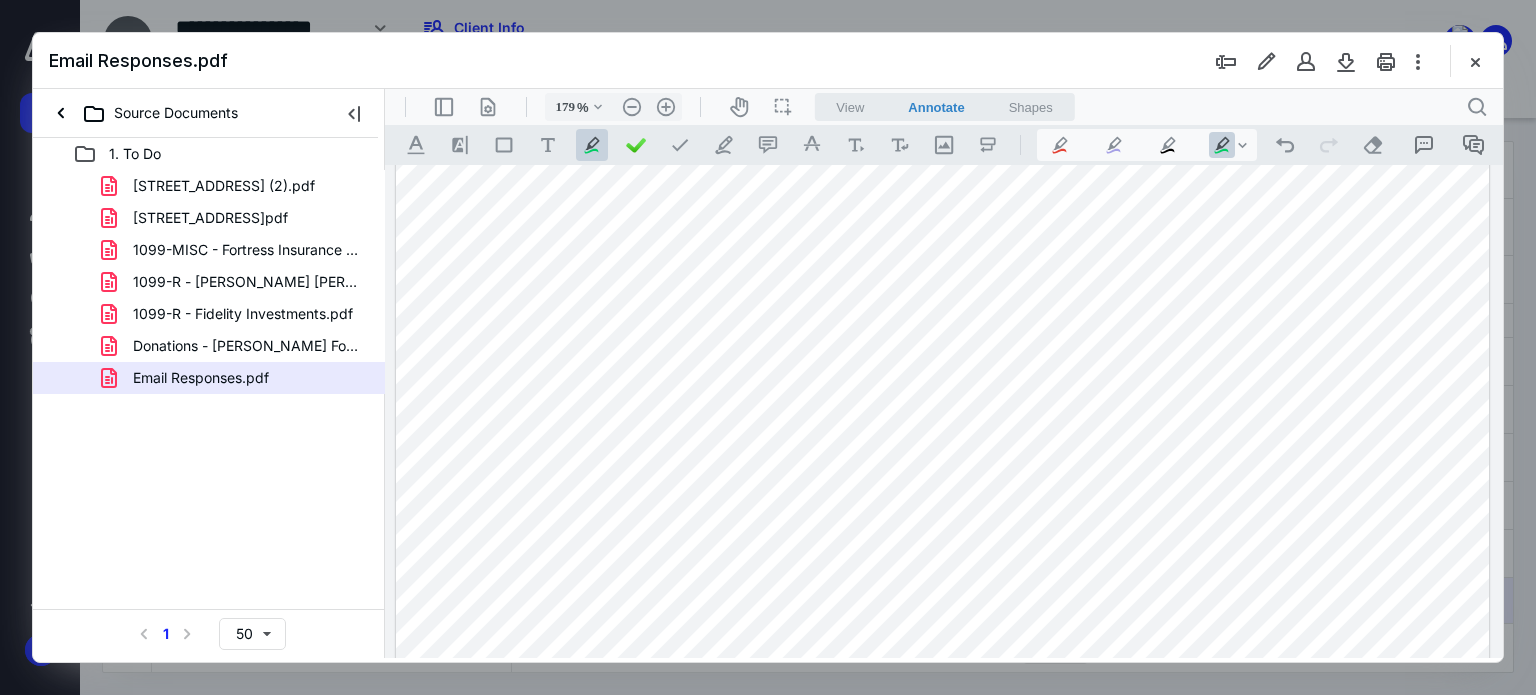 drag, startPoint x: 694, startPoint y: 352, endPoint x: 827, endPoint y: 360, distance: 133.24039 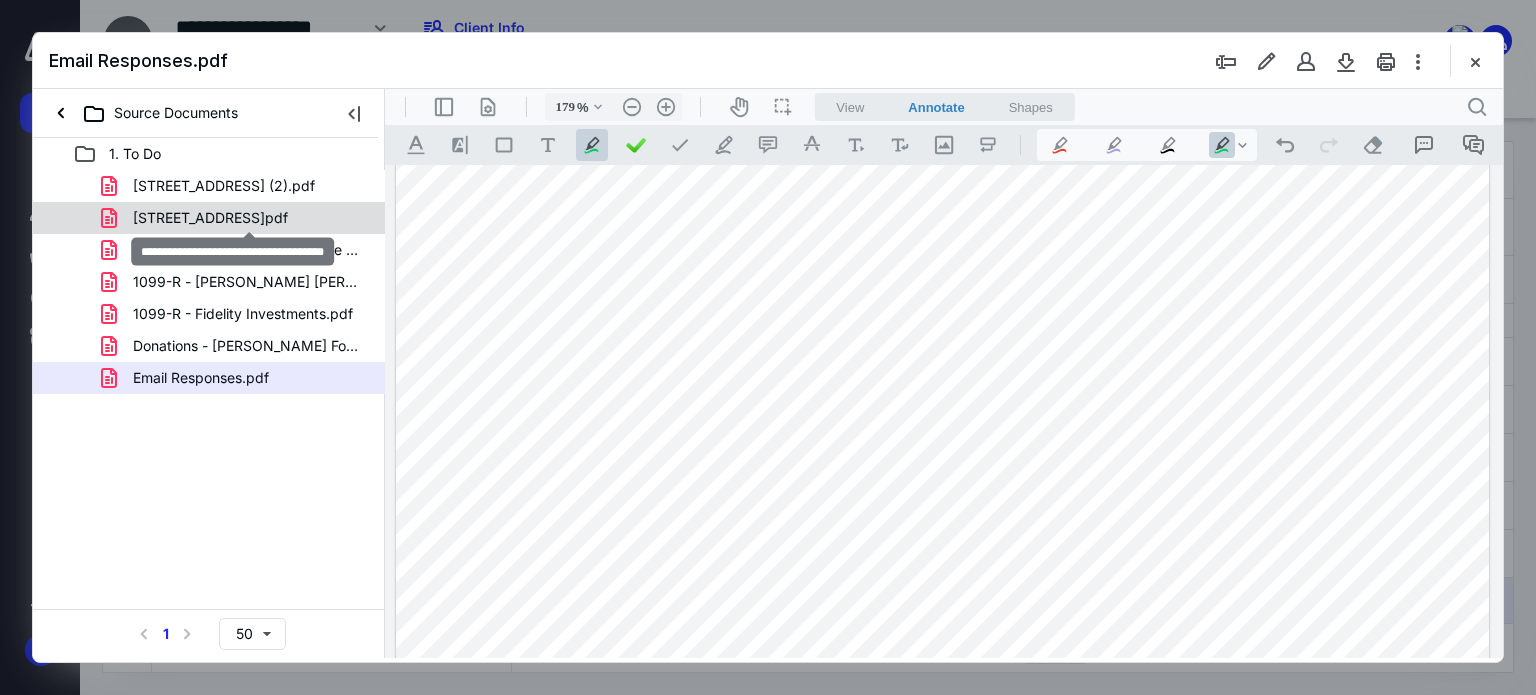 click on "[STREET_ADDRESS]pdf" at bounding box center (210, 218) 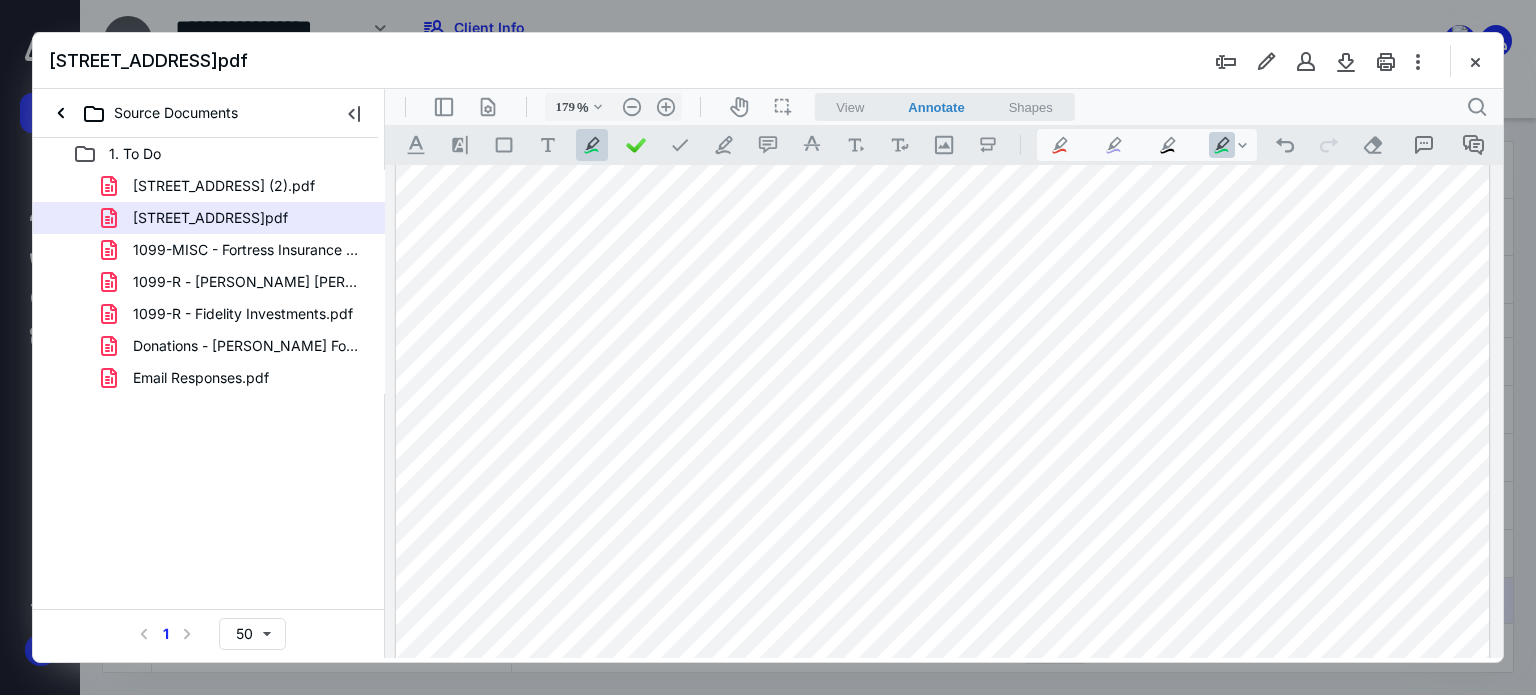 scroll, scrollTop: 700, scrollLeft: 0, axis: vertical 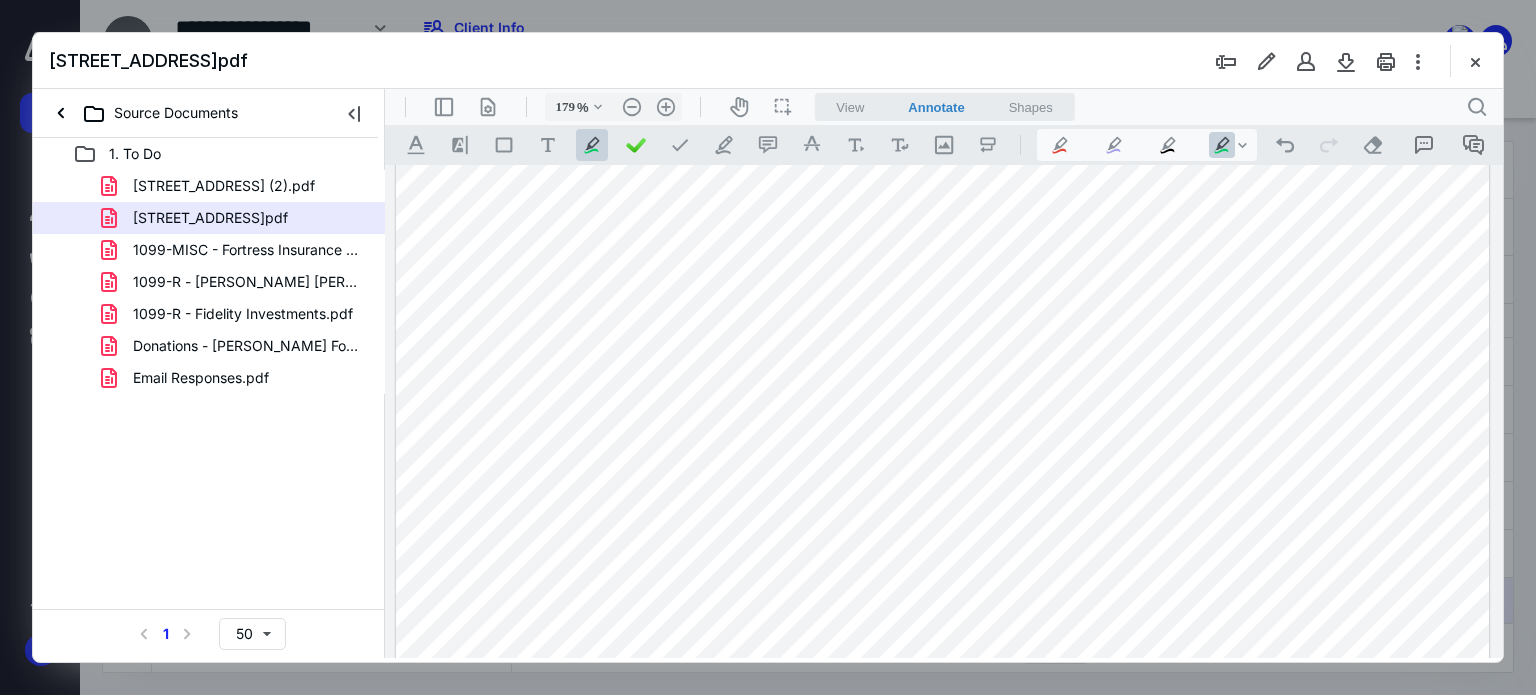 drag, startPoint x: 1123, startPoint y: 342, endPoint x: 1215, endPoint y: 348, distance: 92.19544 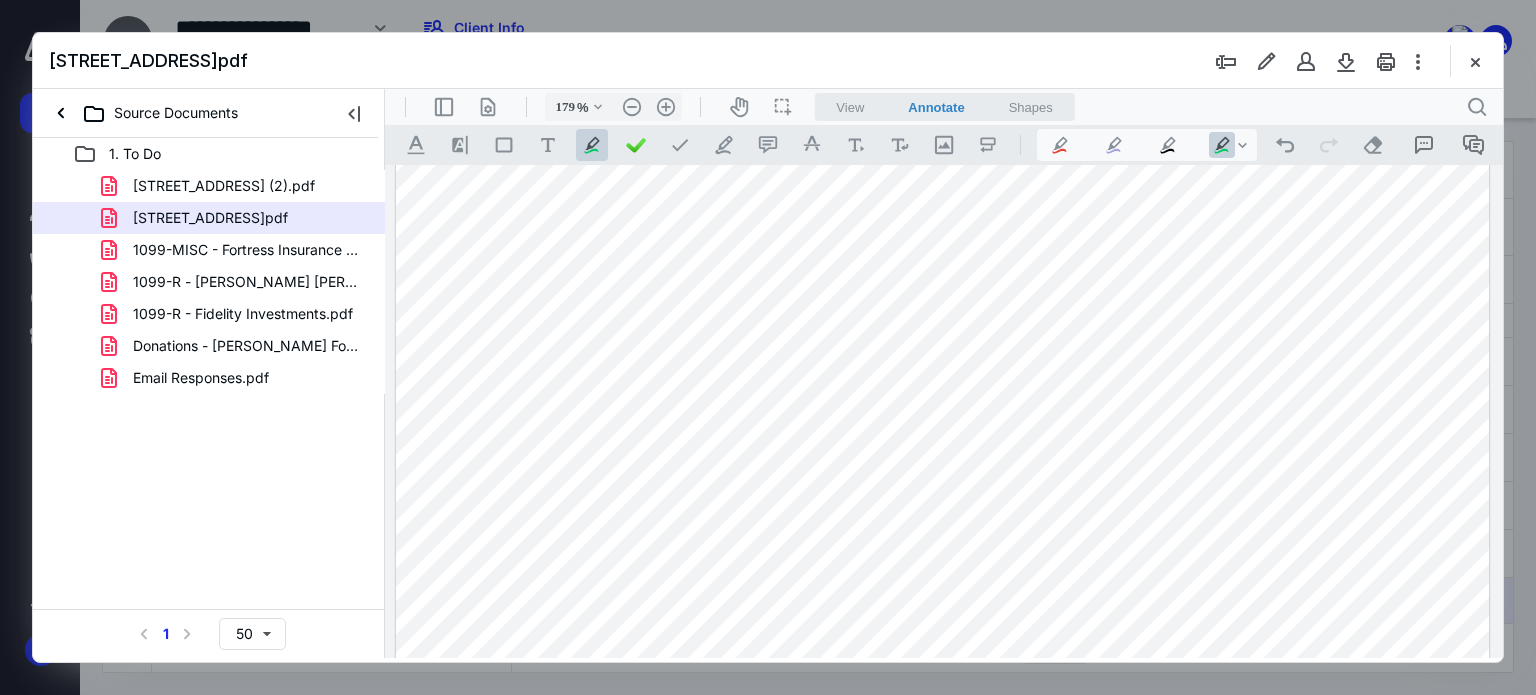 scroll, scrollTop: 500, scrollLeft: 0, axis: vertical 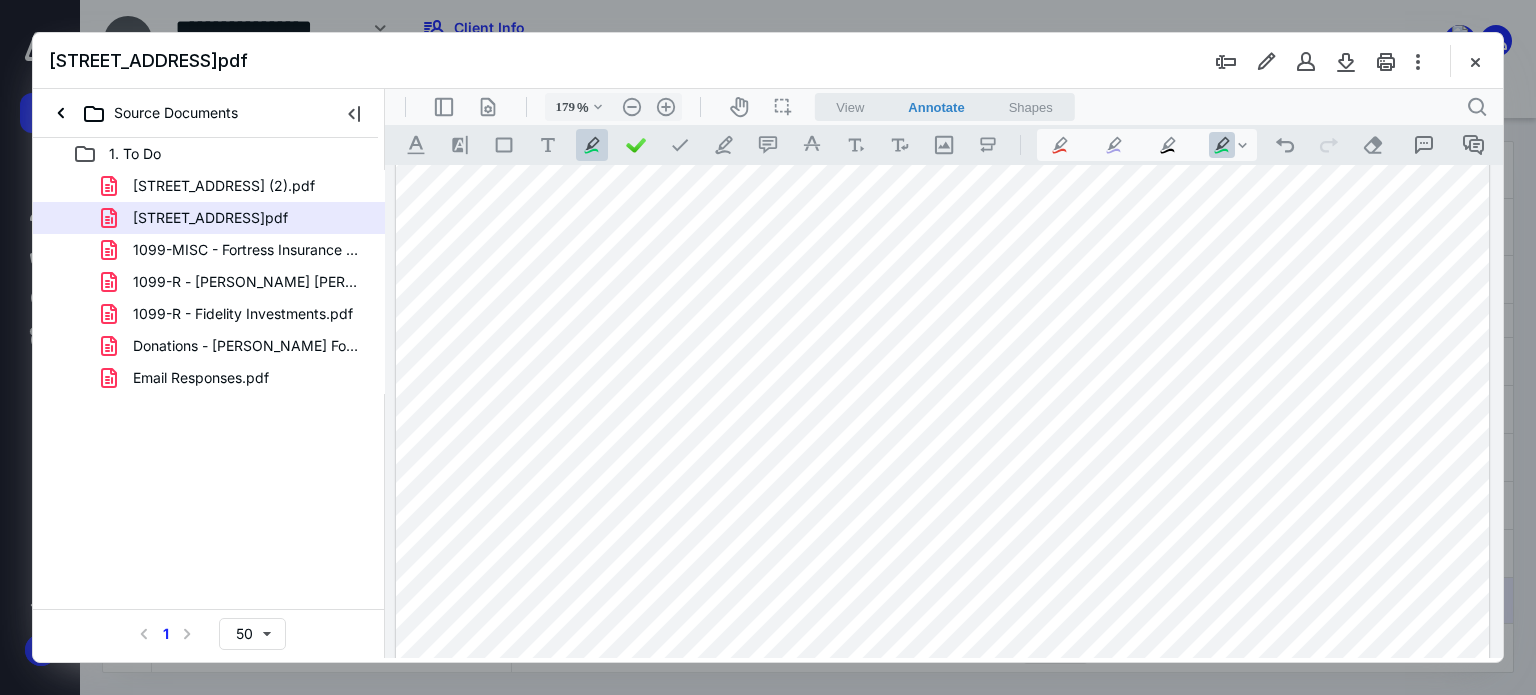 drag, startPoint x: 677, startPoint y: 280, endPoint x: 831, endPoint y: 280, distance: 154 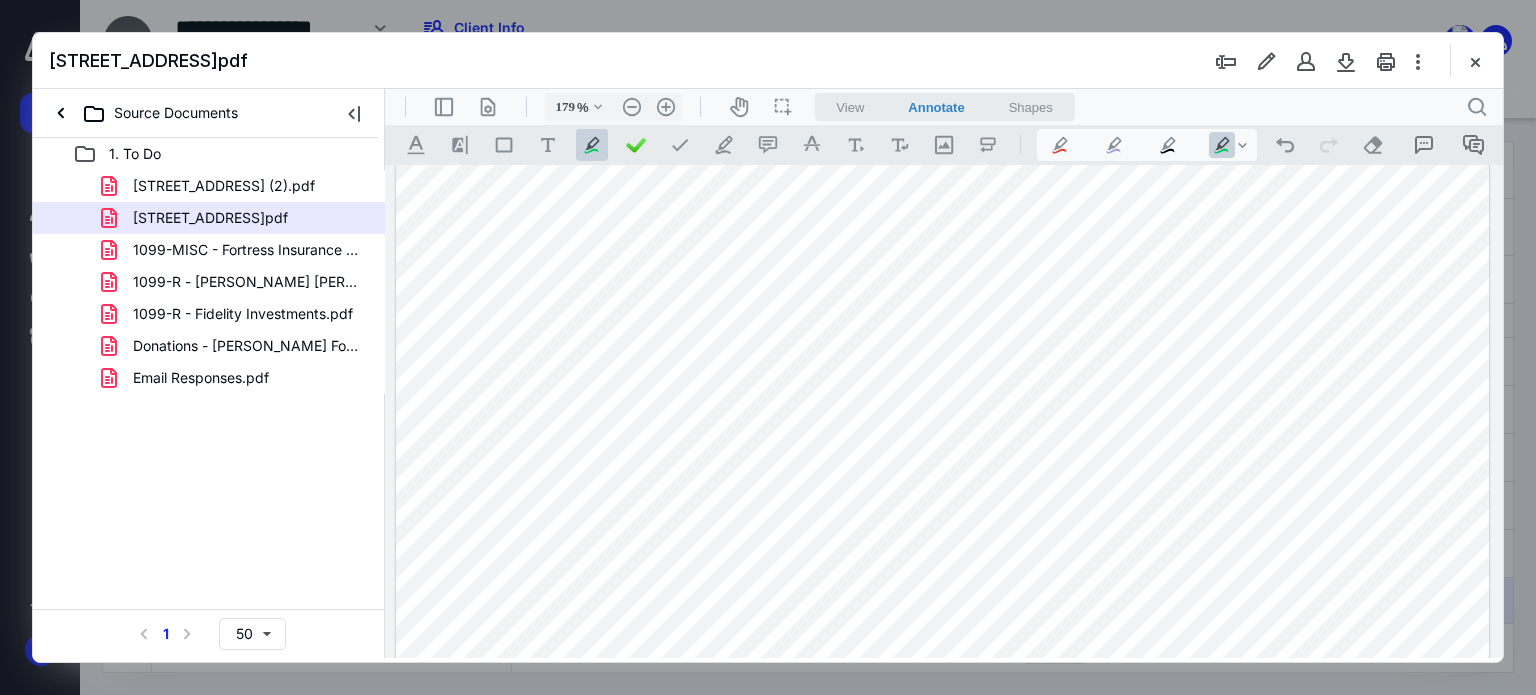 scroll, scrollTop: 935, scrollLeft: 0, axis: vertical 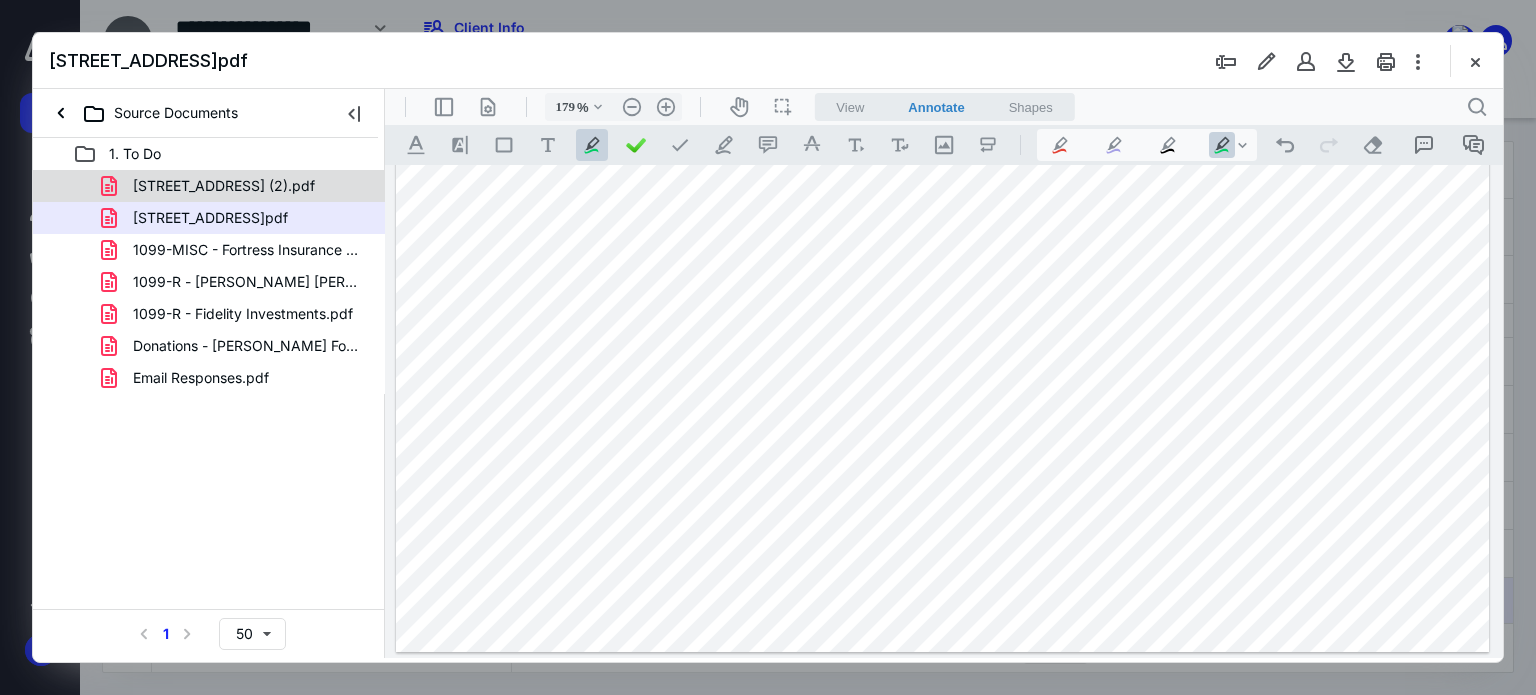 click on "[STREET_ADDRESS] (2).pdf" at bounding box center [224, 186] 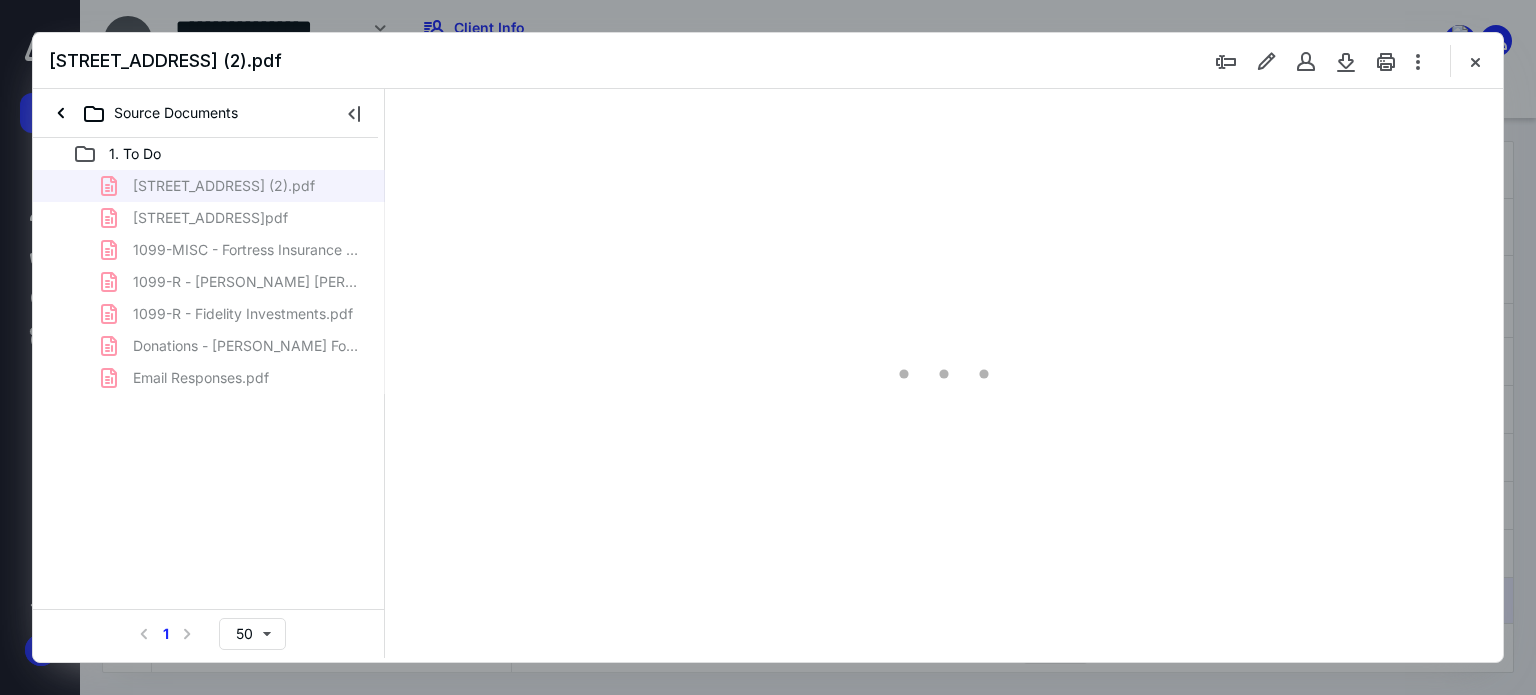 scroll, scrollTop: 0, scrollLeft: 0, axis: both 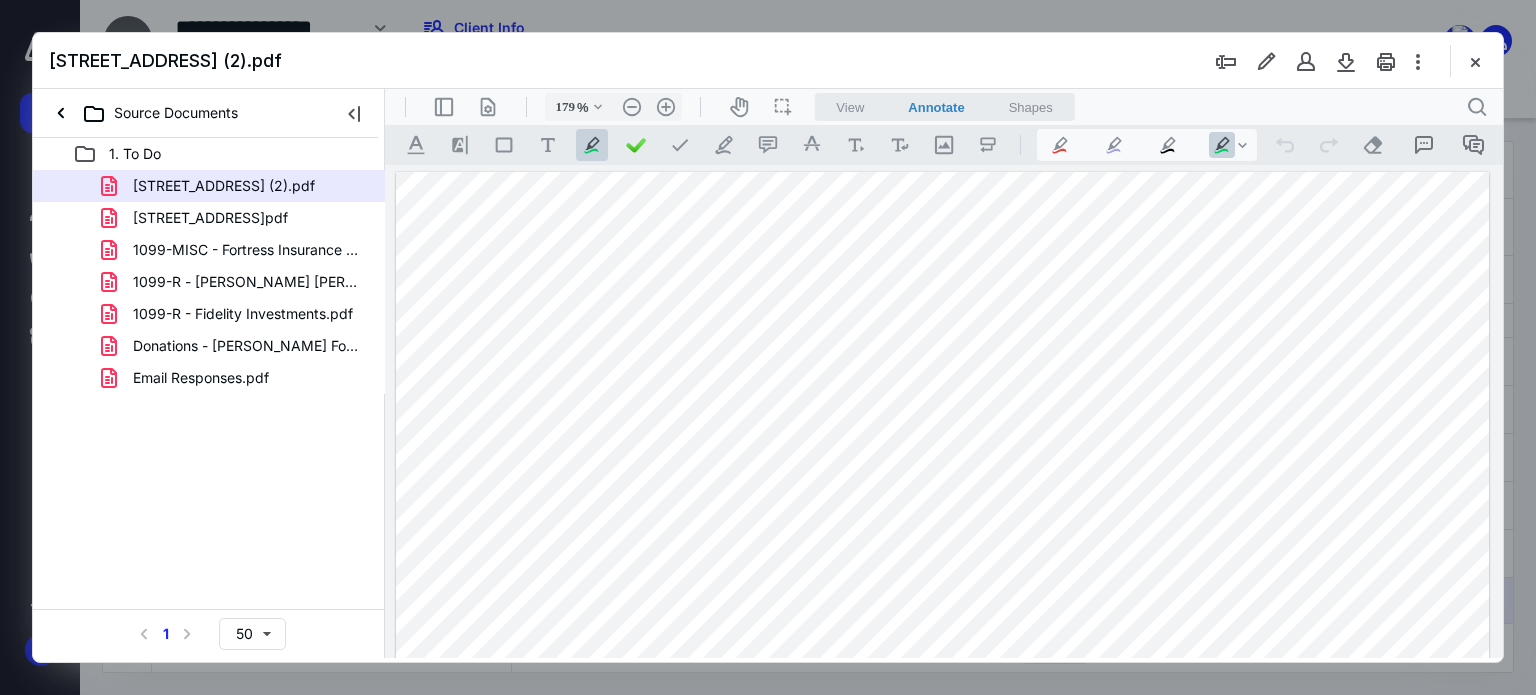 drag, startPoint x: 901, startPoint y: 400, endPoint x: 1053, endPoint y: 407, distance: 152.1611 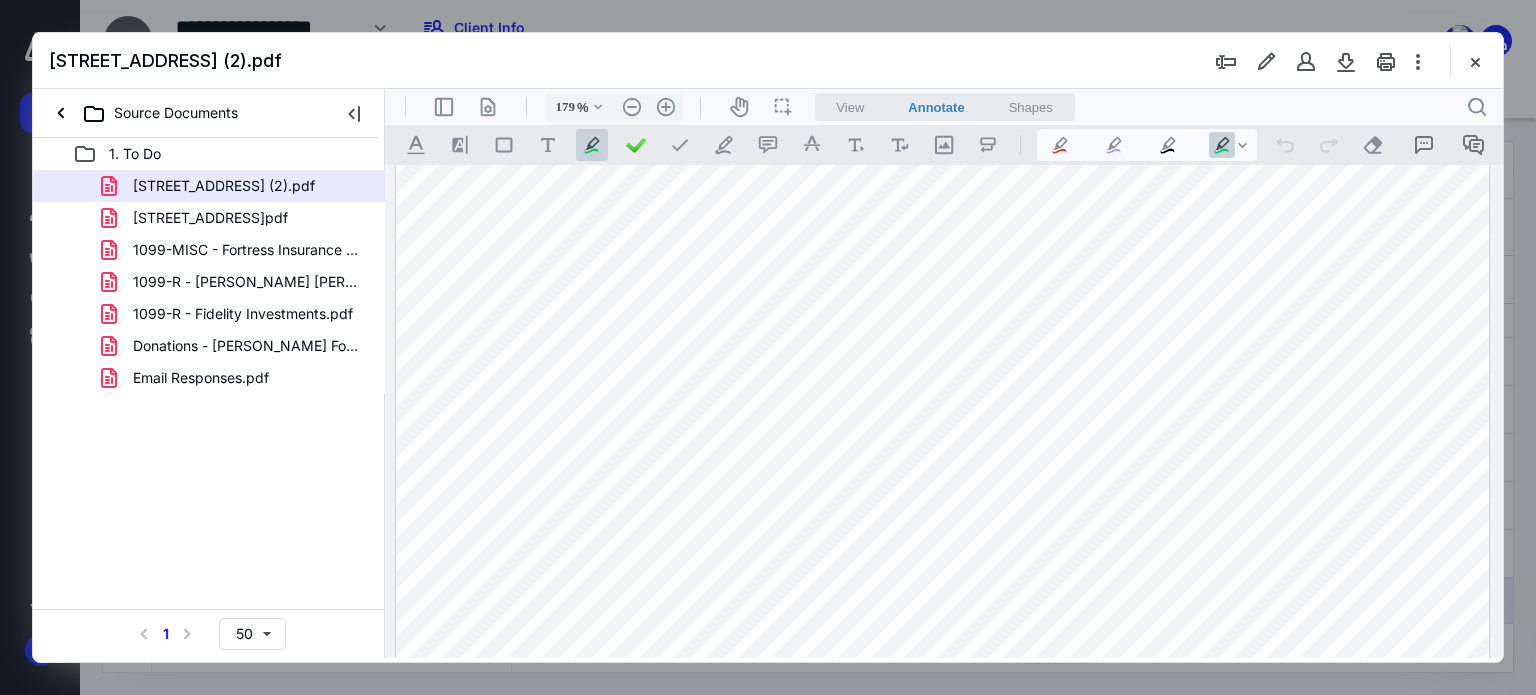 scroll, scrollTop: 300, scrollLeft: 0, axis: vertical 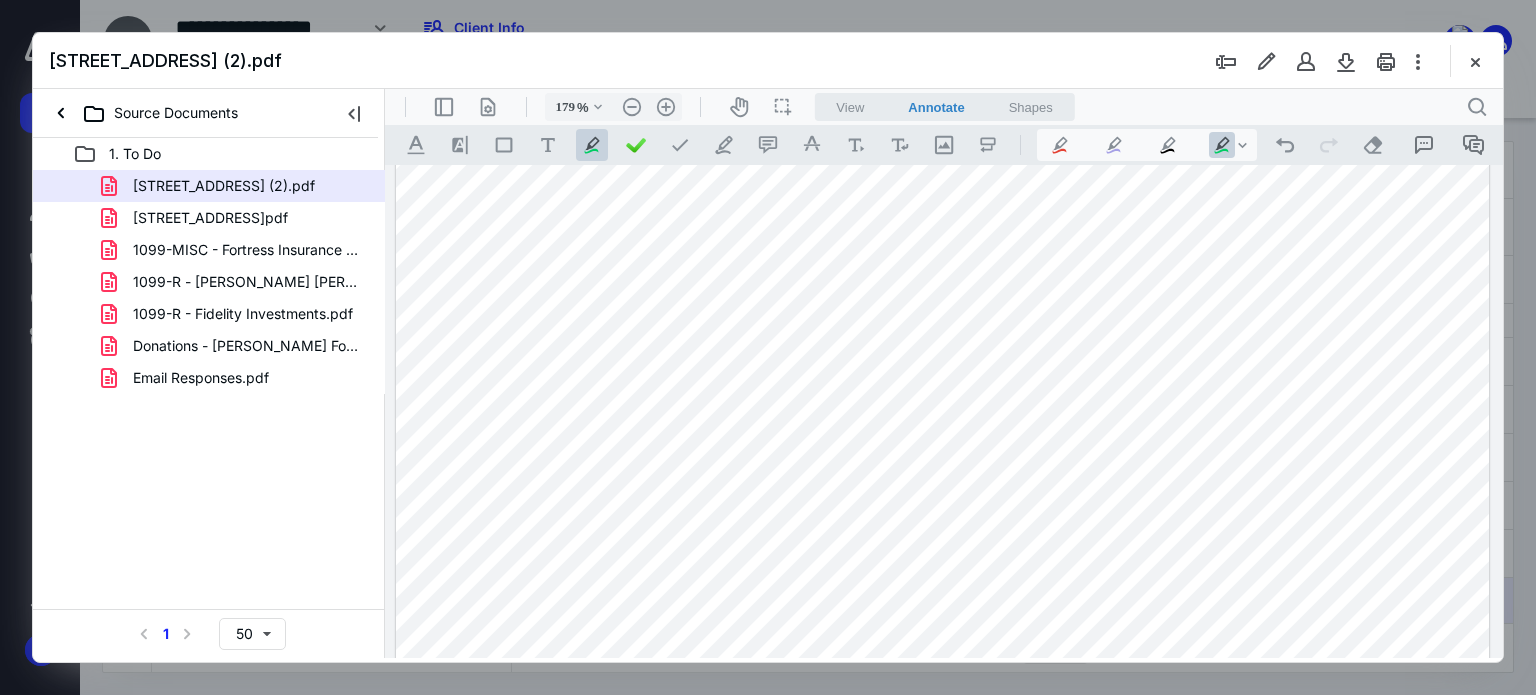 drag, startPoint x: 677, startPoint y: 411, endPoint x: 977, endPoint y: 412, distance: 300.00168 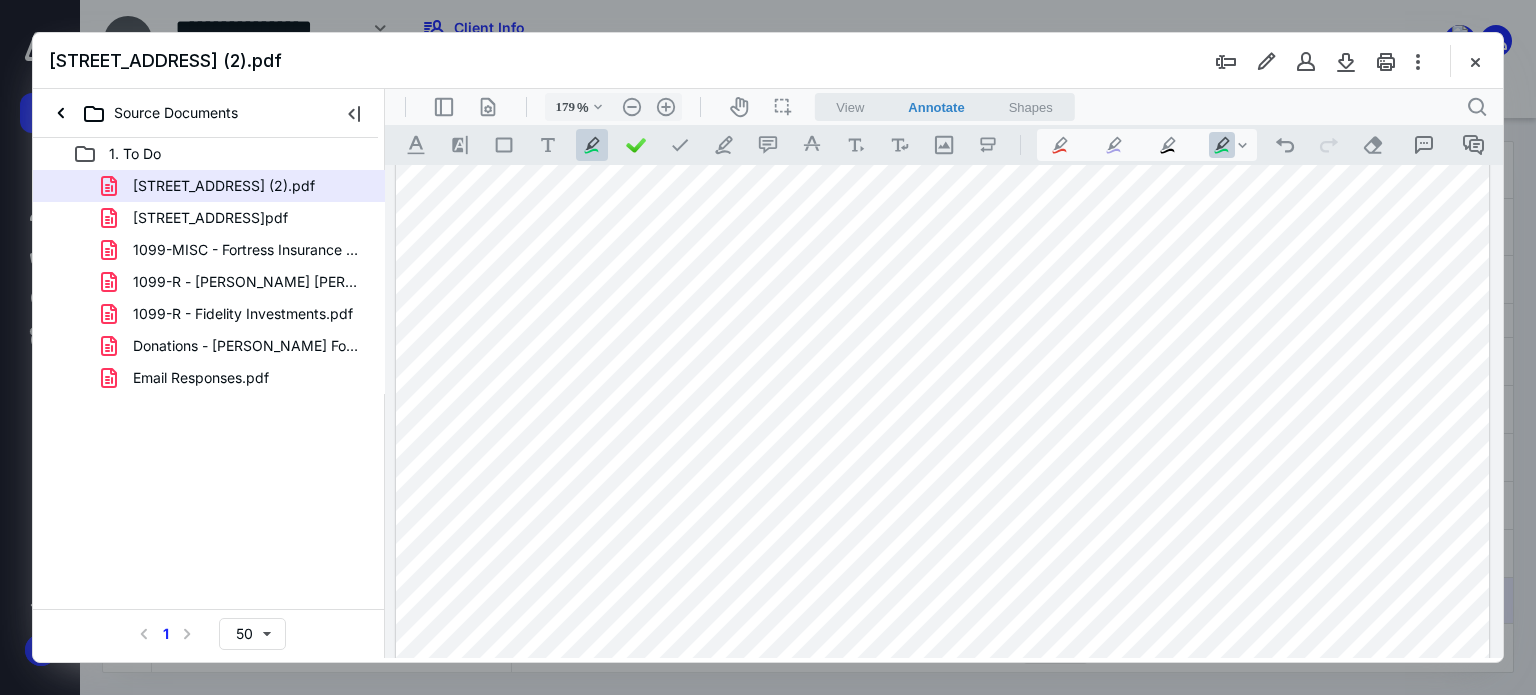 scroll, scrollTop: 200, scrollLeft: 0, axis: vertical 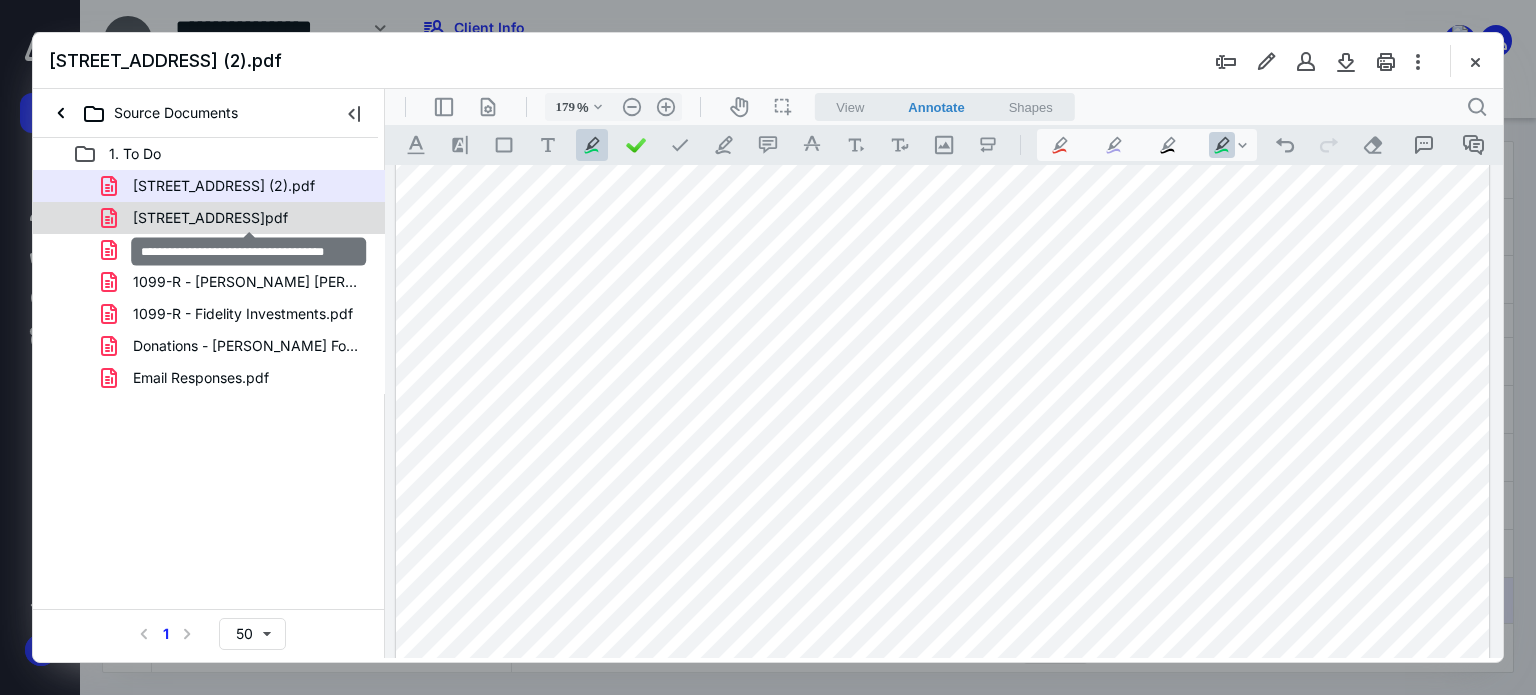 click on "[STREET_ADDRESS]pdf" at bounding box center (210, 218) 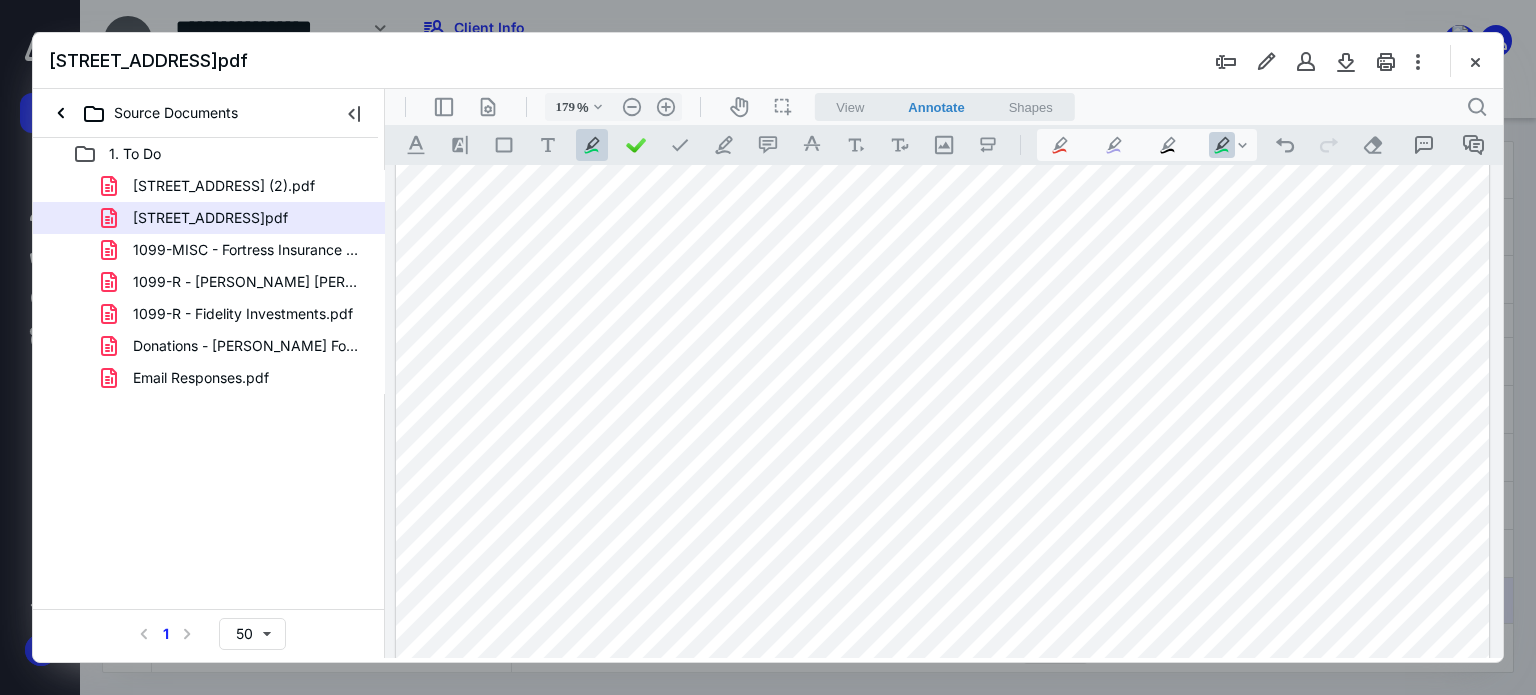 scroll, scrollTop: 800, scrollLeft: 0, axis: vertical 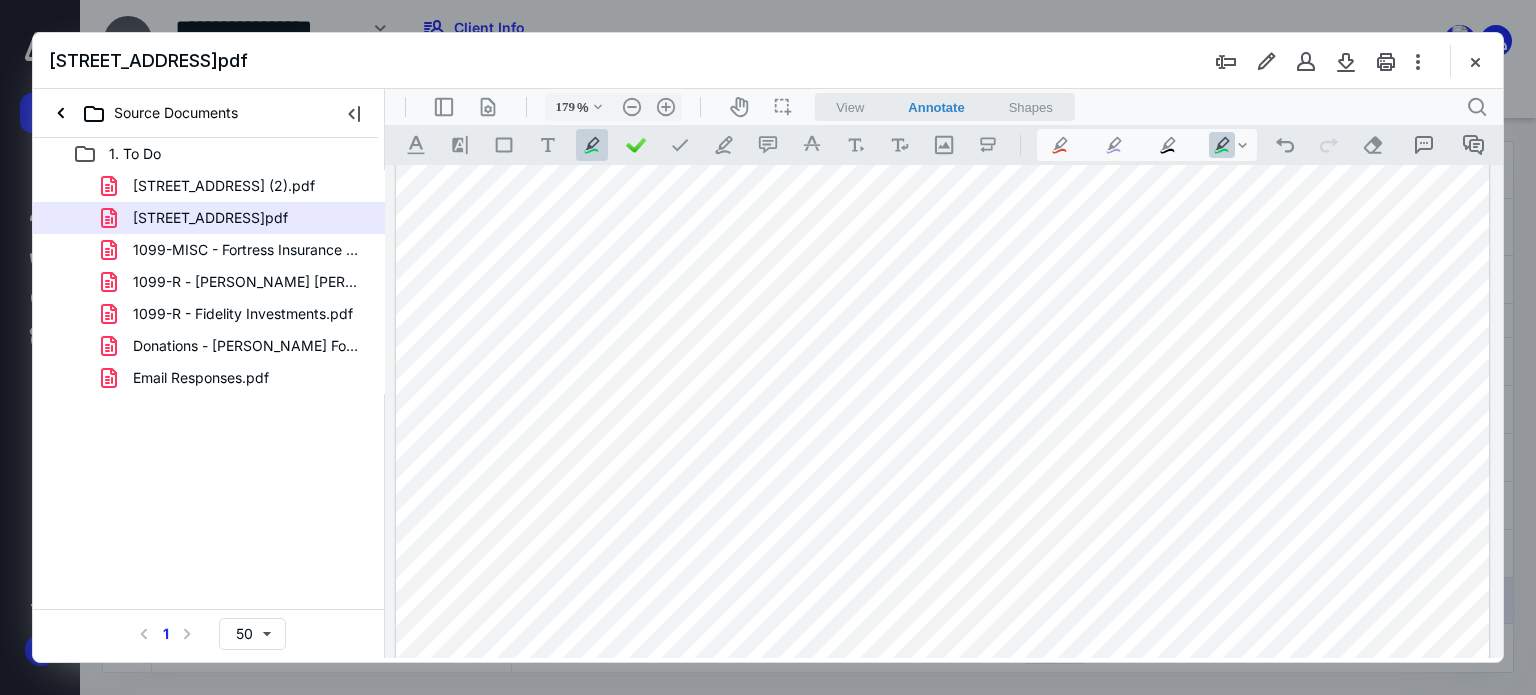 click at bounding box center [943, 80] 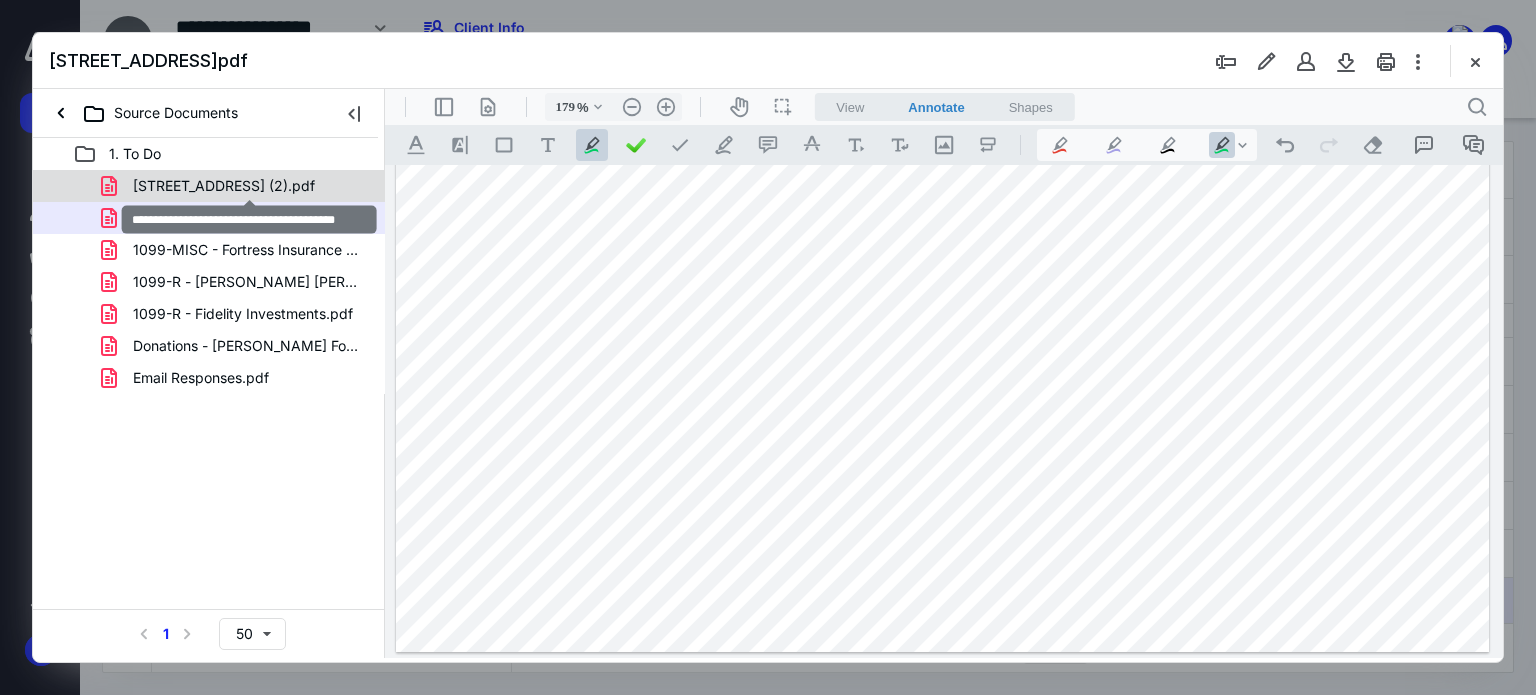 click on "[STREET_ADDRESS] (2).pdf" at bounding box center (224, 186) 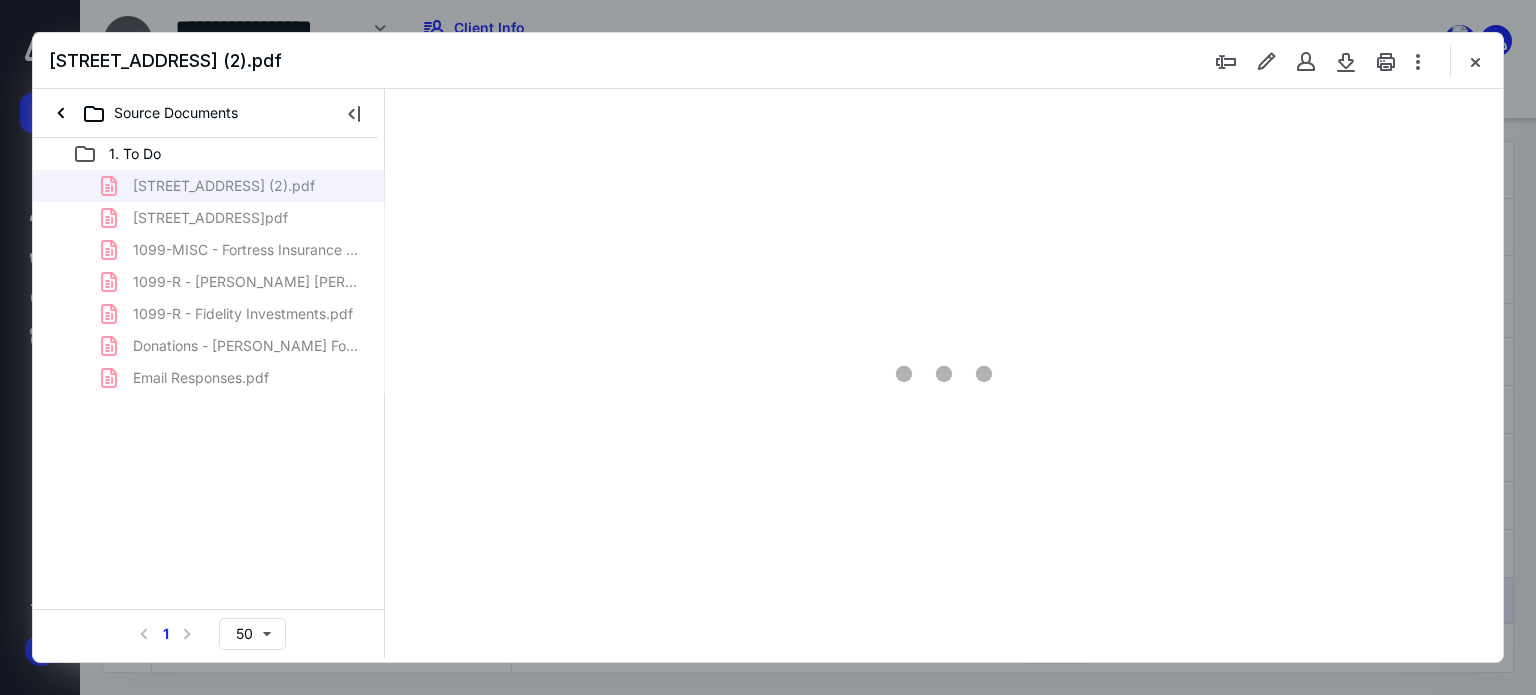 type on "179" 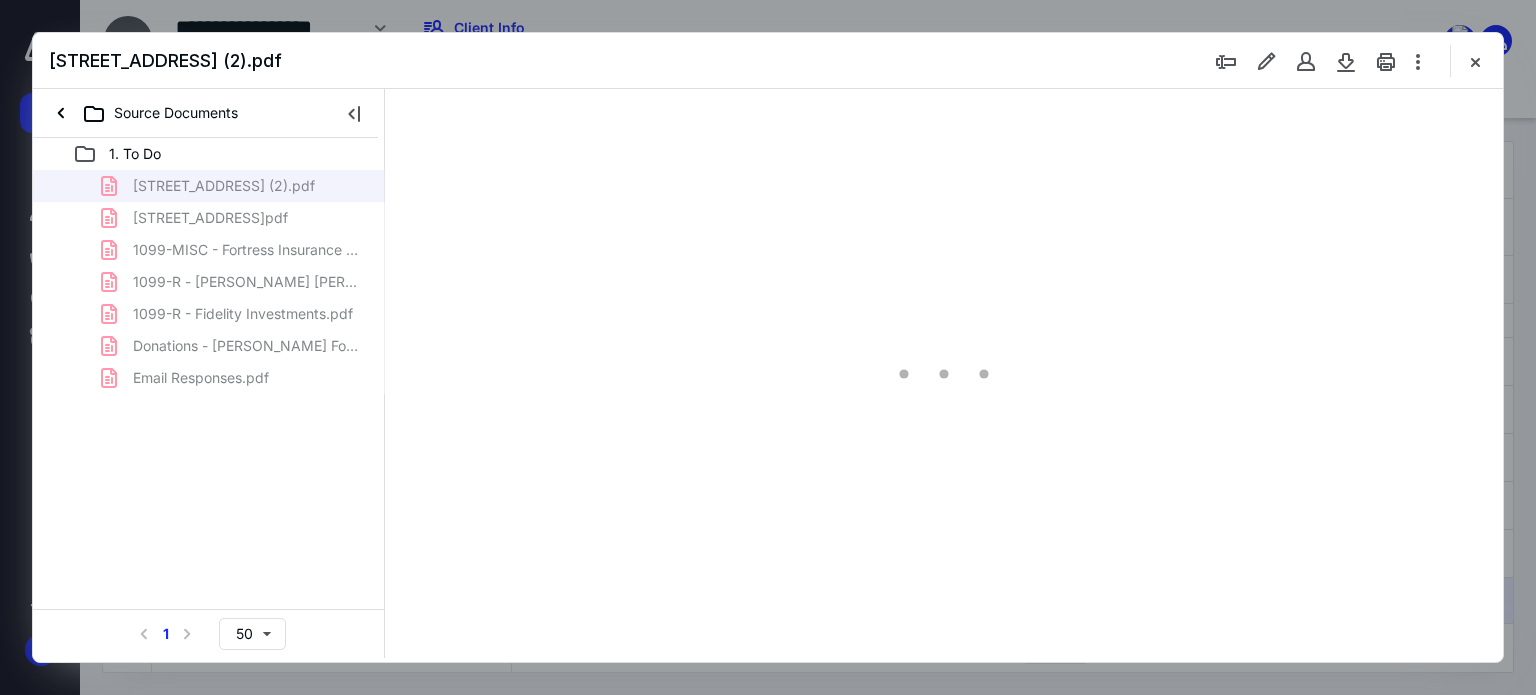 scroll, scrollTop: 0, scrollLeft: 0, axis: both 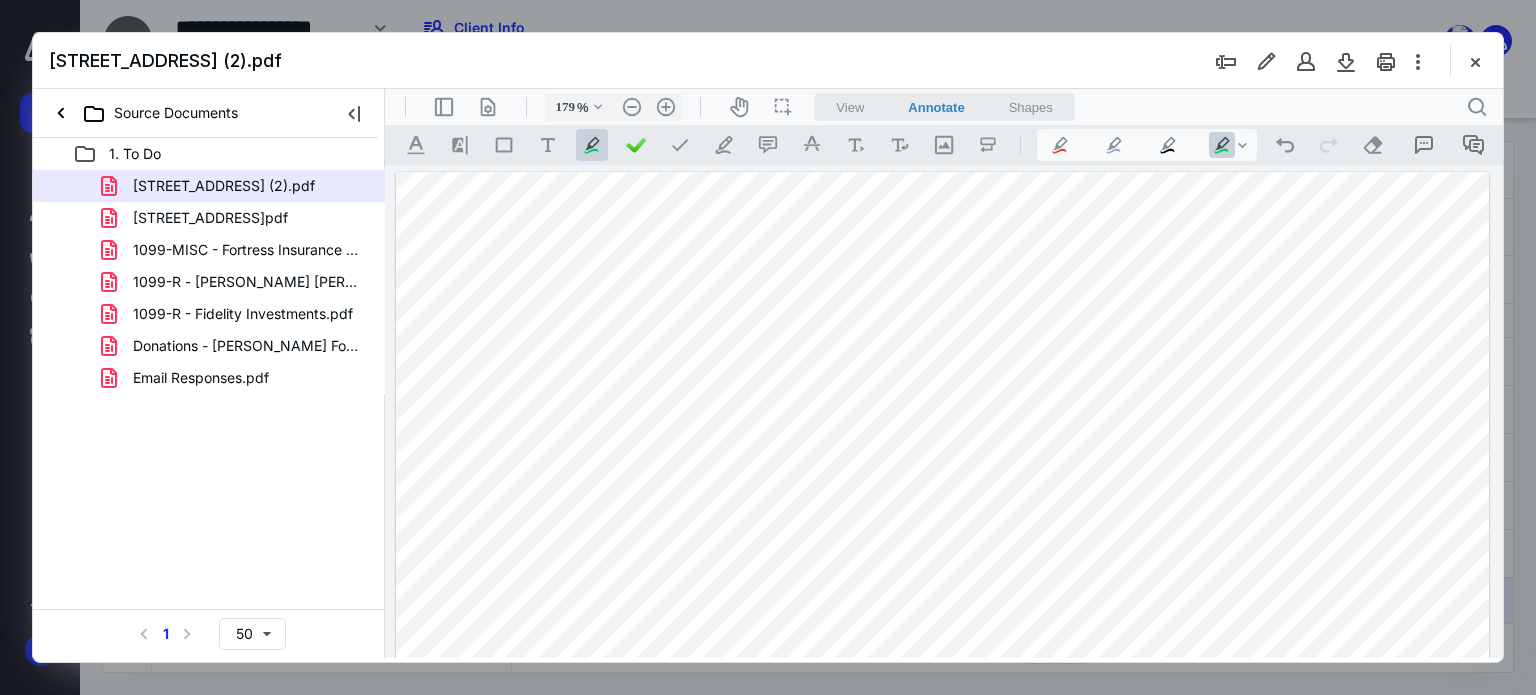 click at bounding box center (943, 880) 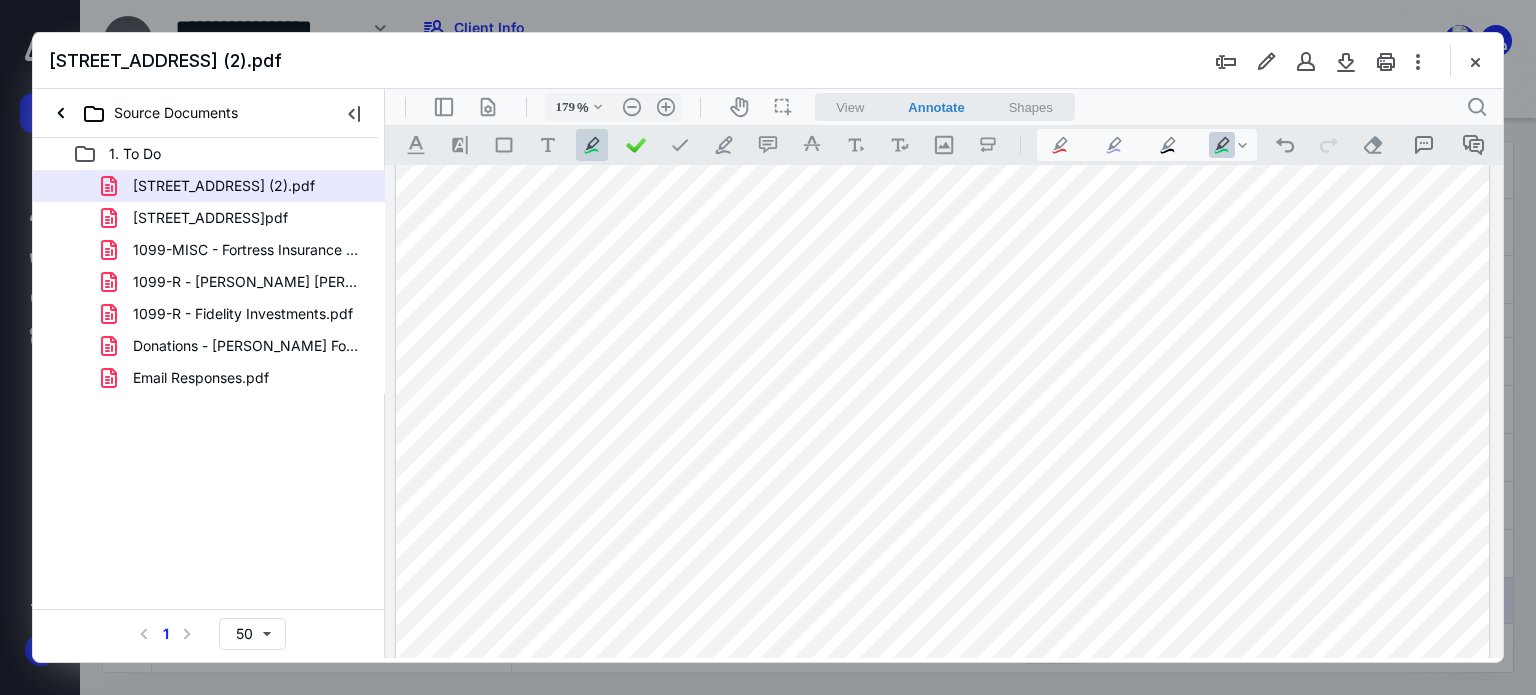 scroll, scrollTop: 400, scrollLeft: 0, axis: vertical 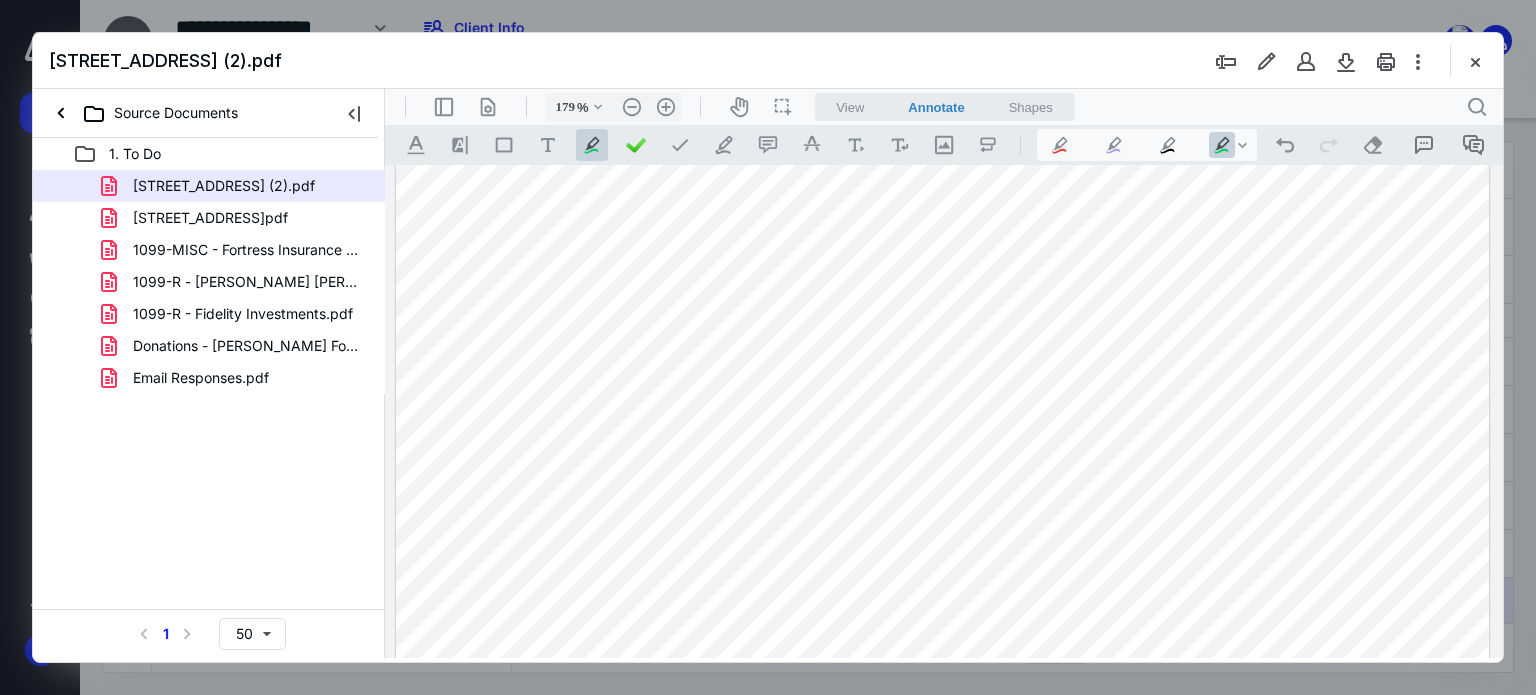drag, startPoint x: 1469, startPoint y: 52, endPoint x: 1452, endPoint y: 57, distance: 17.720045 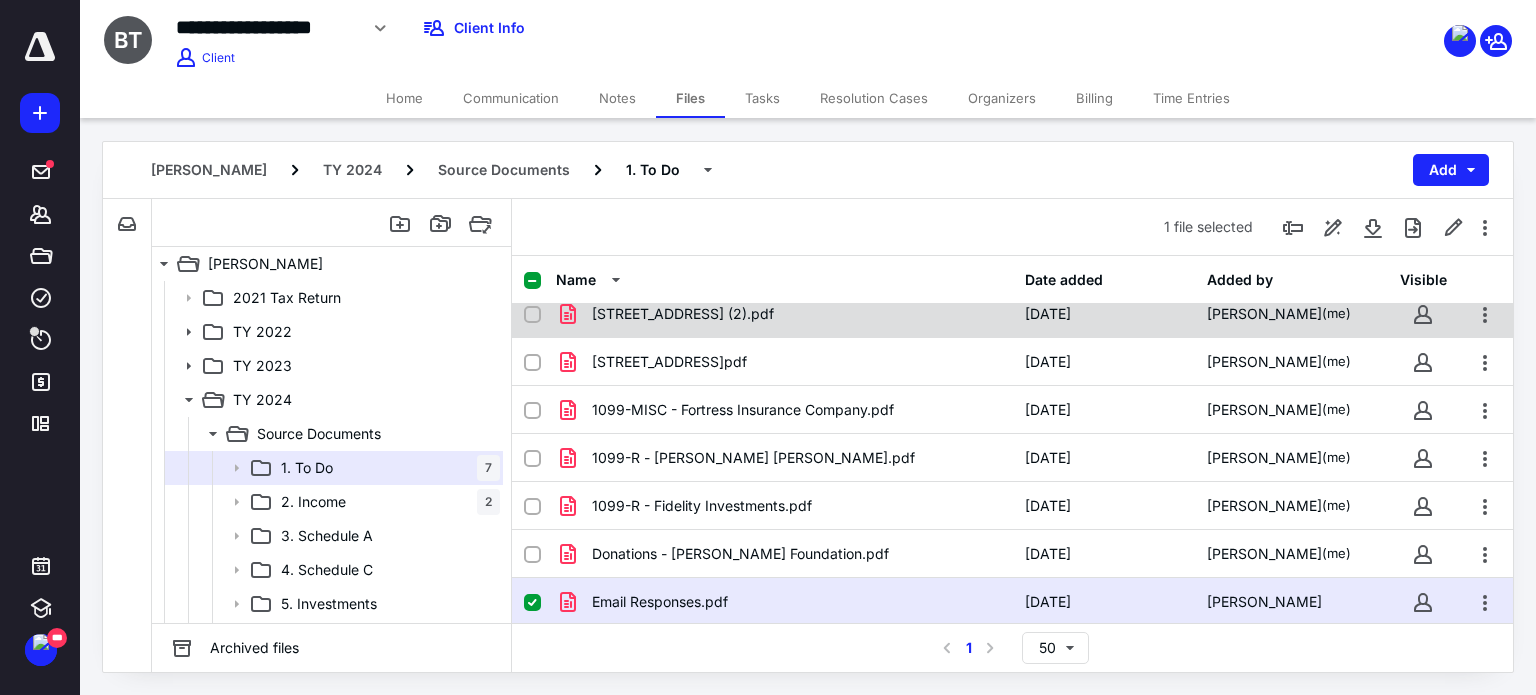 click on "[STREET_ADDRESS] (2).pdf" at bounding box center (683, 314) 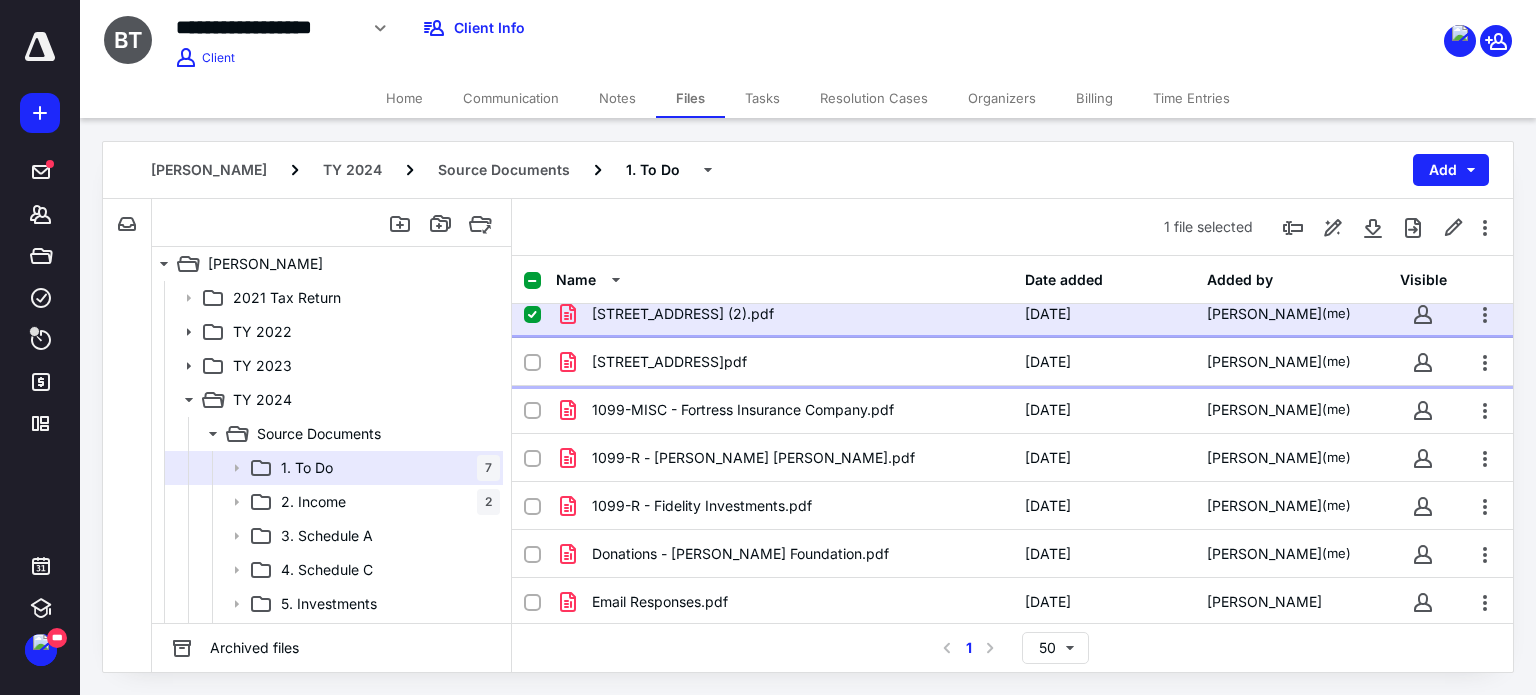 click on "[STREET_ADDRESS]pdf" at bounding box center (669, 362) 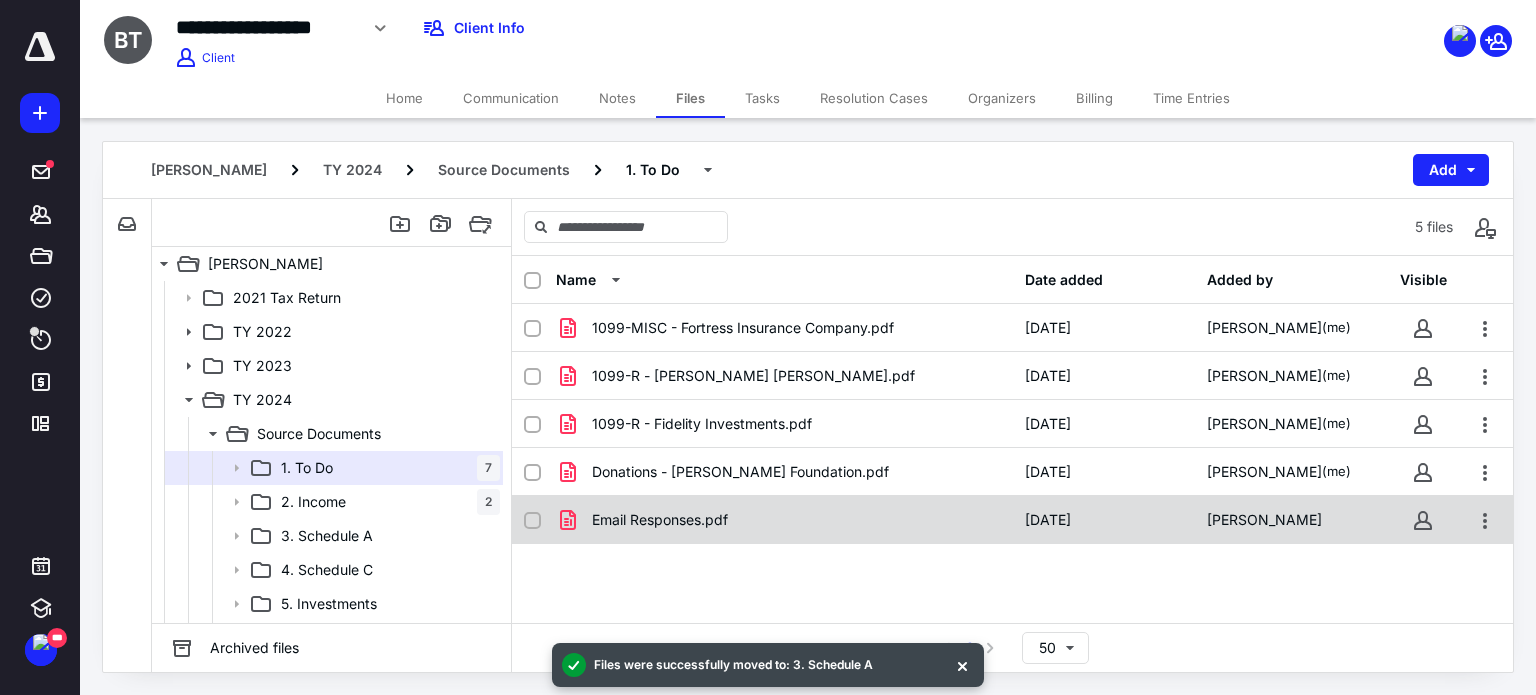 scroll, scrollTop: 0, scrollLeft: 0, axis: both 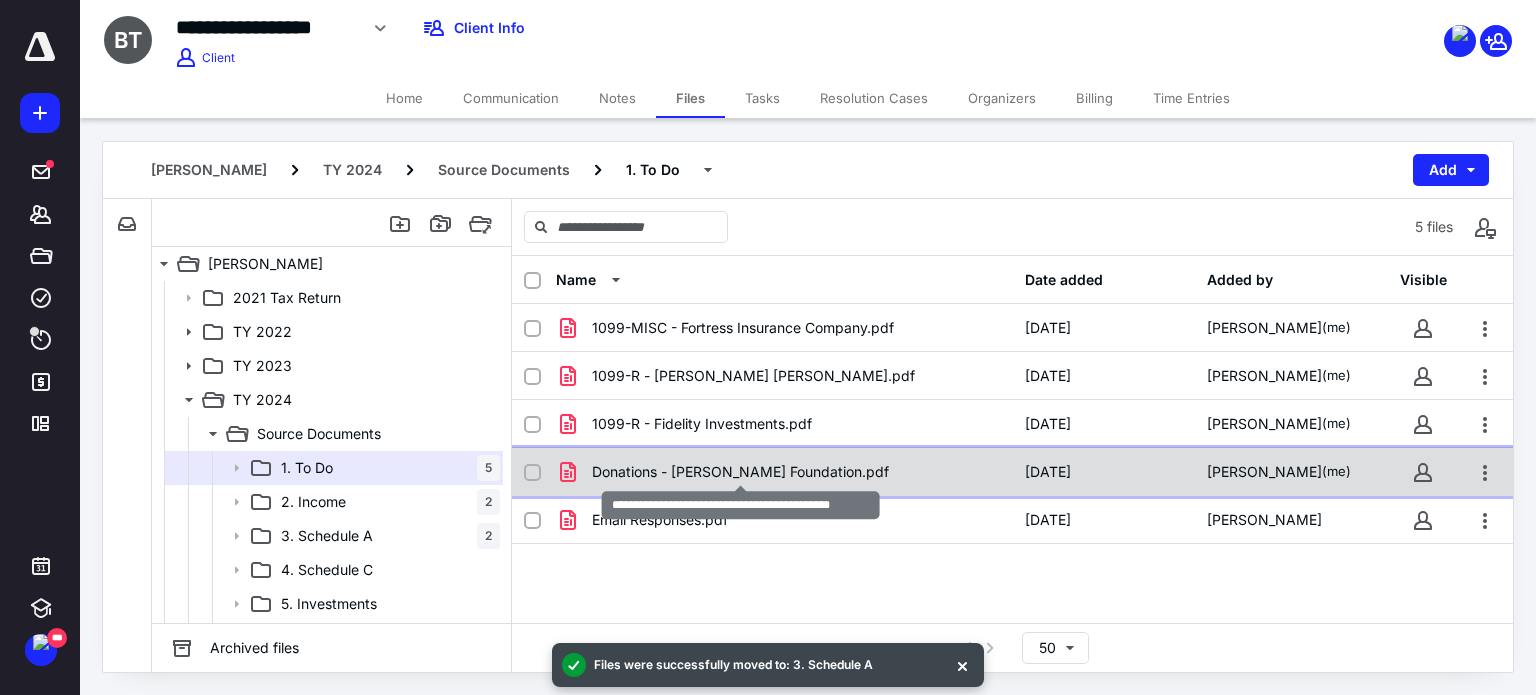 click on "Donations - [PERSON_NAME] Foundation.pdf" at bounding box center (740, 472) 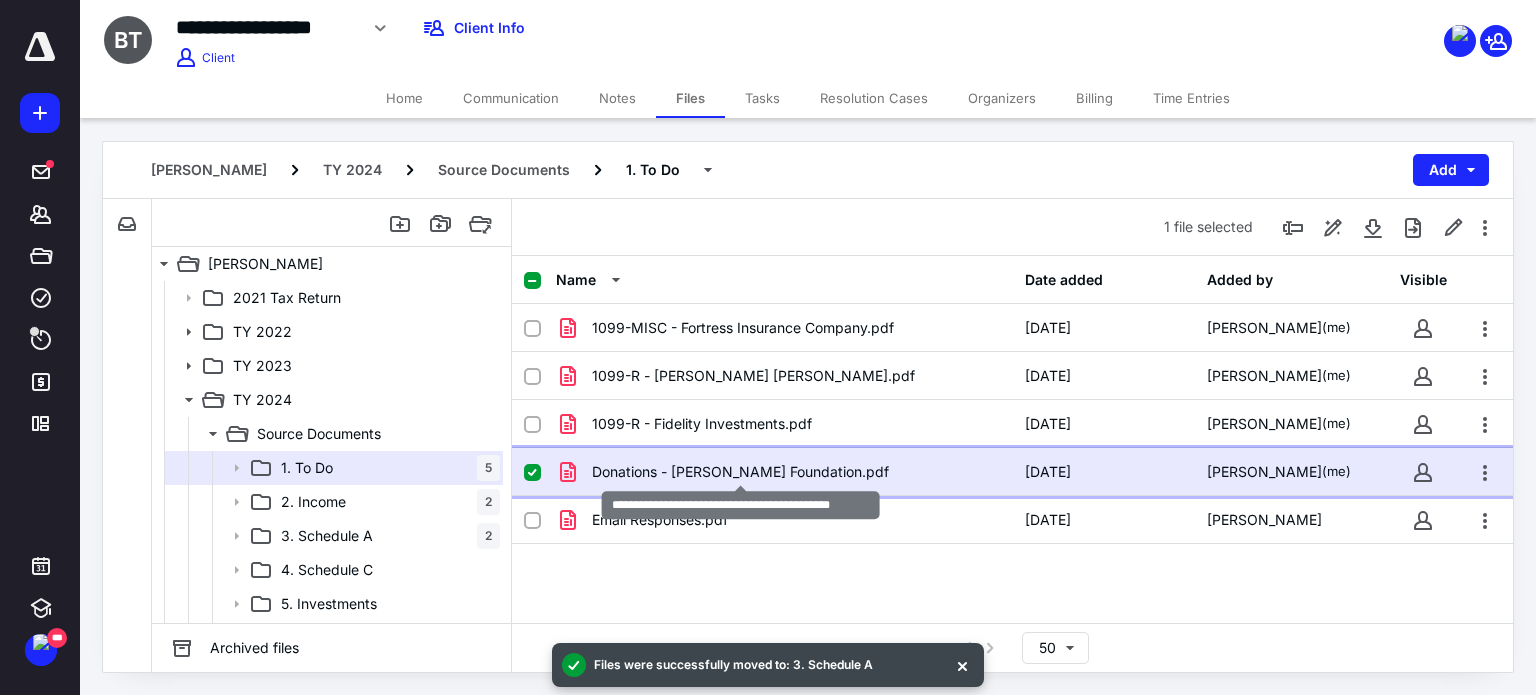 click on "Donations - [PERSON_NAME] Foundation.pdf" at bounding box center [740, 472] 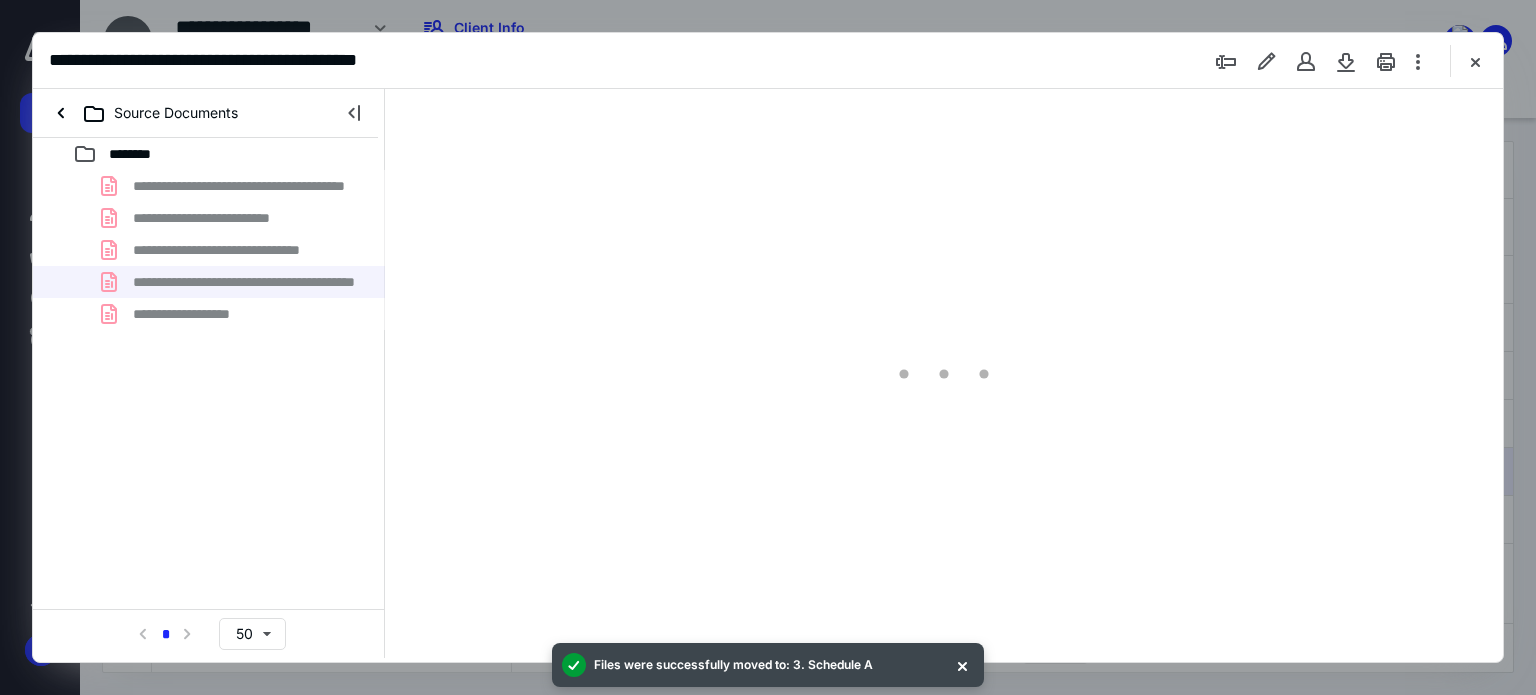 scroll, scrollTop: 0, scrollLeft: 0, axis: both 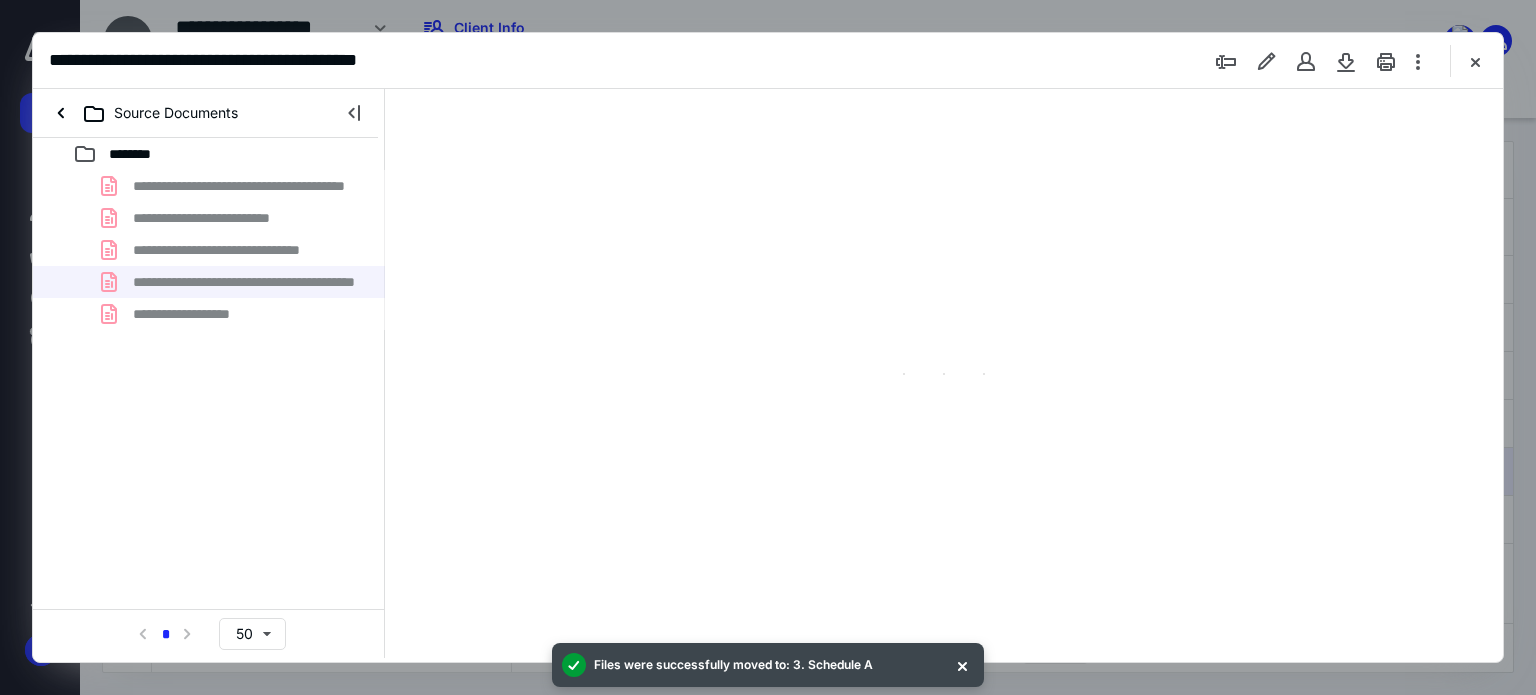 type on "179" 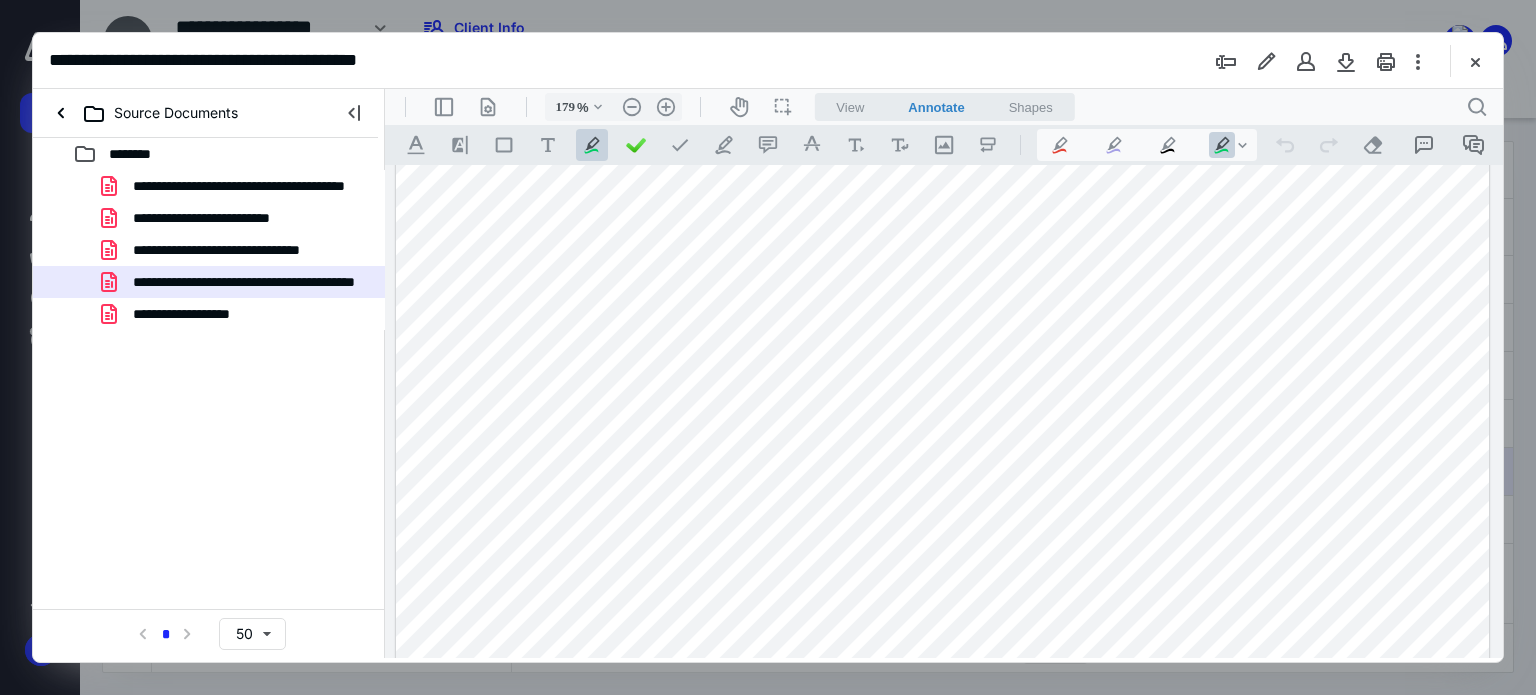 scroll, scrollTop: 0, scrollLeft: 0, axis: both 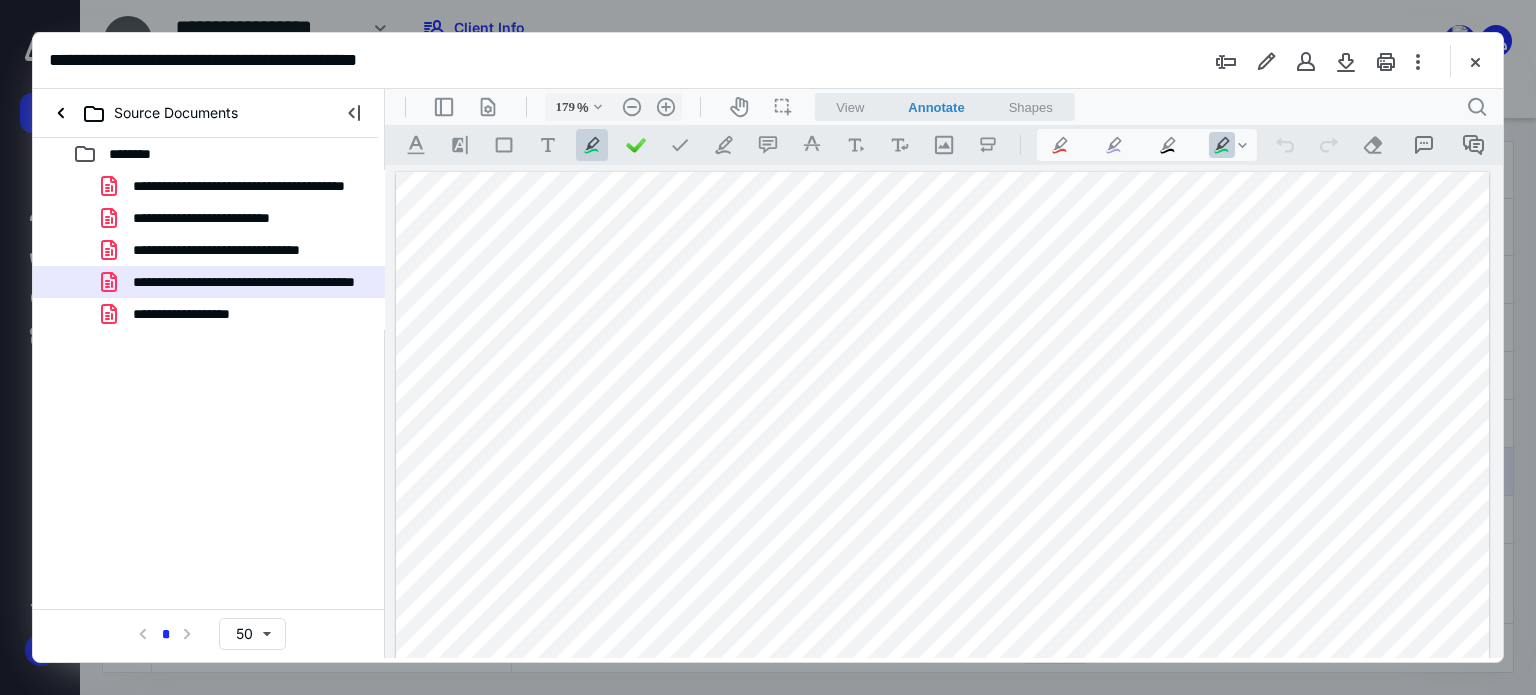 drag, startPoint x: 1068, startPoint y: 598, endPoint x: 1268, endPoint y: 577, distance: 201.09947 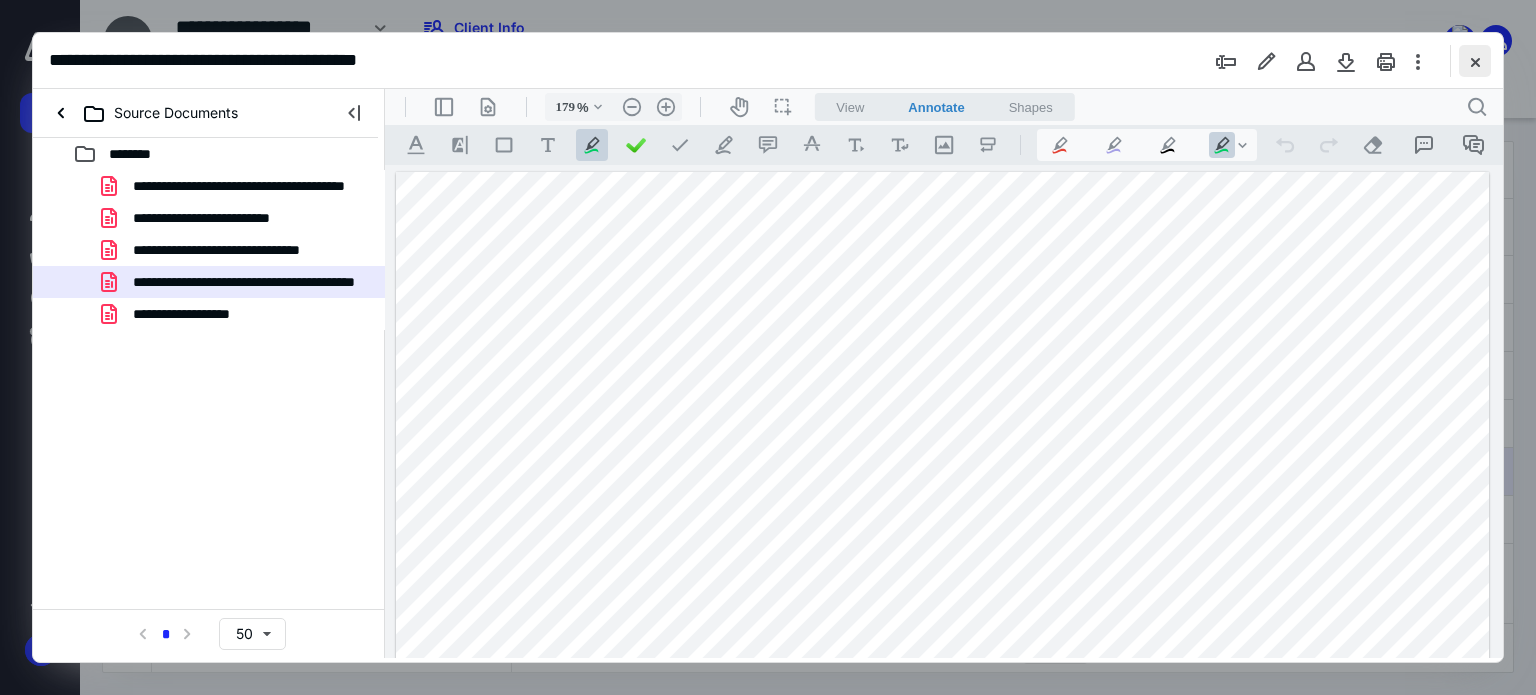 click at bounding box center (1475, 61) 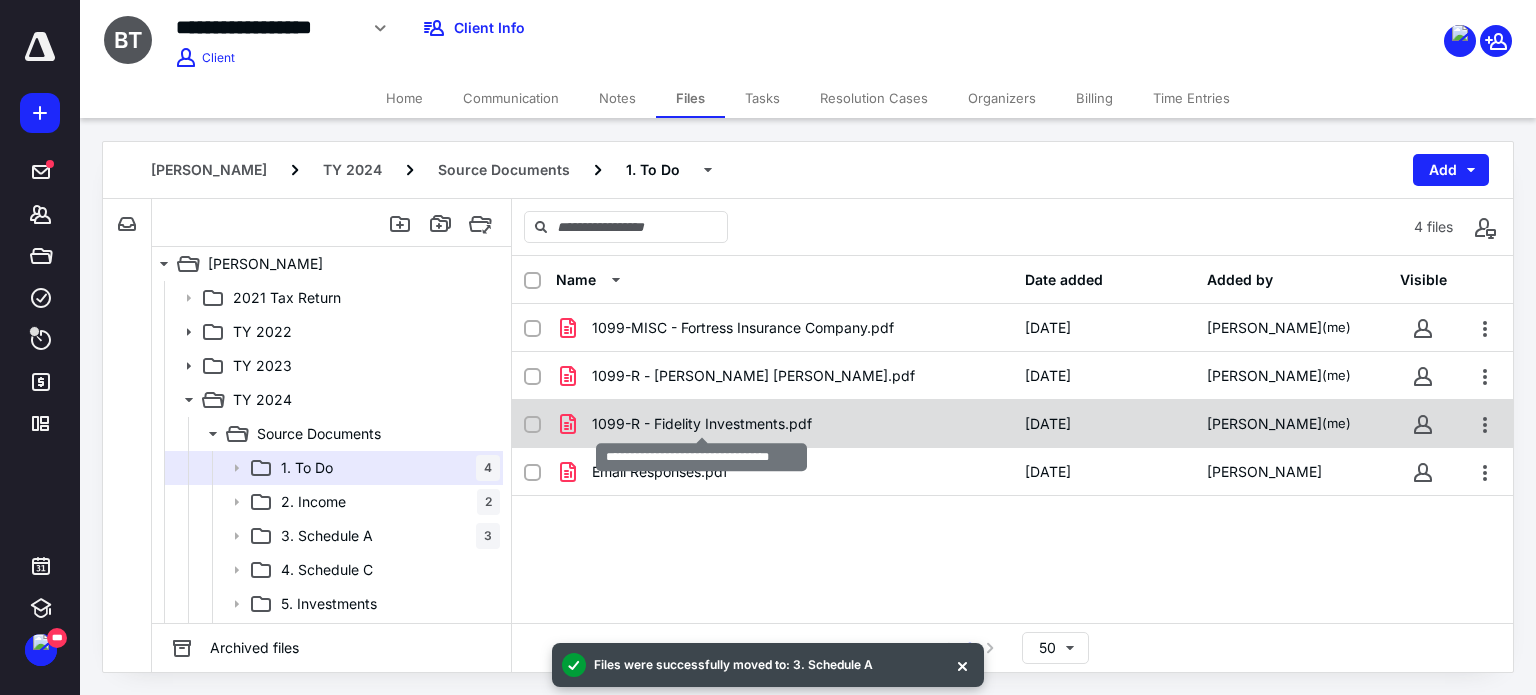 click on "1099-R - Fidelity Investments.pdf" at bounding box center (702, 424) 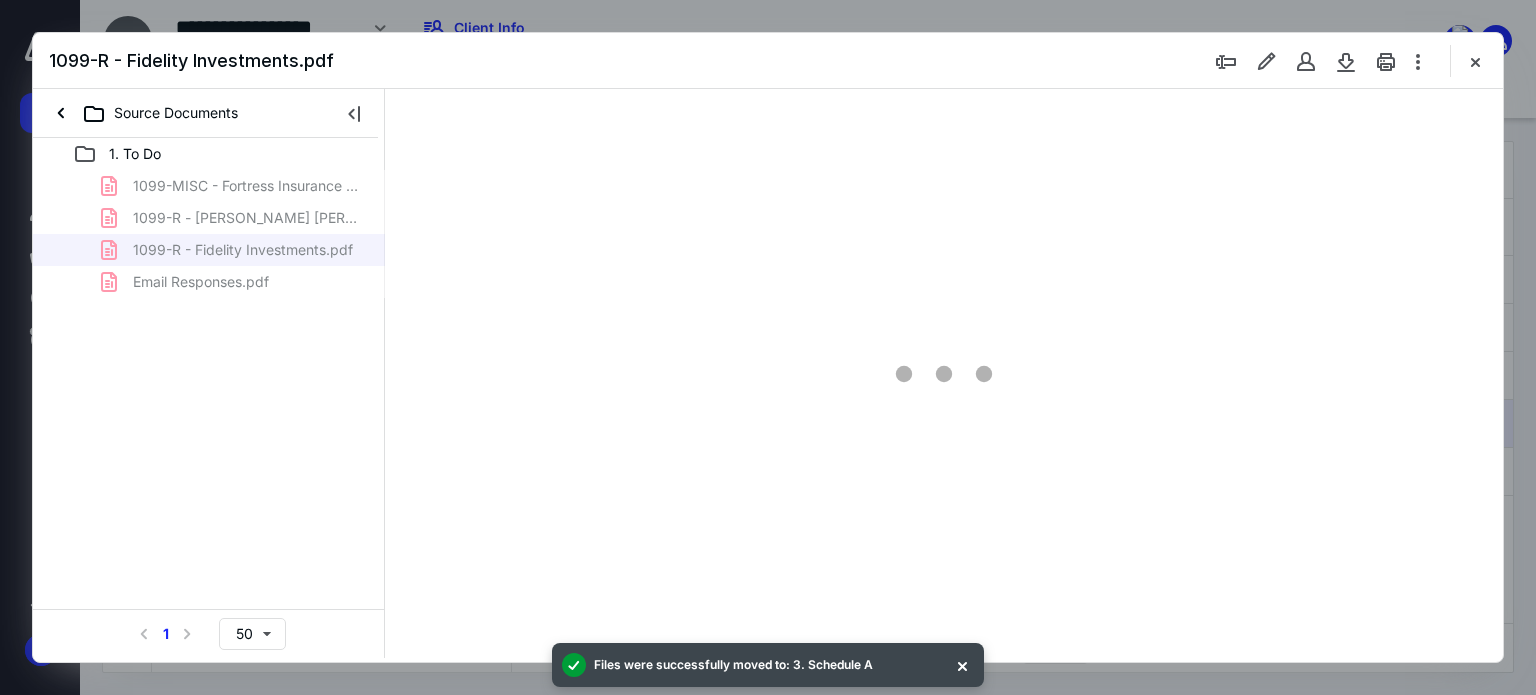 scroll, scrollTop: 0, scrollLeft: 0, axis: both 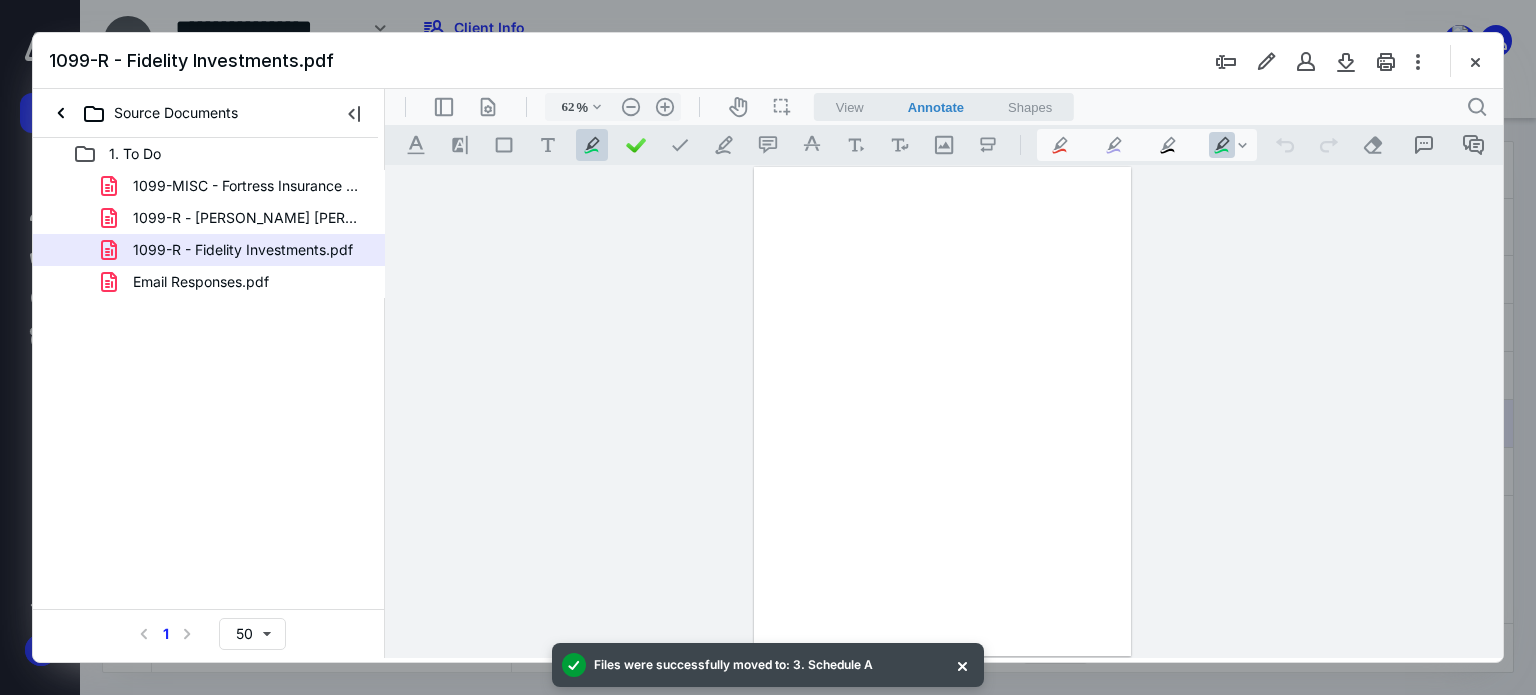 type on "179" 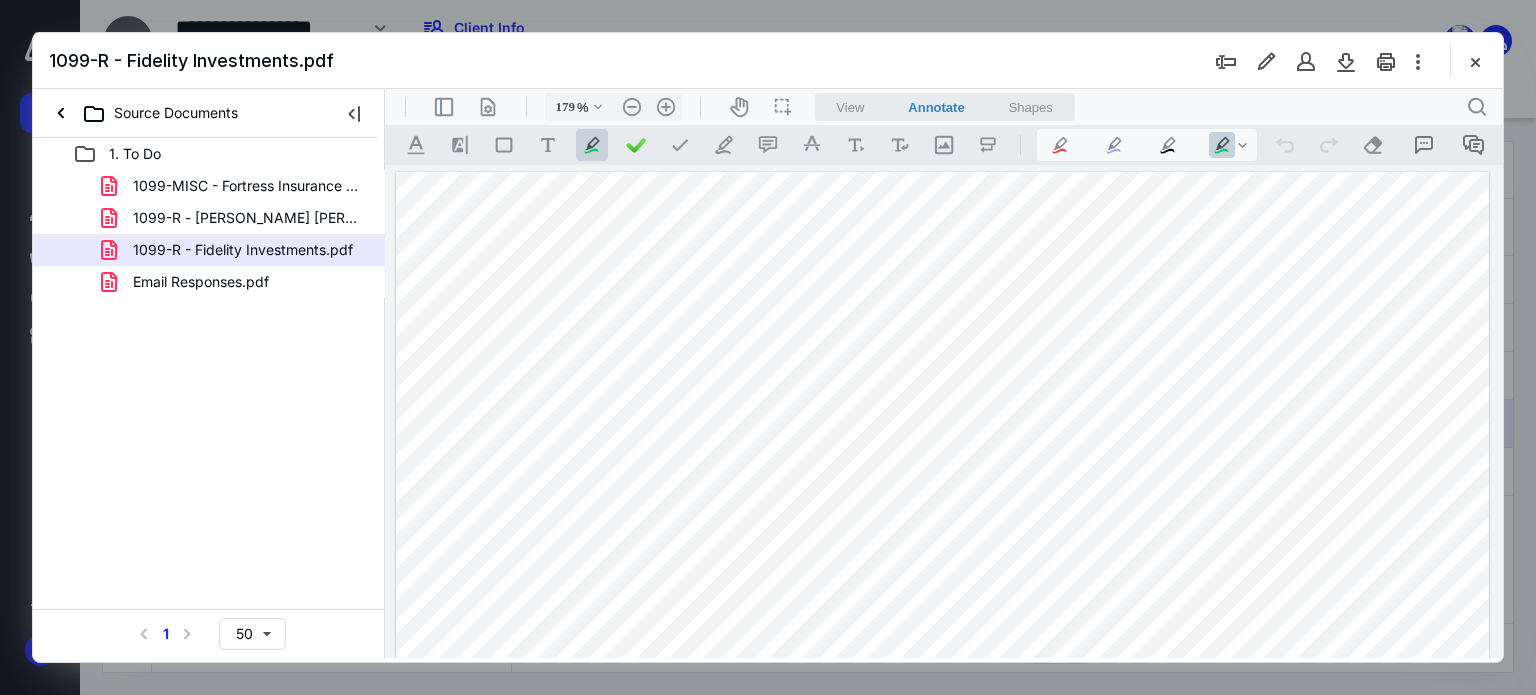 drag, startPoint x: 831, startPoint y: 257, endPoint x: 777, endPoint y: 257, distance: 54 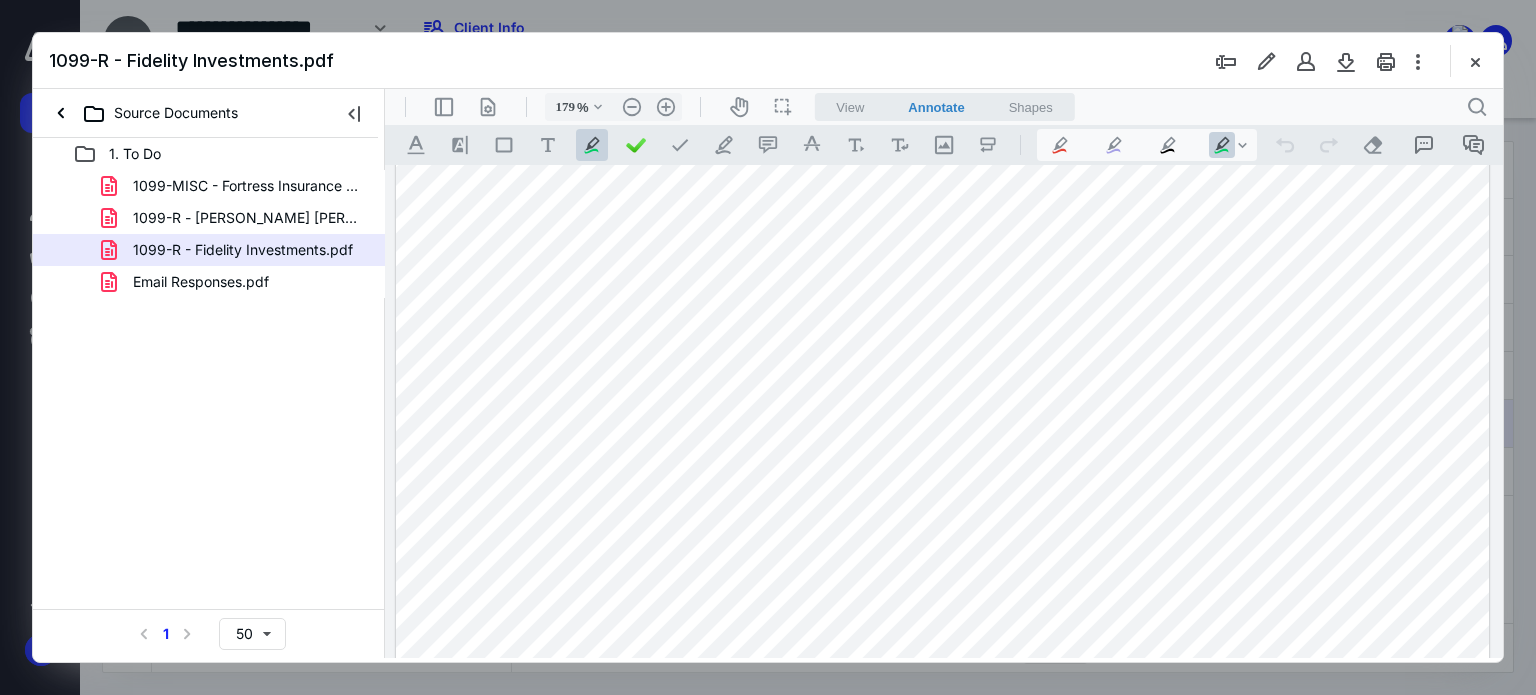 scroll, scrollTop: 935, scrollLeft: 0, axis: vertical 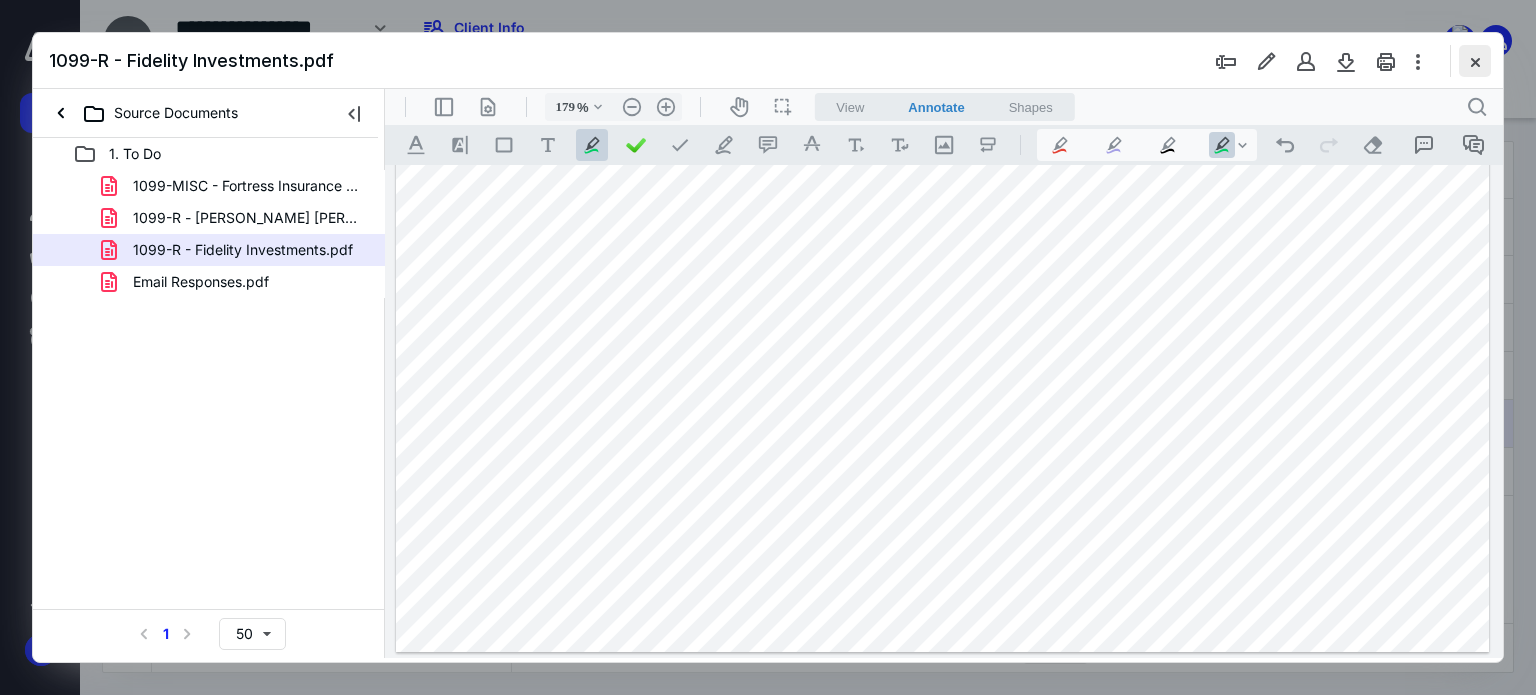 click at bounding box center (1475, 61) 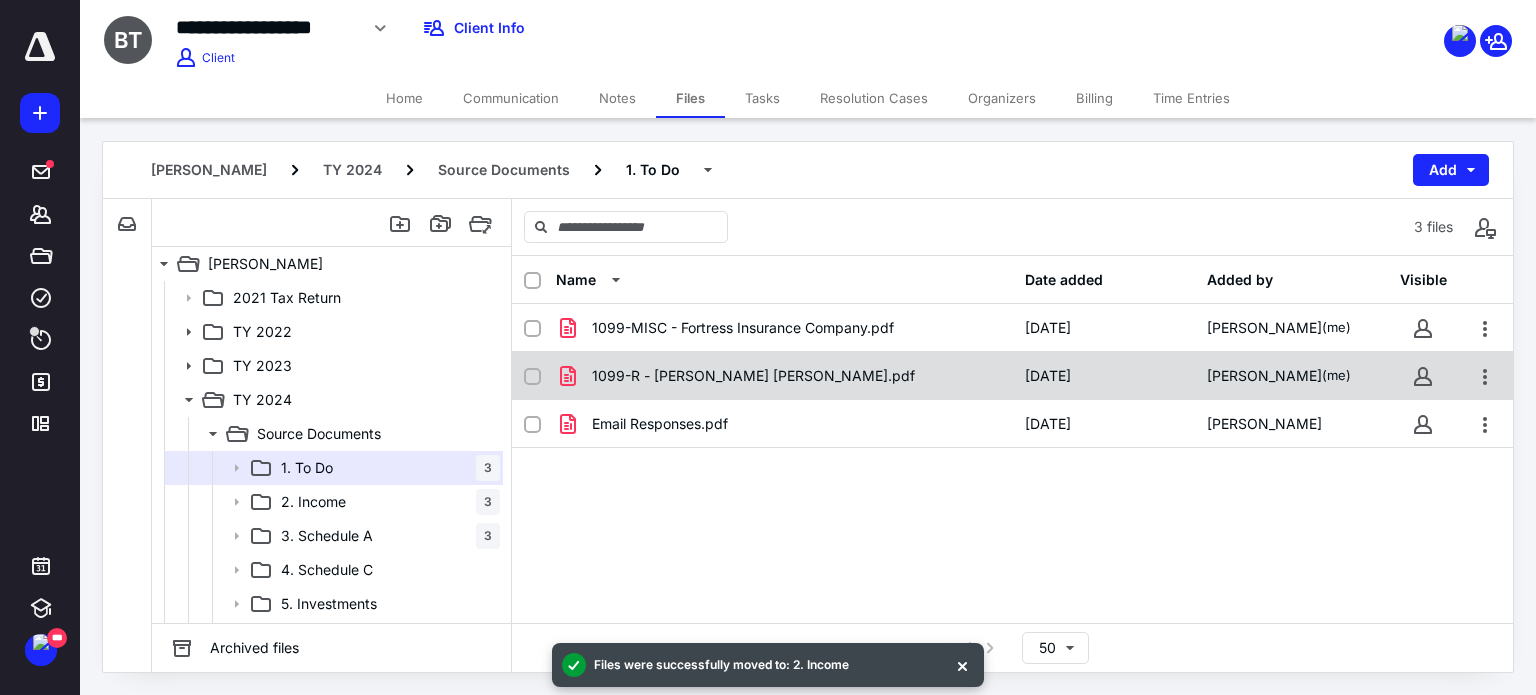 click on "1099-R - [PERSON_NAME] [PERSON_NAME].pdf" at bounding box center (784, 376) 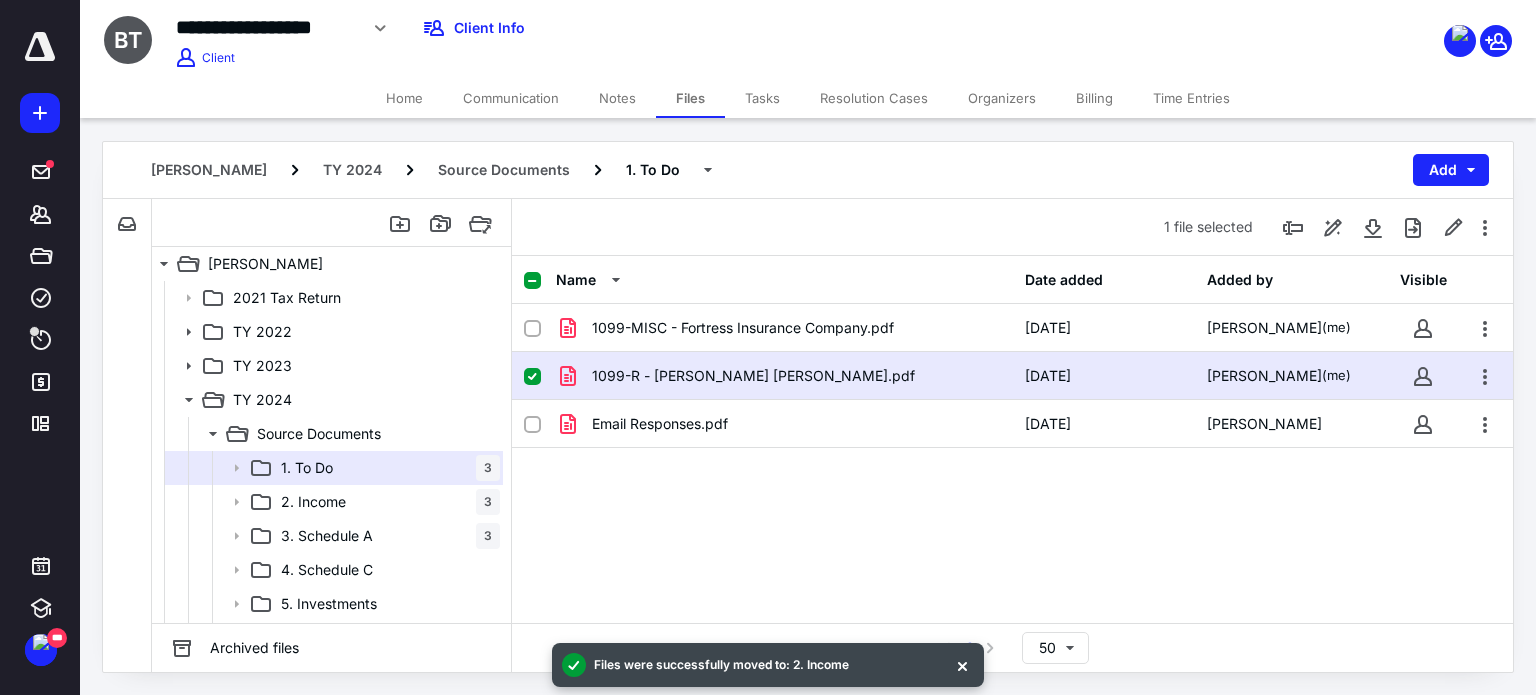click on "1099-R - [PERSON_NAME] [PERSON_NAME].pdf" at bounding box center [784, 376] 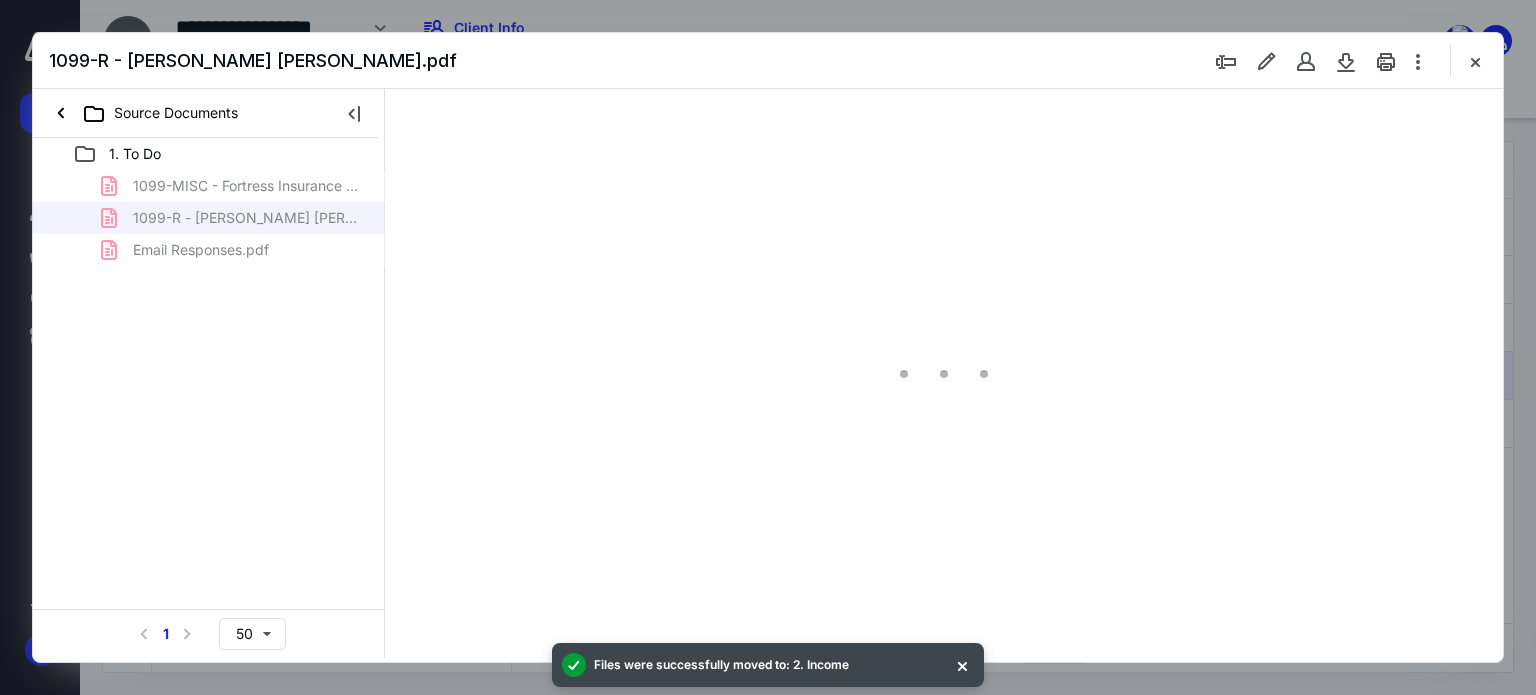 scroll, scrollTop: 0, scrollLeft: 0, axis: both 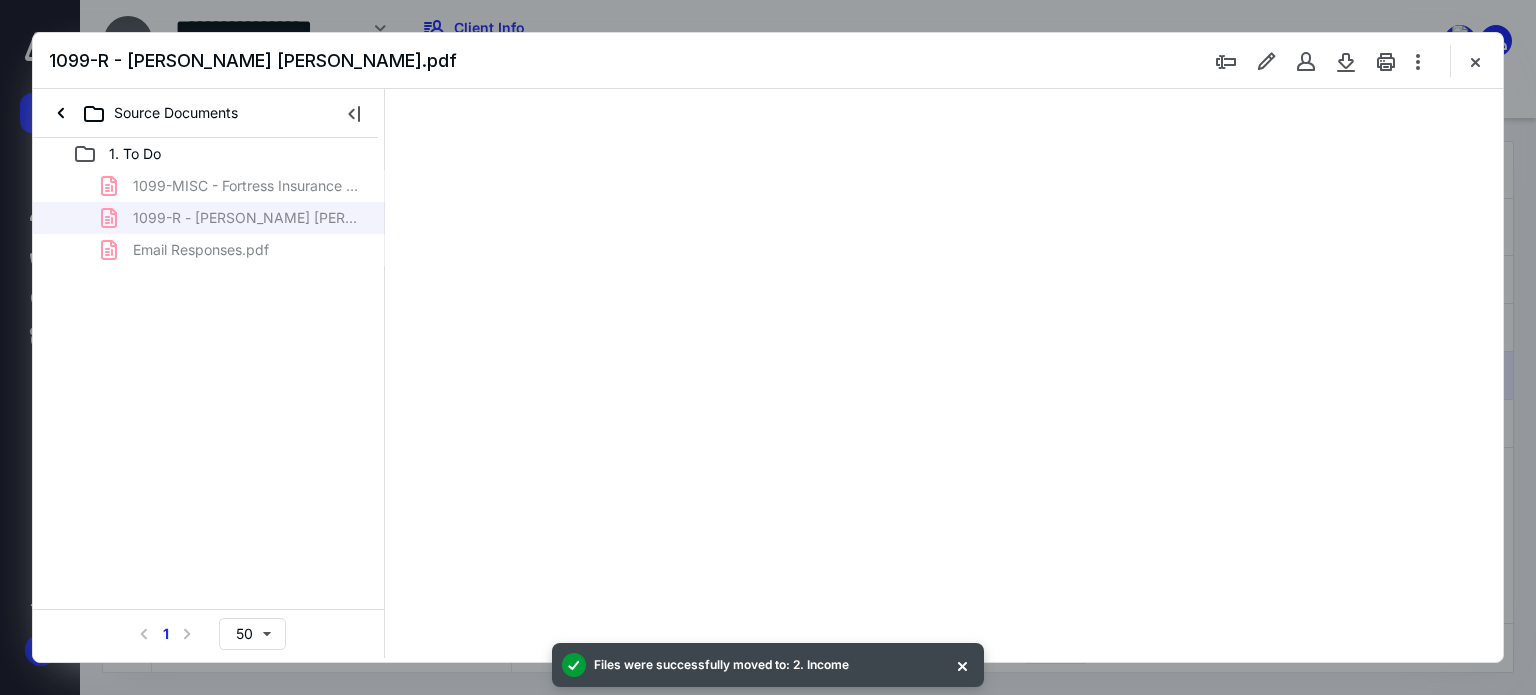 type on "179" 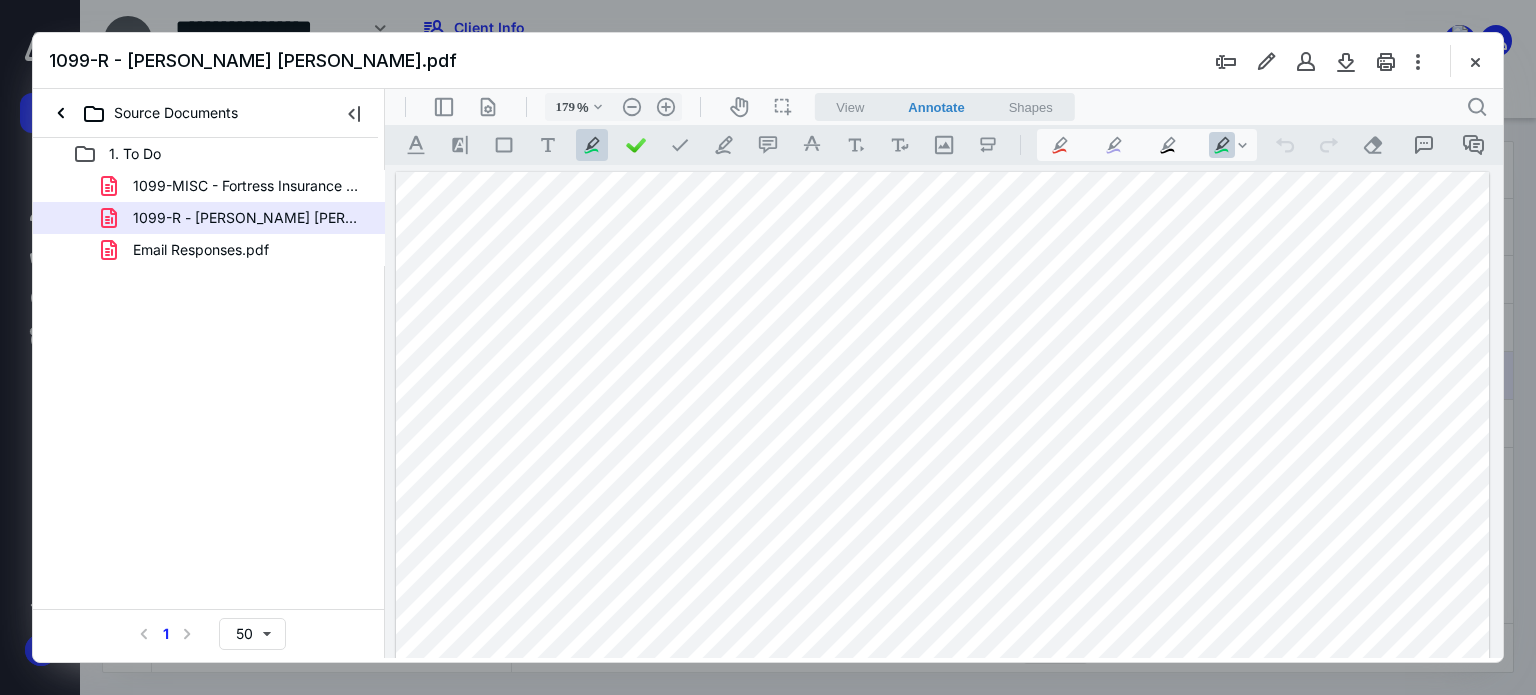 drag, startPoint x: 755, startPoint y: 405, endPoint x: 688, endPoint y: 399, distance: 67.26812 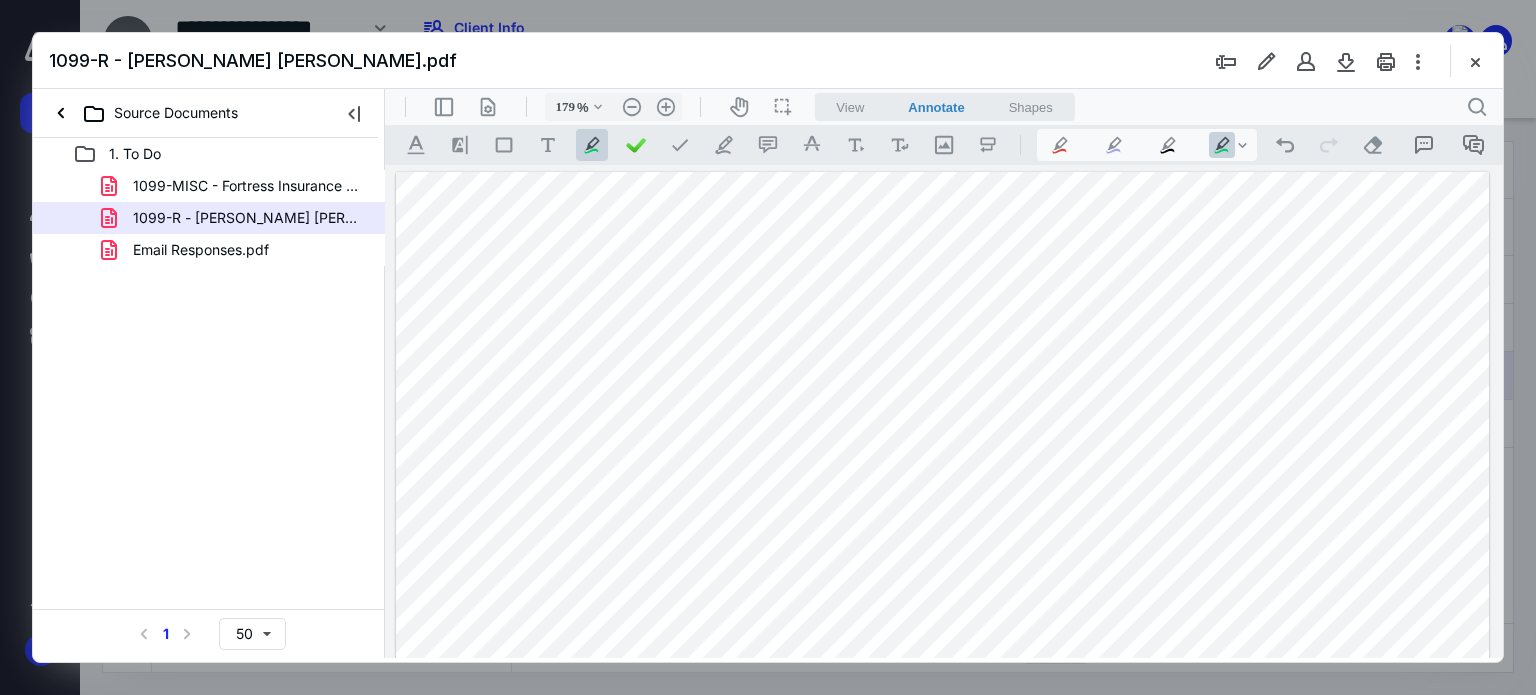 drag, startPoint x: 462, startPoint y: 275, endPoint x: 798, endPoint y: 276, distance: 336.0015 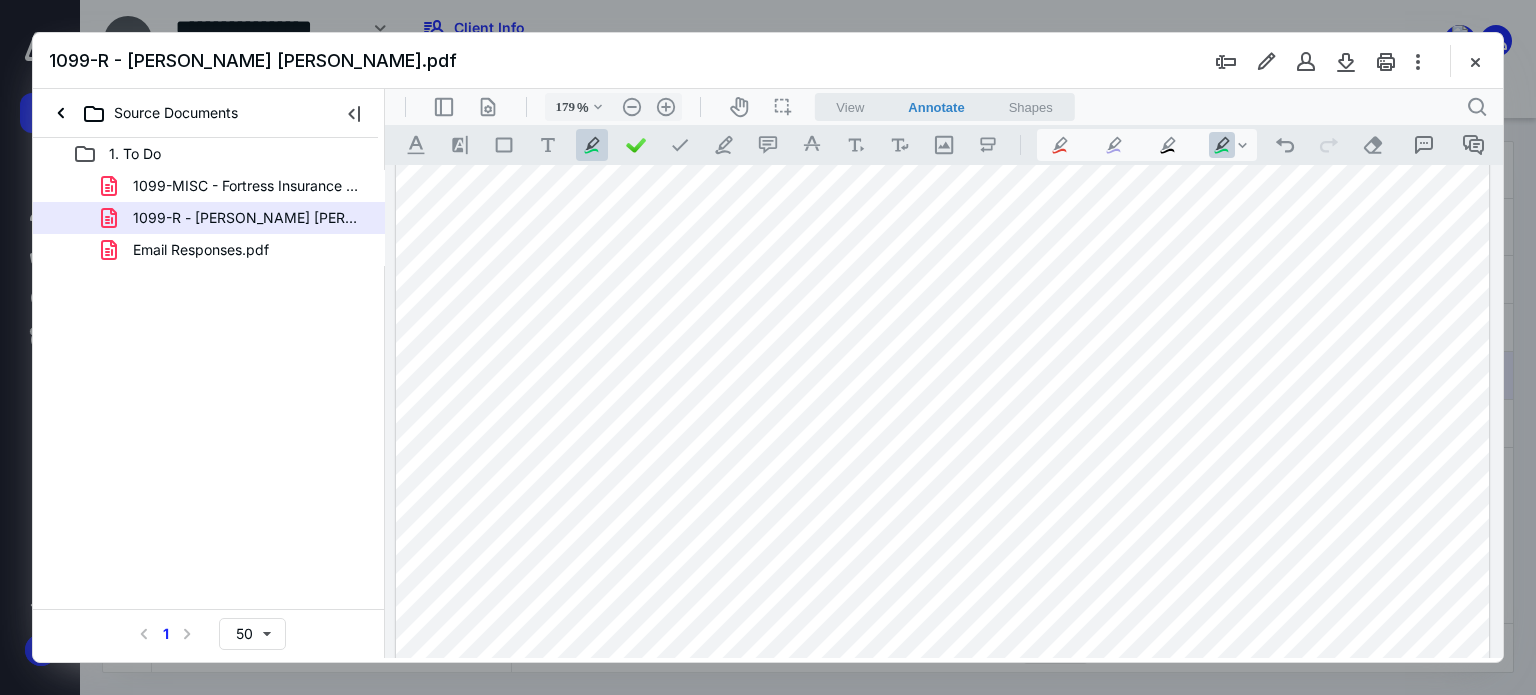 scroll, scrollTop: 935, scrollLeft: 0, axis: vertical 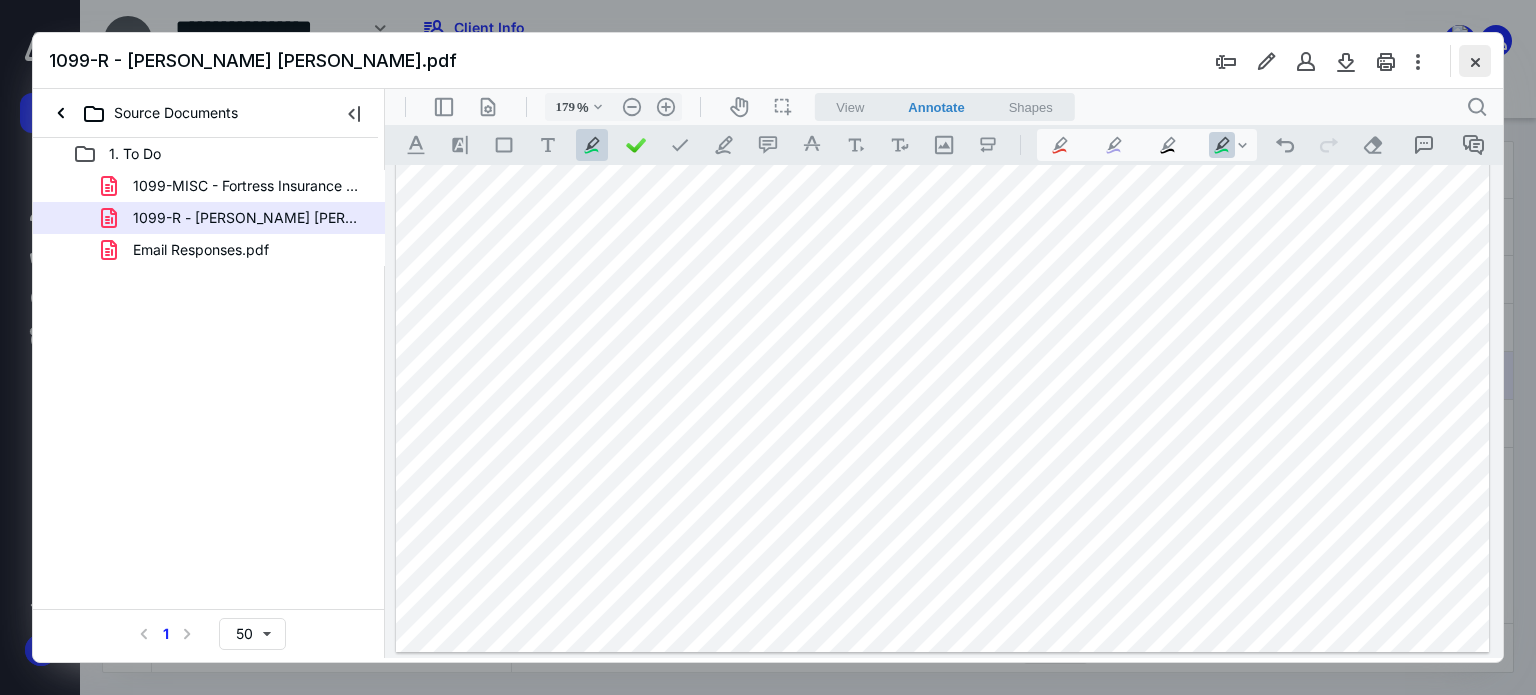 click at bounding box center [1475, 61] 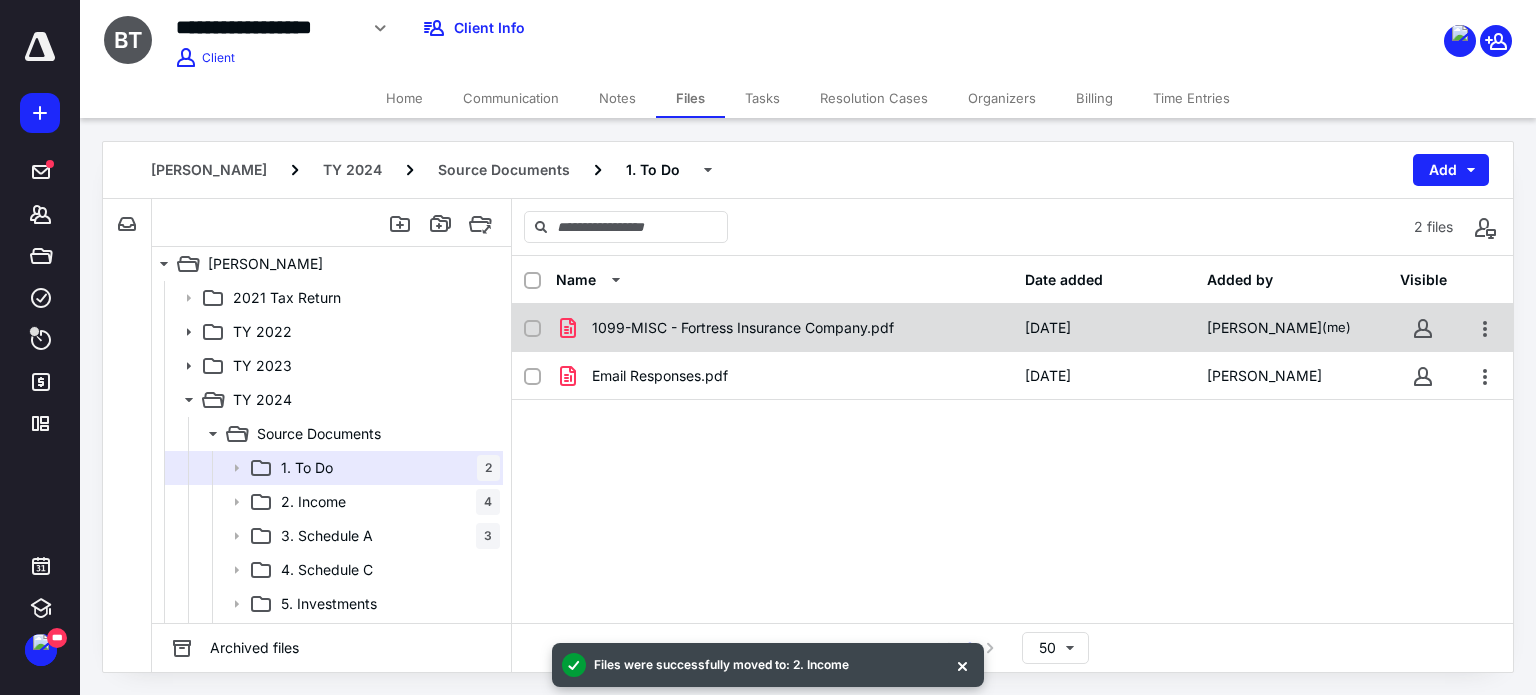 click on "1099-MISC - Fortress Insurance Company.pdf" at bounding box center (743, 328) 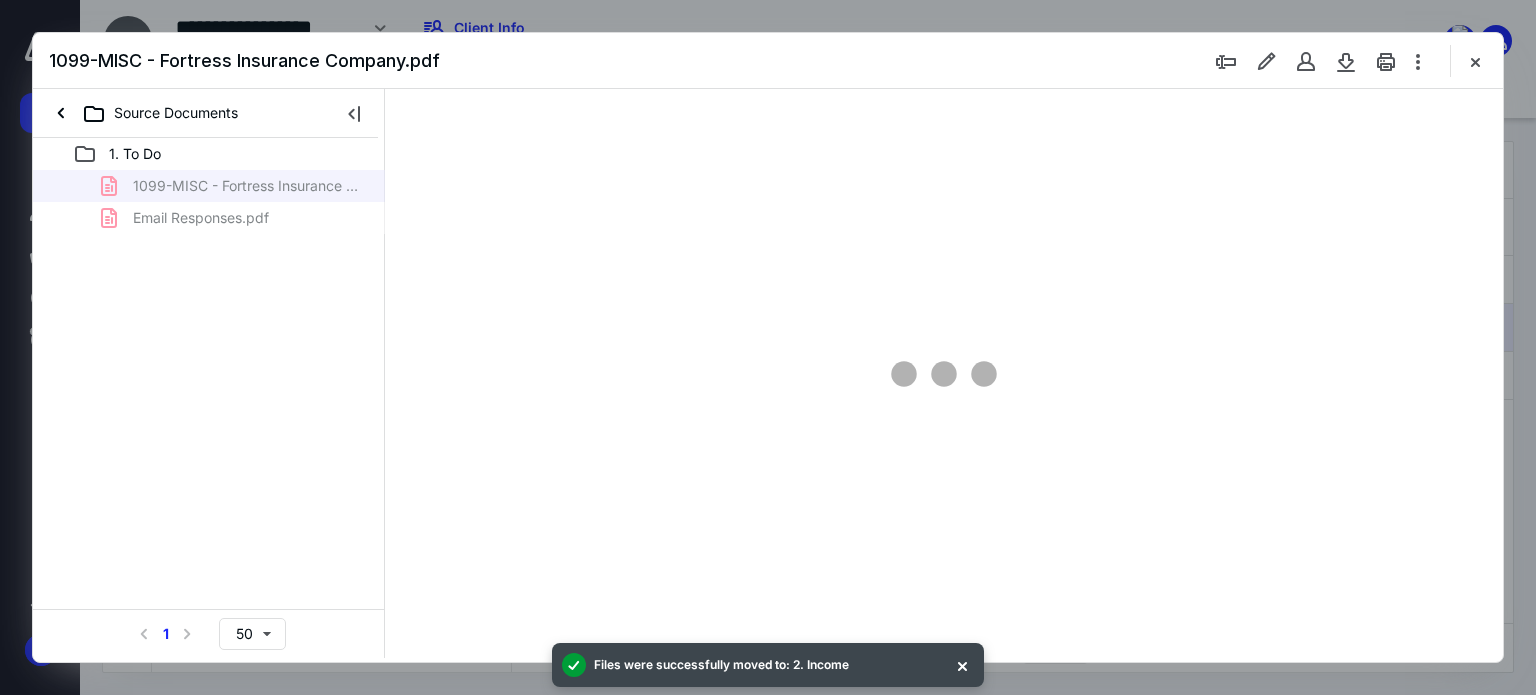 scroll, scrollTop: 0, scrollLeft: 0, axis: both 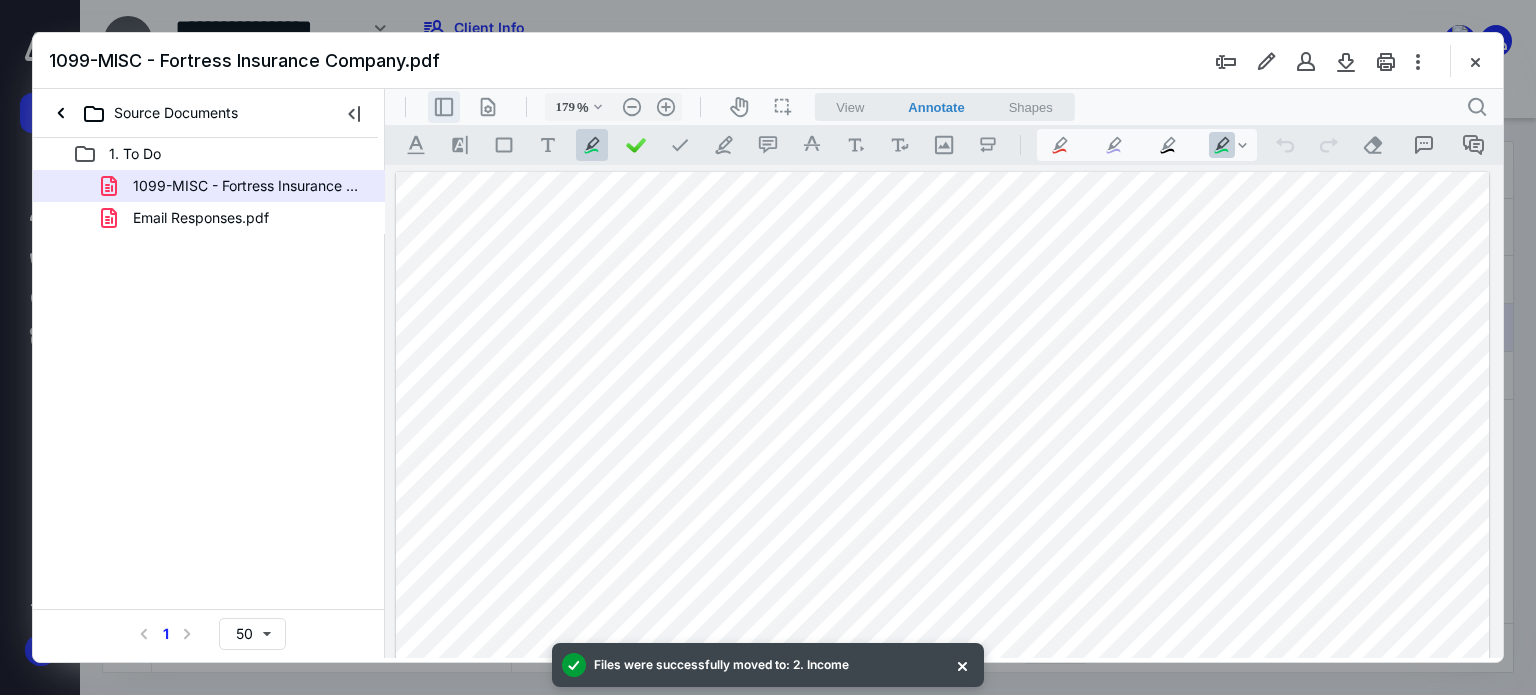 click on ".cls-1{fill:#abb0c4;} icon - header - sidebar - line" at bounding box center (444, 107) 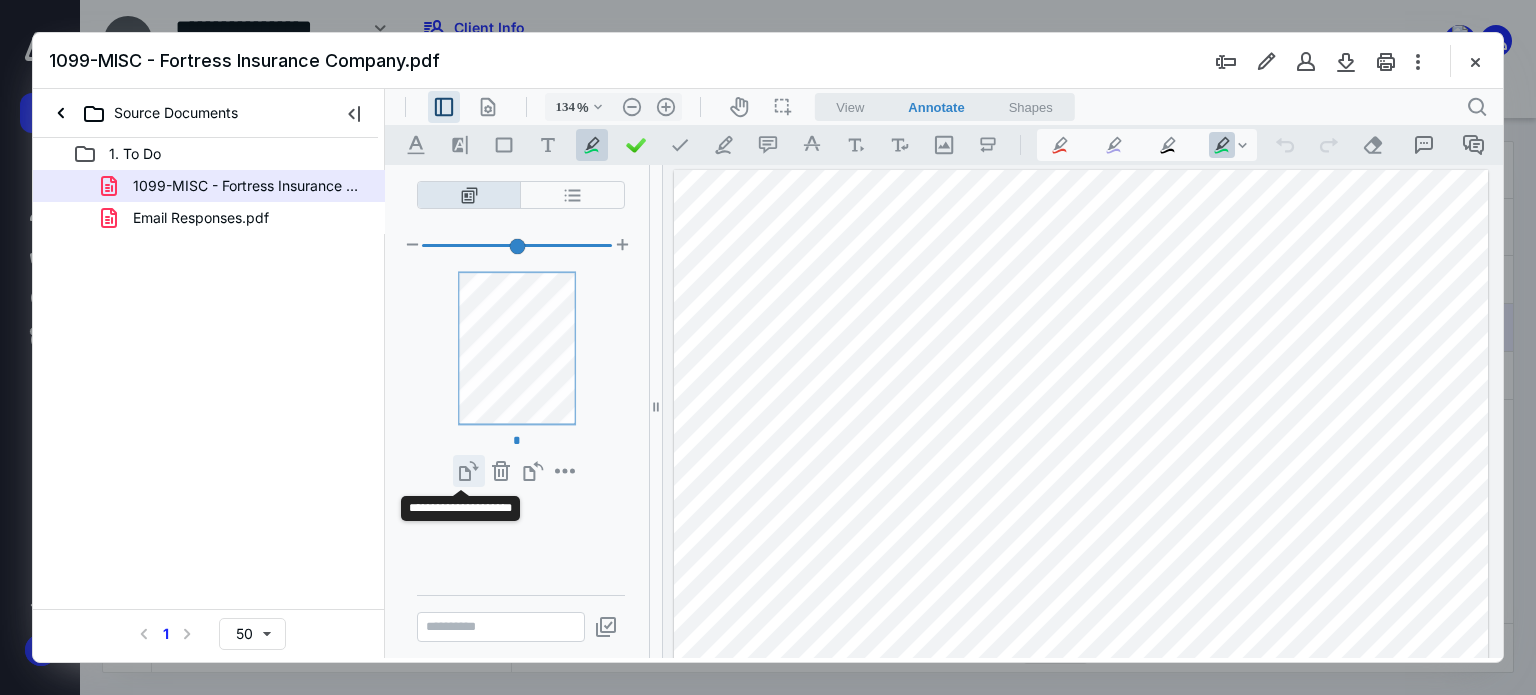 click on "**********" at bounding box center (469, 471) 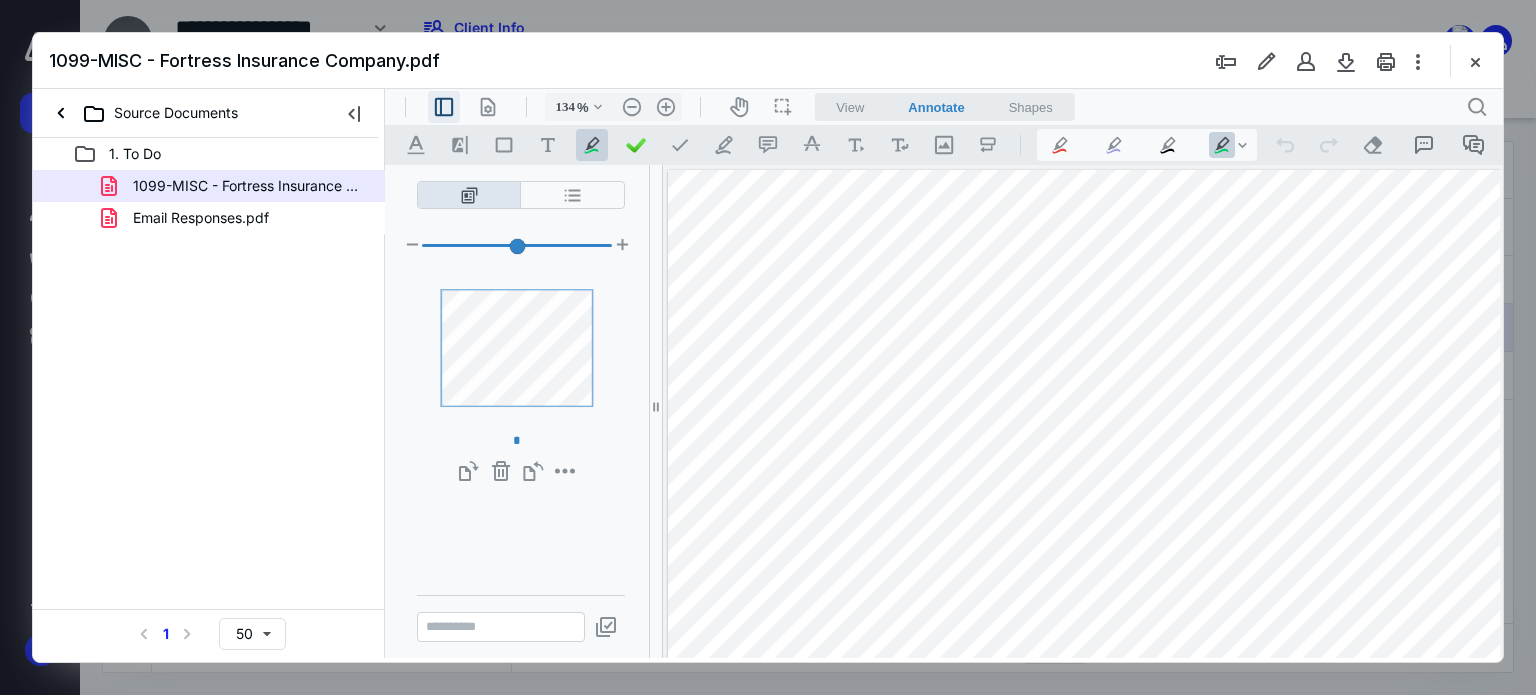 click on ".cls-1{fill:#abb0c4;} icon - header - sidebar - line" at bounding box center [444, 107] 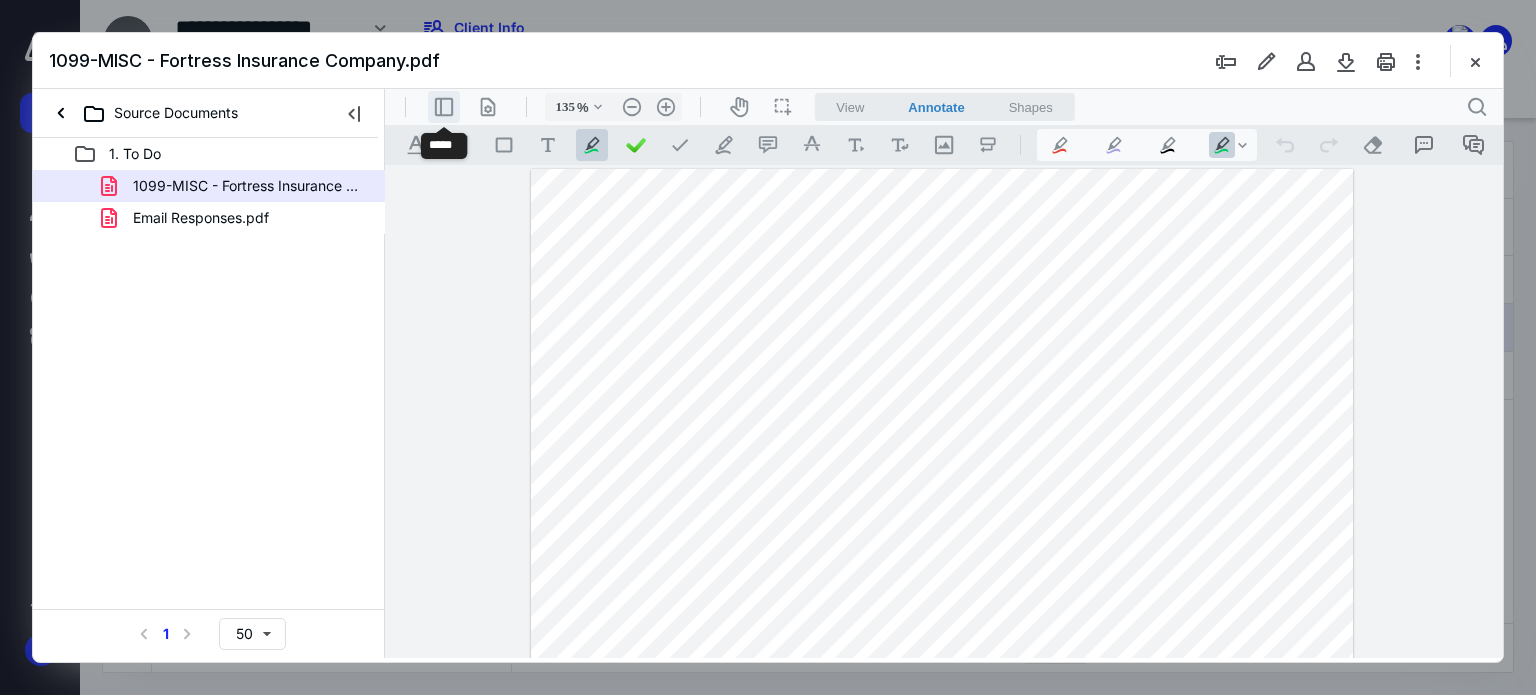 type on "138" 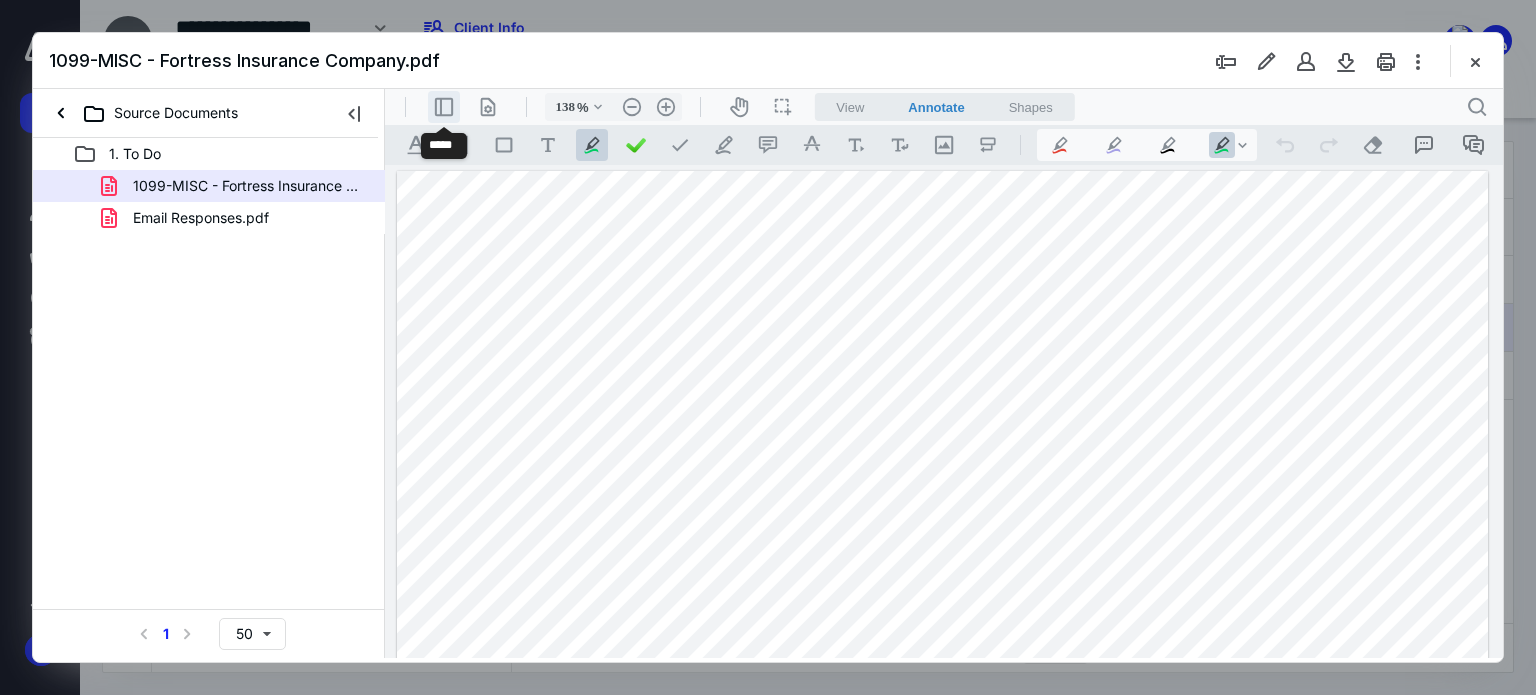 scroll, scrollTop: 1, scrollLeft: 0, axis: vertical 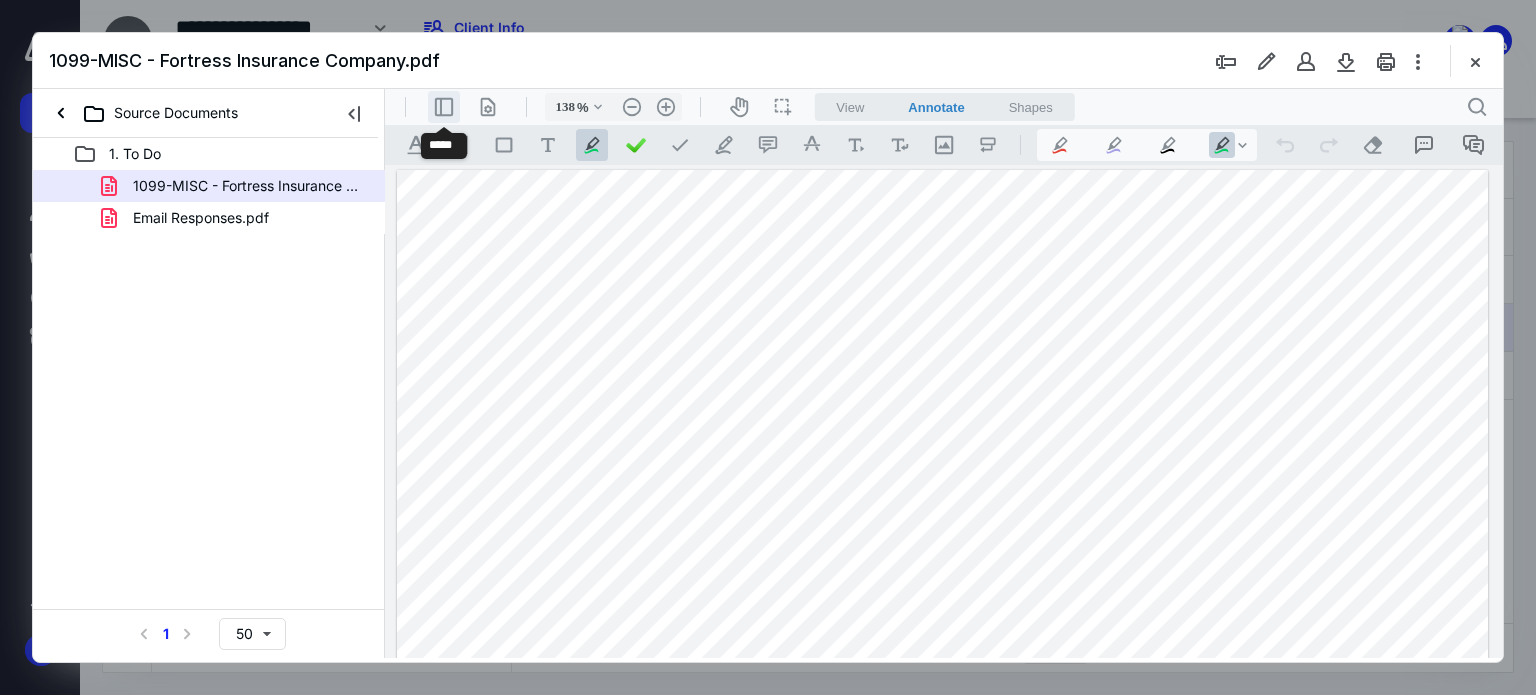 type 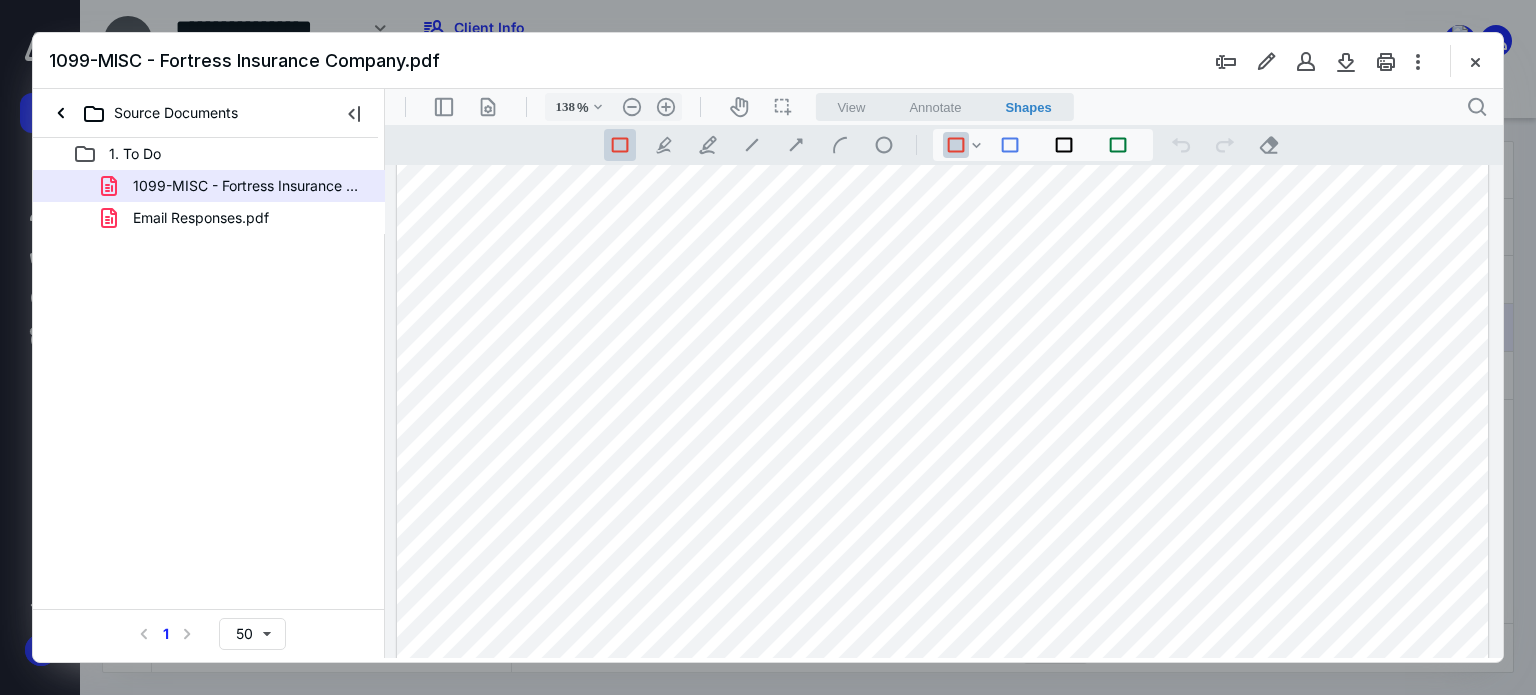 scroll, scrollTop: 101, scrollLeft: 0, axis: vertical 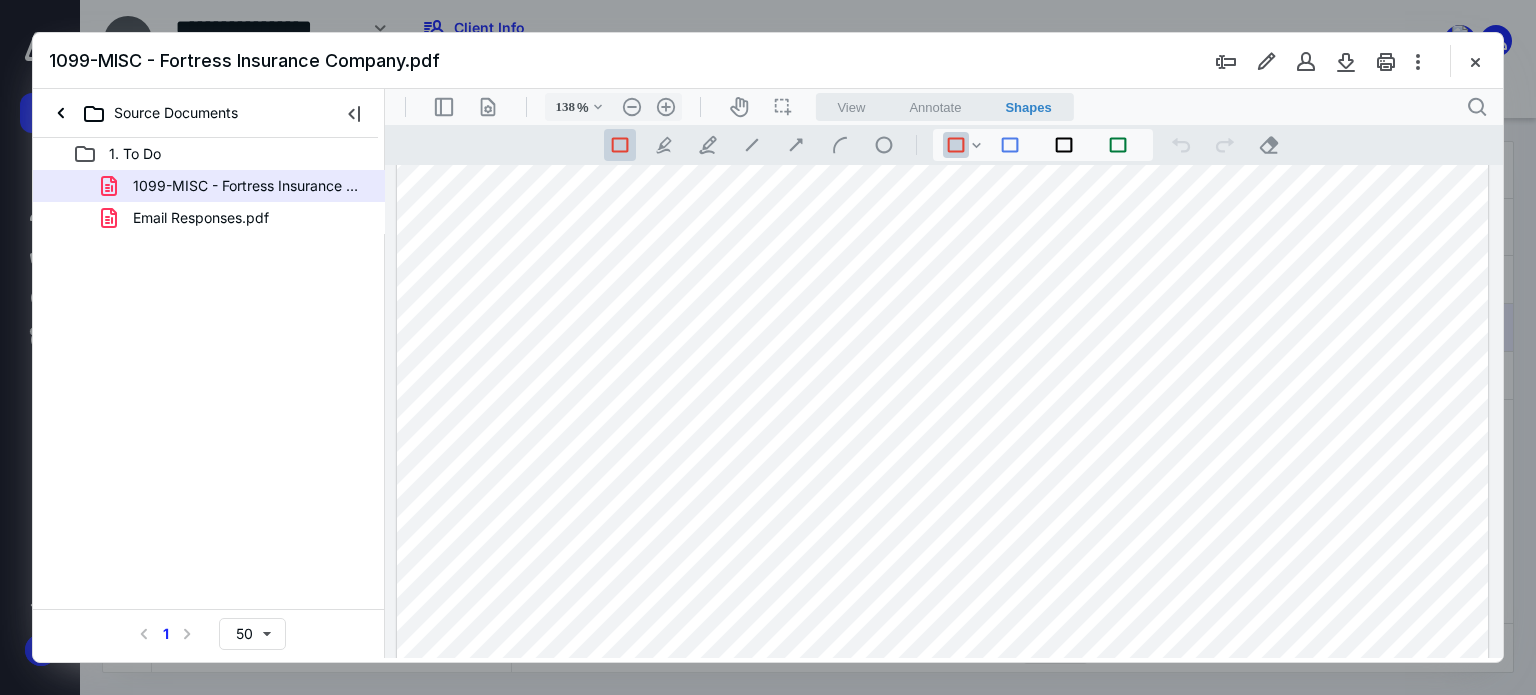 drag, startPoint x: 572, startPoint y: 438, endPoint x: 460, endPoint y: 434, distance: 112.0714 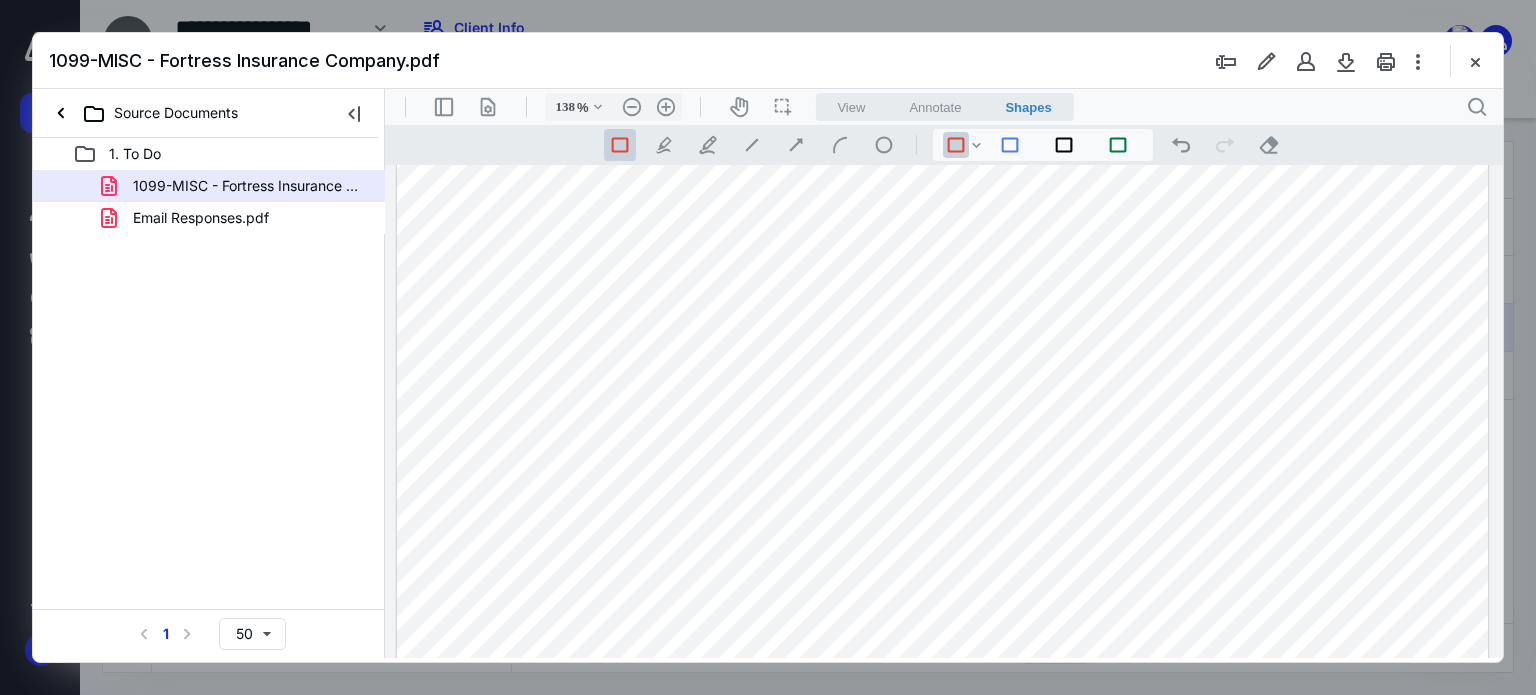 click at bounding box center [943, 492] 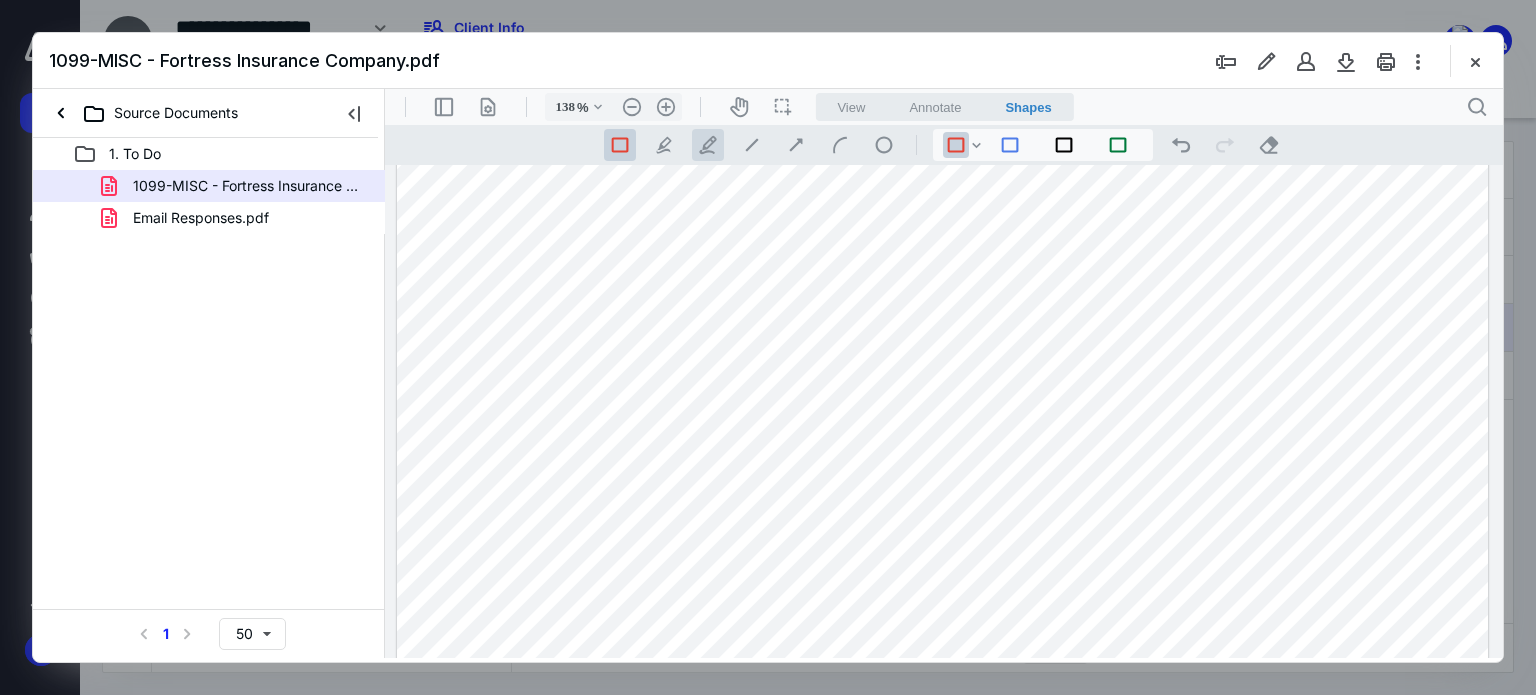 click on ".cls-1{fill:#abb0c4;} icon - tool - pen - line" at bounding box center [708, 145] 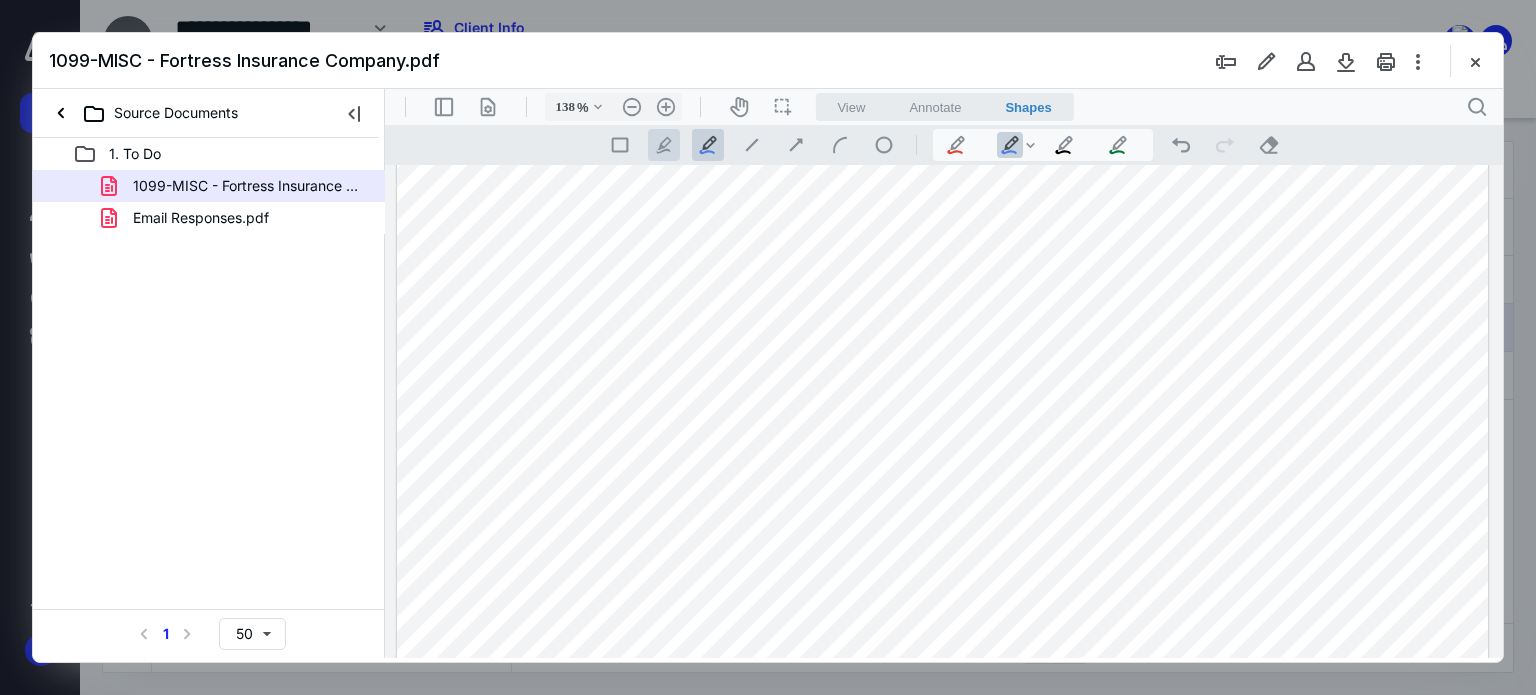 click on ".cls-1{fill:#abb0c4;} icon - tool - pen - highlight" at bounding box center (664, 145) 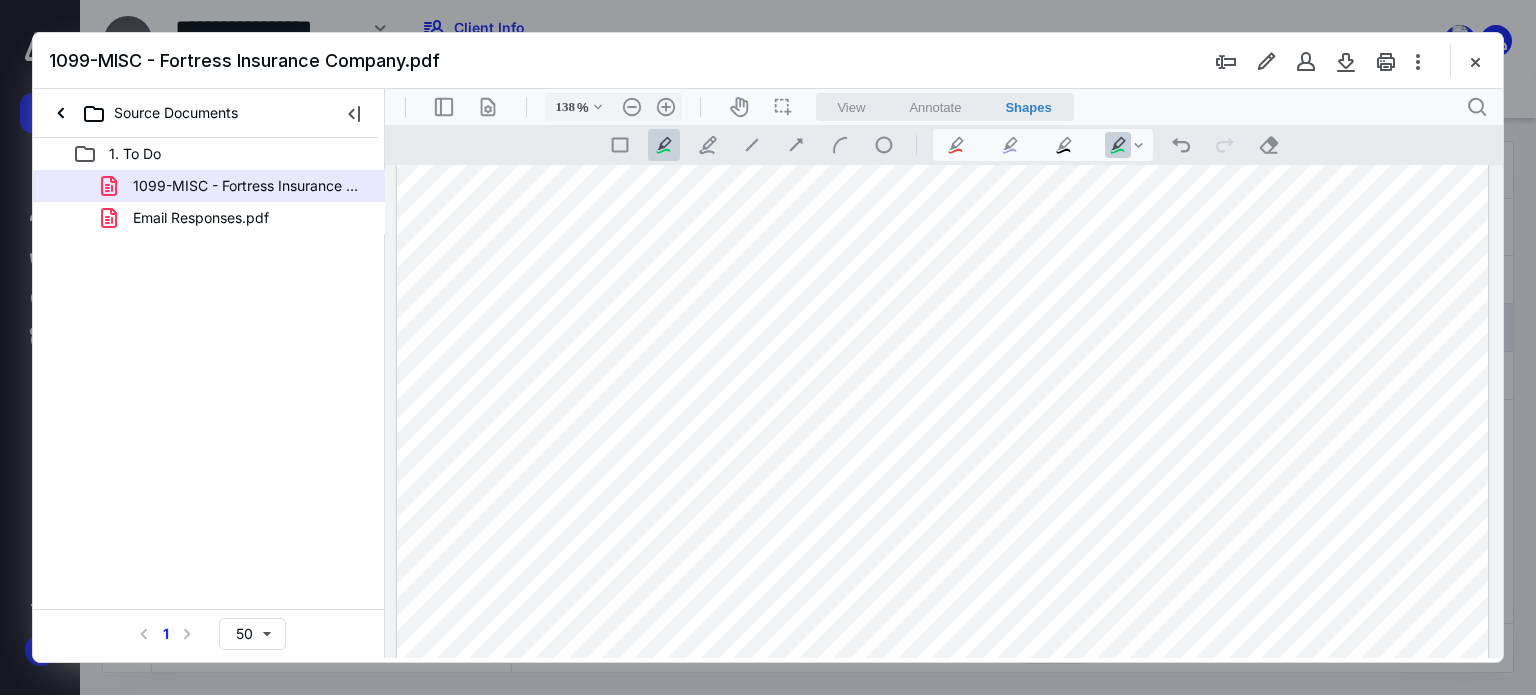 drag, startPoint x: 589, startPoint y: 446, endPoint x: 513, endPoint y: 428, distance: 78.10249 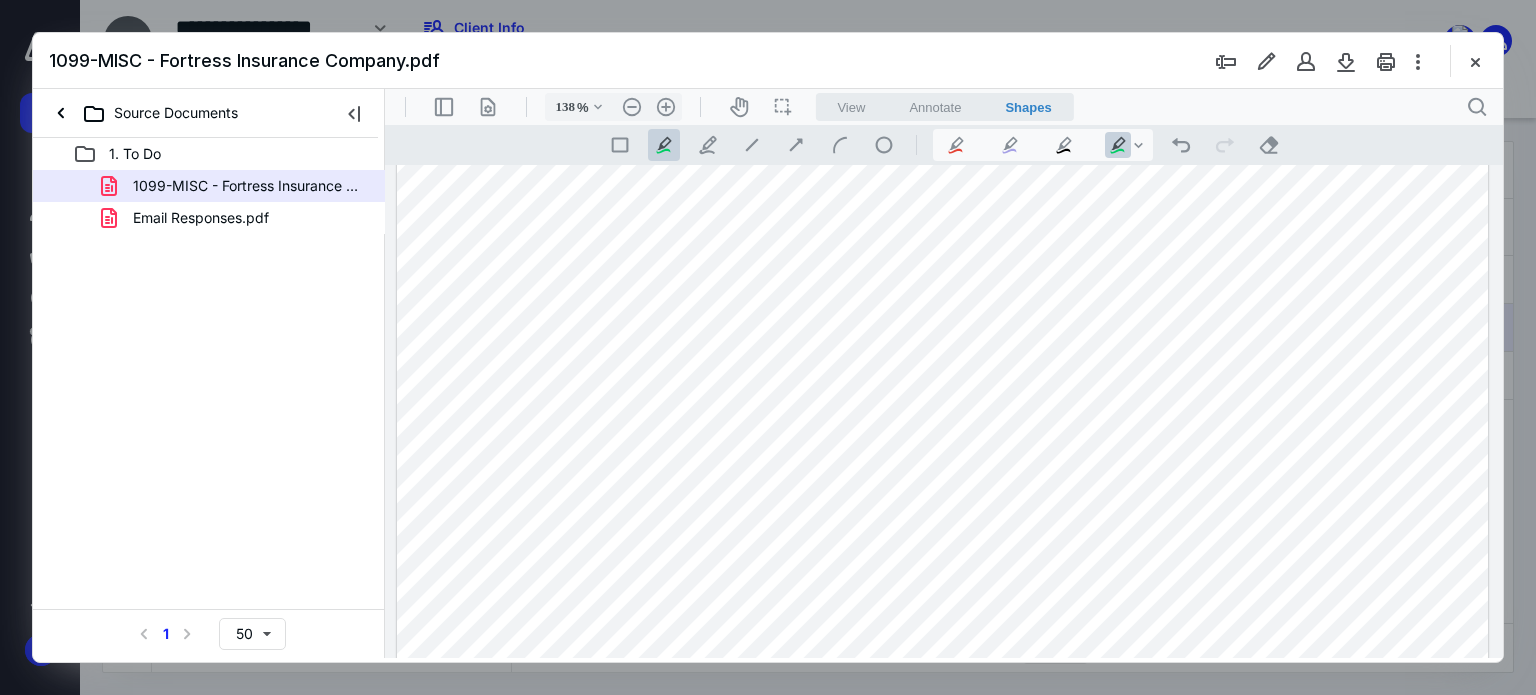 scroll, scrollTop: 301, scrollLeft: 0, axis: vertical 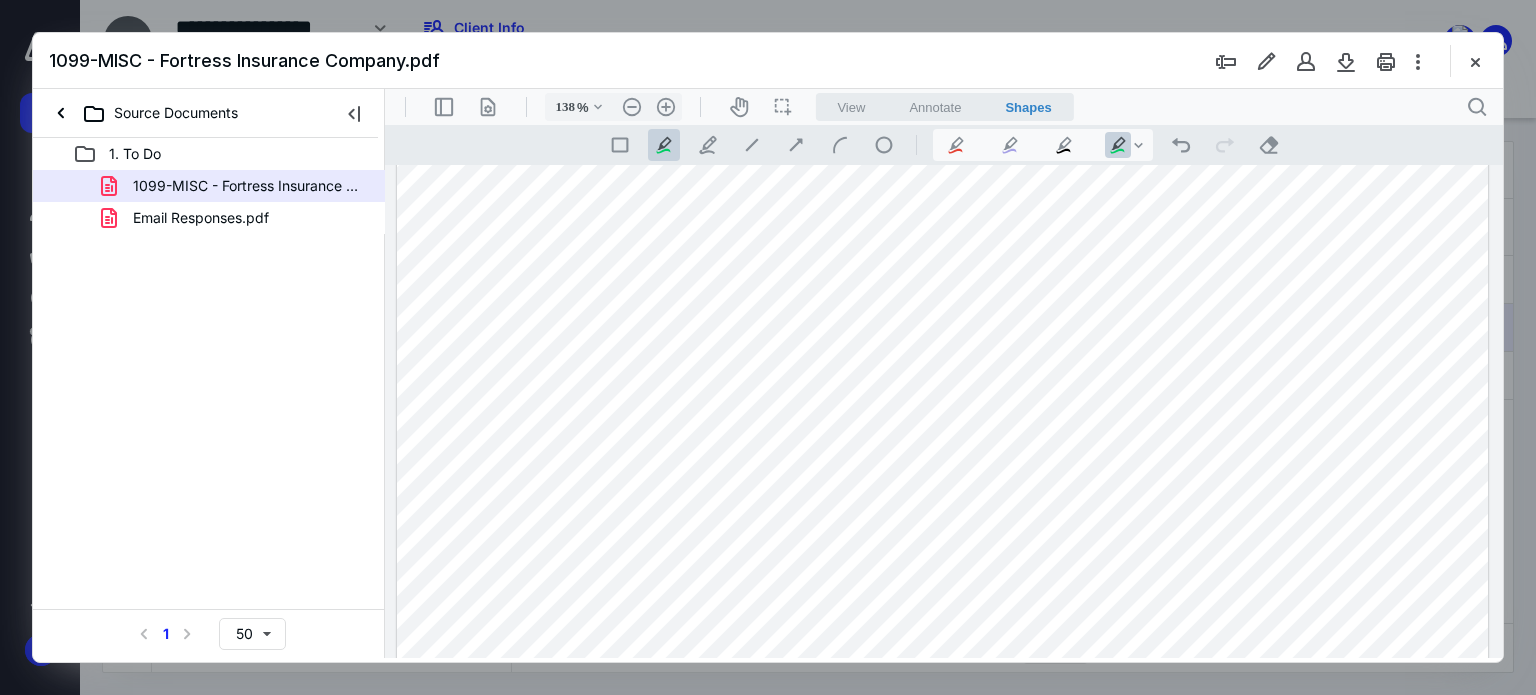 drag, startPoint x: 1121, startPoint y: 368, endPoint x: 1241, endPoint y: 360, distance: 120.26637 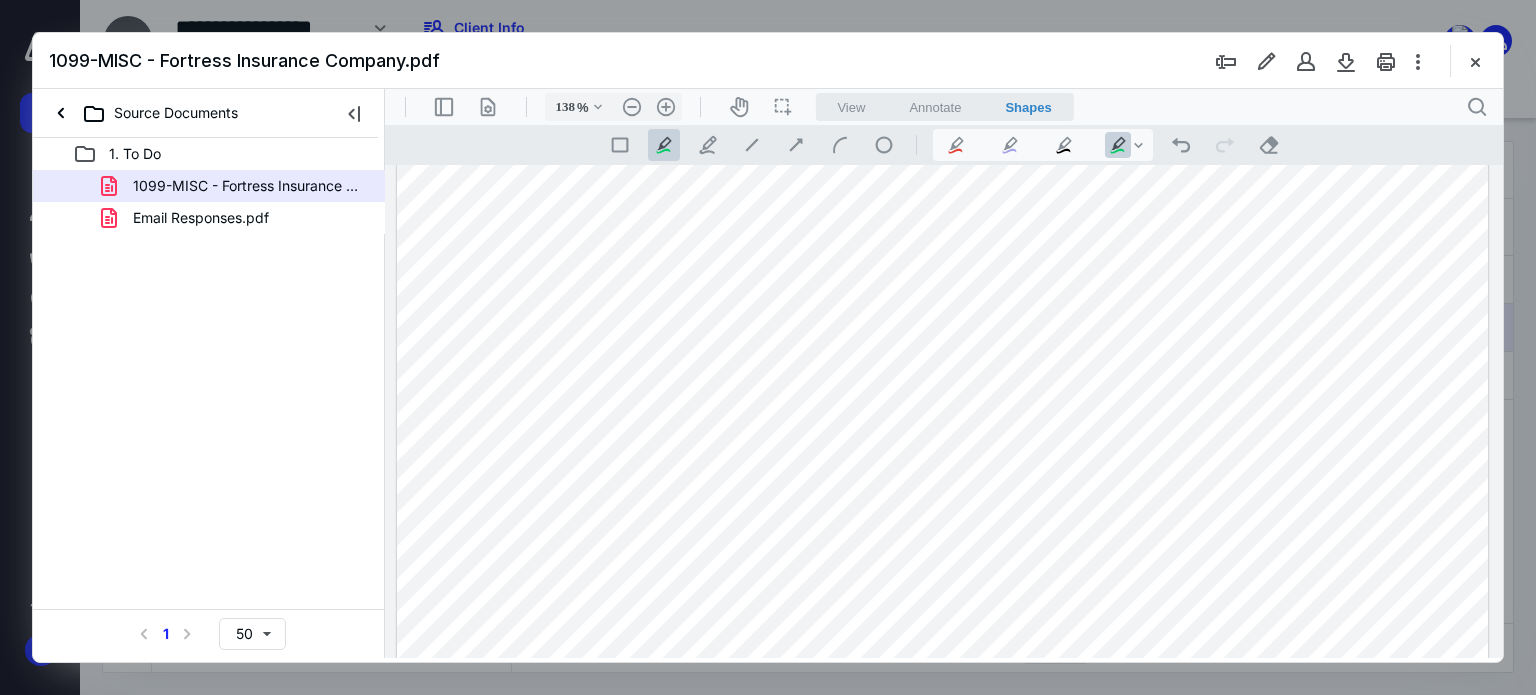 scroll, scrollTop: 101, scrollLeft: 0, axis: vertical 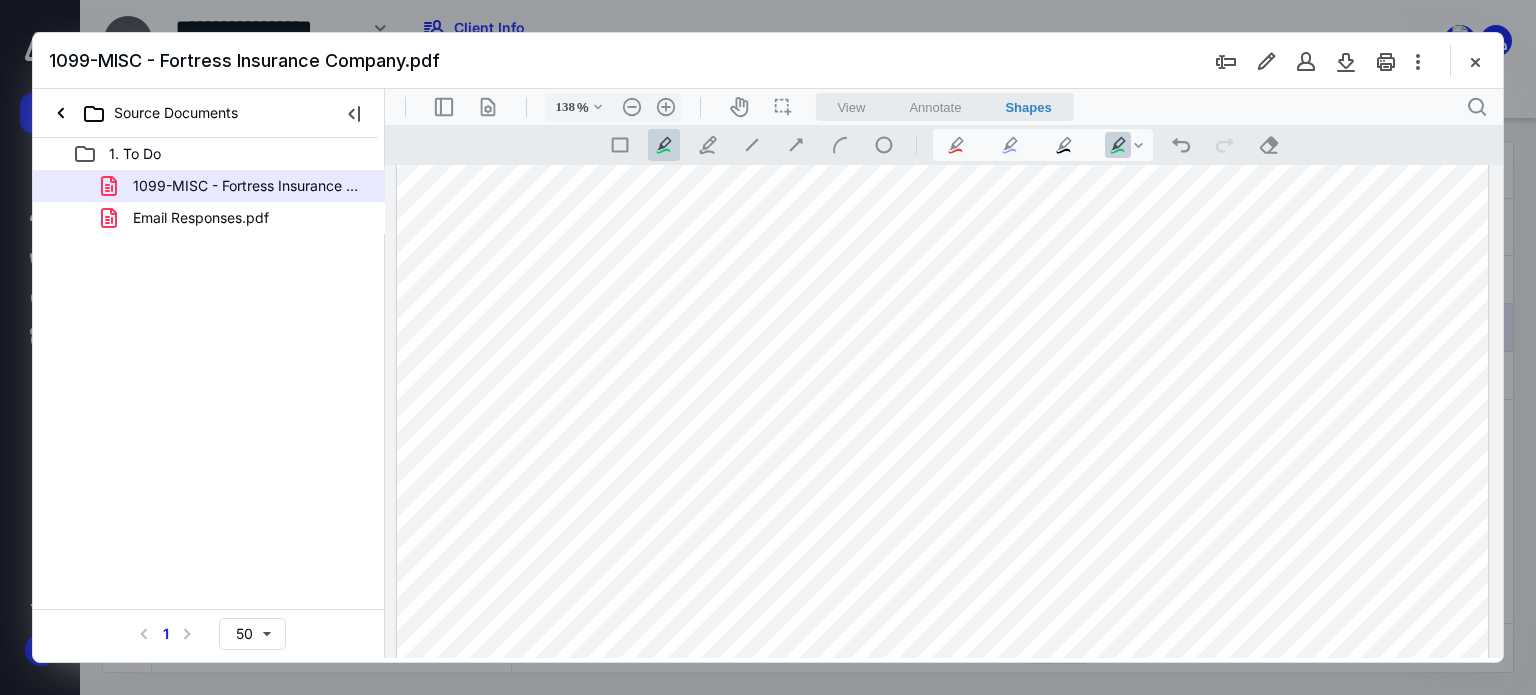 drag, startPoint x: 473, startPoint y: 284, endPoint x: 826, endPoint y: 288, distance: 353.02267 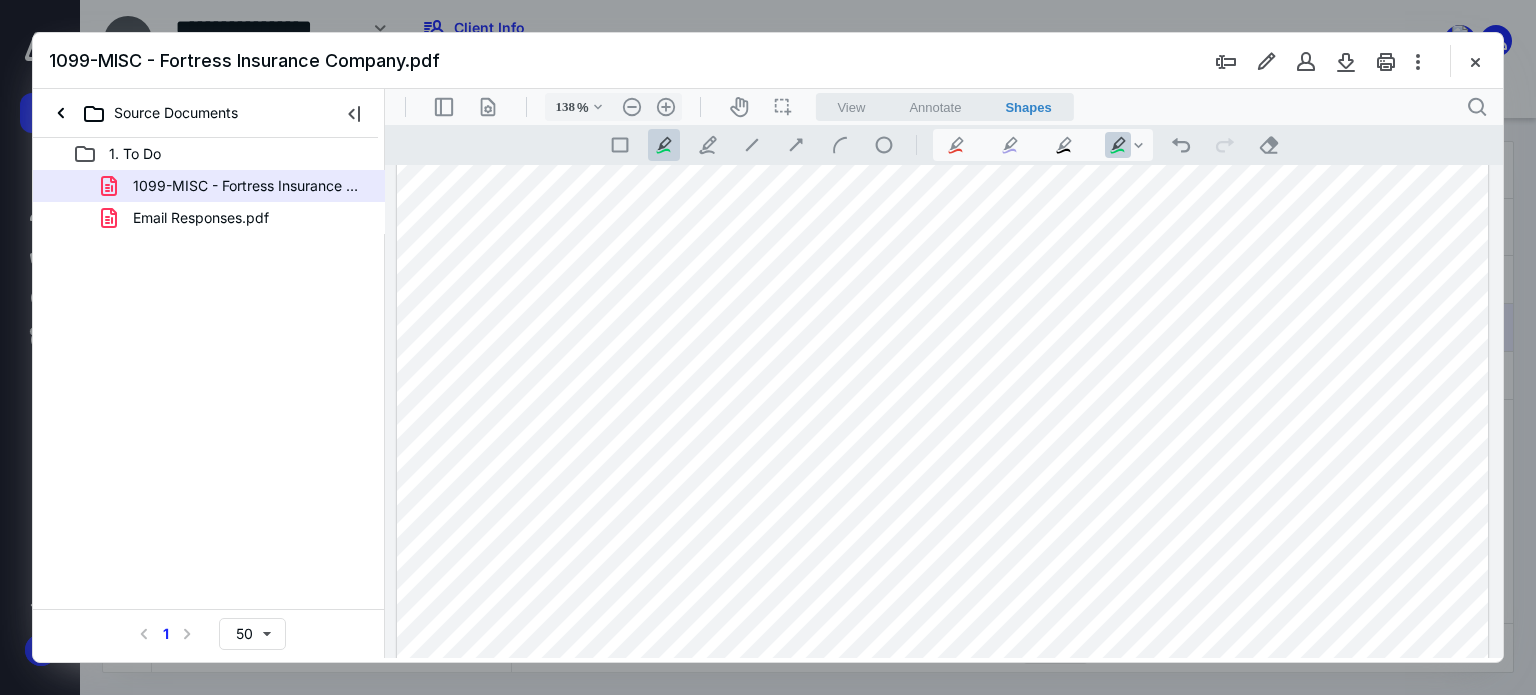 scroll, scrollTop: 361, scrollLeft: 0, axis: vertical 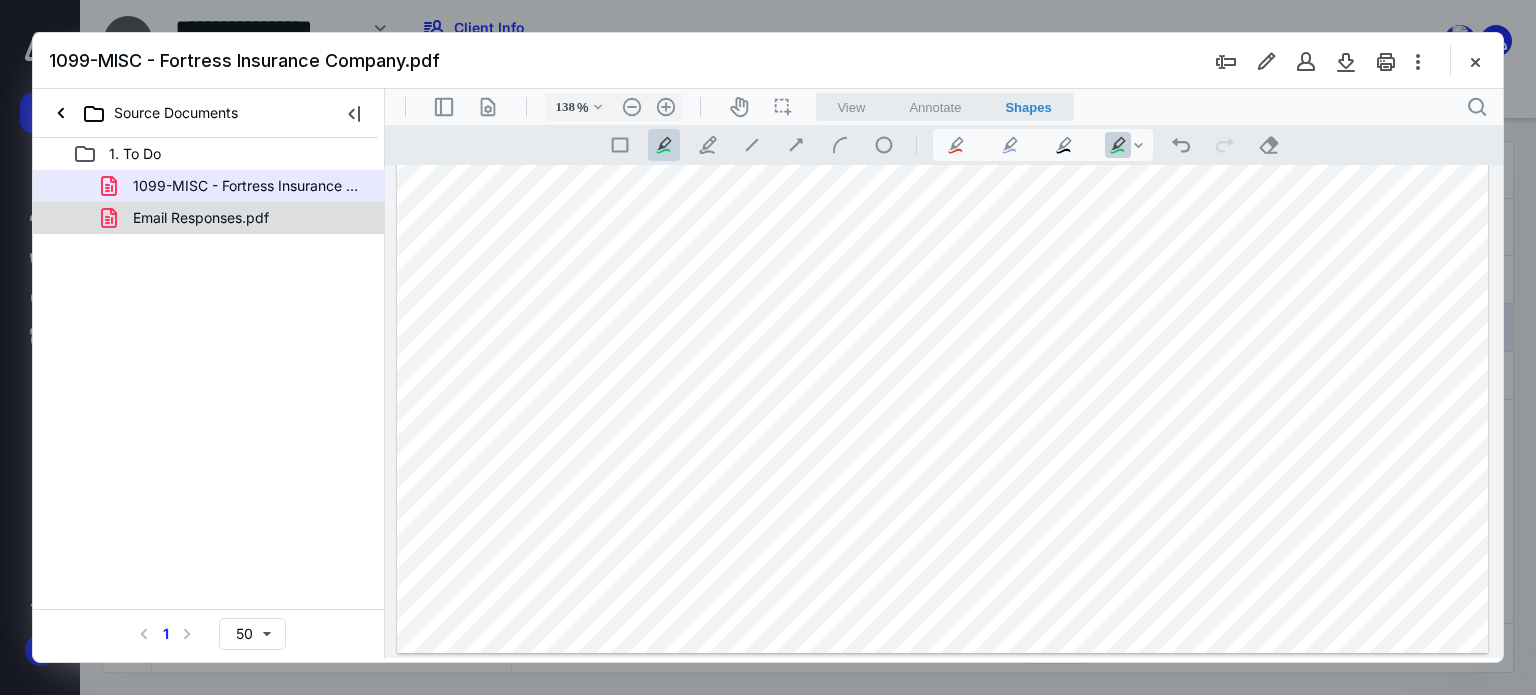 click on "Email Responses.pdf" at bounding box center [201, 218] 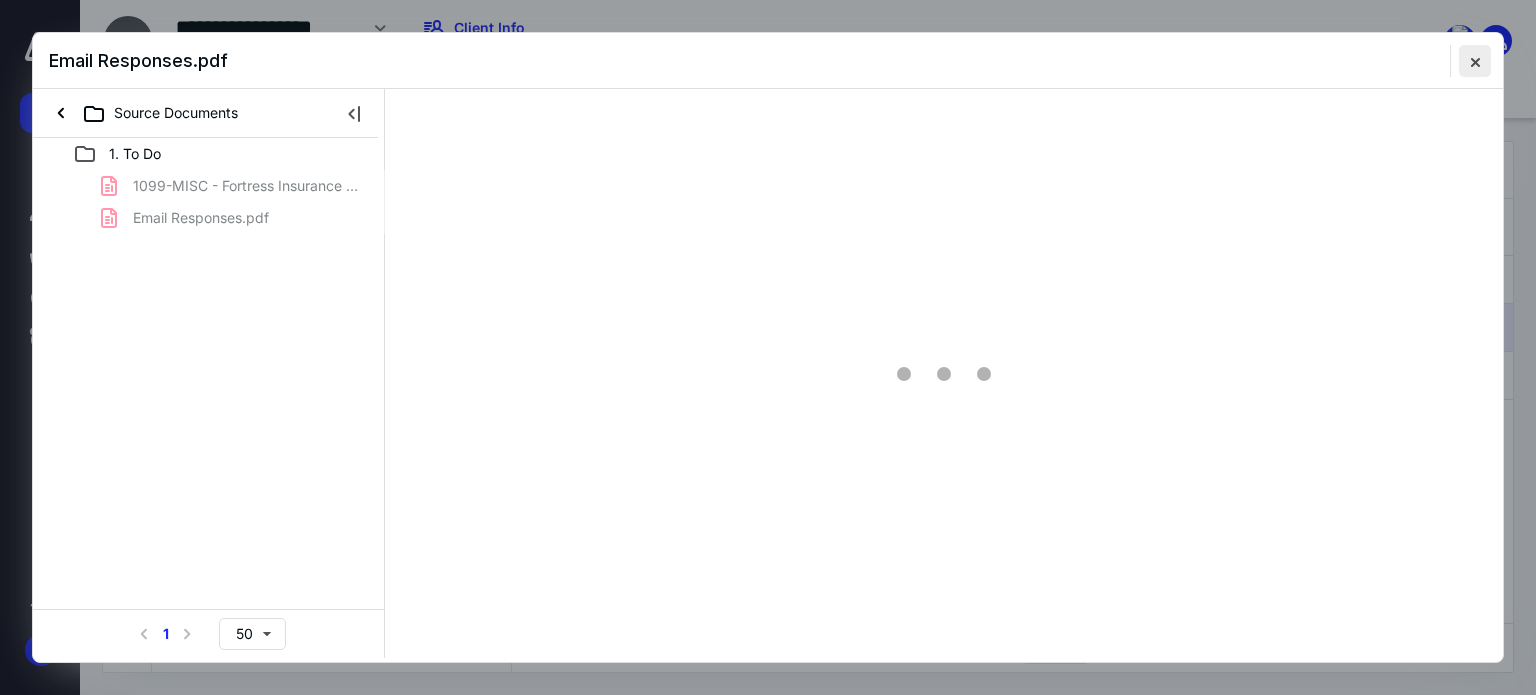 click at bounding box center (1475, 61) 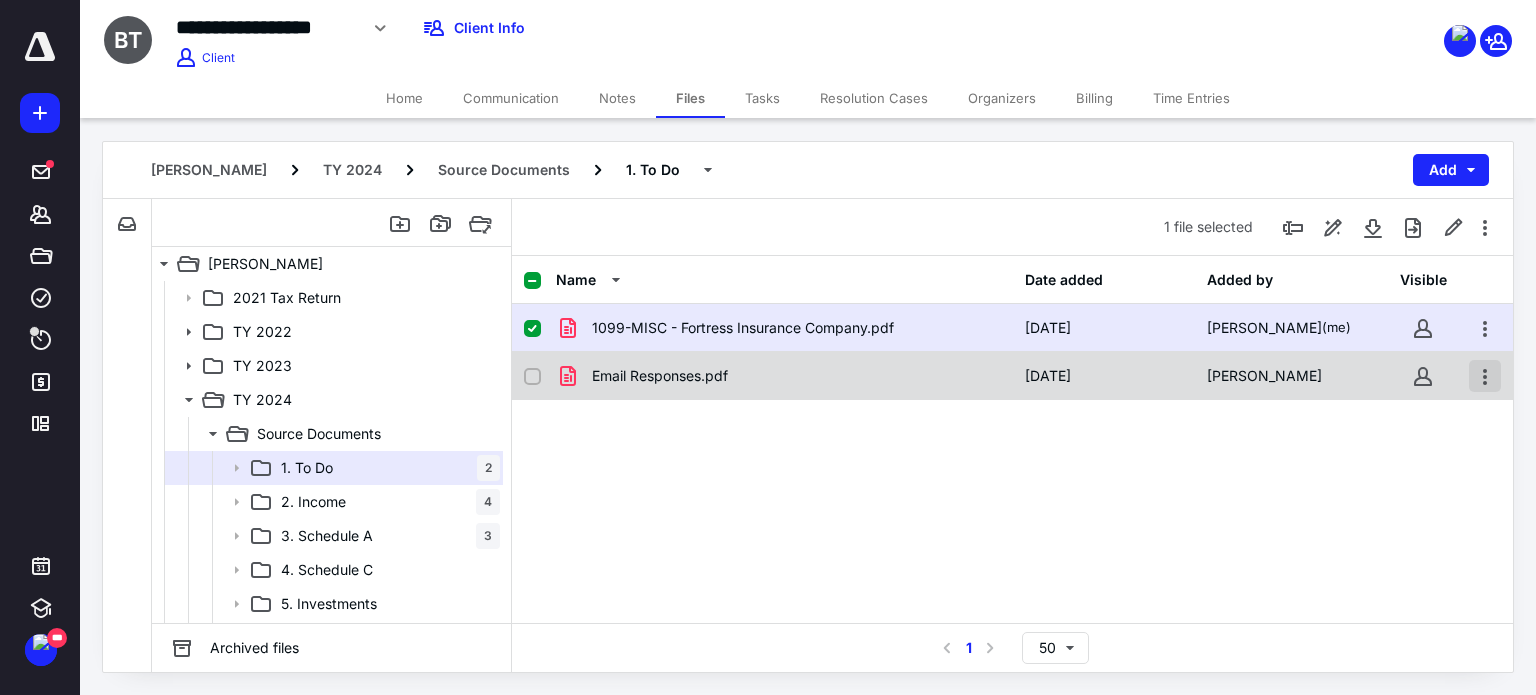 click at bounding box center [1485, 376] 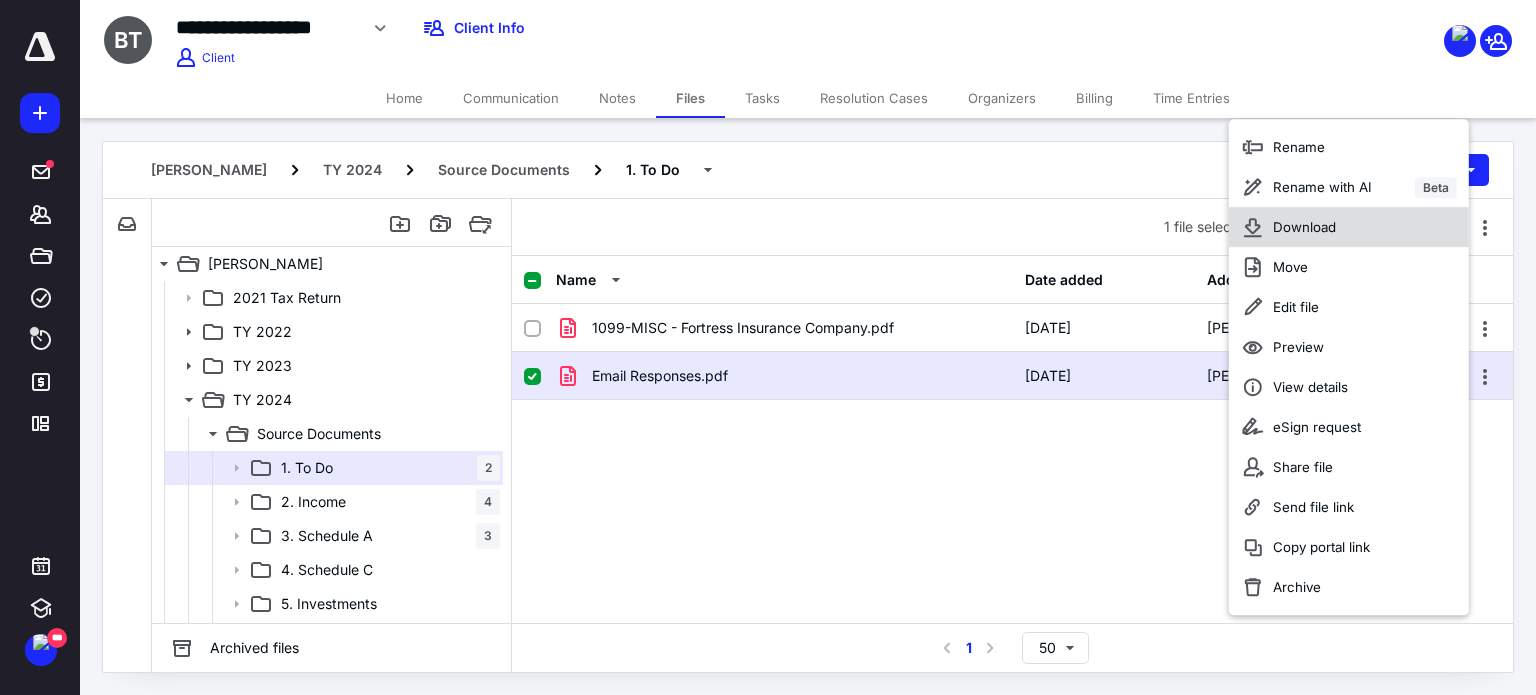click on "Download" at bounding box center [1349, 227] 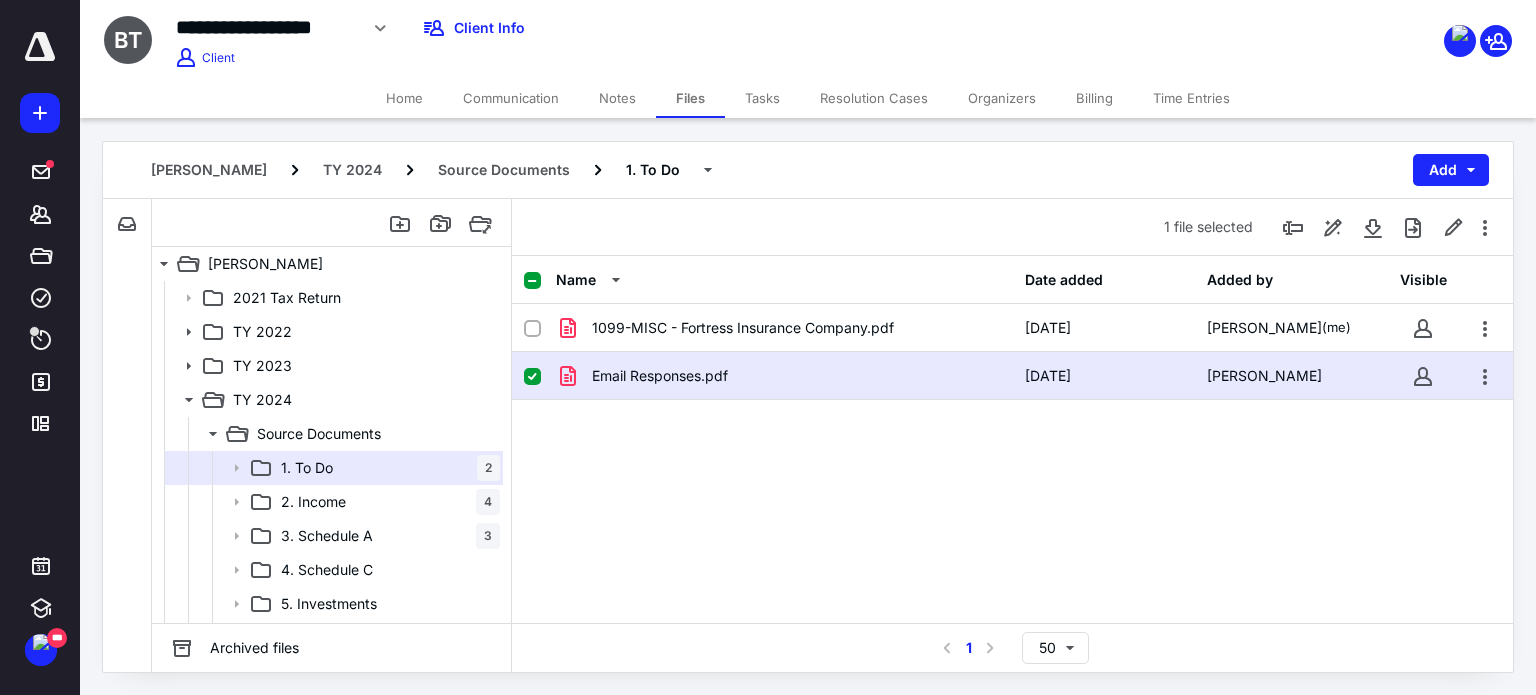 drag, startPoint x: 413, startPoint y: 100, endPoint x: 408, endPoint y: 111, distance: 12.083046 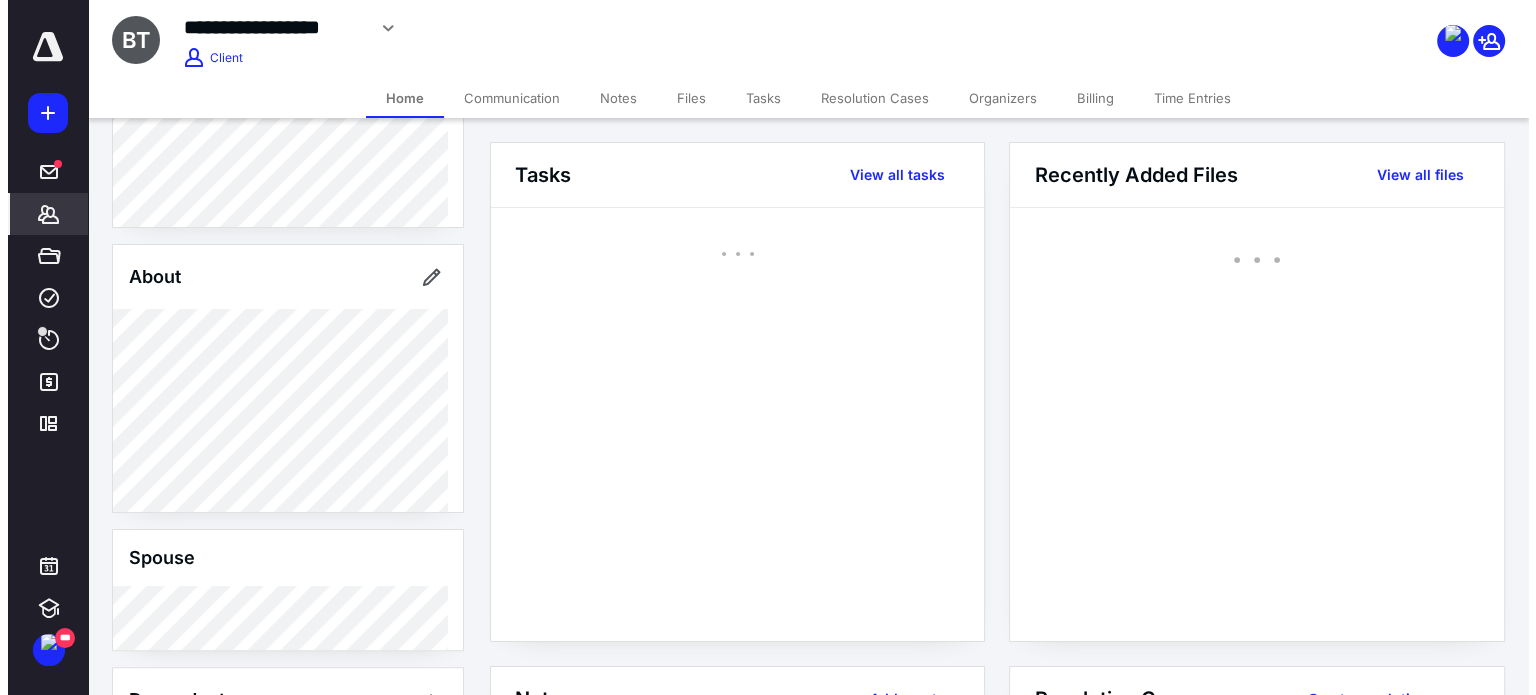 scroll, scrollTop: 800, scrollLeft: 0, axis: vertical 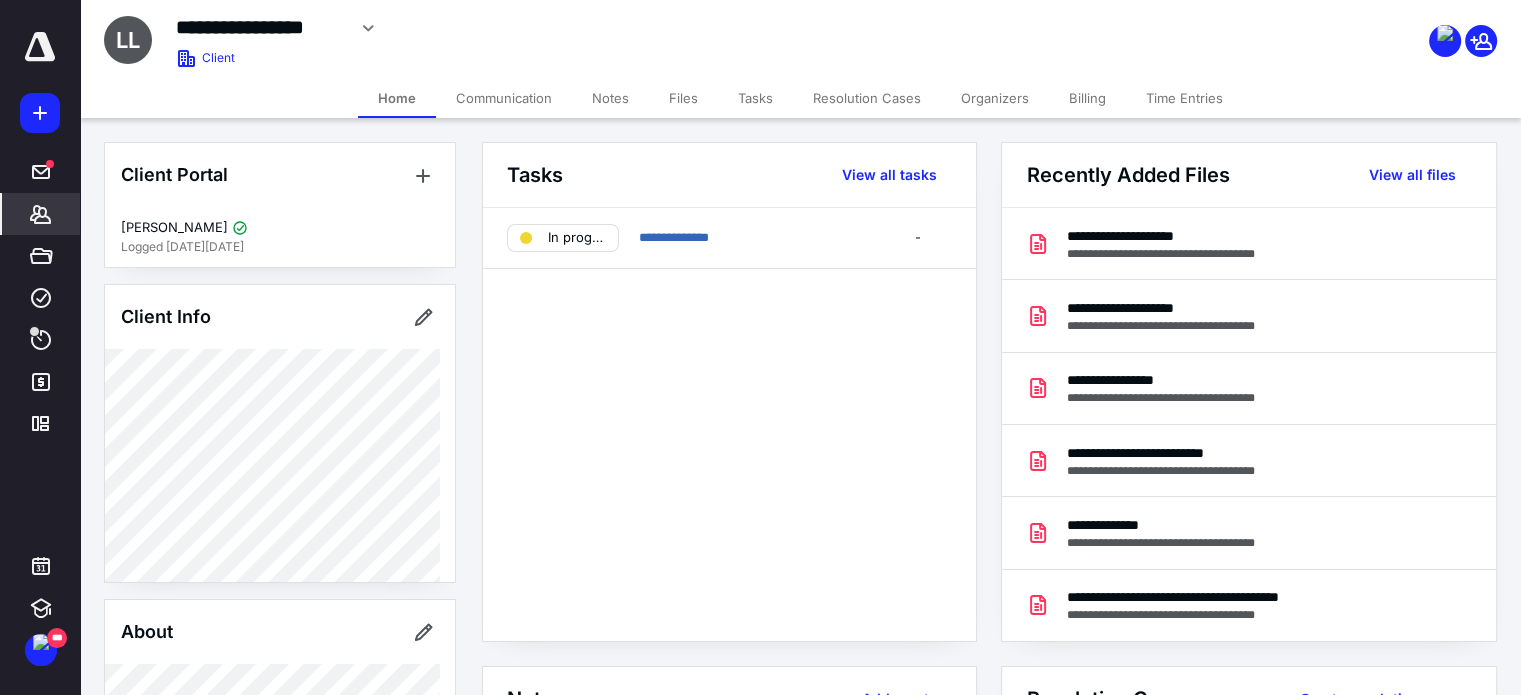 click on "Files" at bounding box center [683, 98] 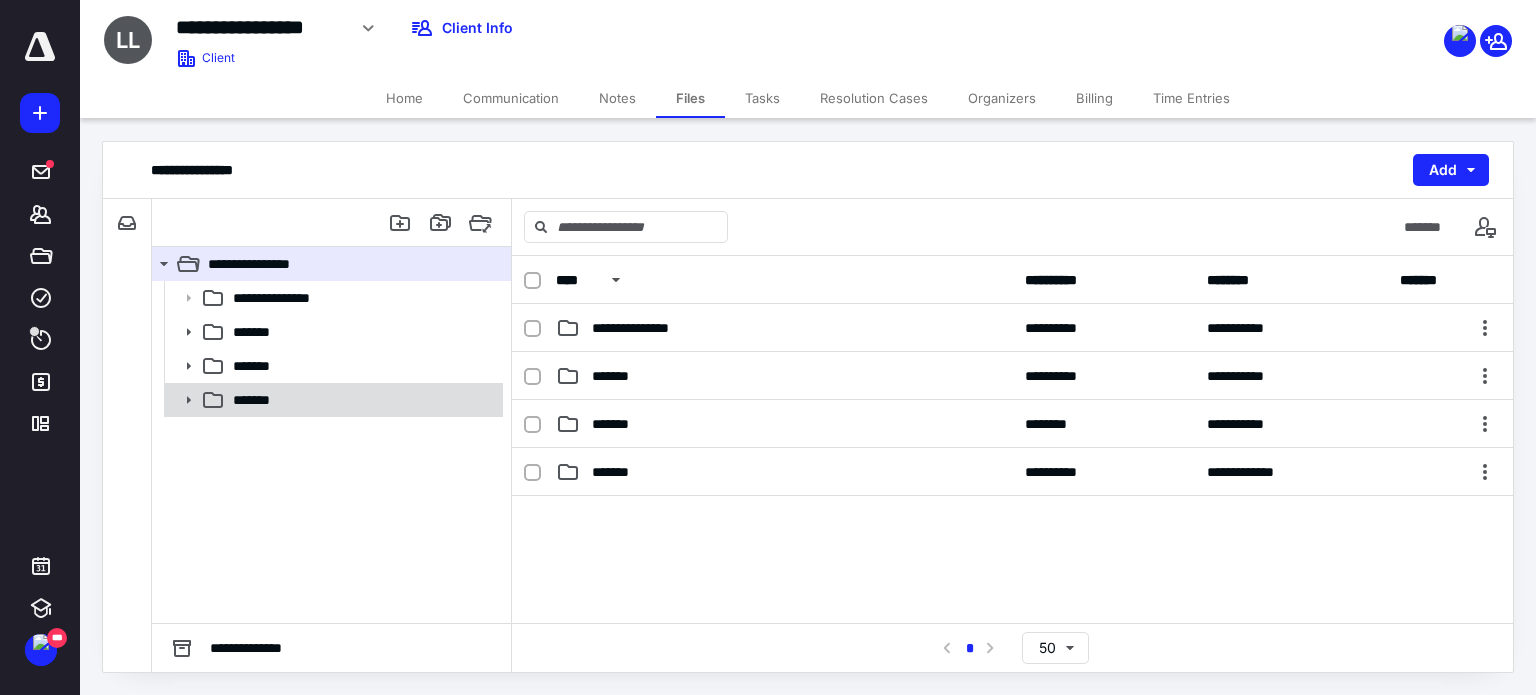 click on "*******" at bounding box center (362, 400) 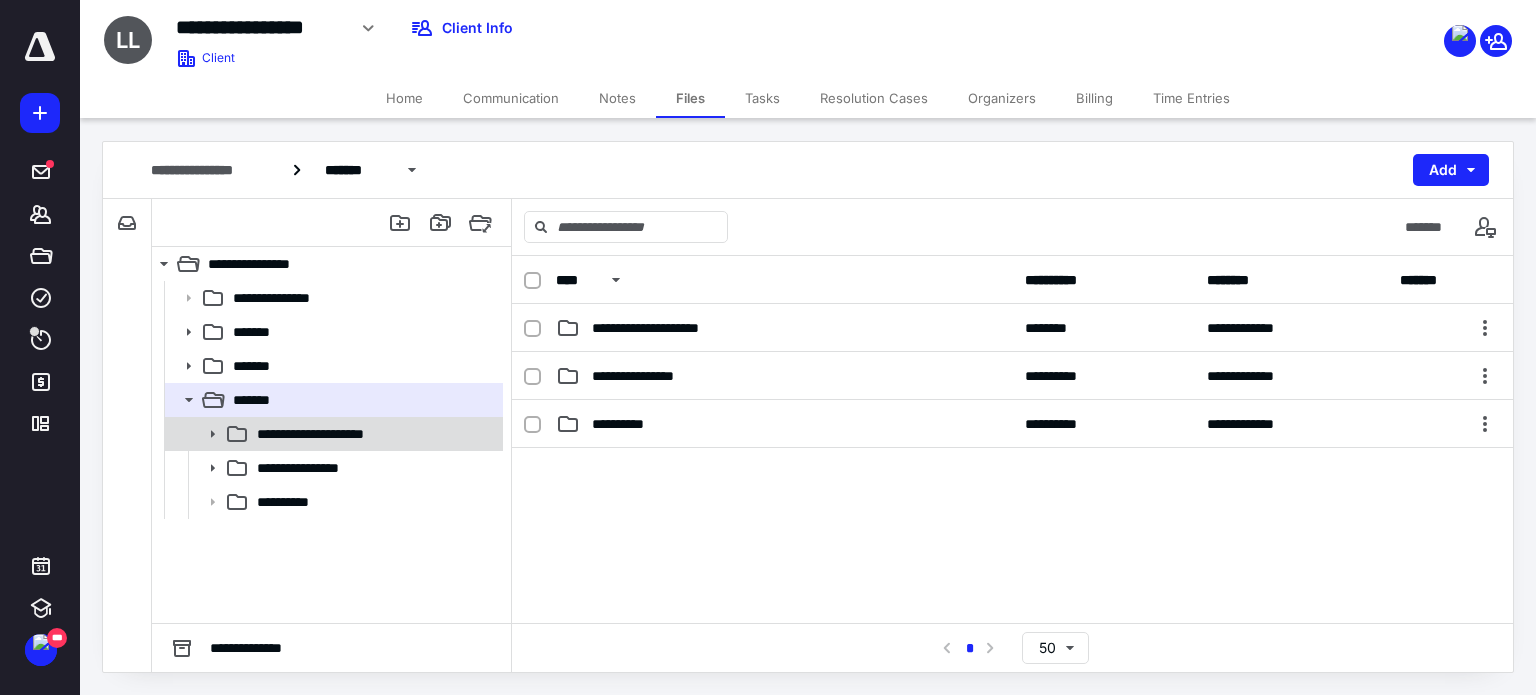 click on "**********" at bounding box center [332, 434] 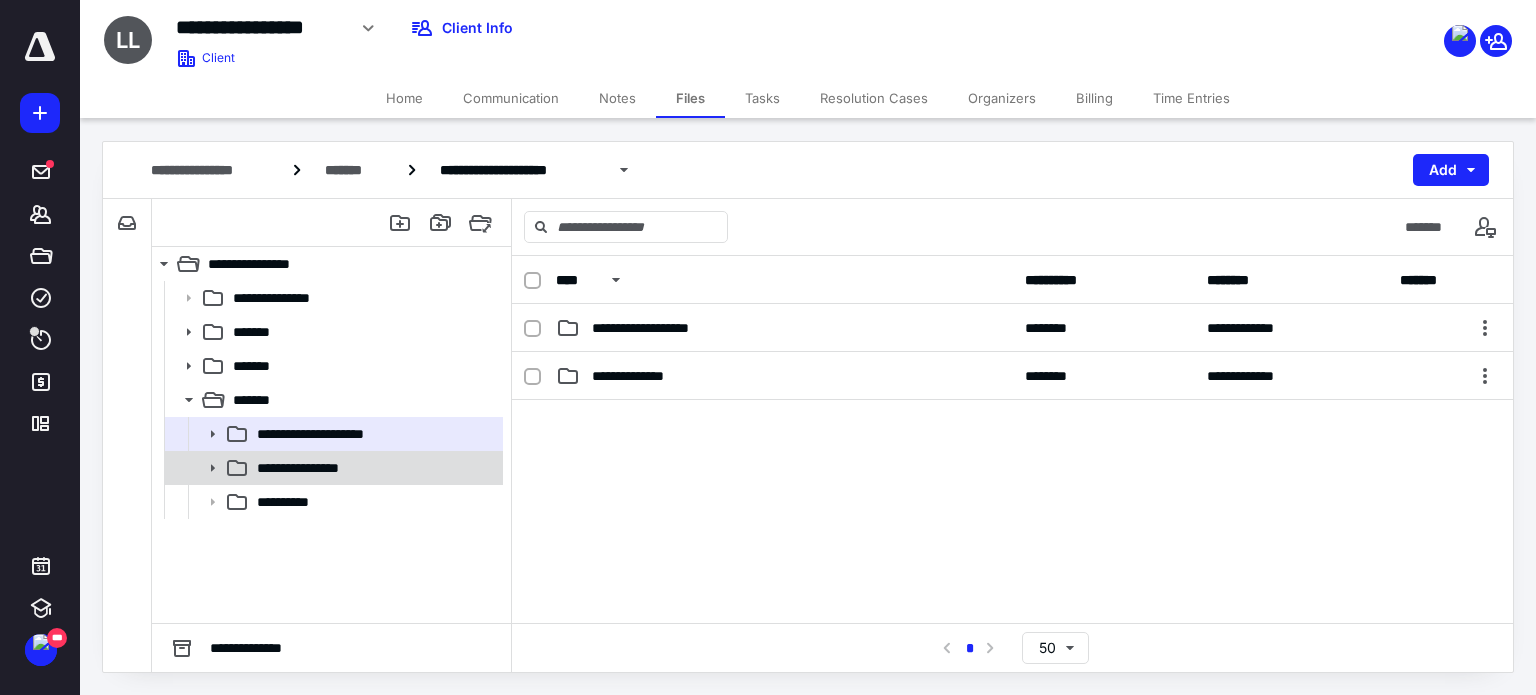 click on "**********" at bounding box center [332, 468] 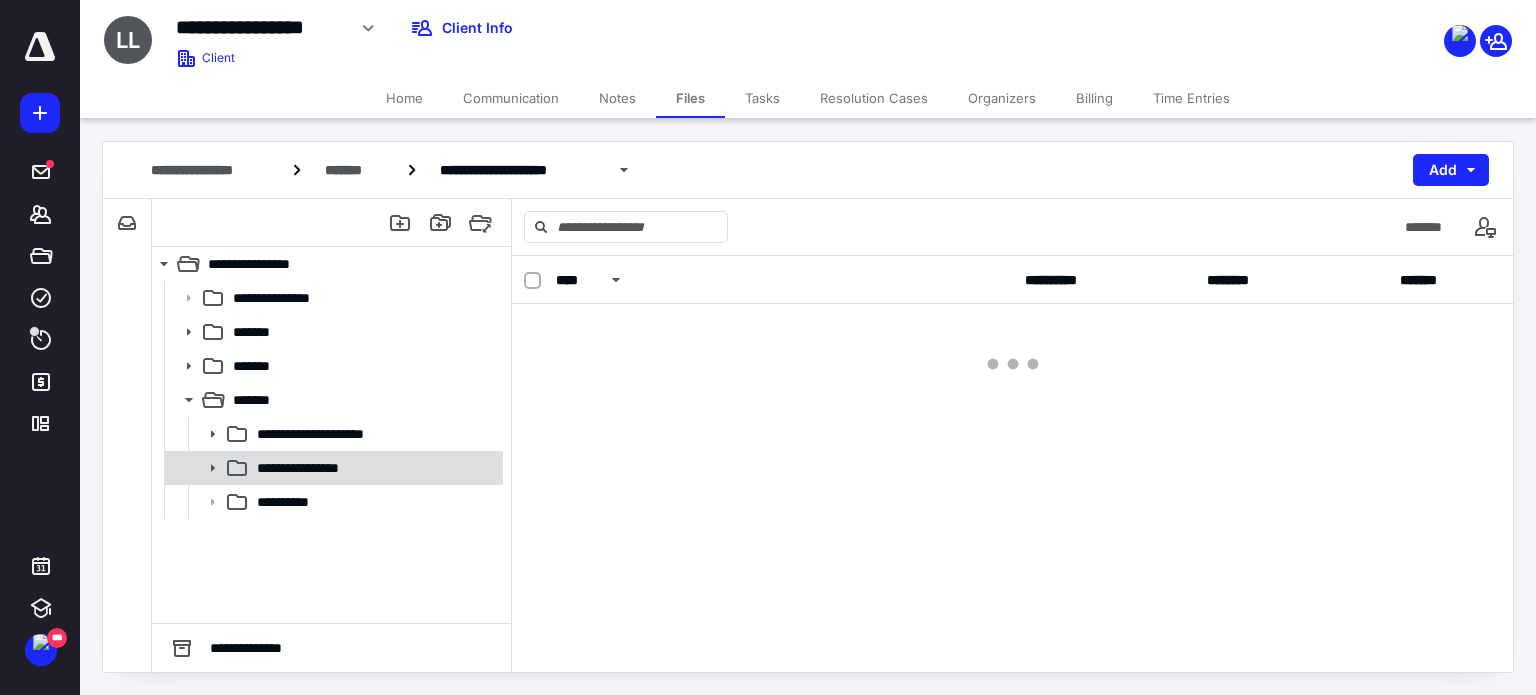 click on "**********" at bounding box center [332, 468] 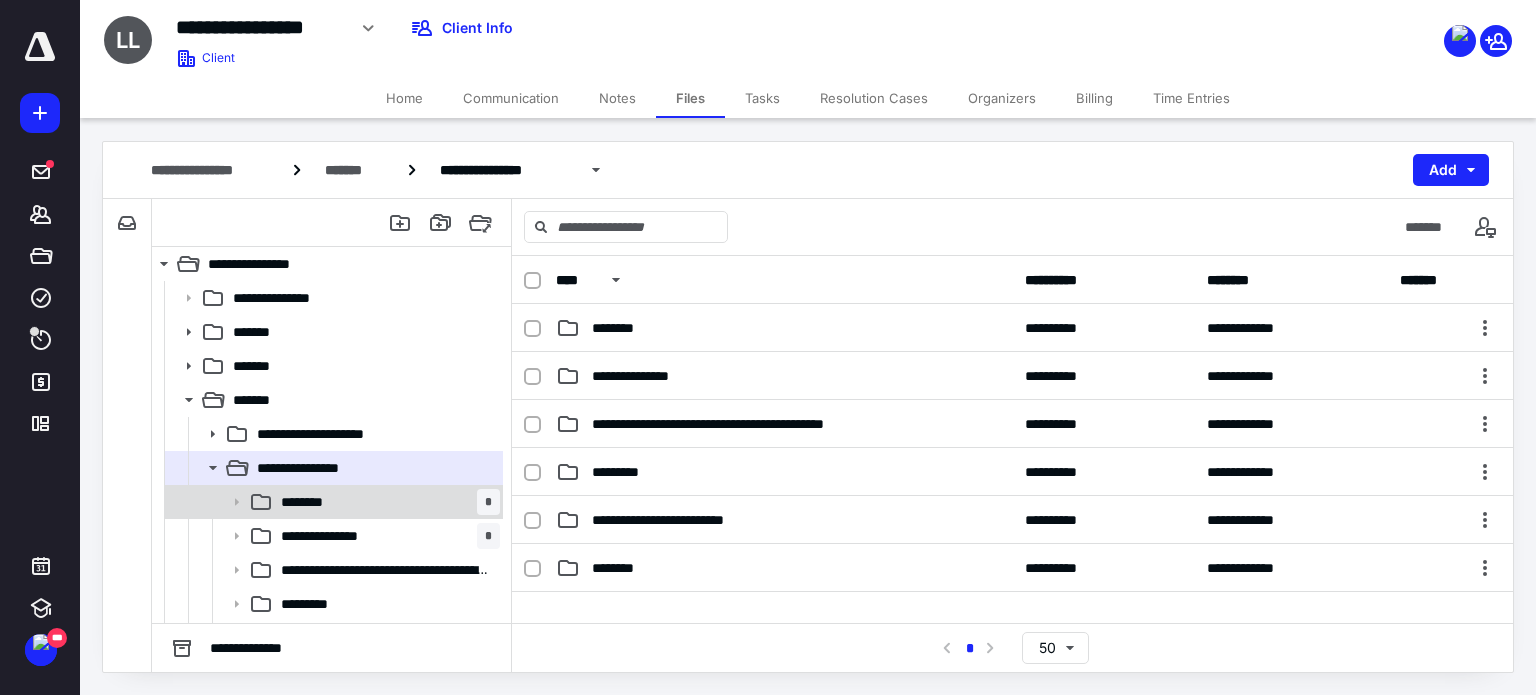 click on "******** *" at bounding box center [386, 502] 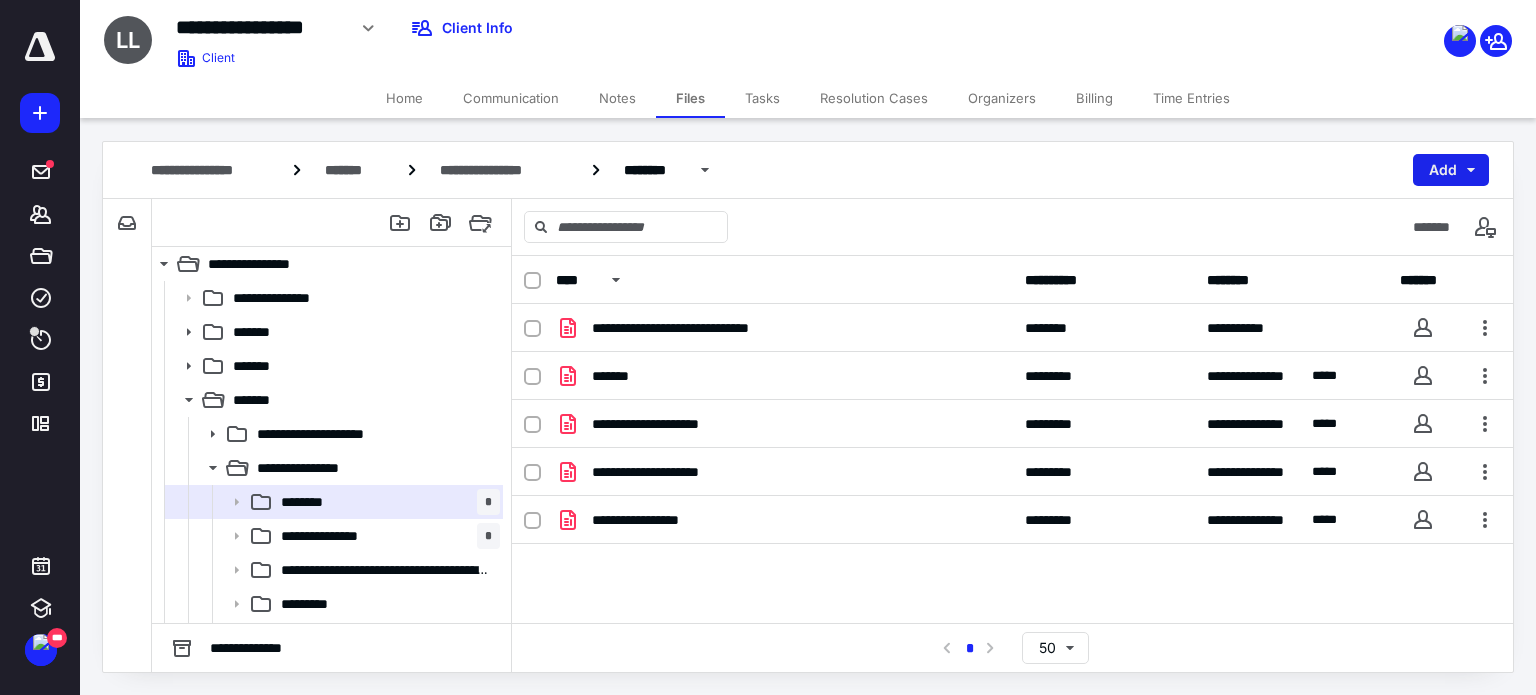 click on "Add" at bounding box center (1451, 170) 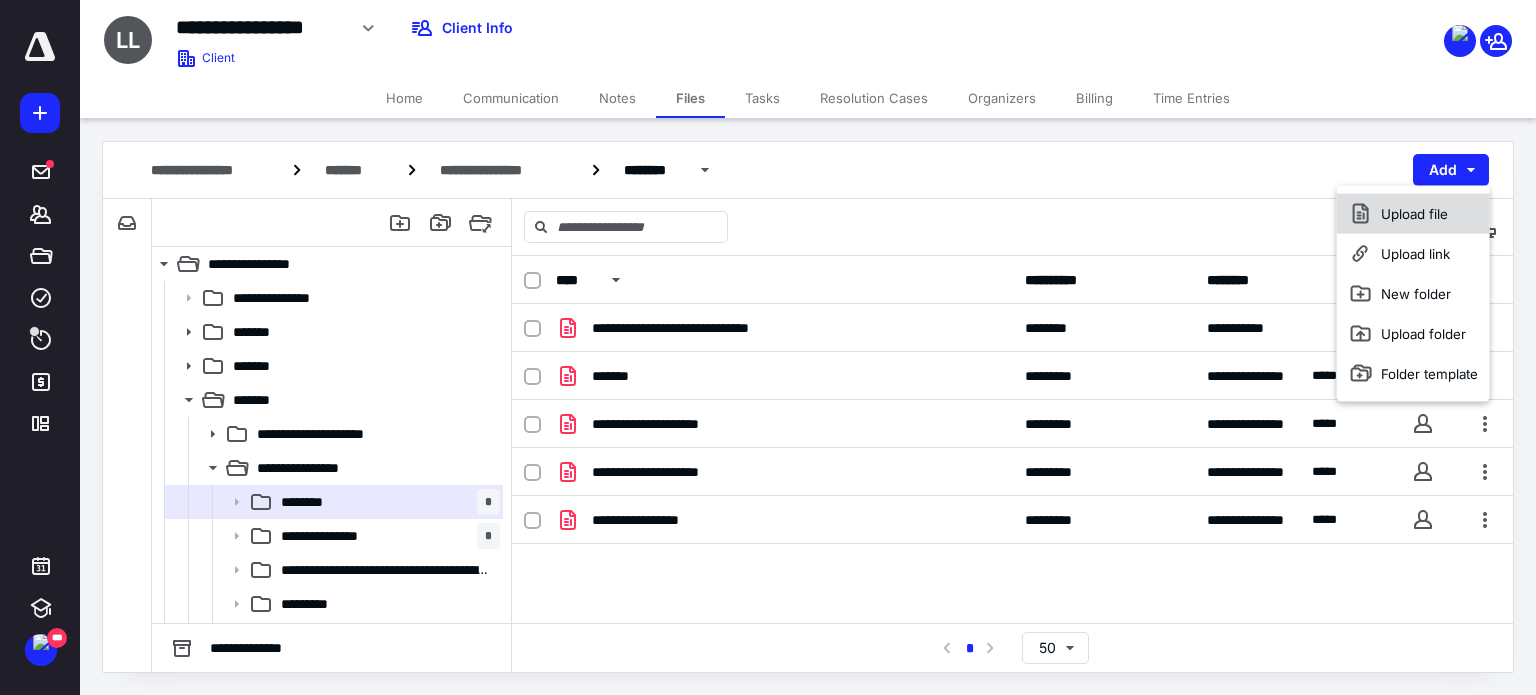 click on "Upload file" at bounding box center [1413, 214] 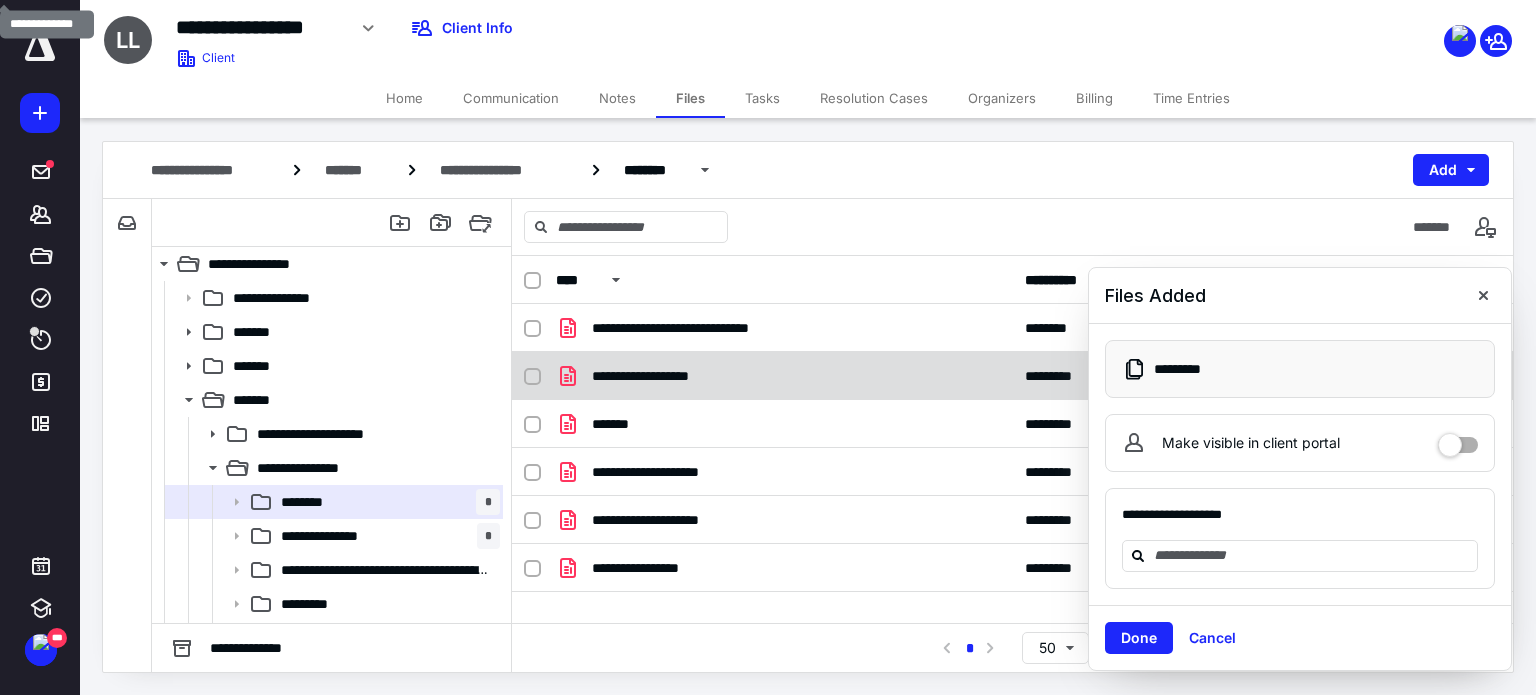 click on "**********" at bounding box center (1012, 376) 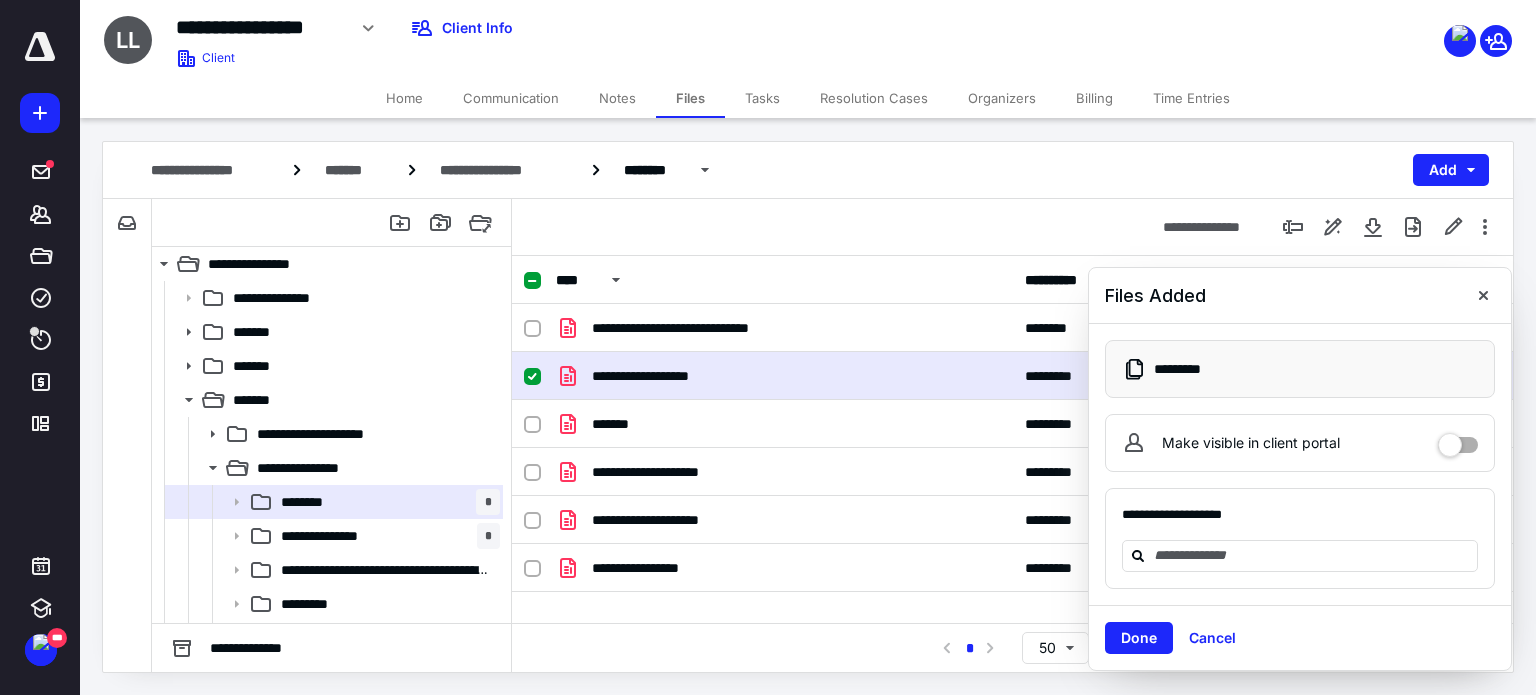click on "**********" at bounding box center [1012, 376] 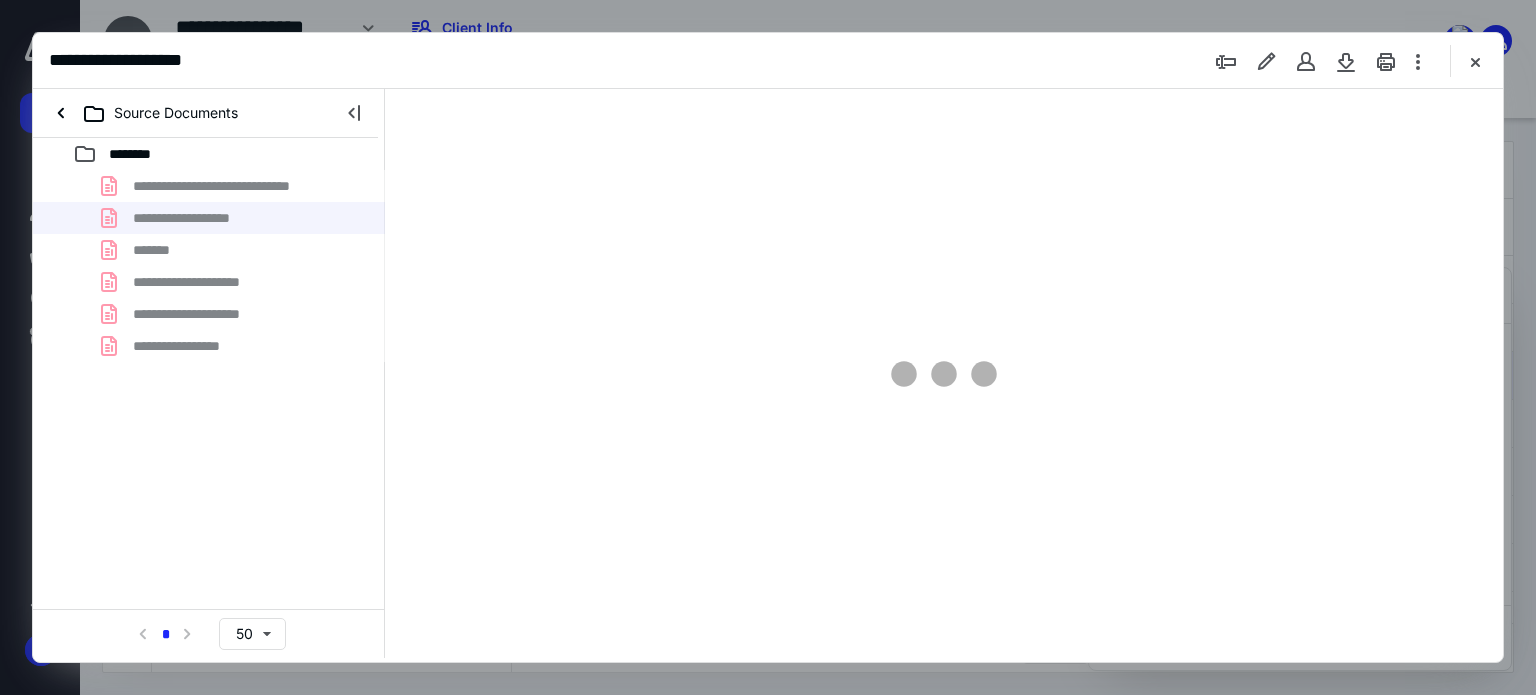 scroll, scrollTop: 0, scrollLeft: 0, axis: both 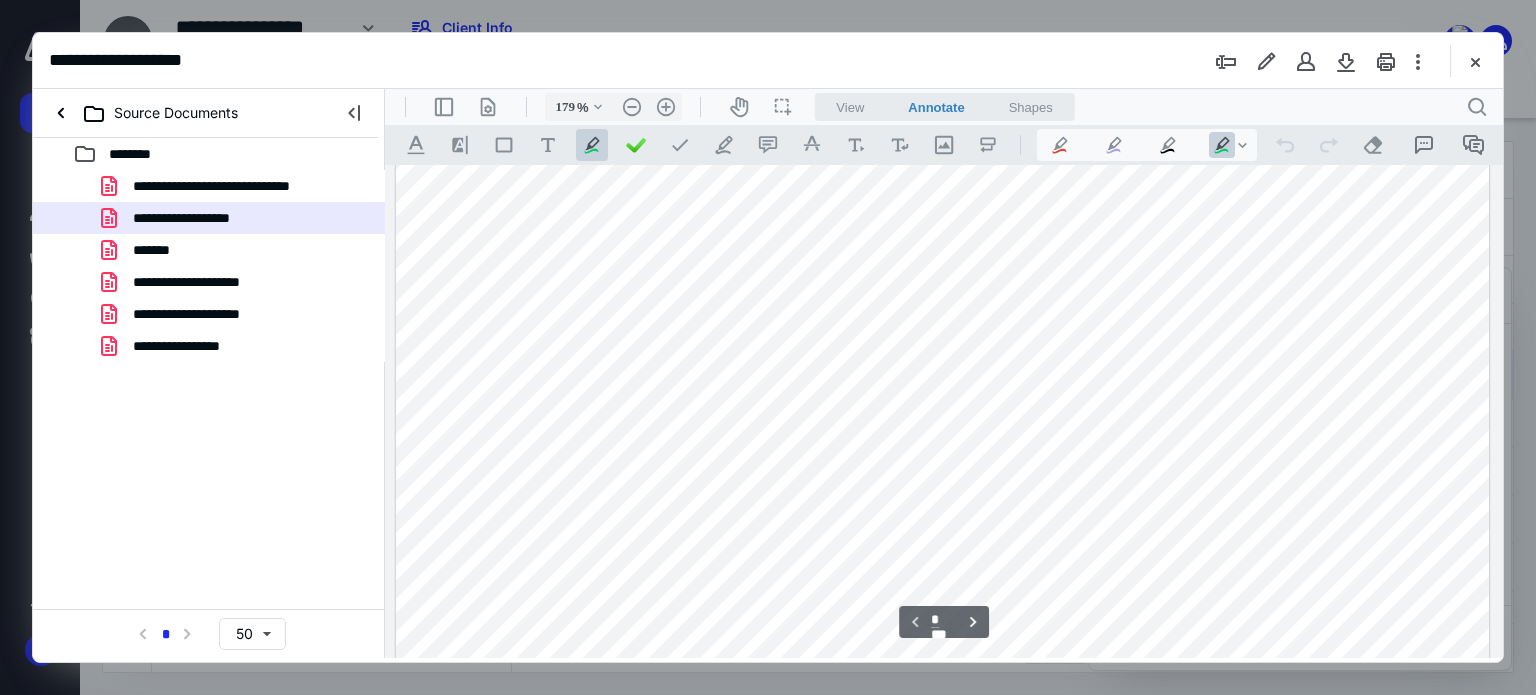drag, startPoint x: 805, startPoint y: 314, endPoint x: 853, endPoint y: 314, distance: 48 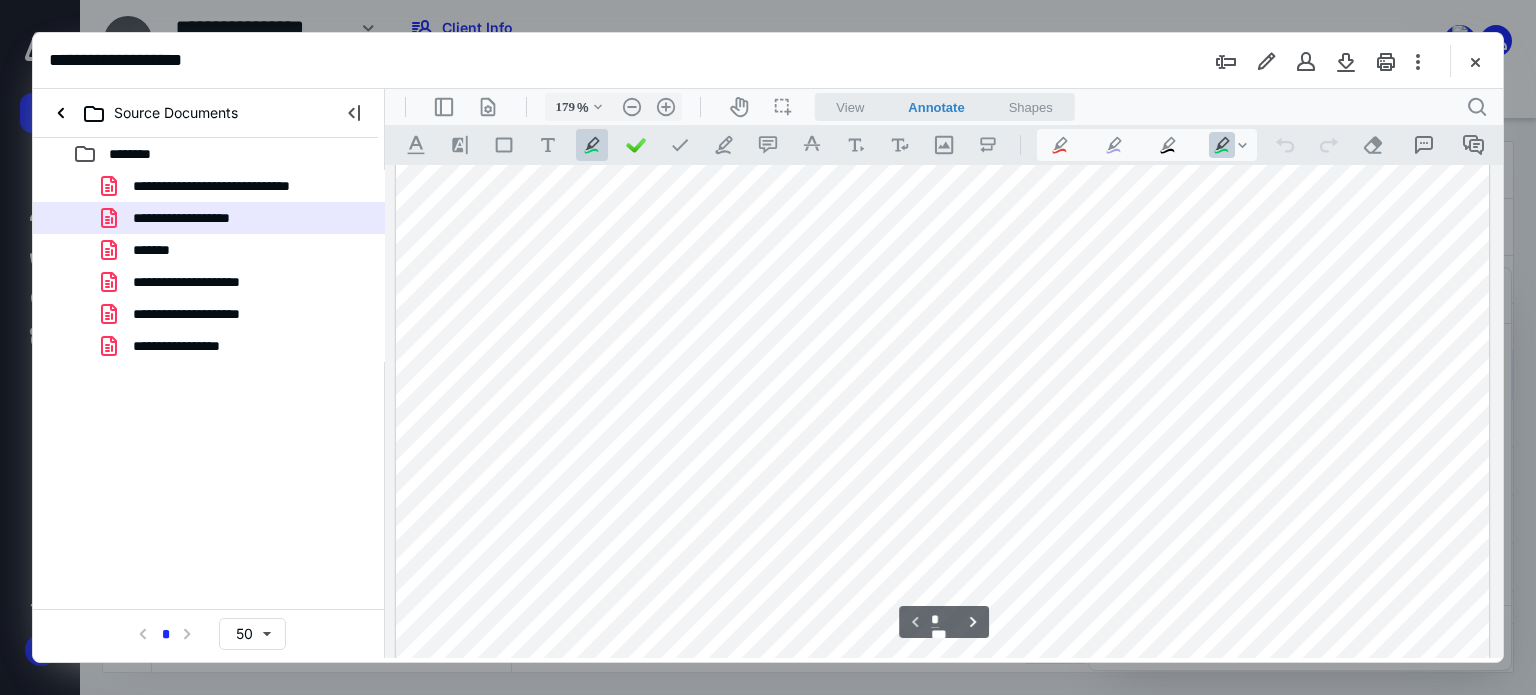 scroll, scrollTop: 483, scrollLeft: 0, axis: vertical 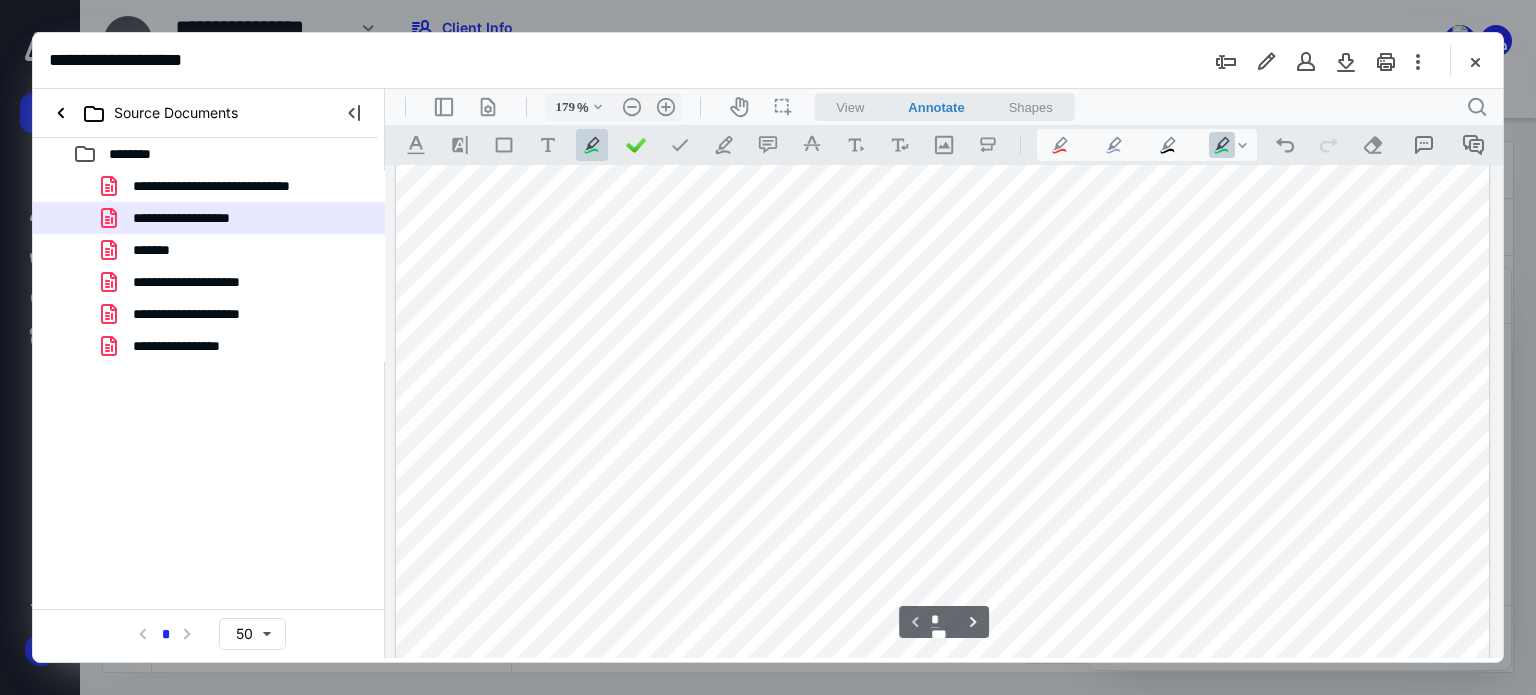 drag, startPoint x: 1127, startPoint y: 392, endPoint x: 1473, endPoint y: 388, distance: 346.02313 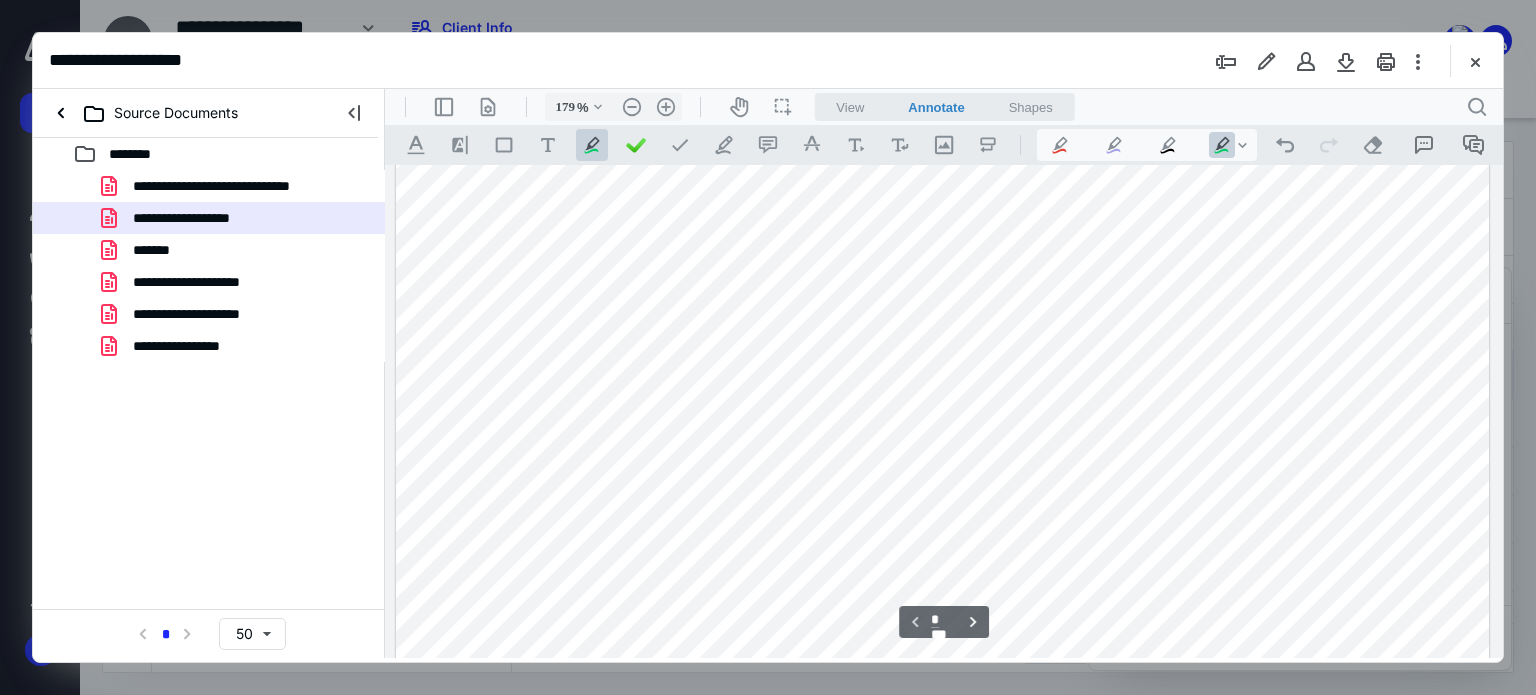 scroll, scrollTop: 783, scrollLeft: 0, axis: vertical 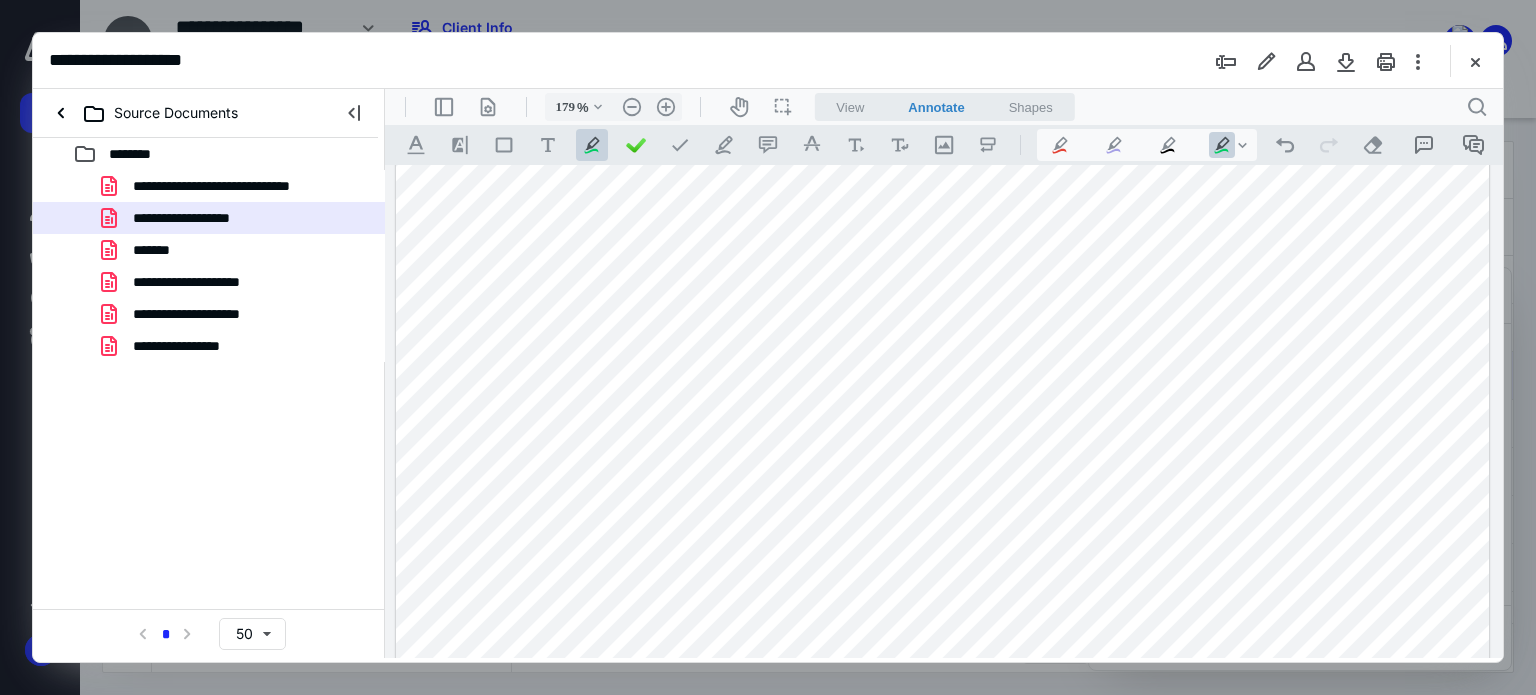 drag, startPoint x: 633, startPoint y: 297, endPoint x: 1125, endPoint y: 290, distance: 492.0498 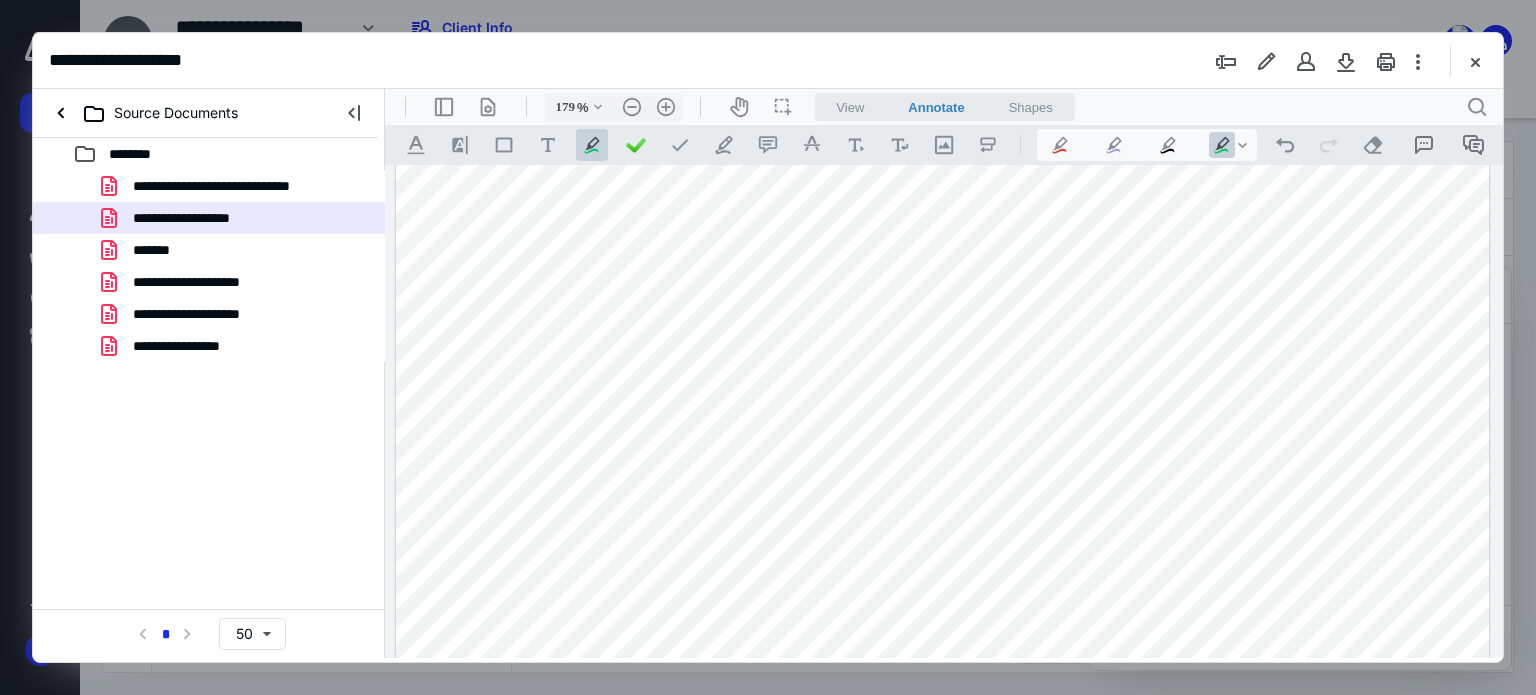 drag, startPoint x: 1089, startPoint y: 277, endPoint x: 1352, endPoint y: 270, distance: 263.09314 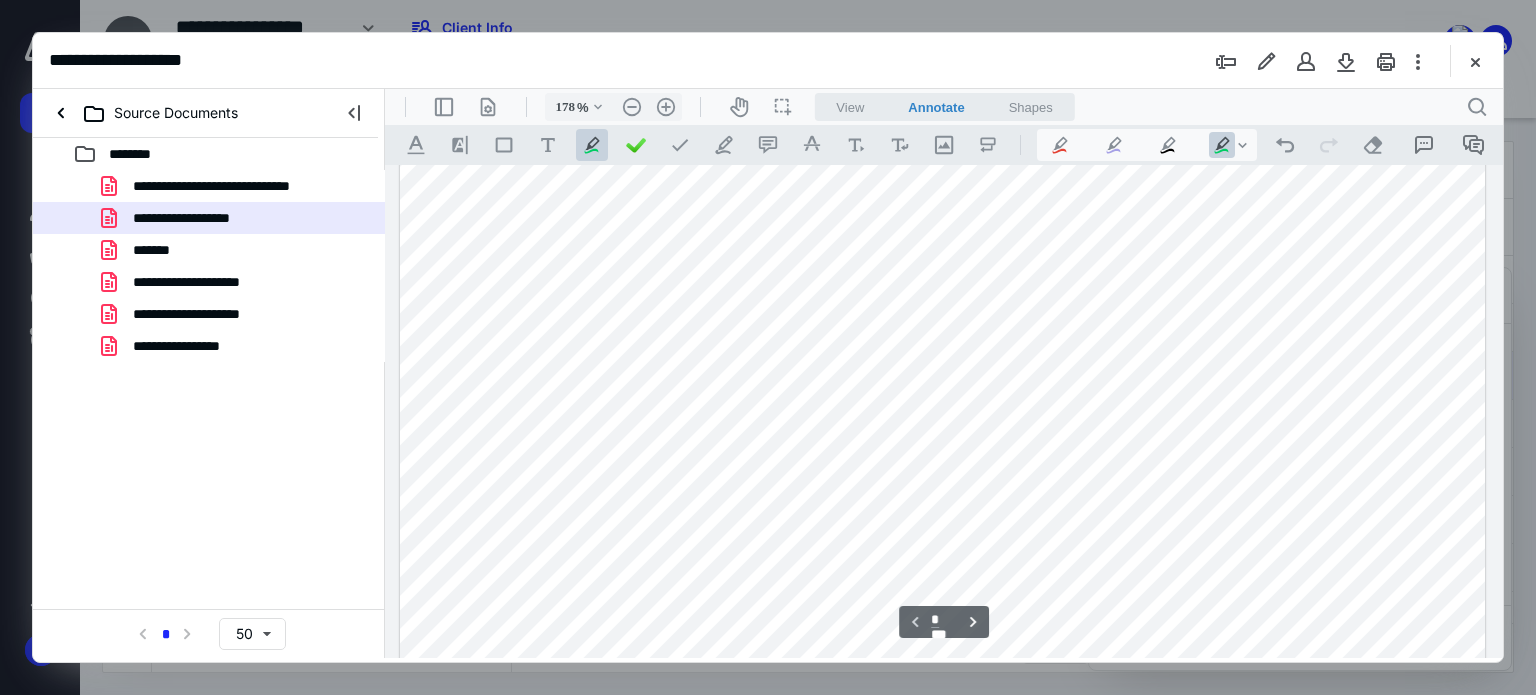 scroll, scrollTop: 783, scrollLeft: 0, axis: vertical 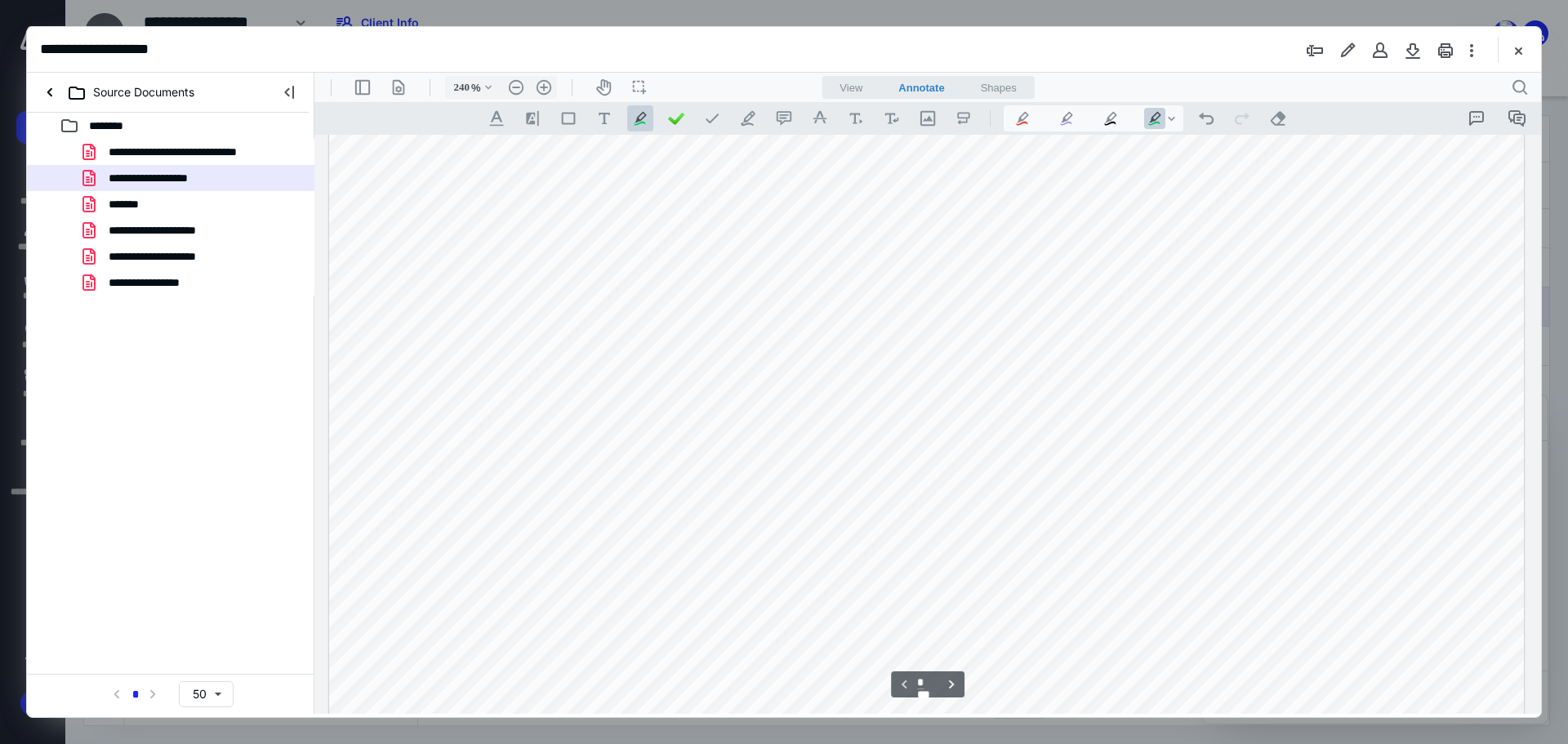 drag, startPoint x: 591, startPoint y: 207, endPoint x: 795, endPoint y: 210, distance: 204.02206 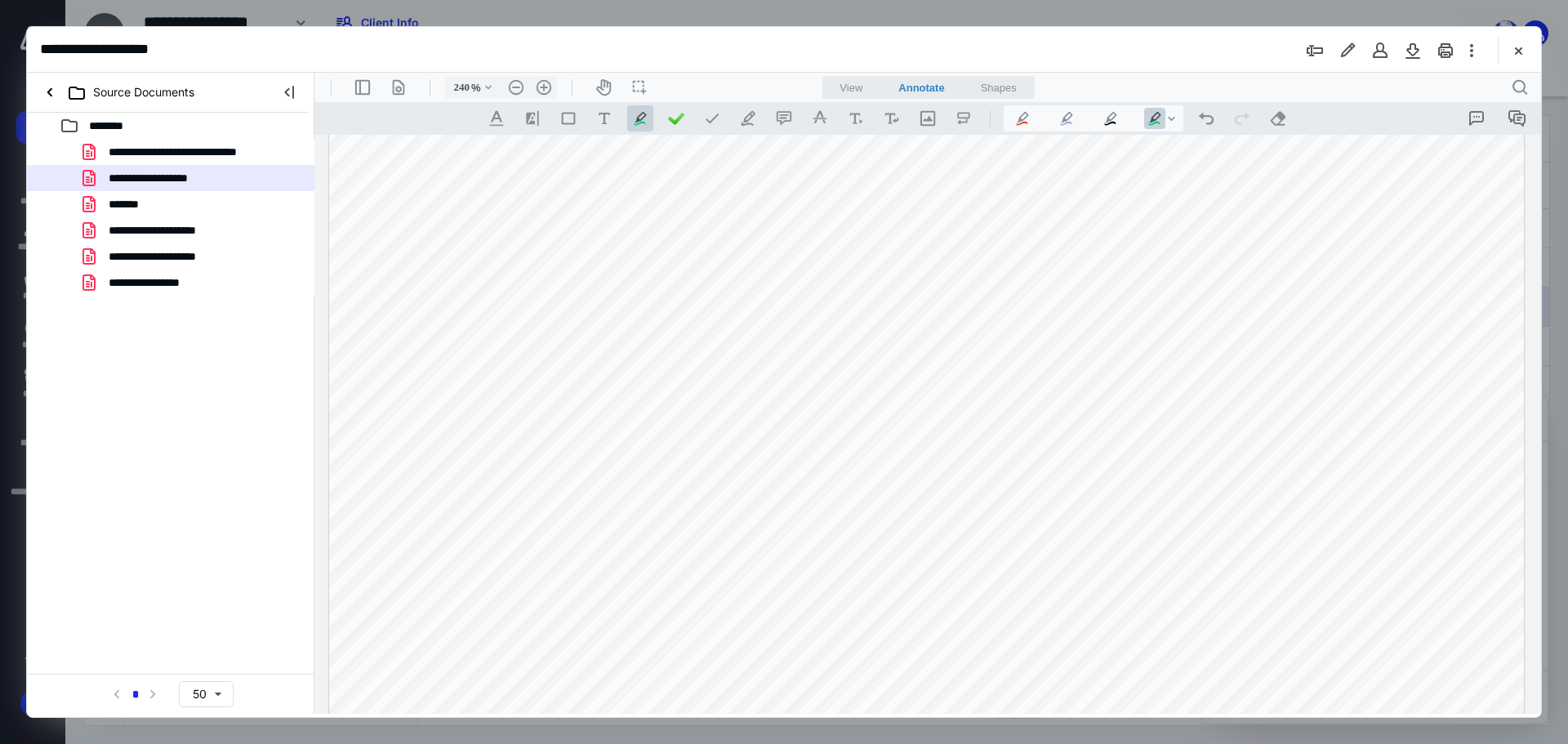 drag, startPoint x: 629, startPoint y: 321, endPoint x: 935, endPoint y: 316, distance: 306.041 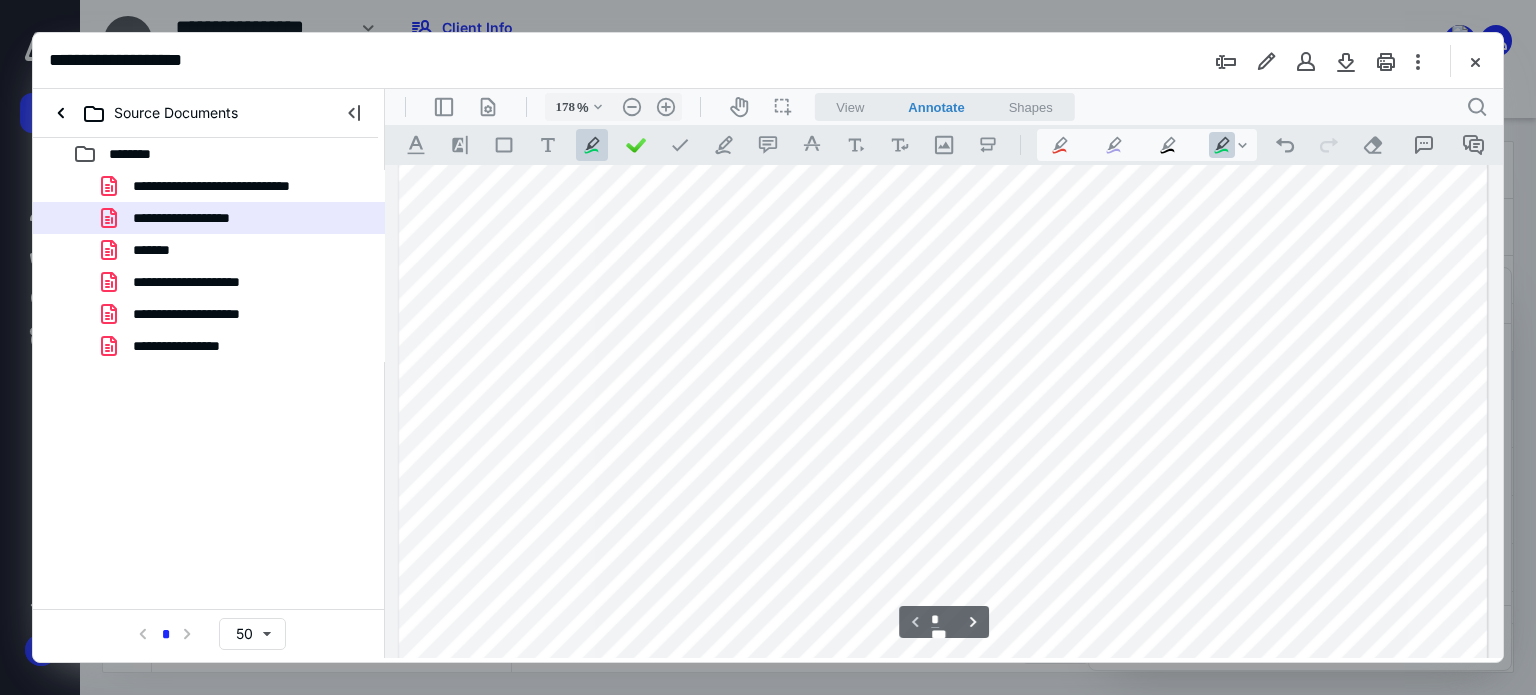 scroll, scrollTop: 417, scrollLeft: 0, axis: vertical 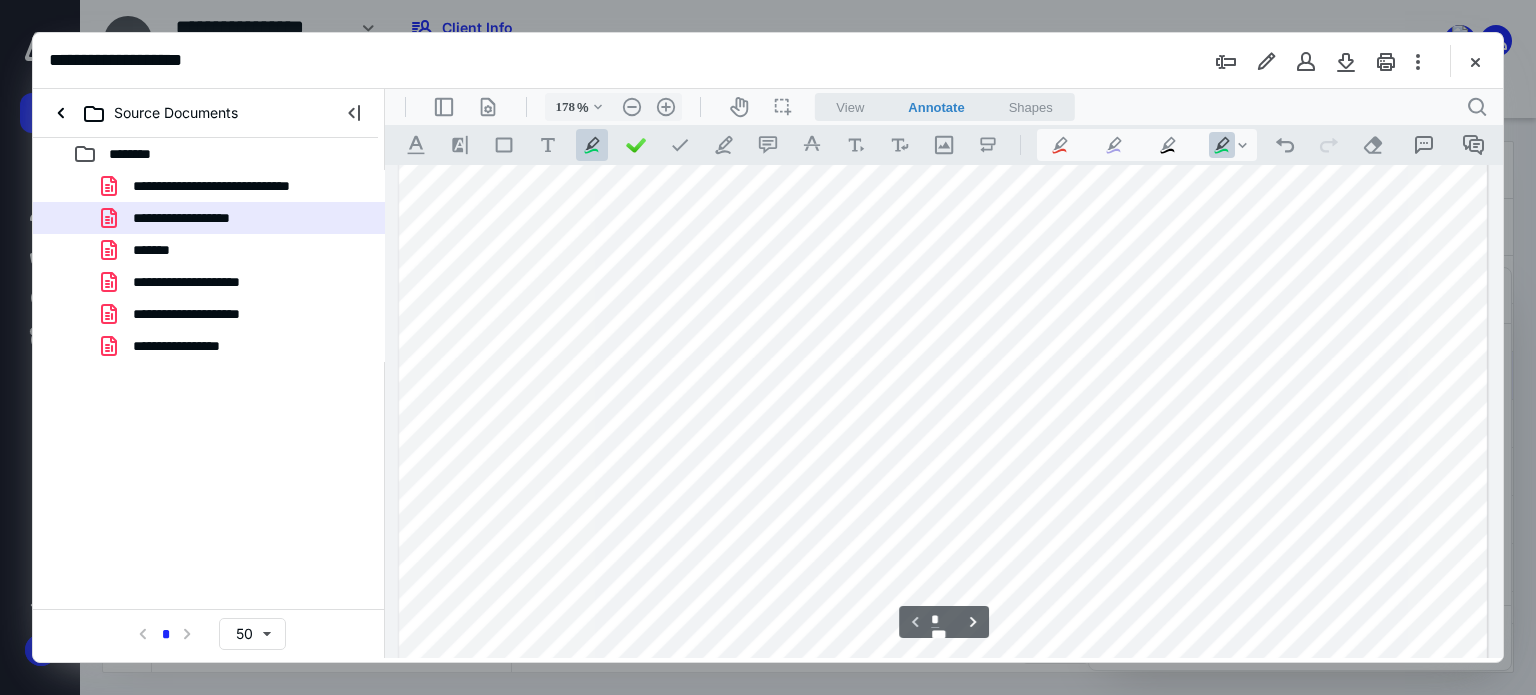 drag, startPoint x: 1154, startPoint y: 351, endPoint x: 1376, endPoint y: 350, distance: 222.00226 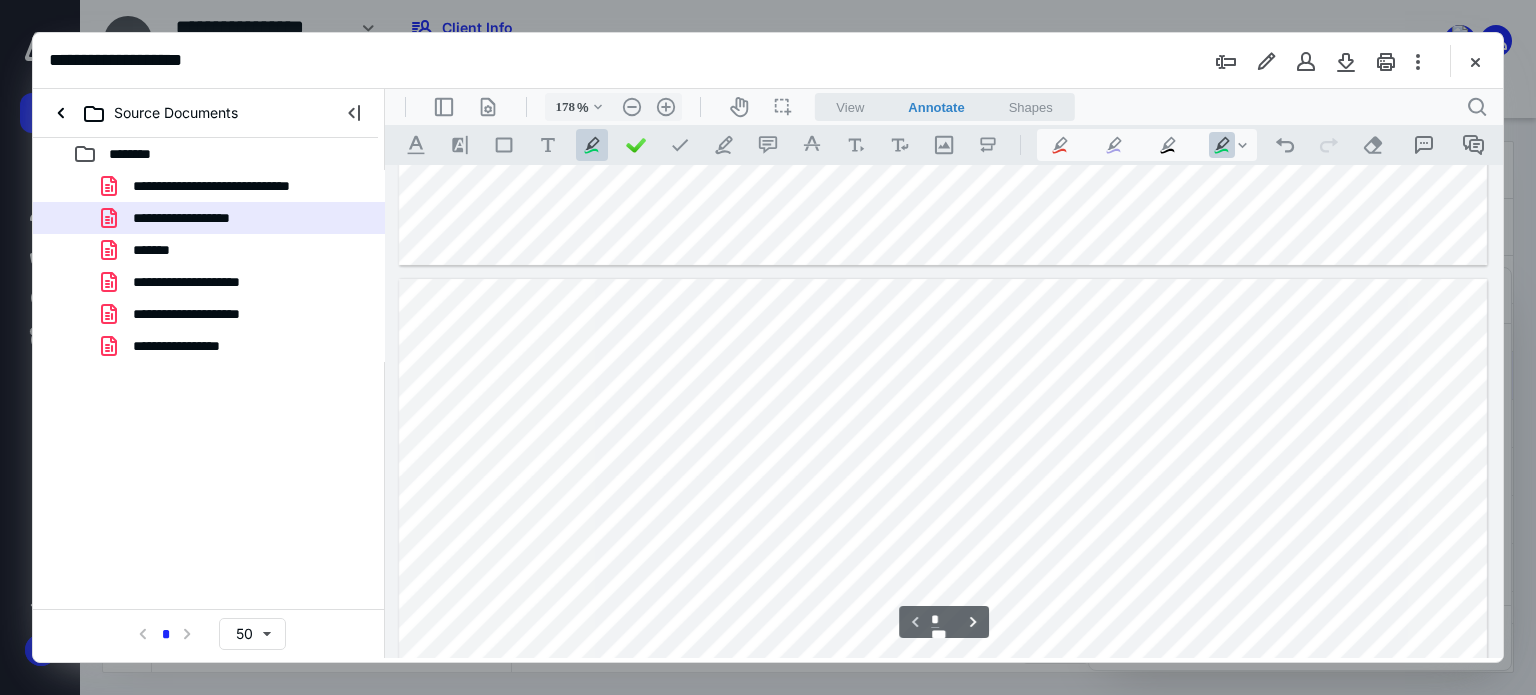 type on "*" 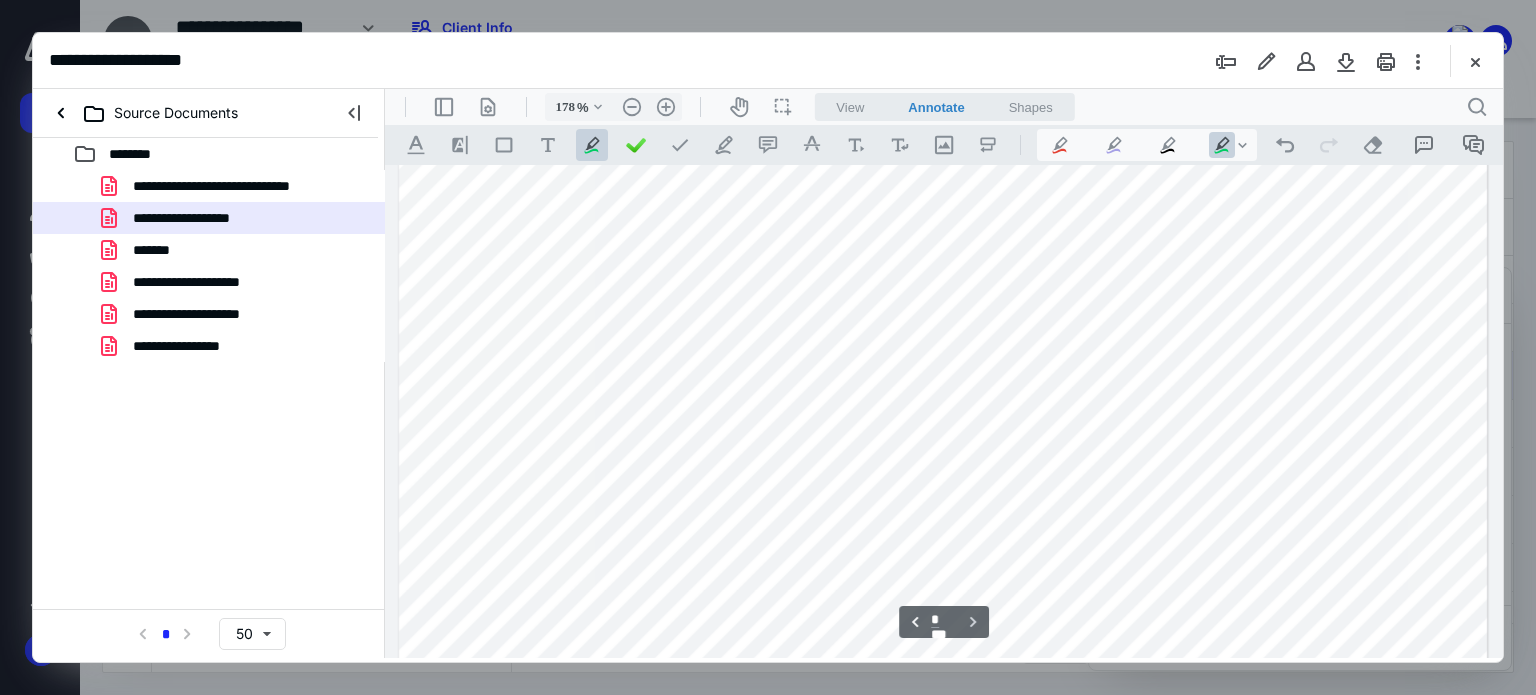 scroll, scrollTop: 2351, scrollLeft: 0, axis: vertical 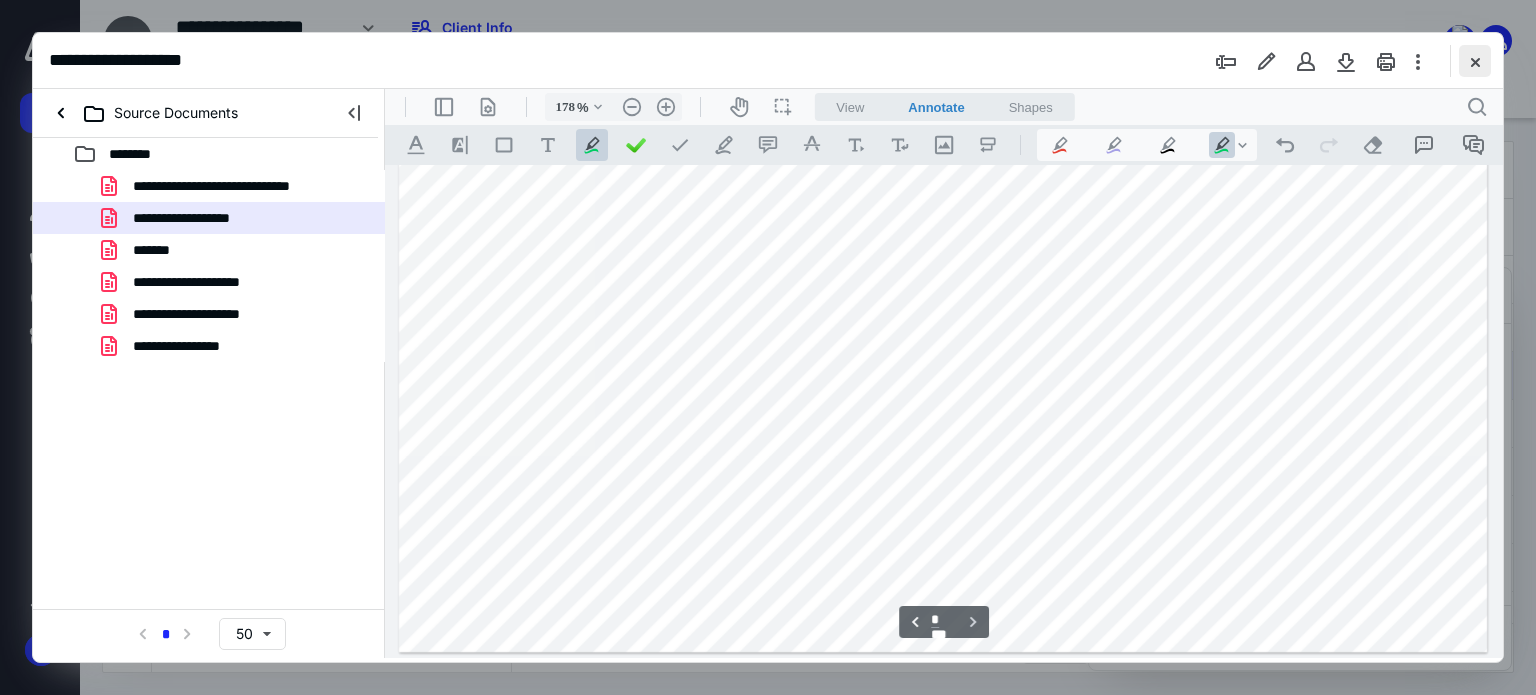 click at bounding box center [1475, 61] 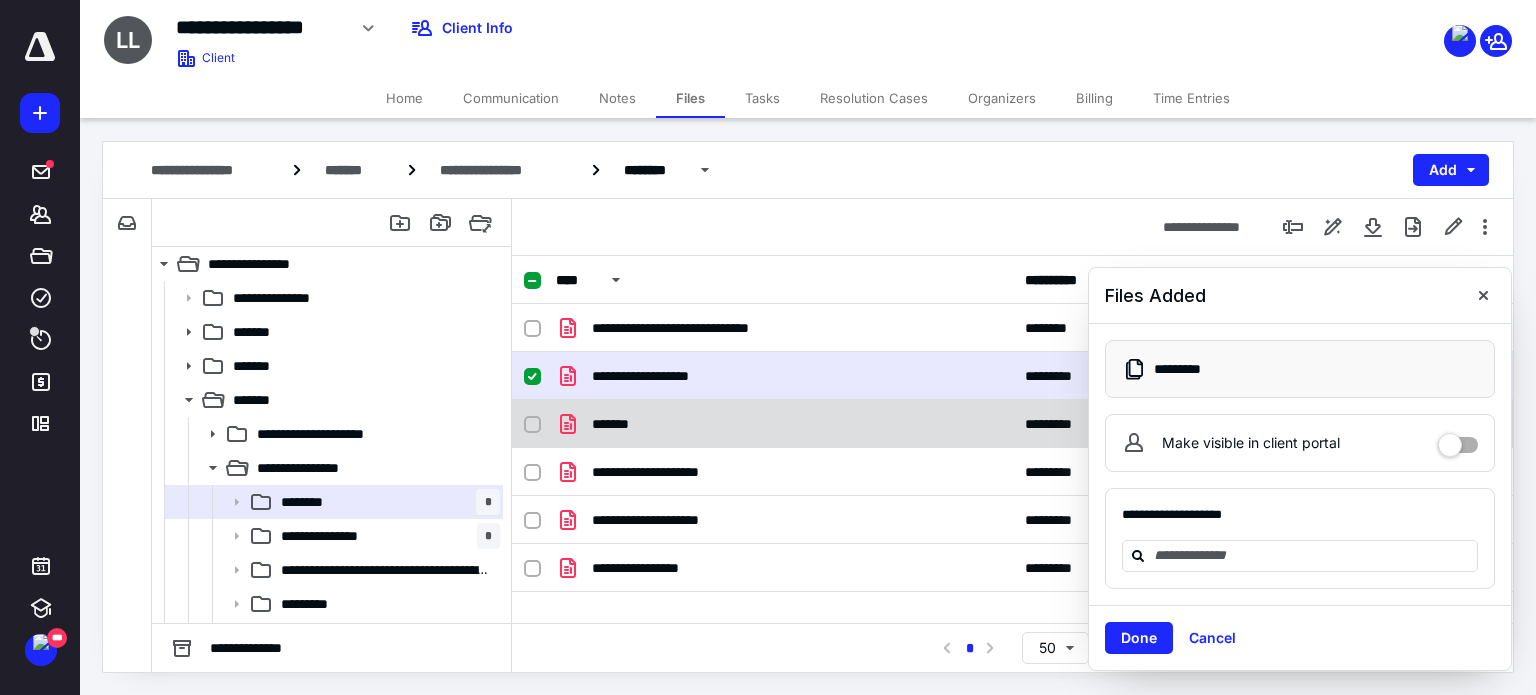click on "*******" at bounding box center (784, 424) 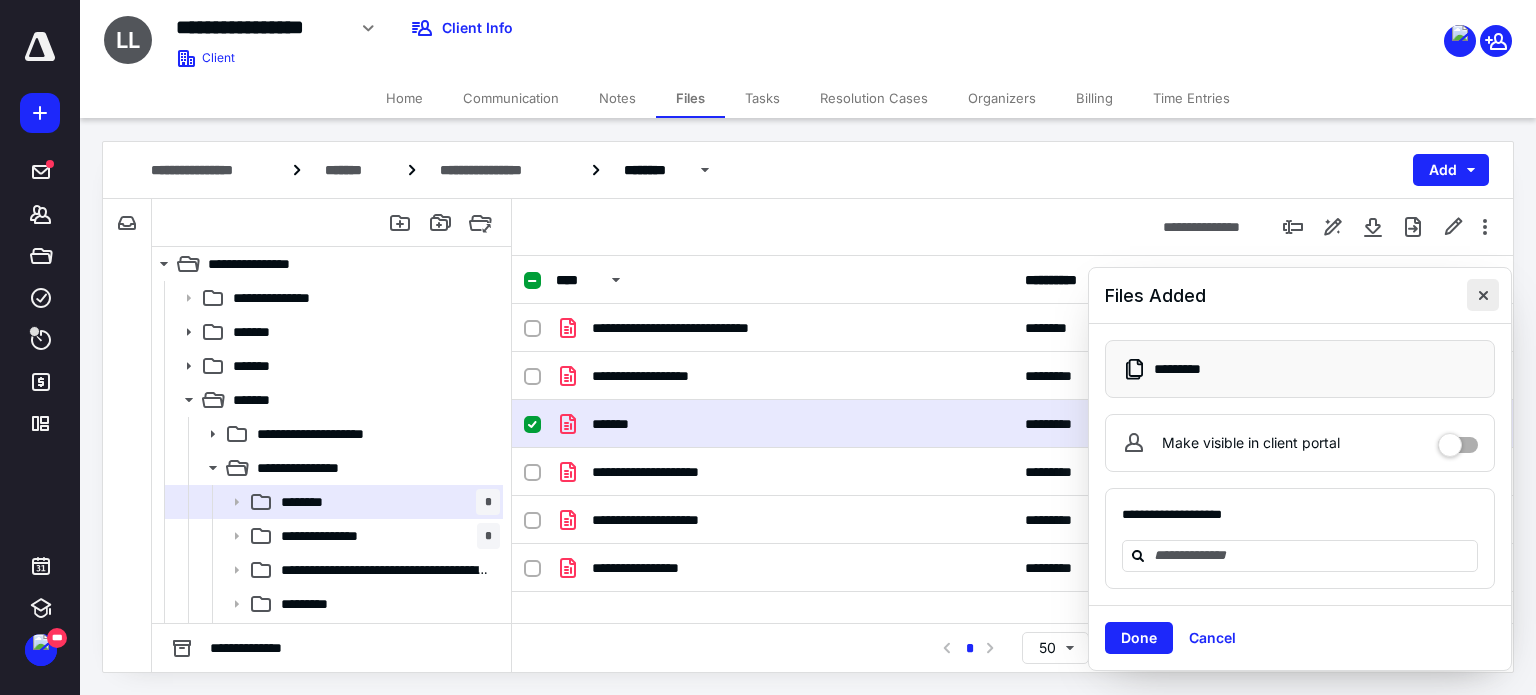 click at bounding box center (1483, 295) 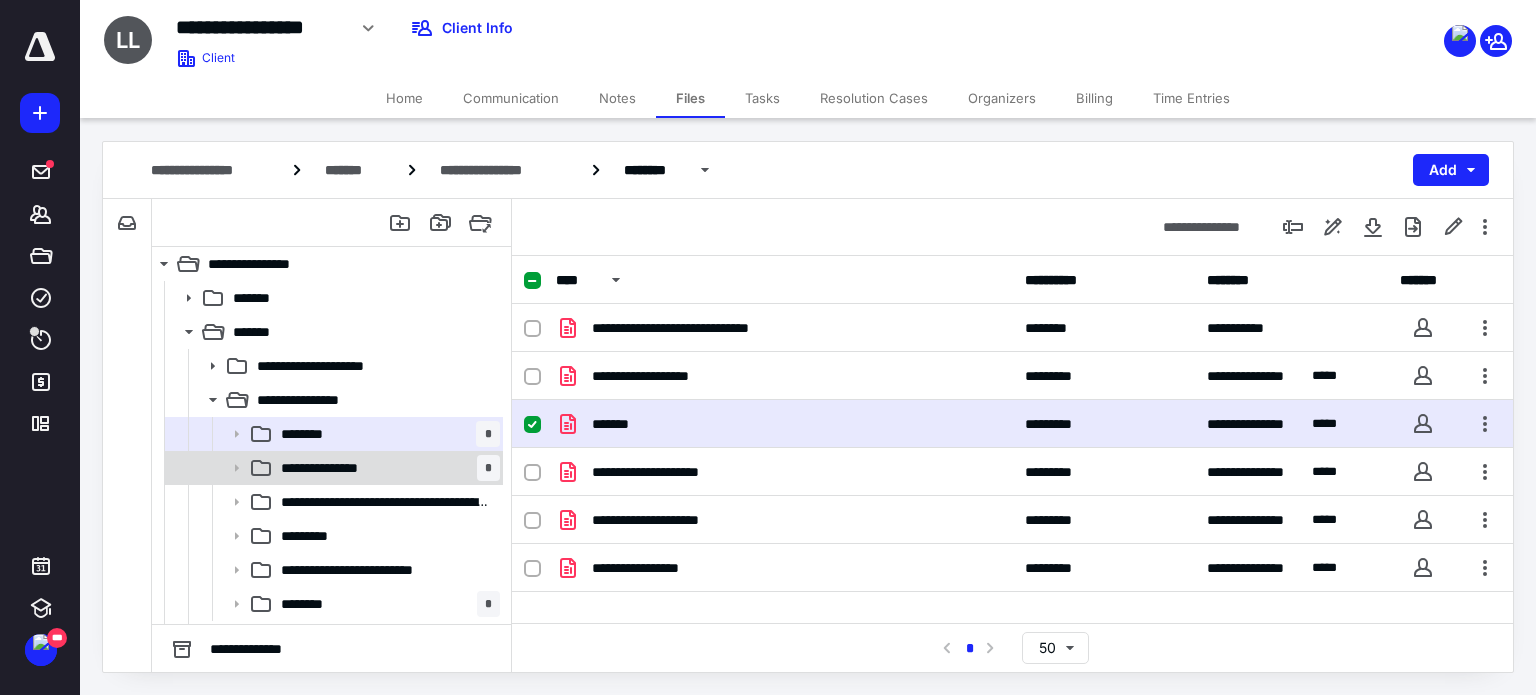 scroll, scrollTop: 98, scrollLeft: 0, axis: vertical 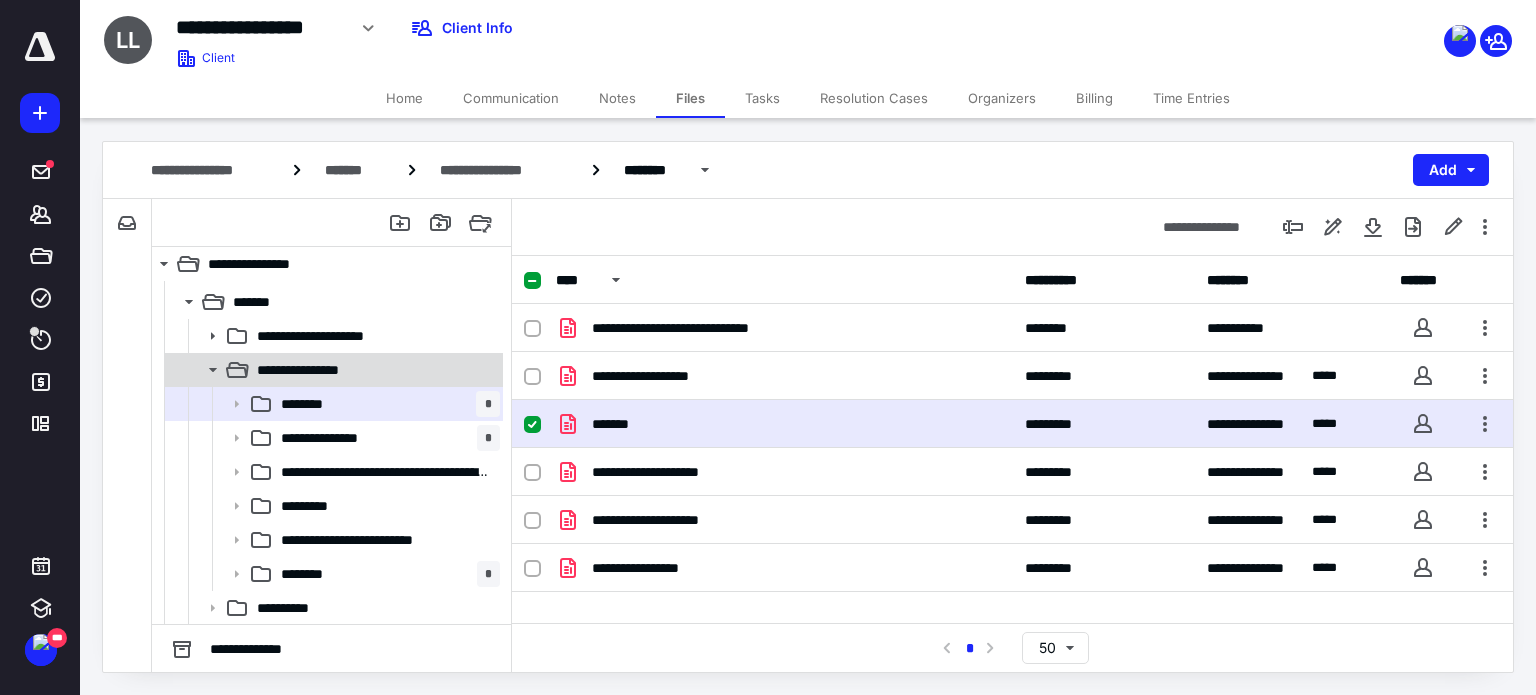 click on "**********" at bounding box center (374, 370) 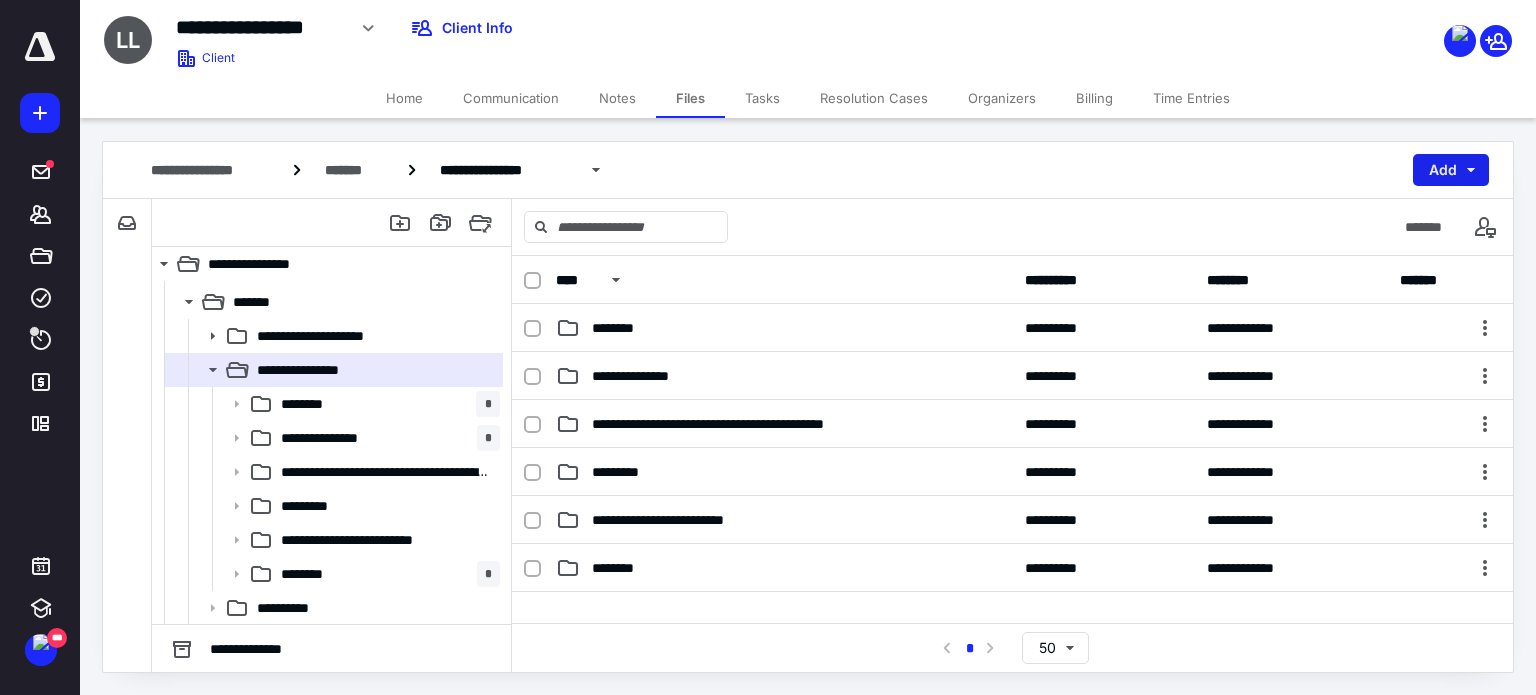 click on "Add" at bounding box center (1451, 170) 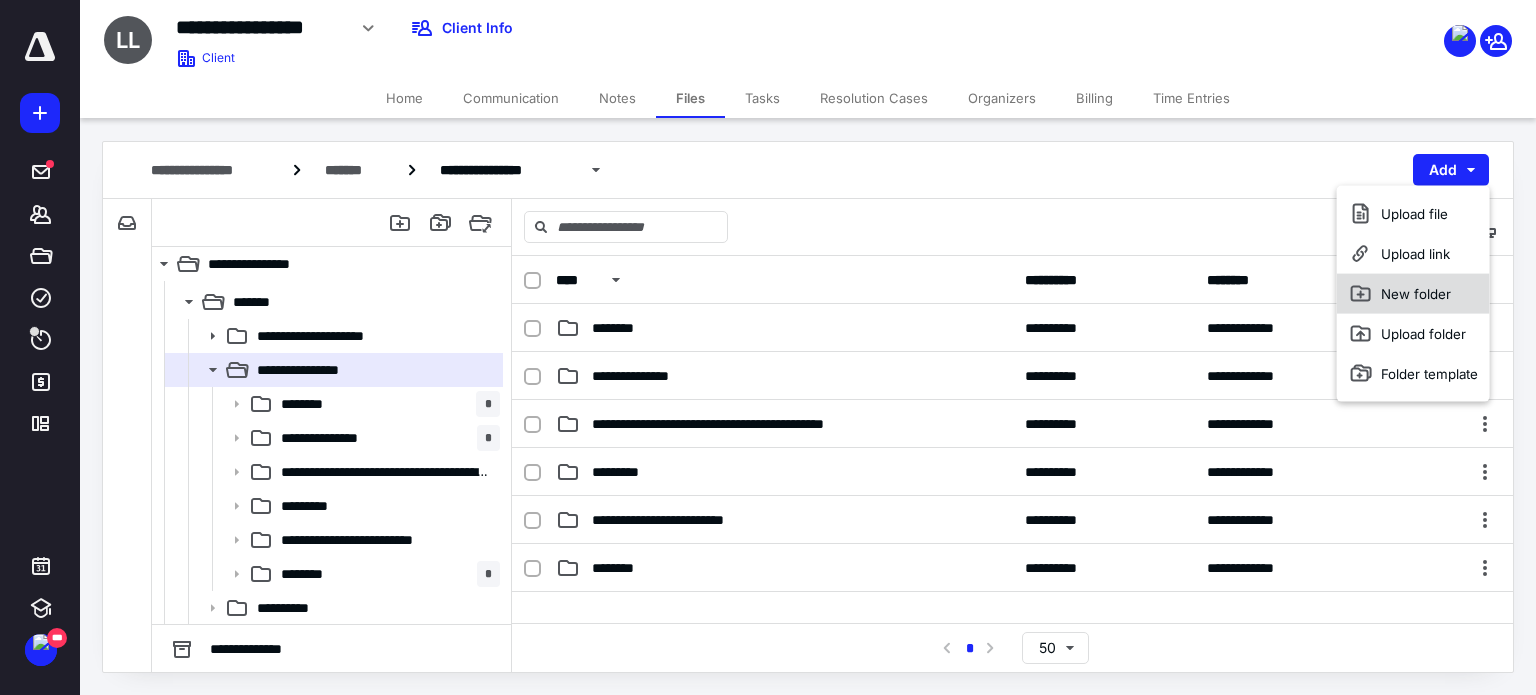 click on "New folder" at bounding box center (1413, 294) 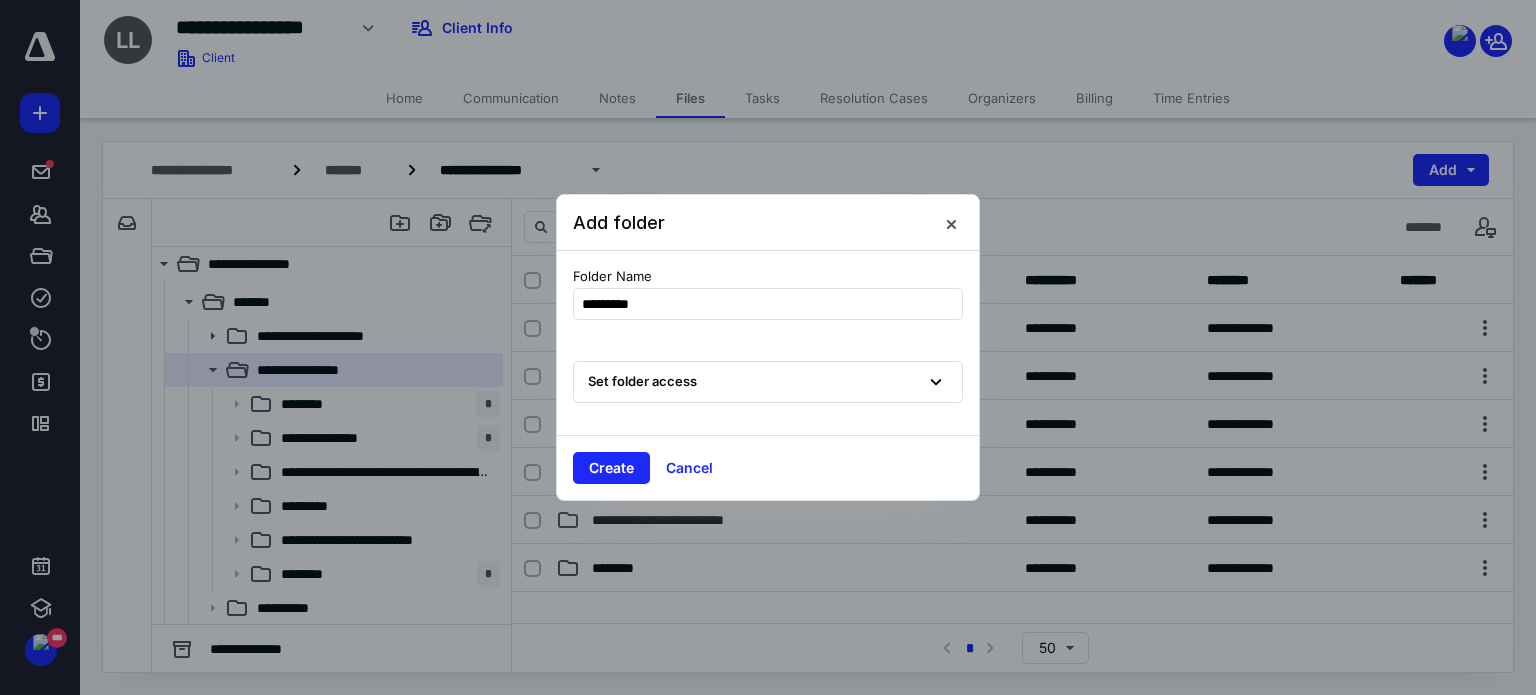 type on "**********" 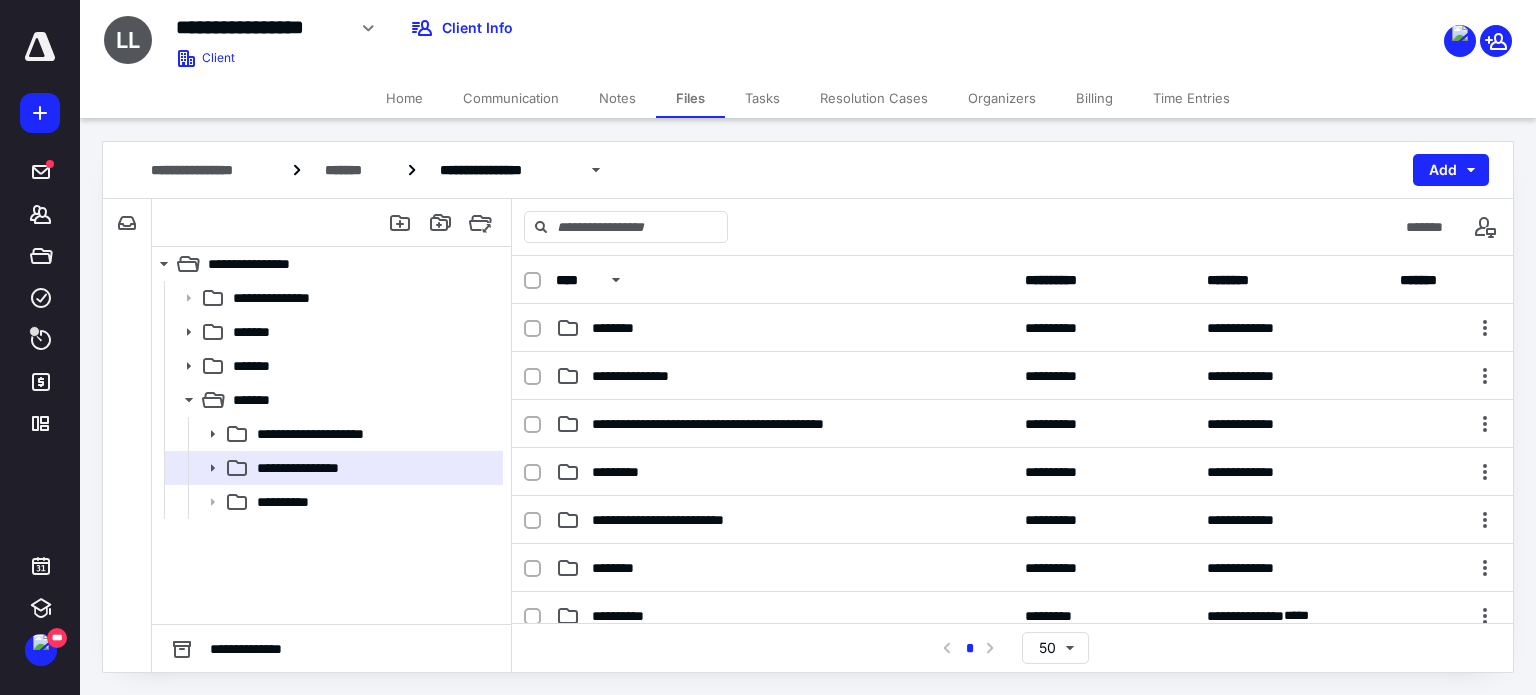scroll, scrollTop: 0, scrollLeft: 0, axis: both 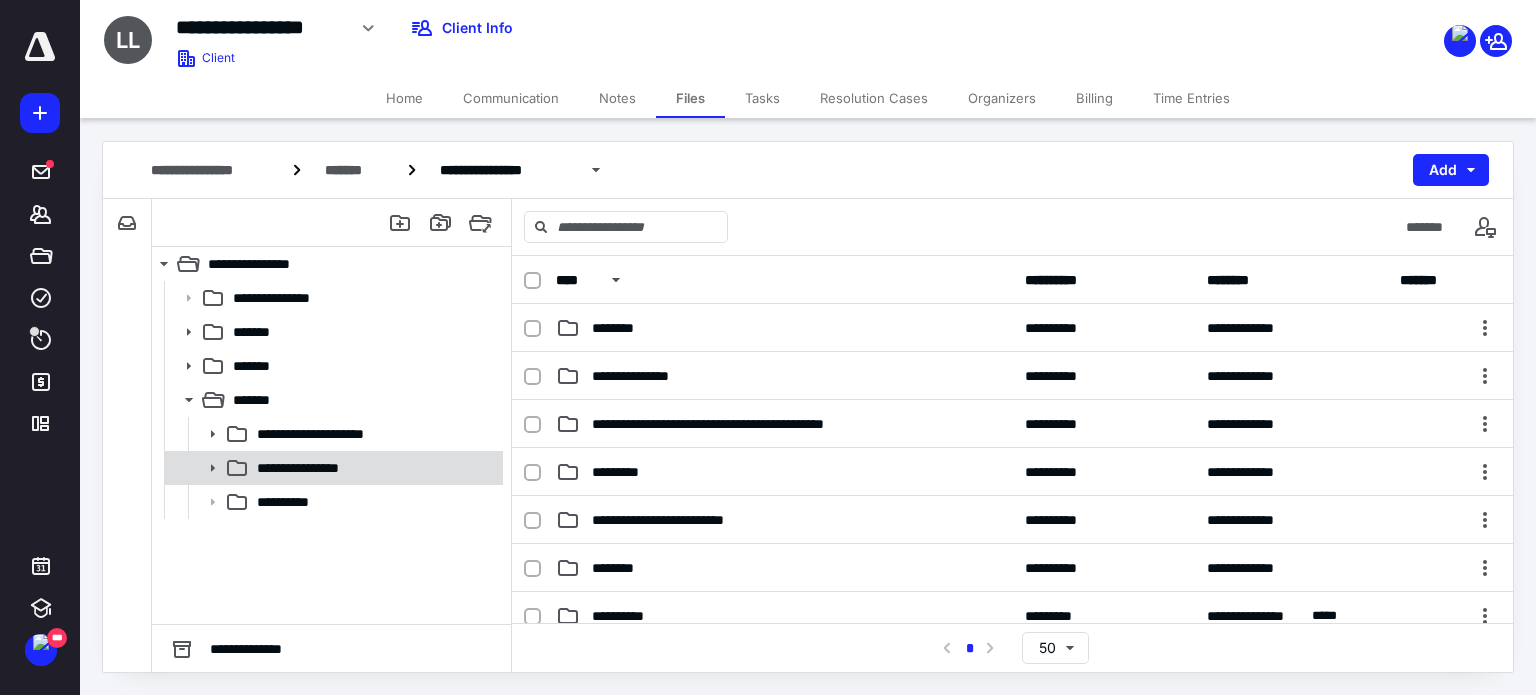 click on "**********" at bounding box center [332, 468] 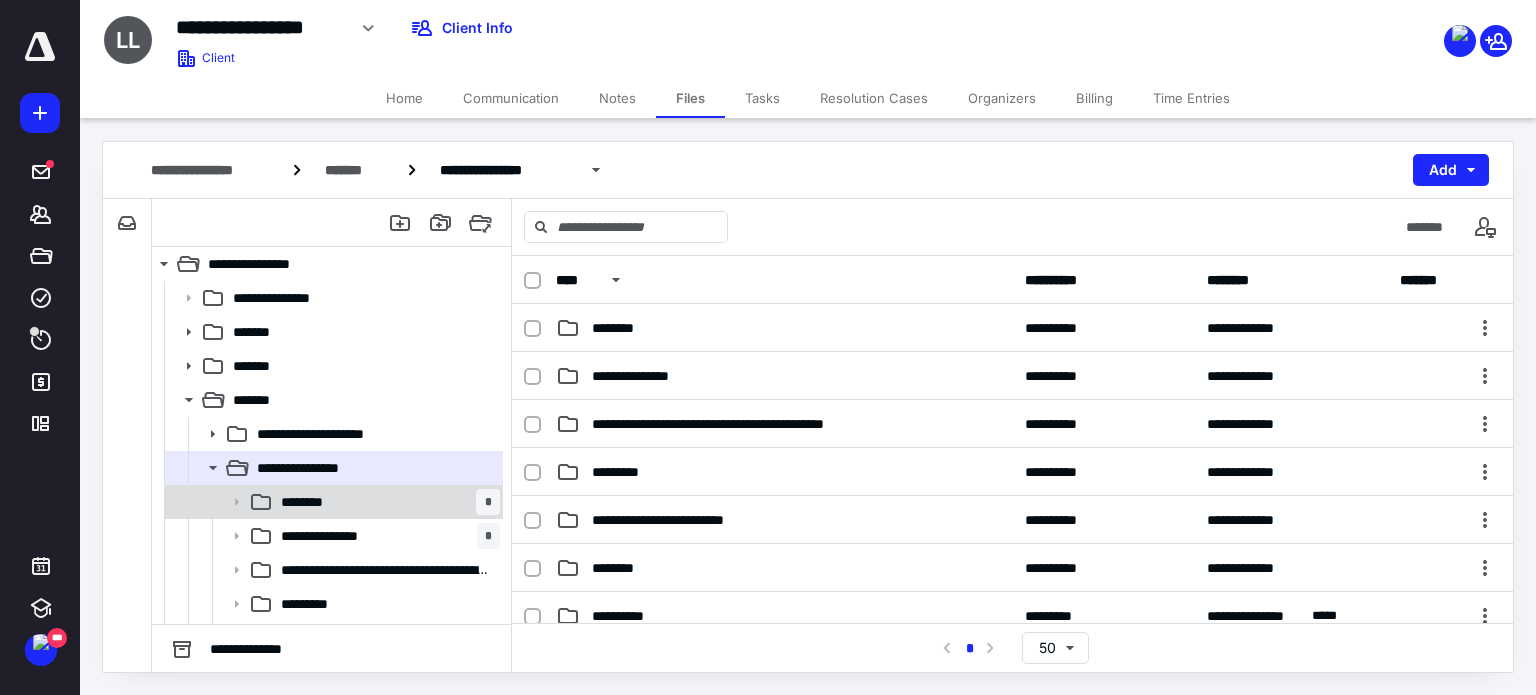 click on "******** *" at bounding box center [386, 502] 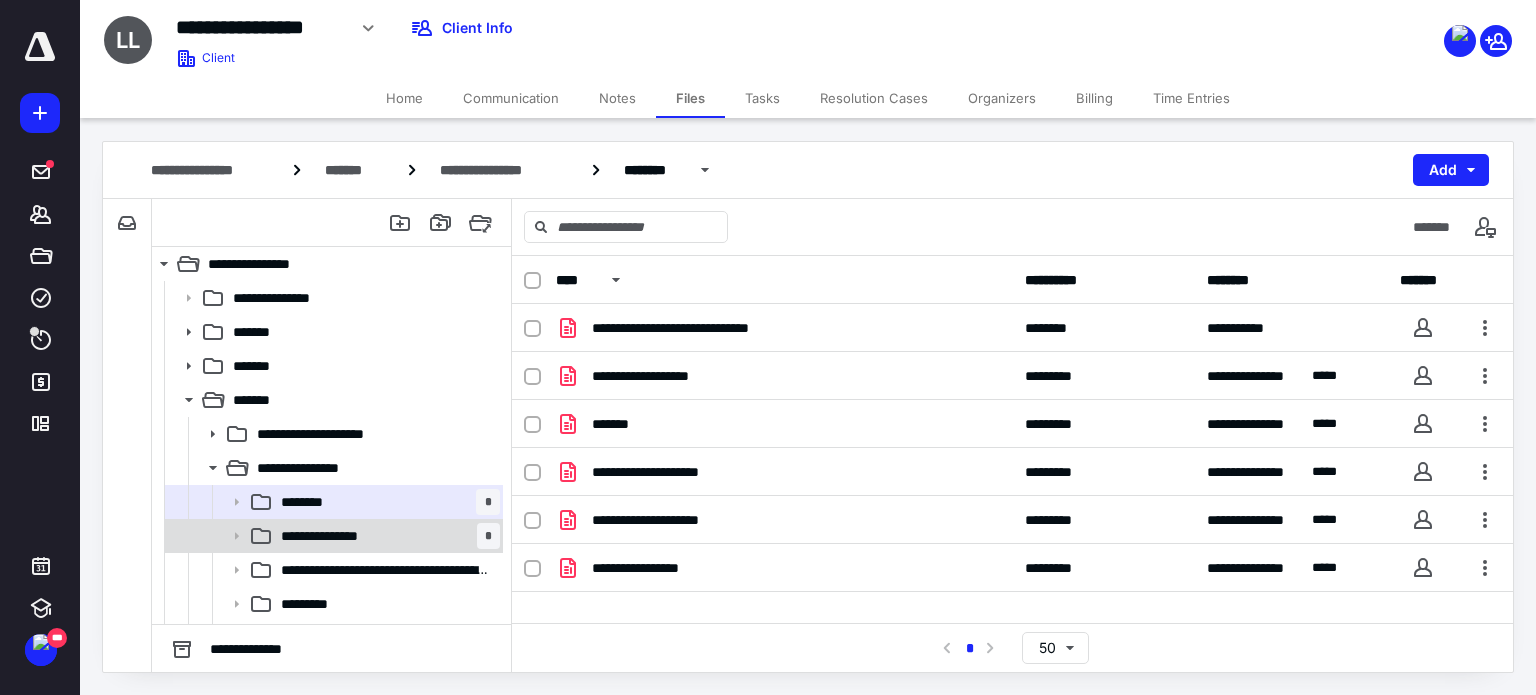 click on "**********" at bounding box center [334, 536] 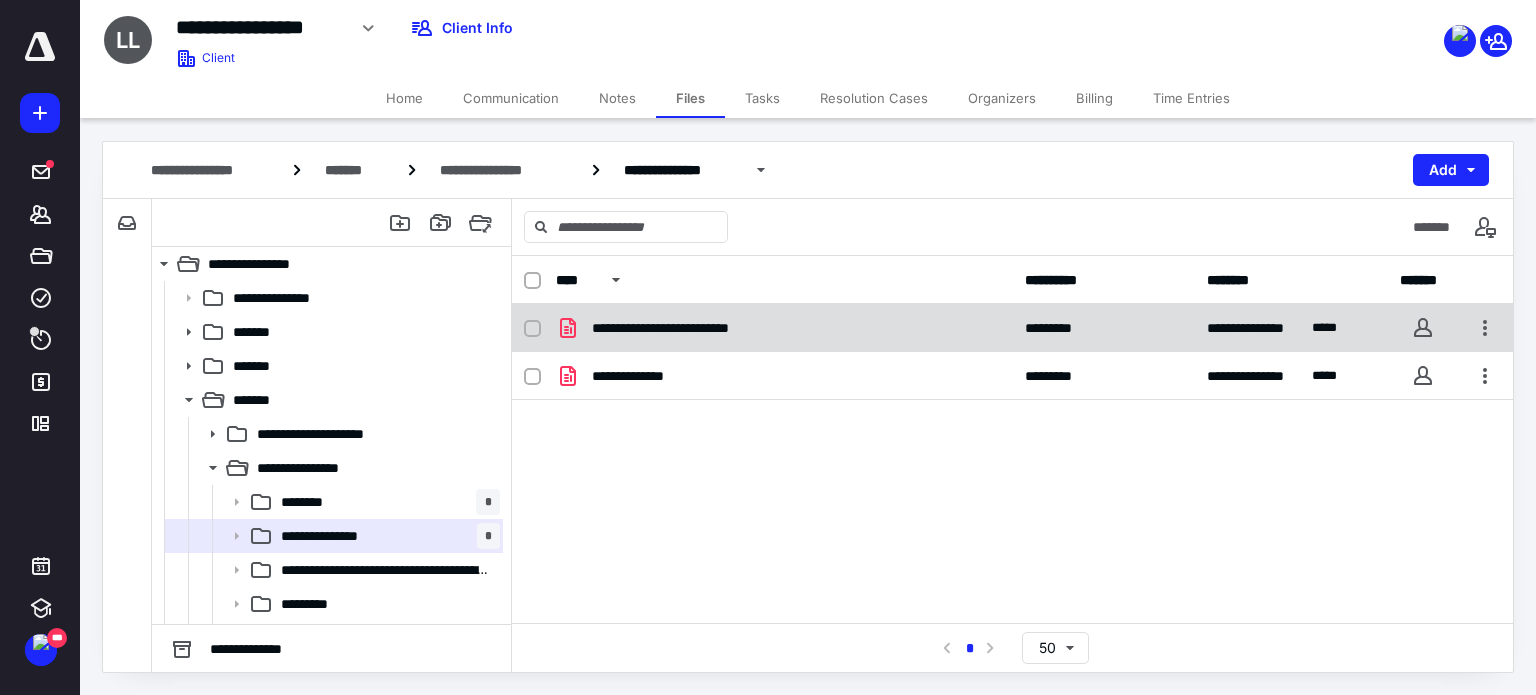 click on "**********" at bounding box center (784, 328) 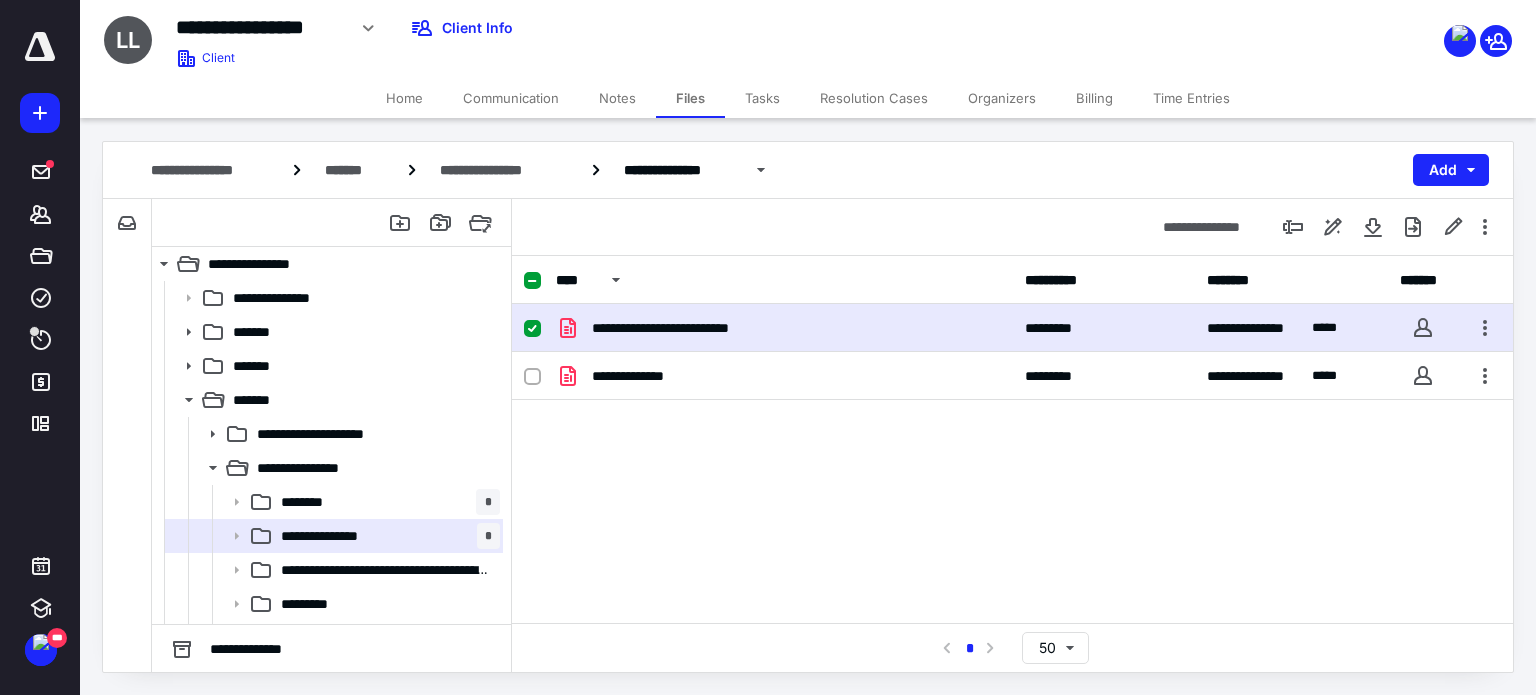 click on "**********" at bounding box center (784, 328) 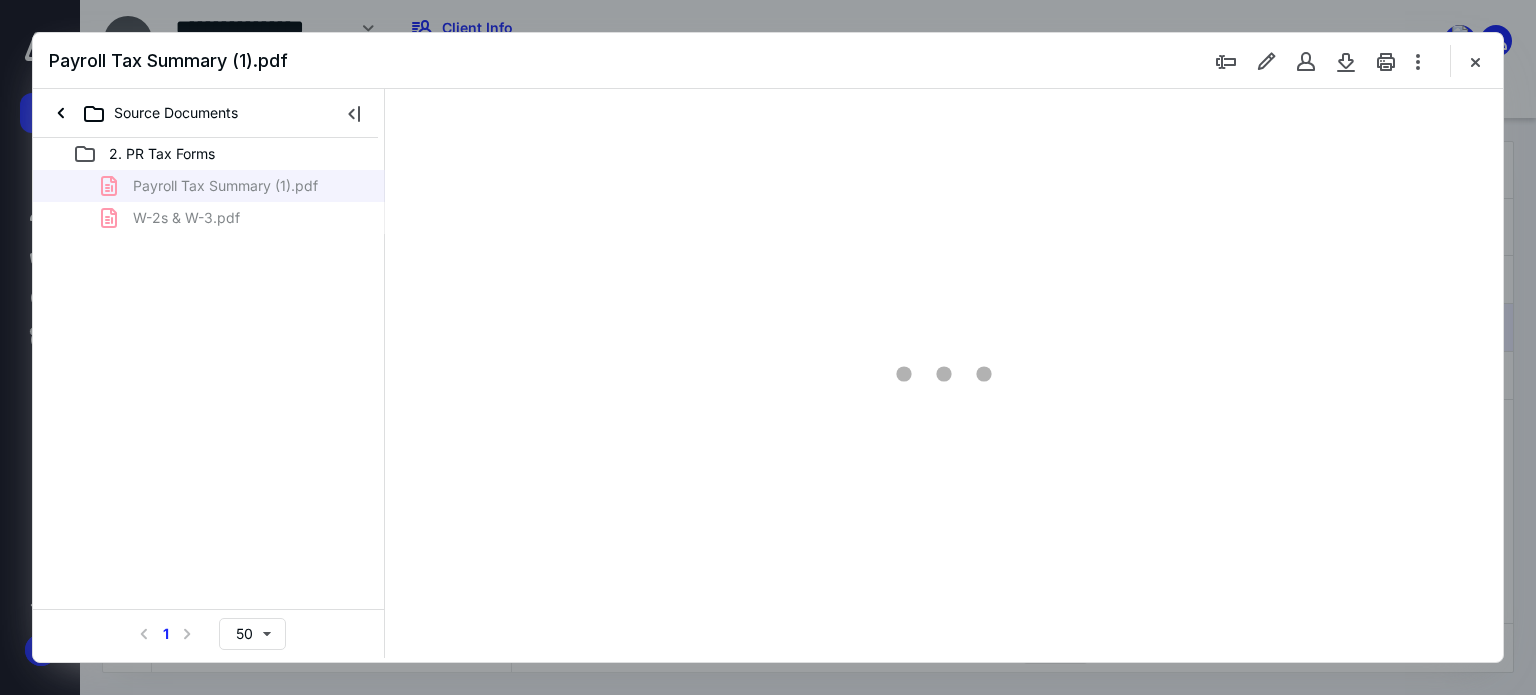 scroll, scrollTop: 0, scrollLeft: 0, axis: both 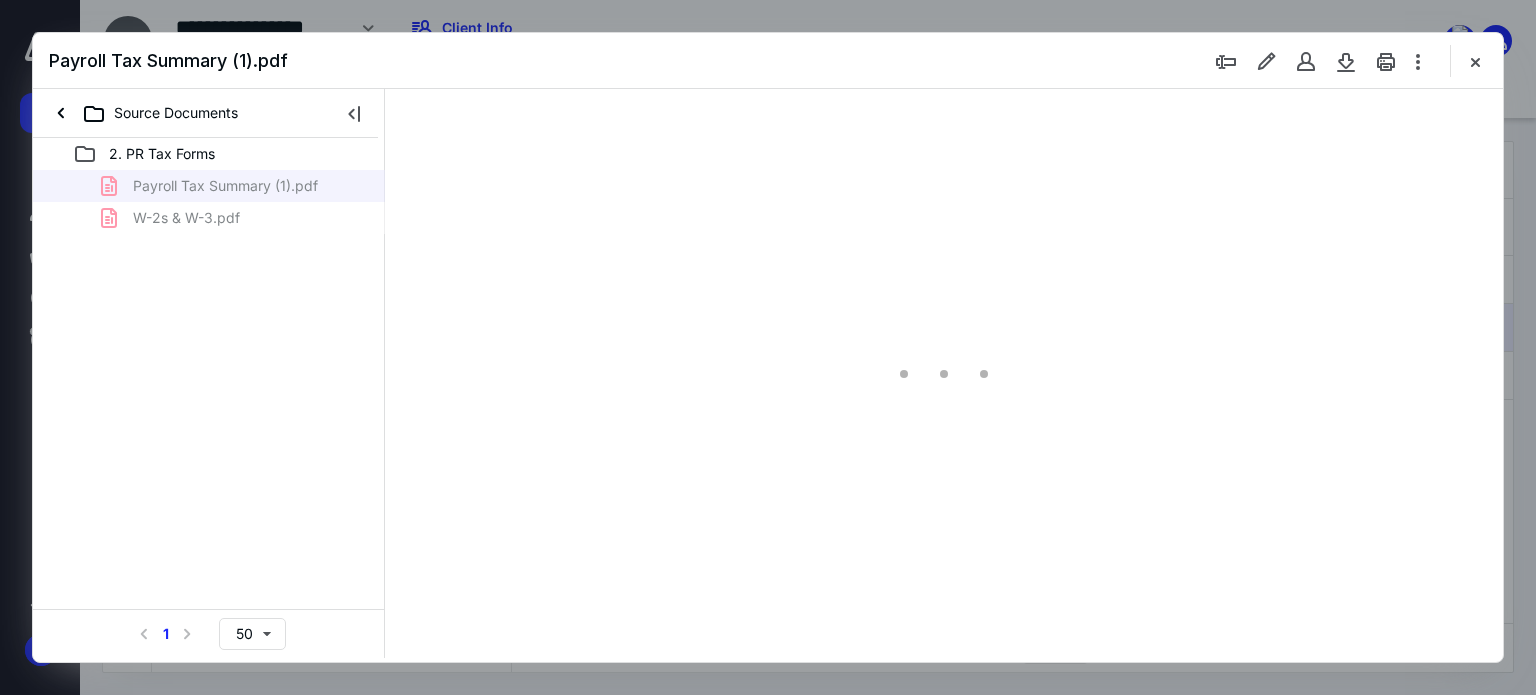 type on "139" 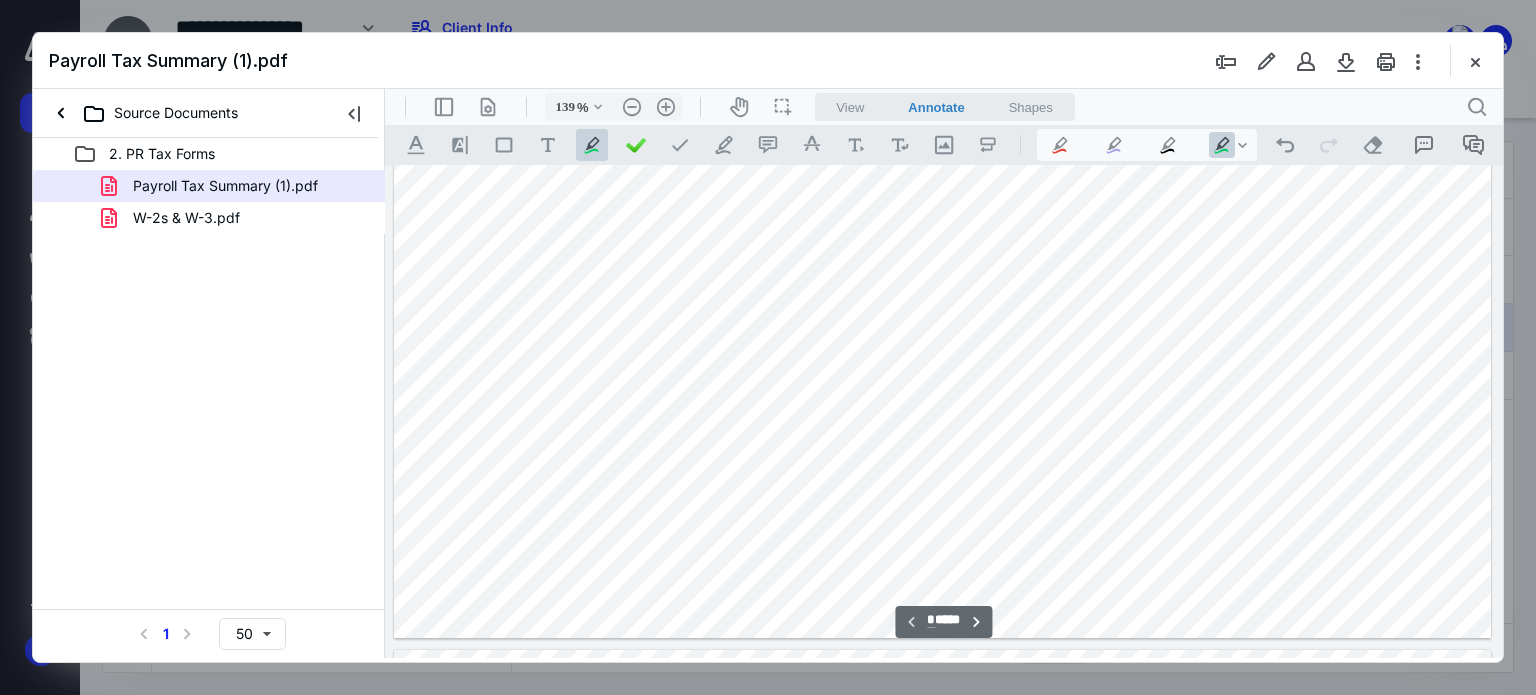 scroll, scrollTop: 382, scrollLeft: 0, axis: vertical 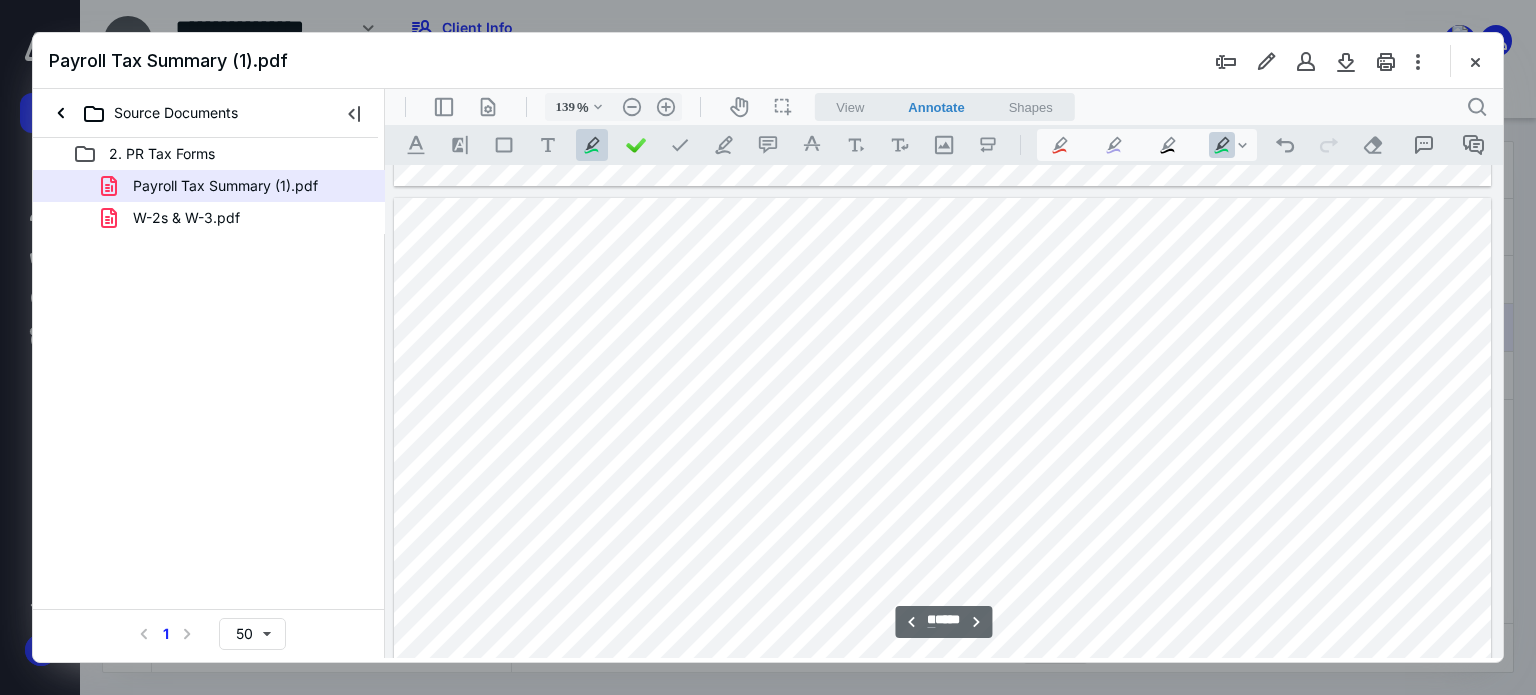 type on "**" 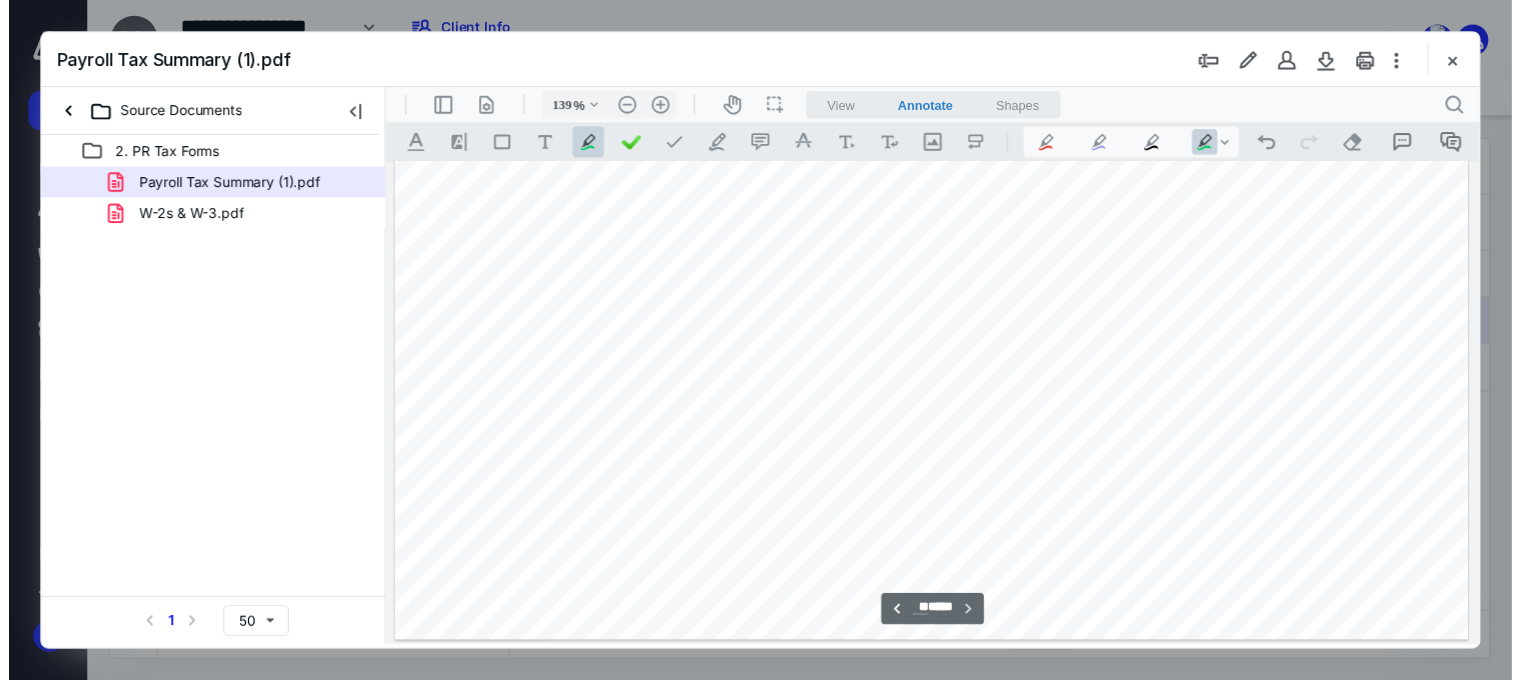 scroll, scrollTop: 9832, scrollLeft: 0, axis: vertical 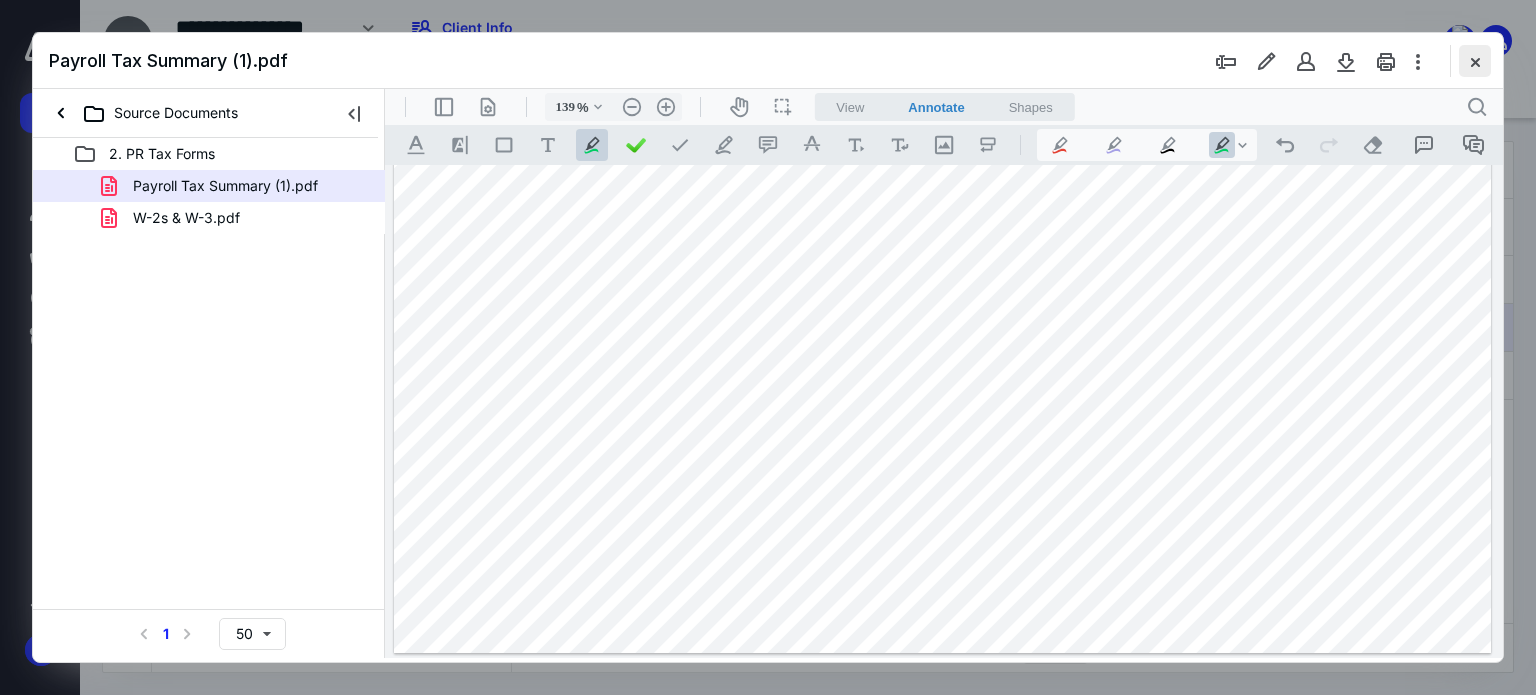 click at bounding box center (1475, 61) 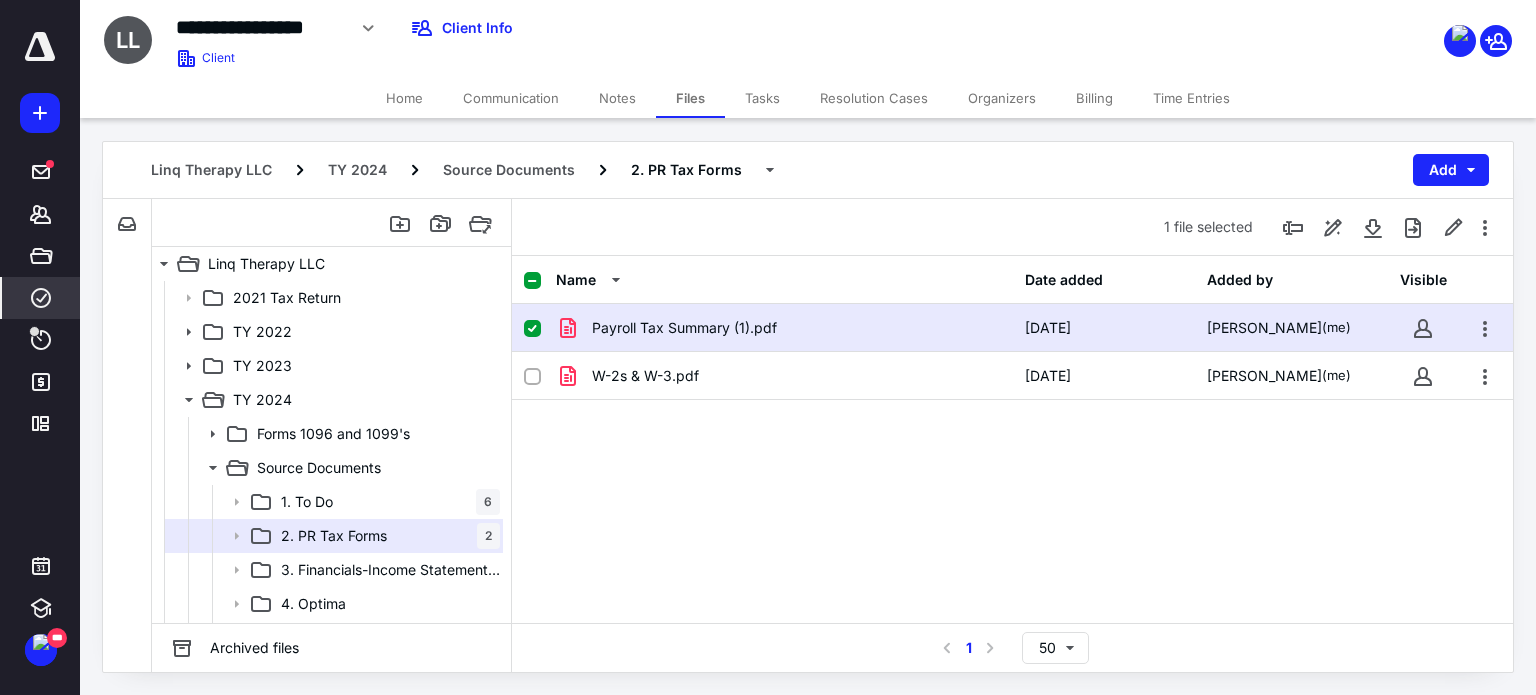 click 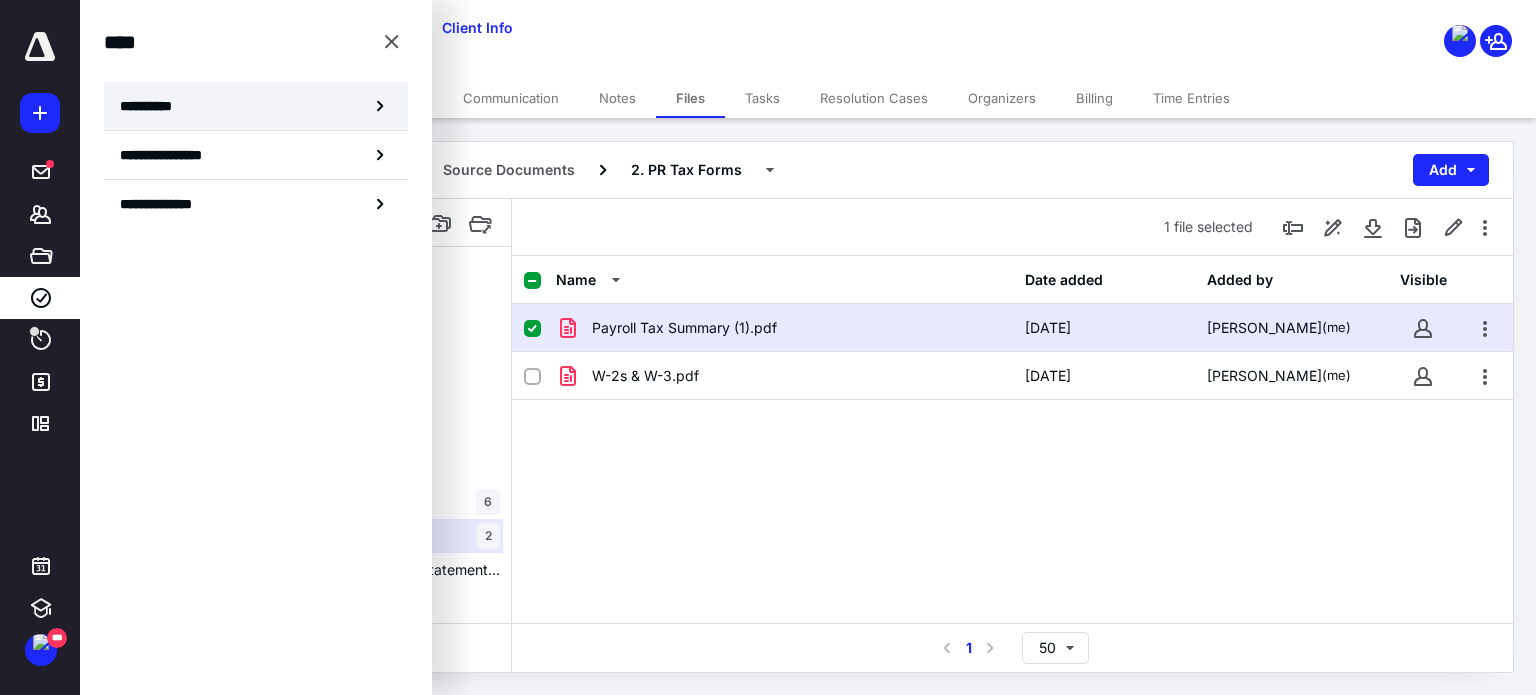 click on "**********" at bounding box center (256, 106) 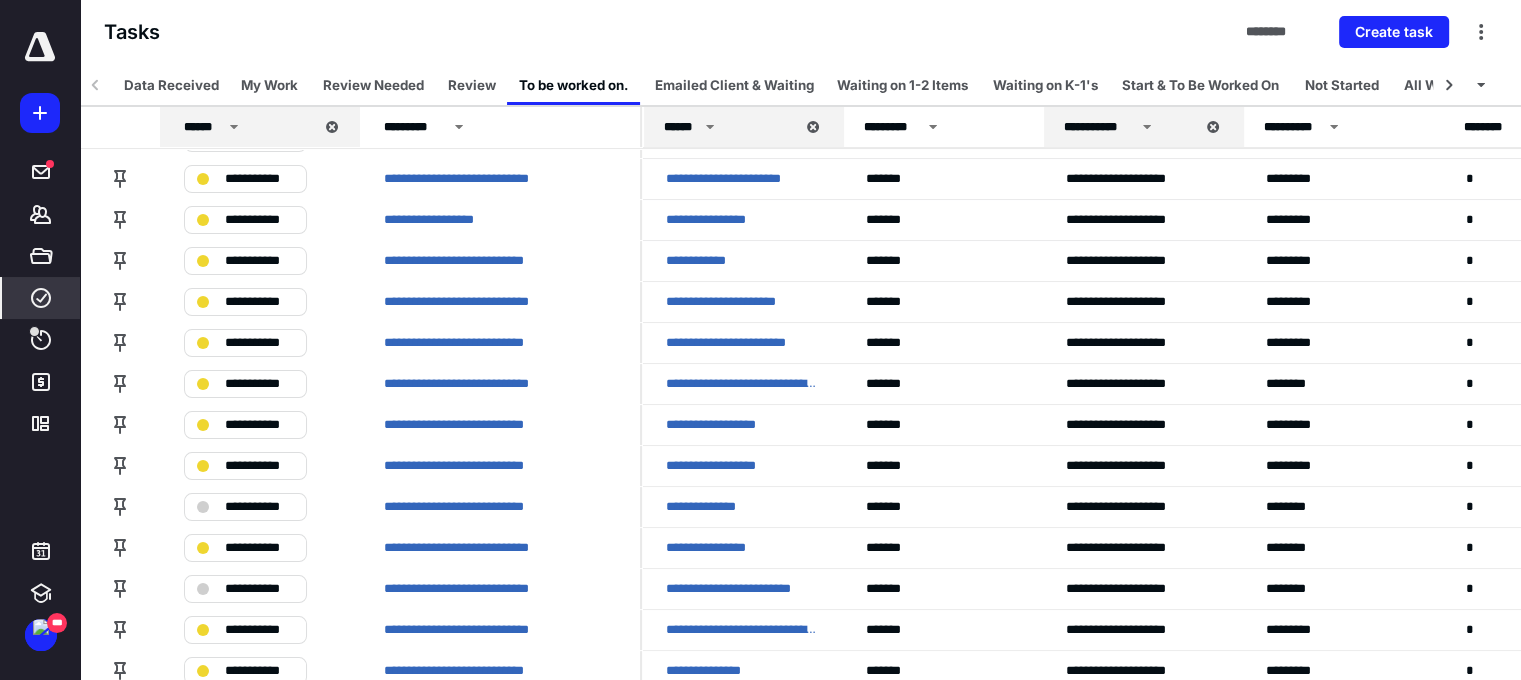 scroll, scrollTop: 553, scrollLeft: 0, axis: vertical 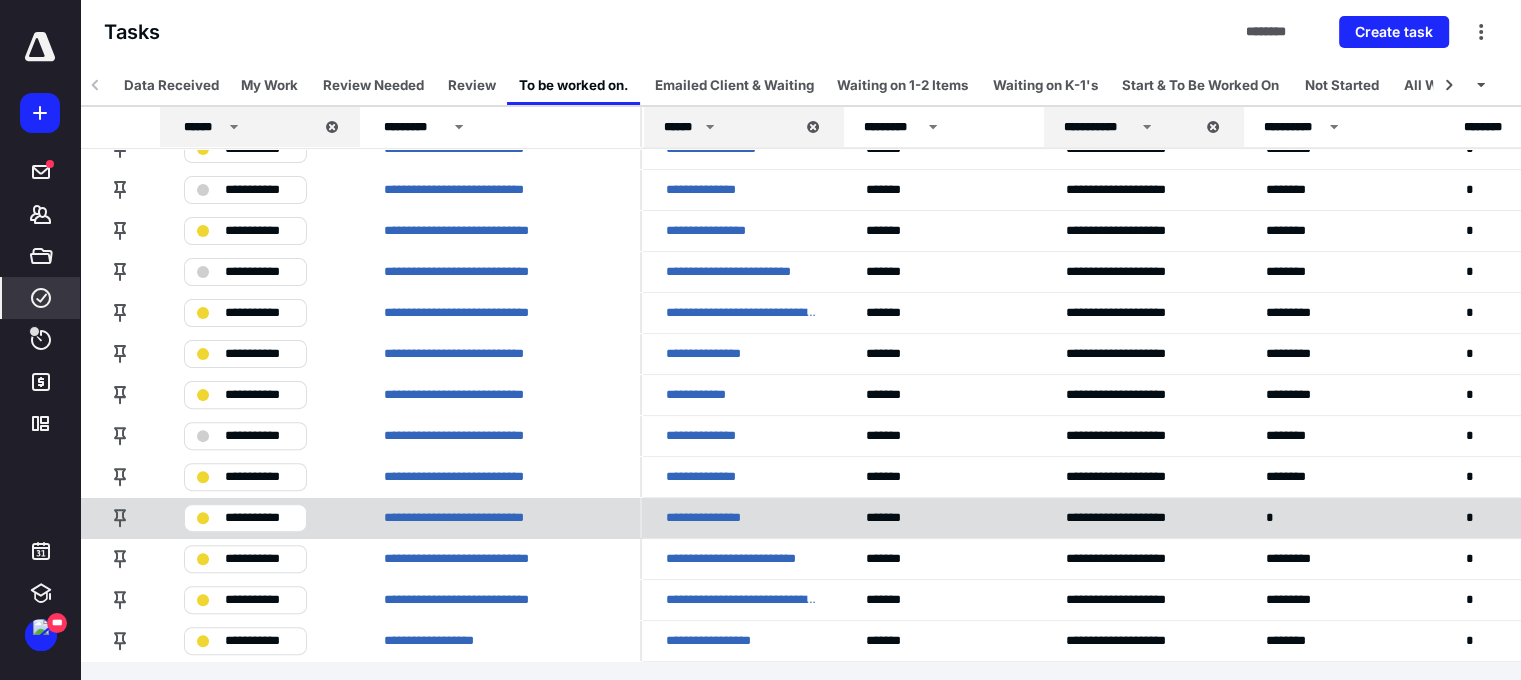 click on "**********" at bounding box center (245, 518) 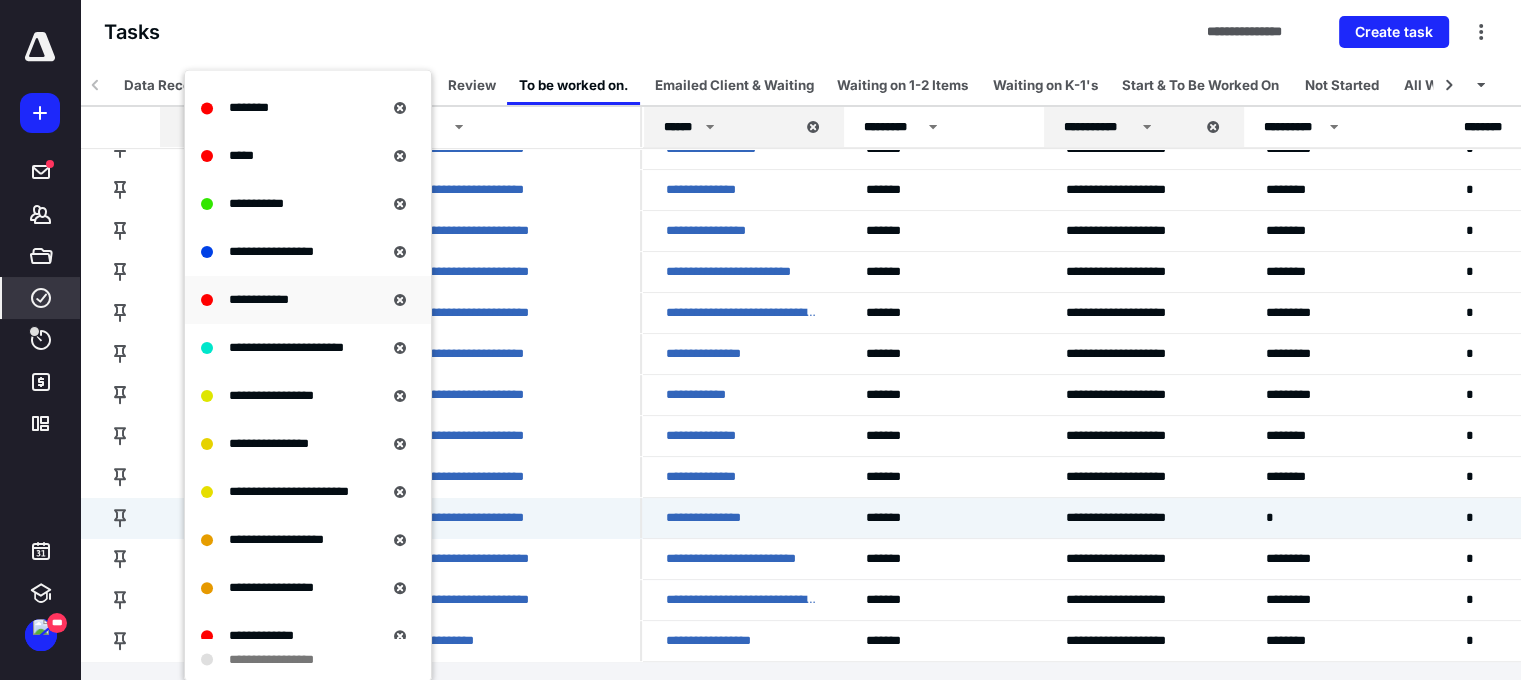 scroll, scrollTop: 500, scrollLeft: 0, axis: vertical 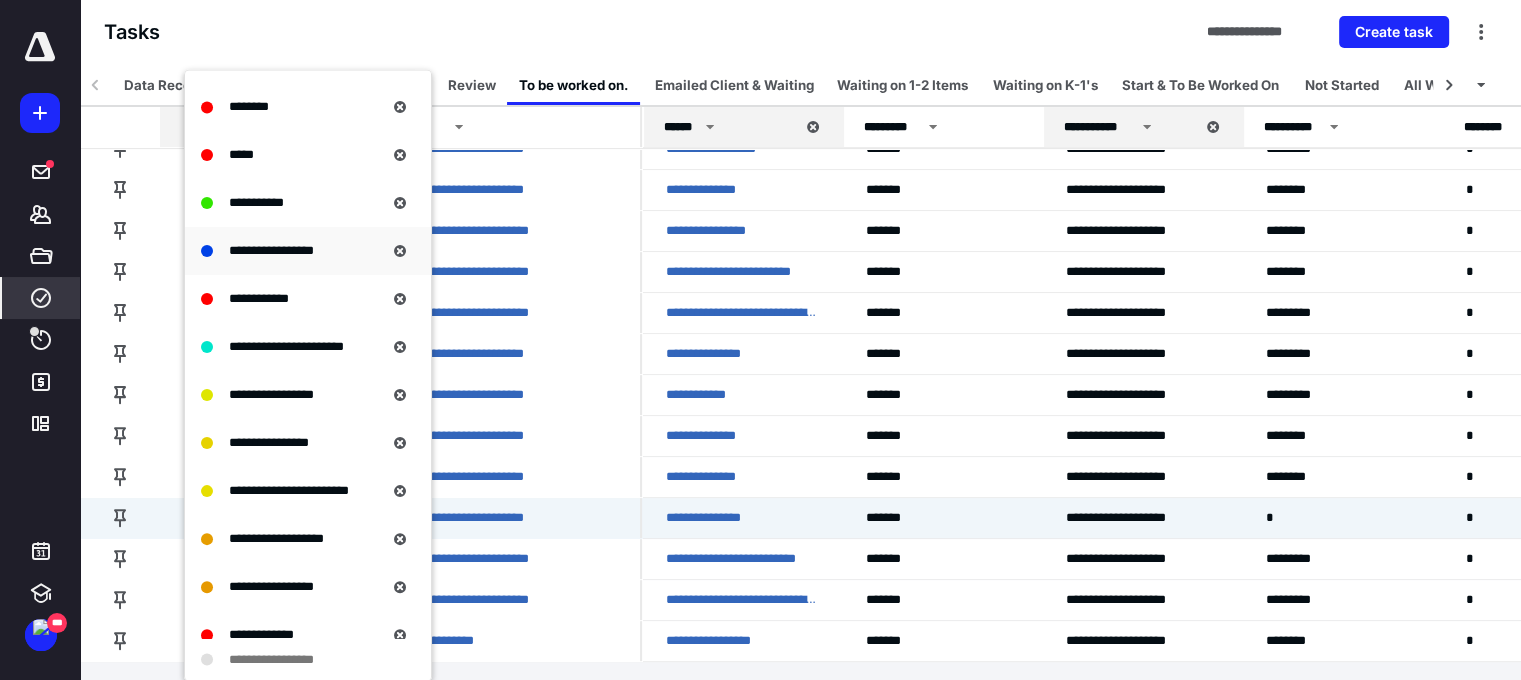 click on "**********" at bounding box center (271, 250) 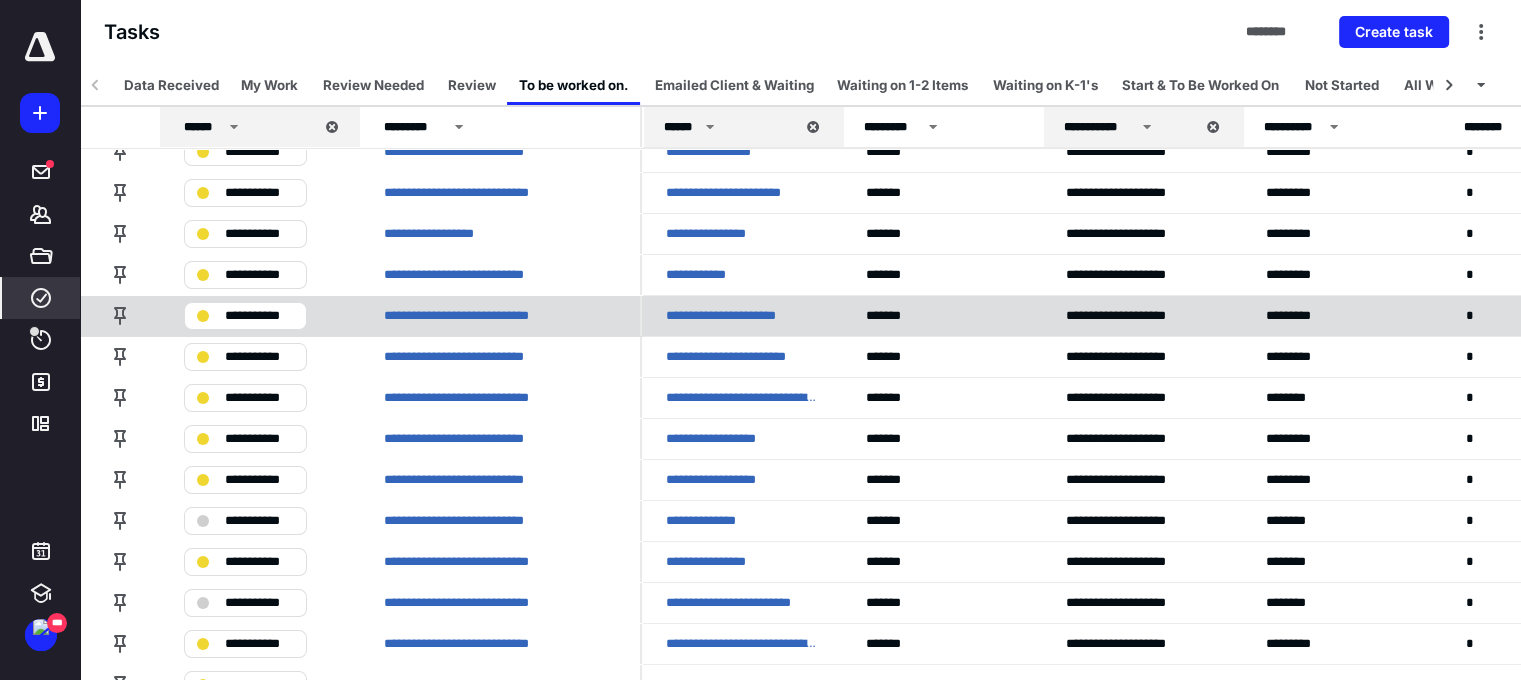 scroll, scrollTop: 212, scrollLeft: 0, axis: vertical 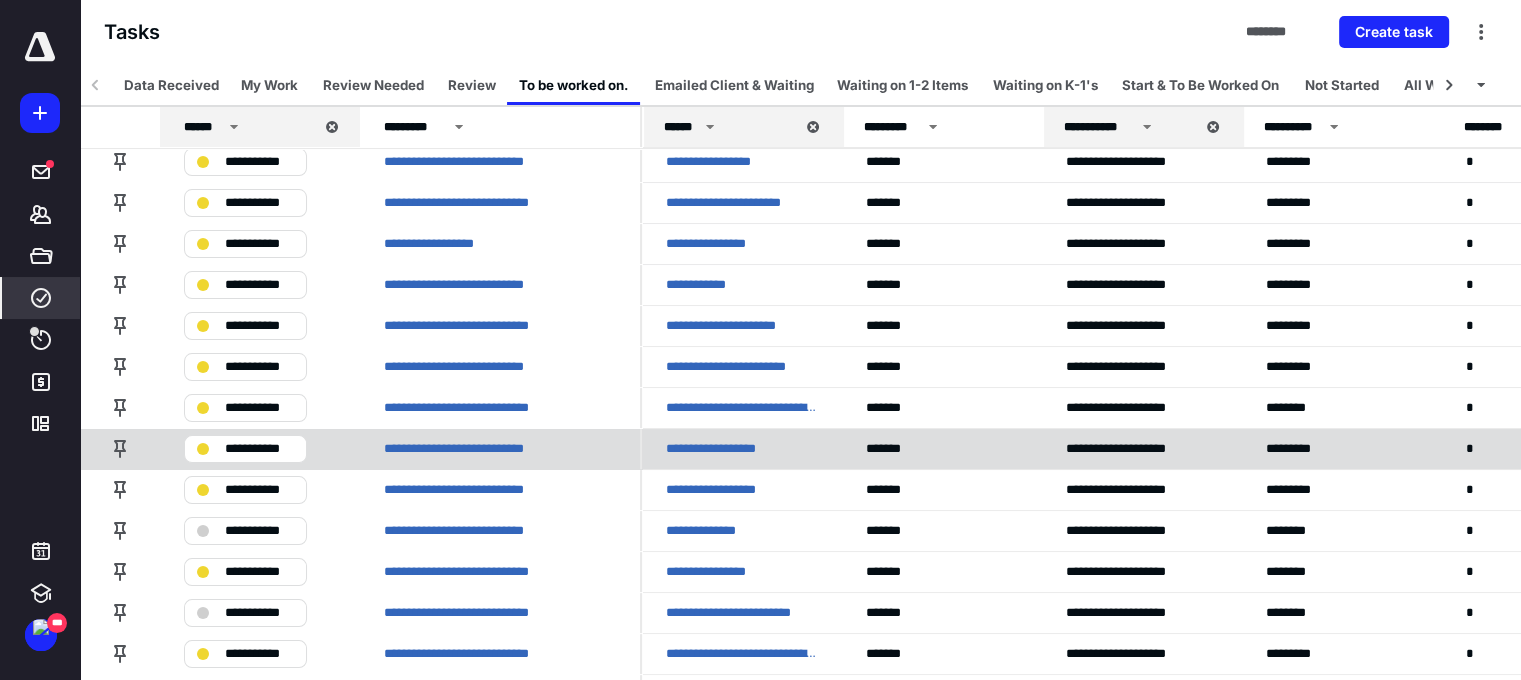 click on "**********" at bounding box center (260, 448) 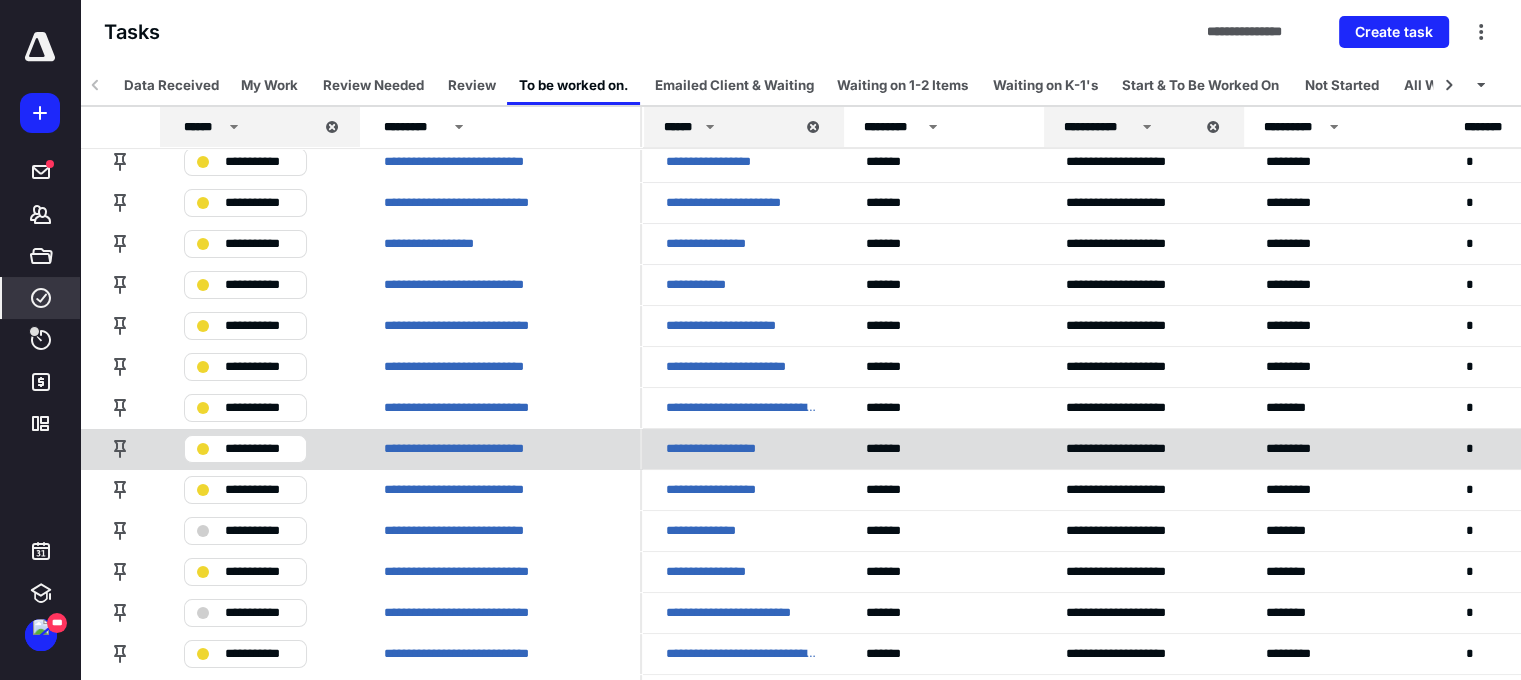 click on "**********" at bounding box center [259, 449] 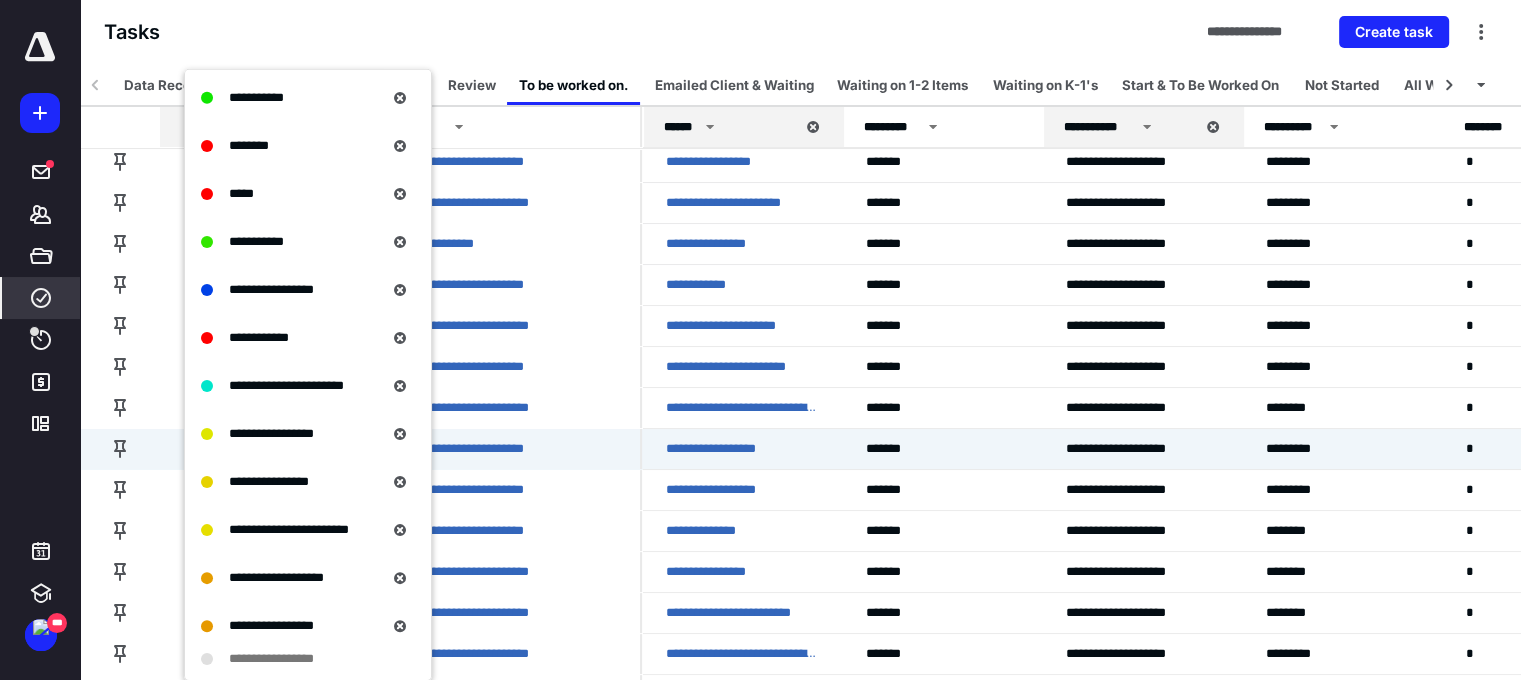 scroll, scrollTop: 500, scrollLeft: 0, axis: vertical 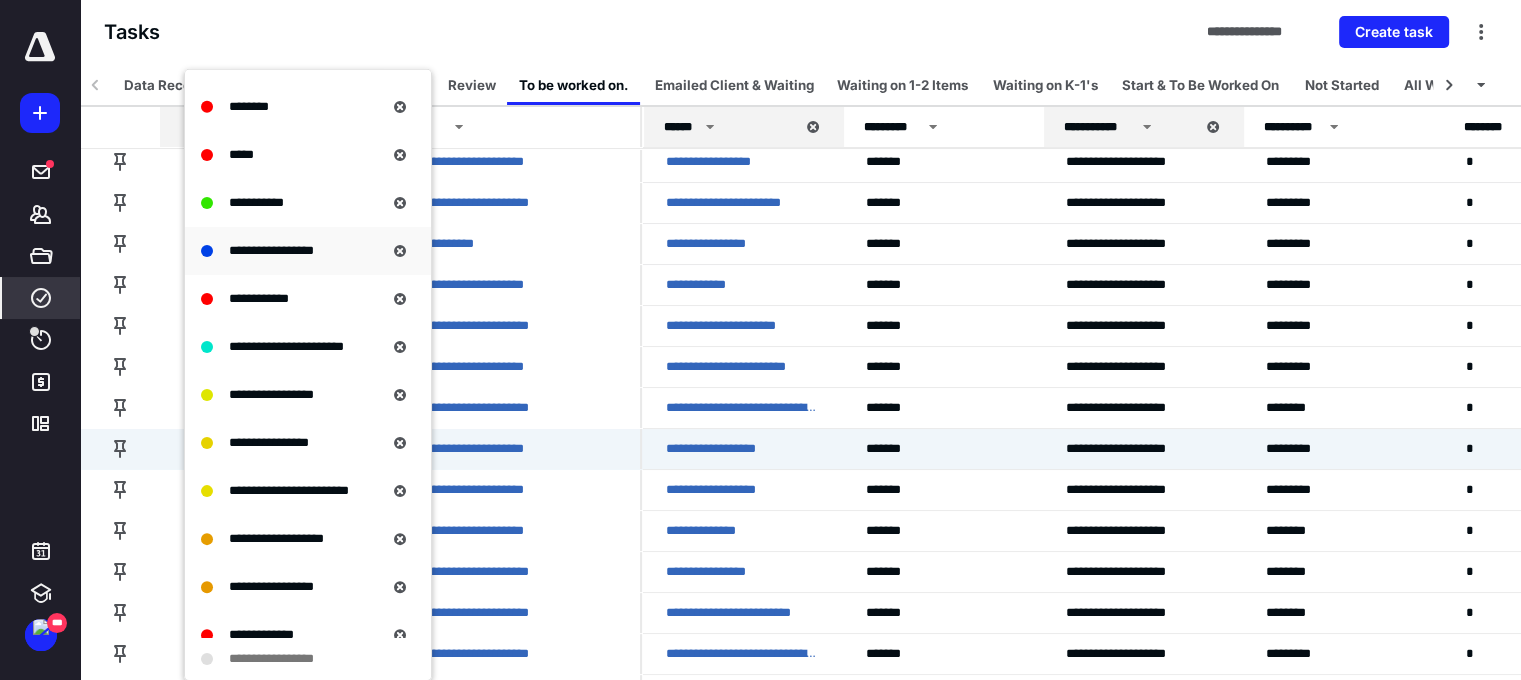click on "**********" at bounding box center (308, 250) 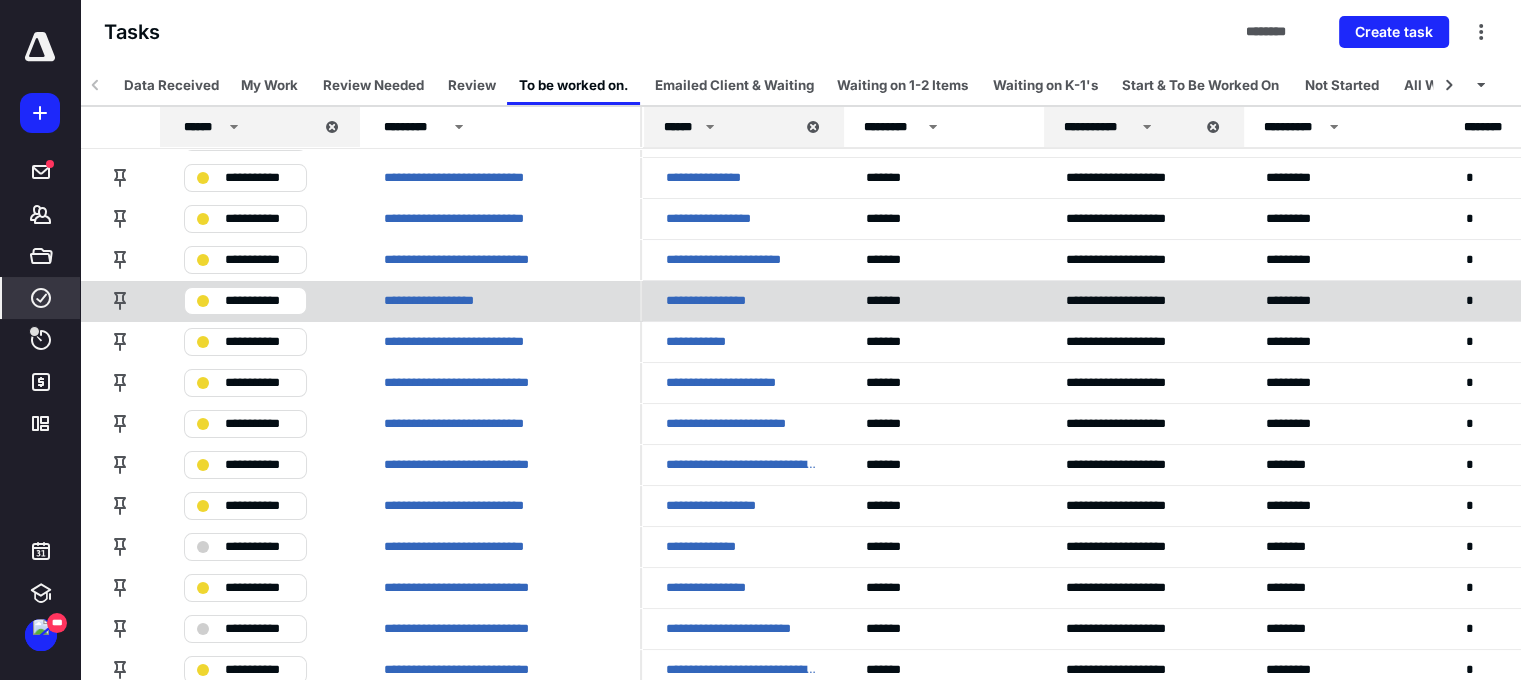 scroll, scrollTop: 200, scrollLeft: 0, axis: vertical 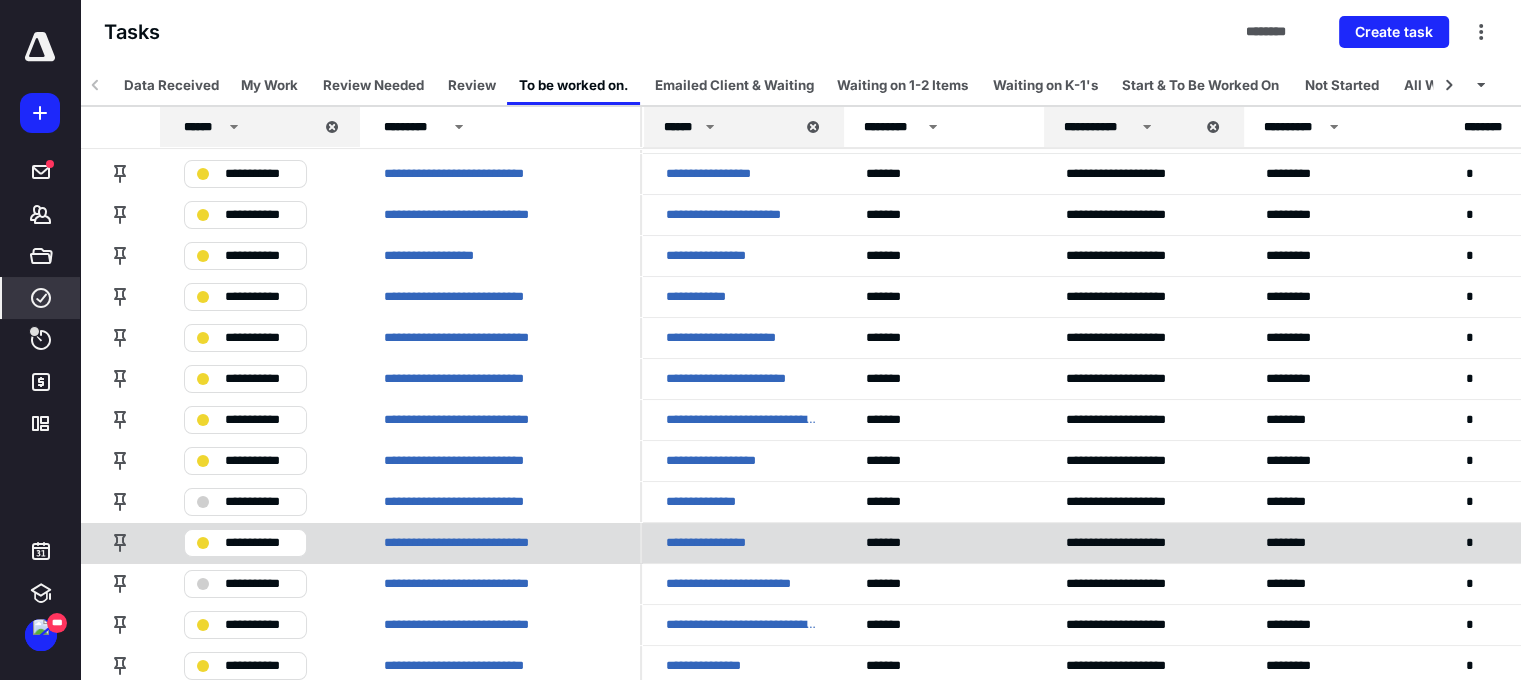 click on "**********" at bounding box center [259, 543] 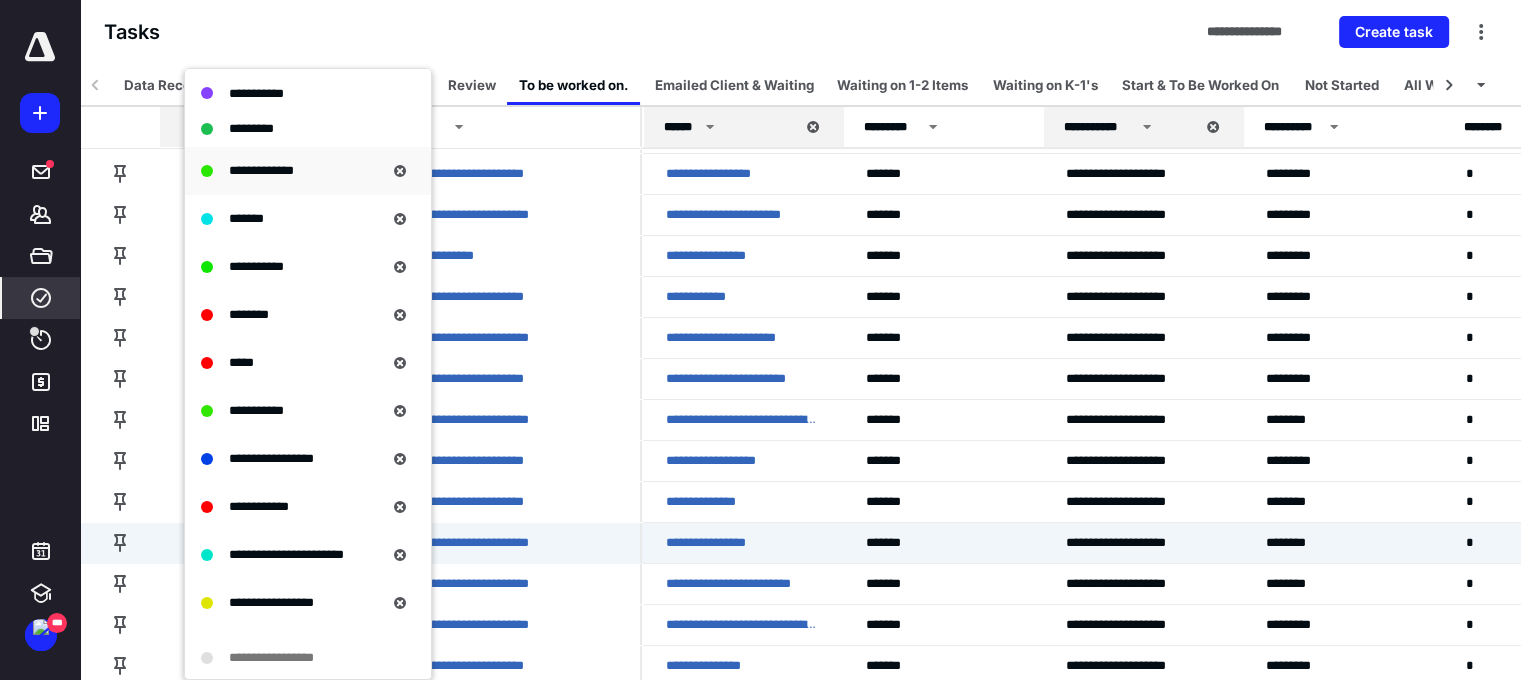 scroll, scrollTop: 400, scrollLeft: 0, axis: vertical 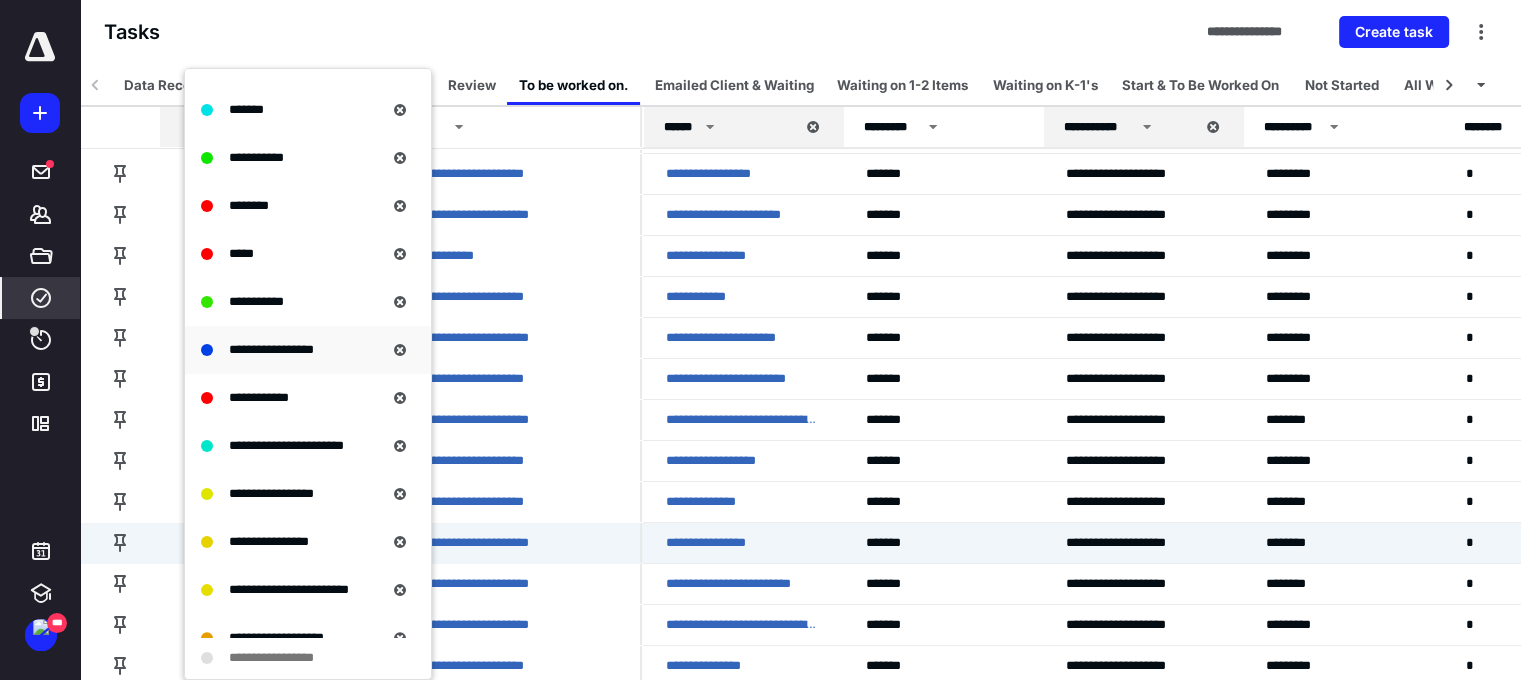 click on "**********" at bounding box center [271, 349] 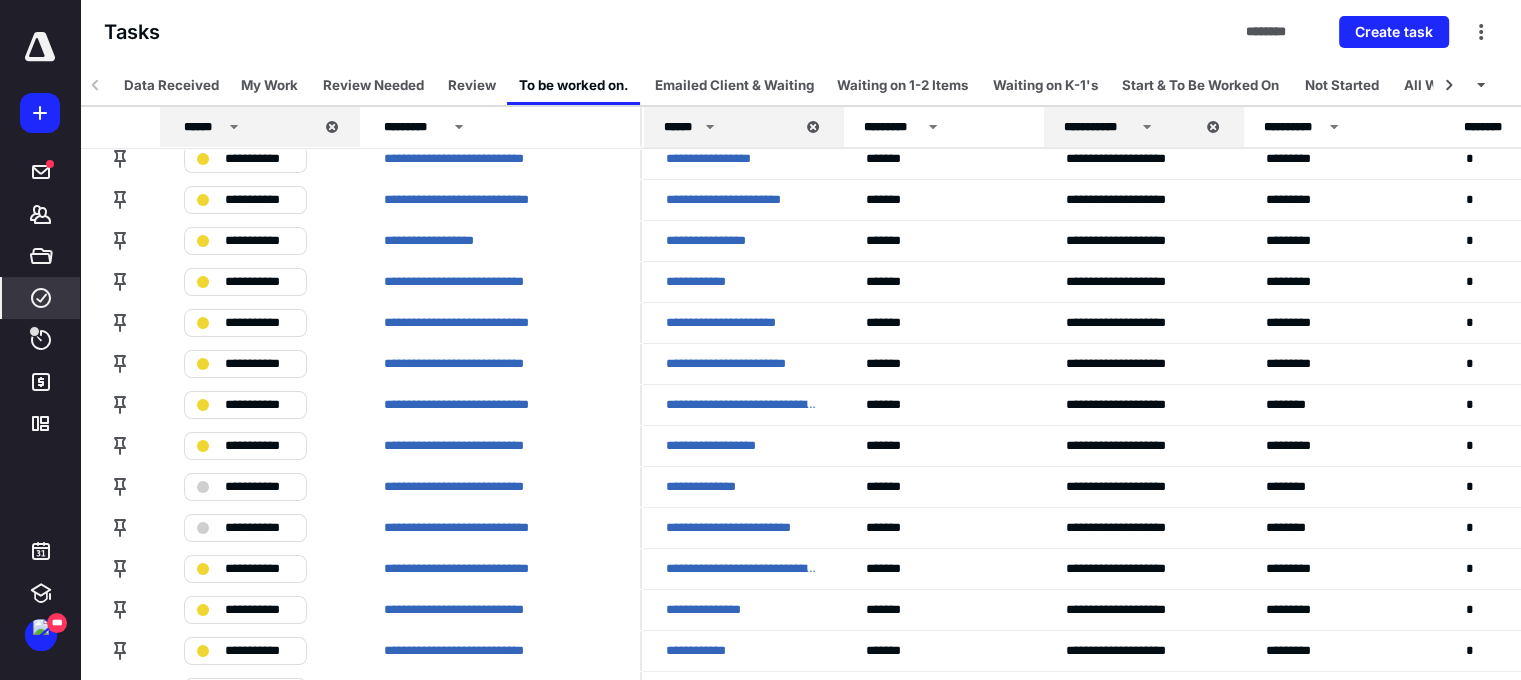 scroll, scrollTop: 0, scrollLeft: 0, axis: both 